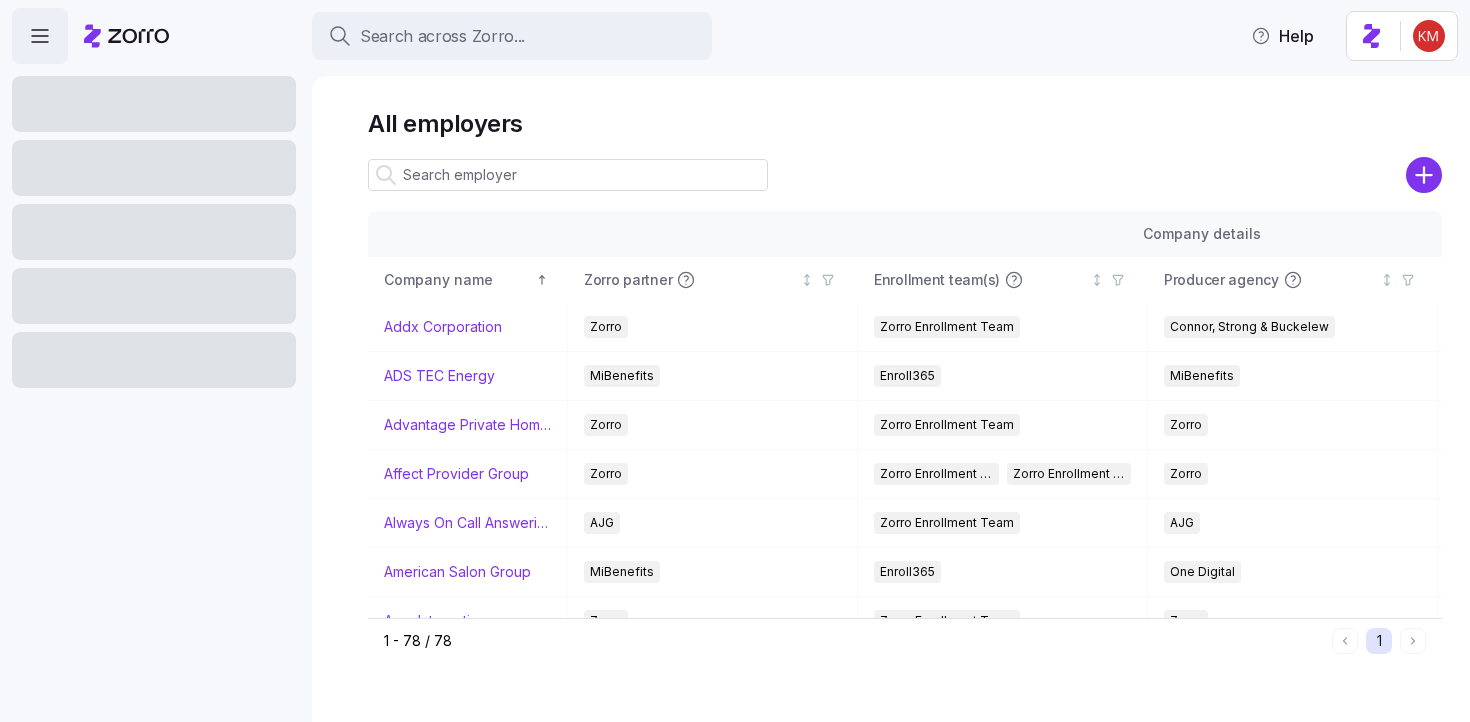 scroll, scrollTop: 0, scrollLeft: 0, axis: both 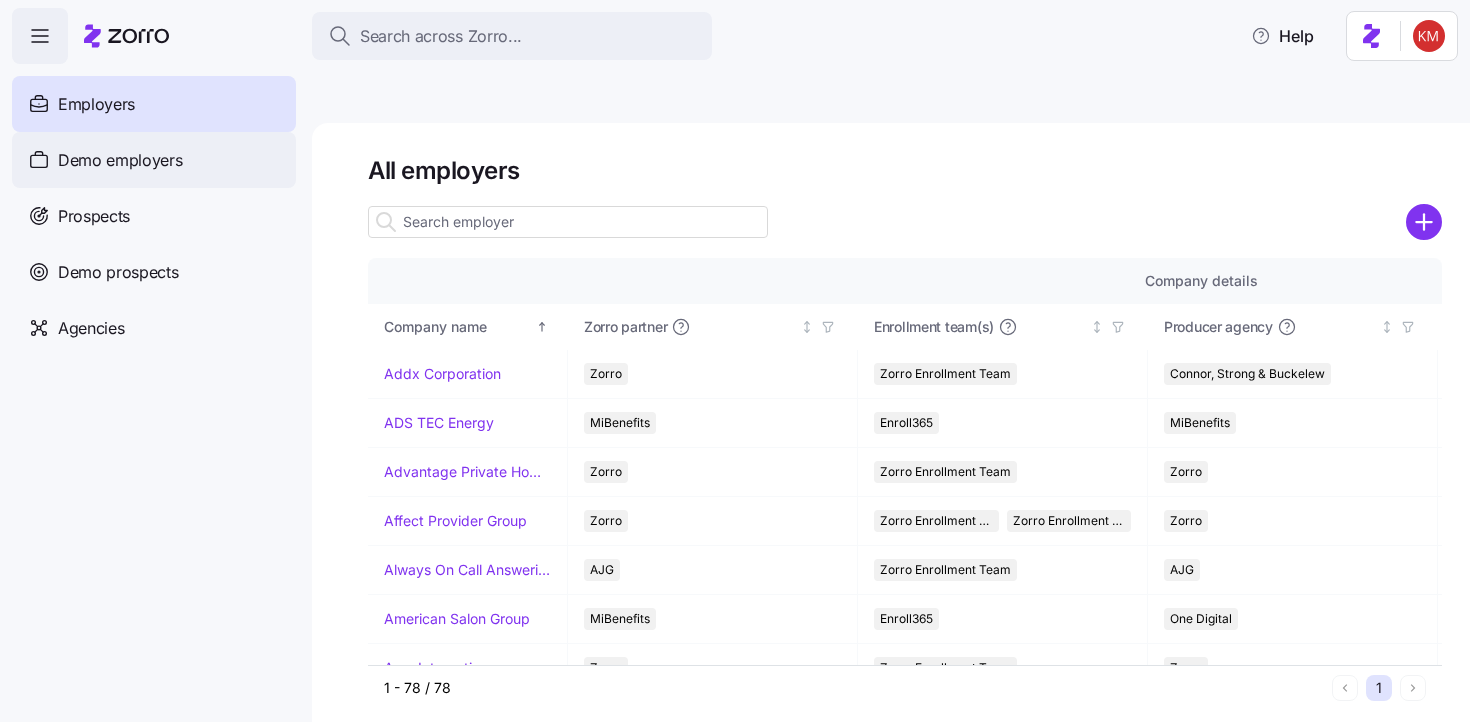 click on "Demo employers" at bounding box center [120, 160] 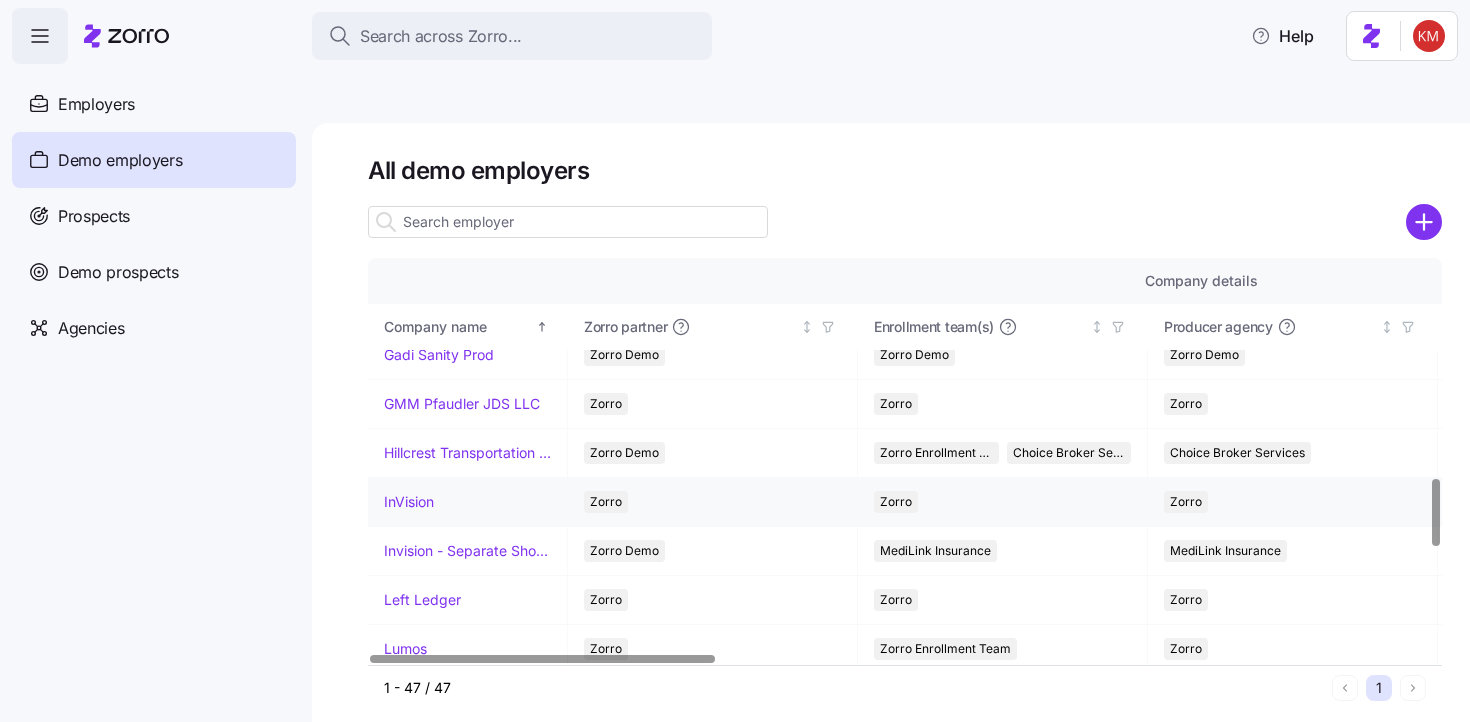 scroll, scrollTop: 1342, scrollLeft: 0, axis: vertical 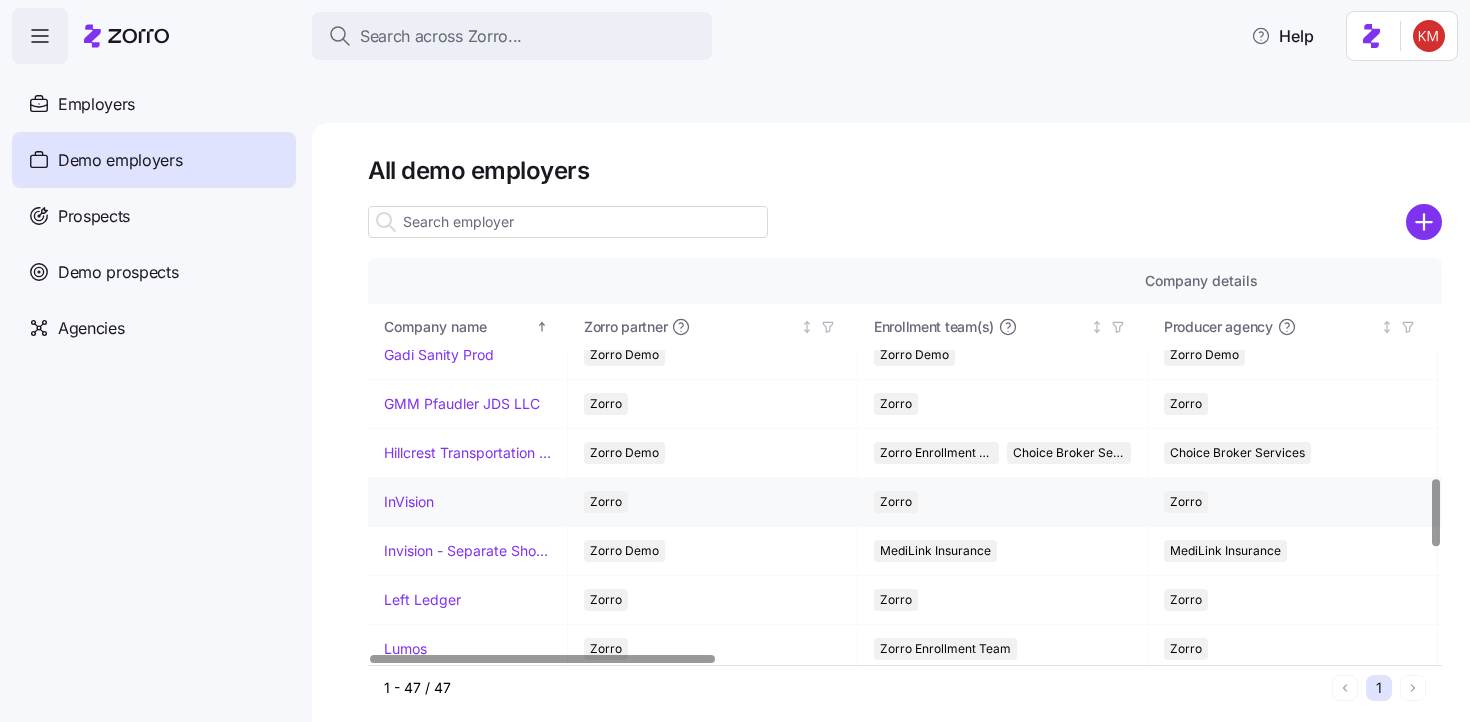click on "InVision" at bounding box center (409, 502) 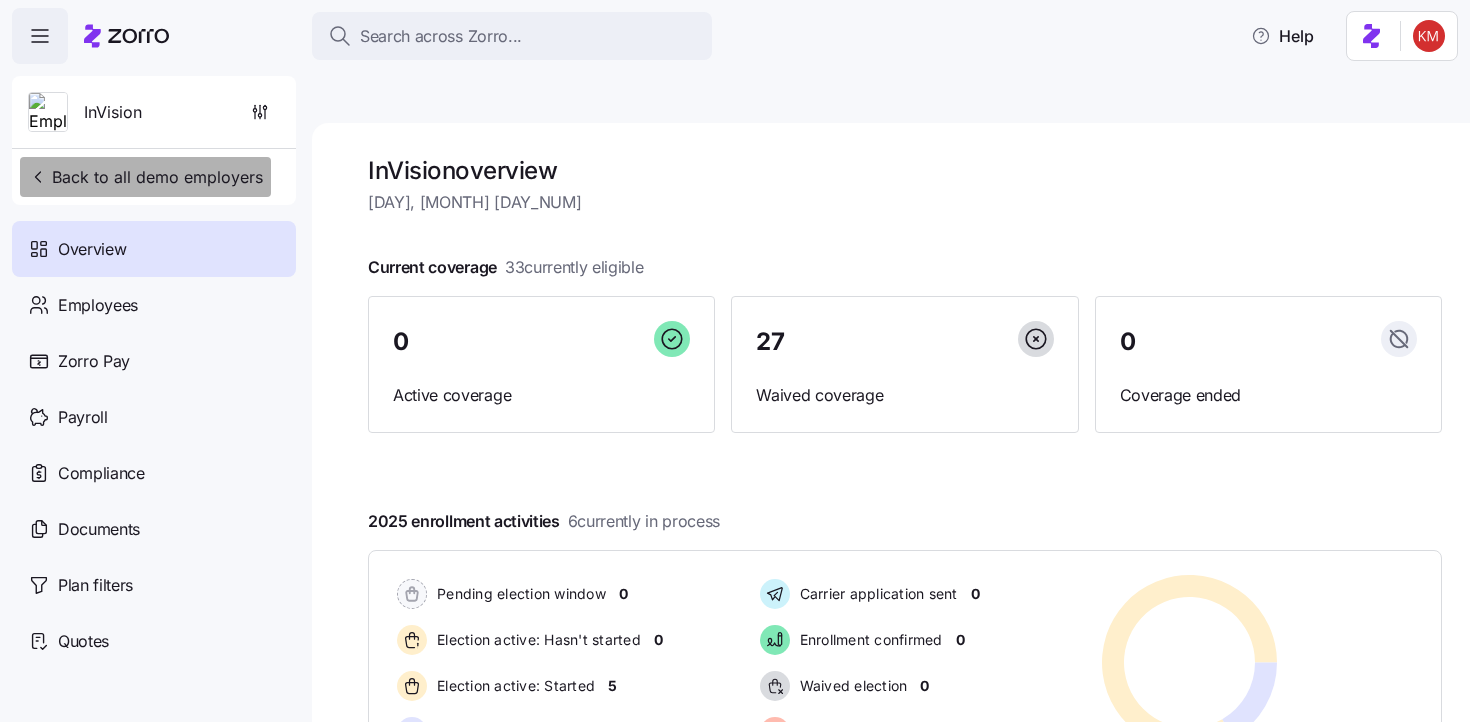 click on "Back to all demo employers" at bounding box center (145, 177) 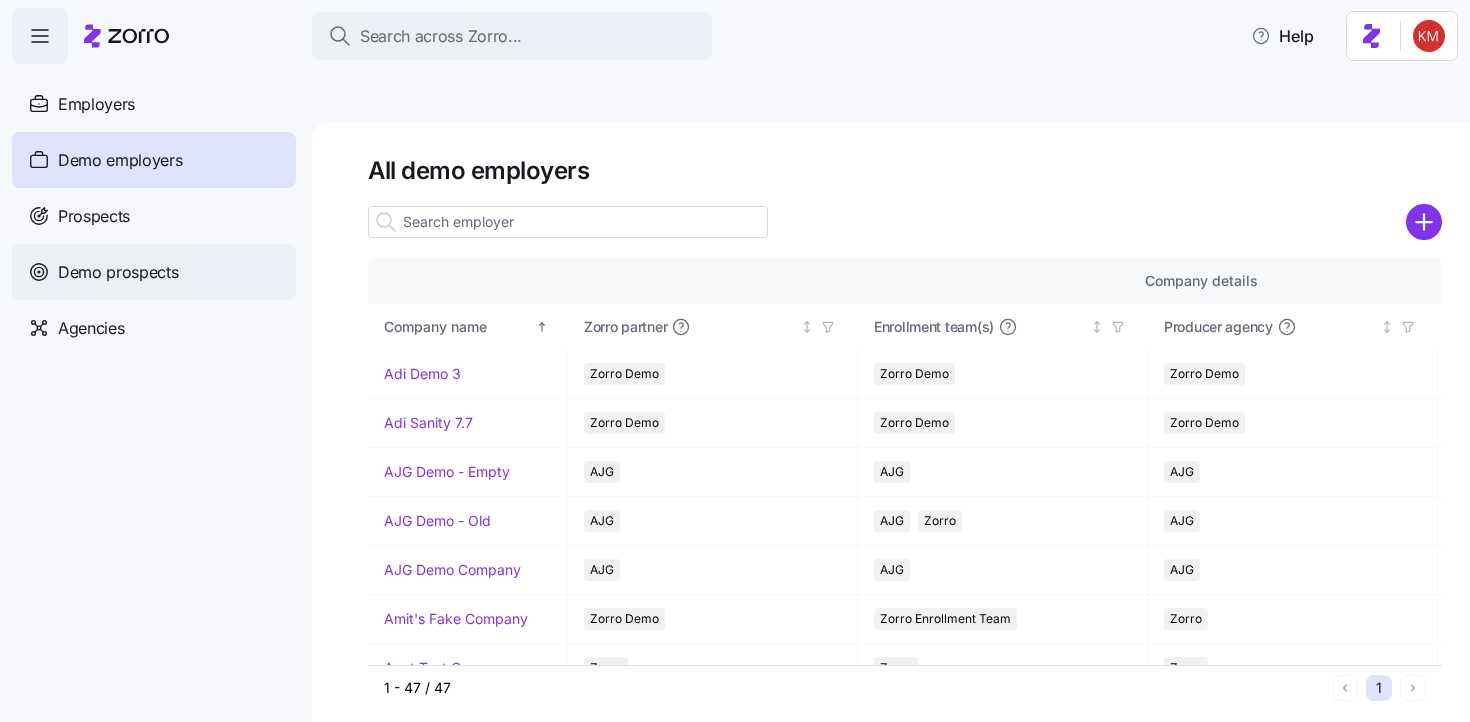 click on "Demo prospects" at bounding box center (118, 272) 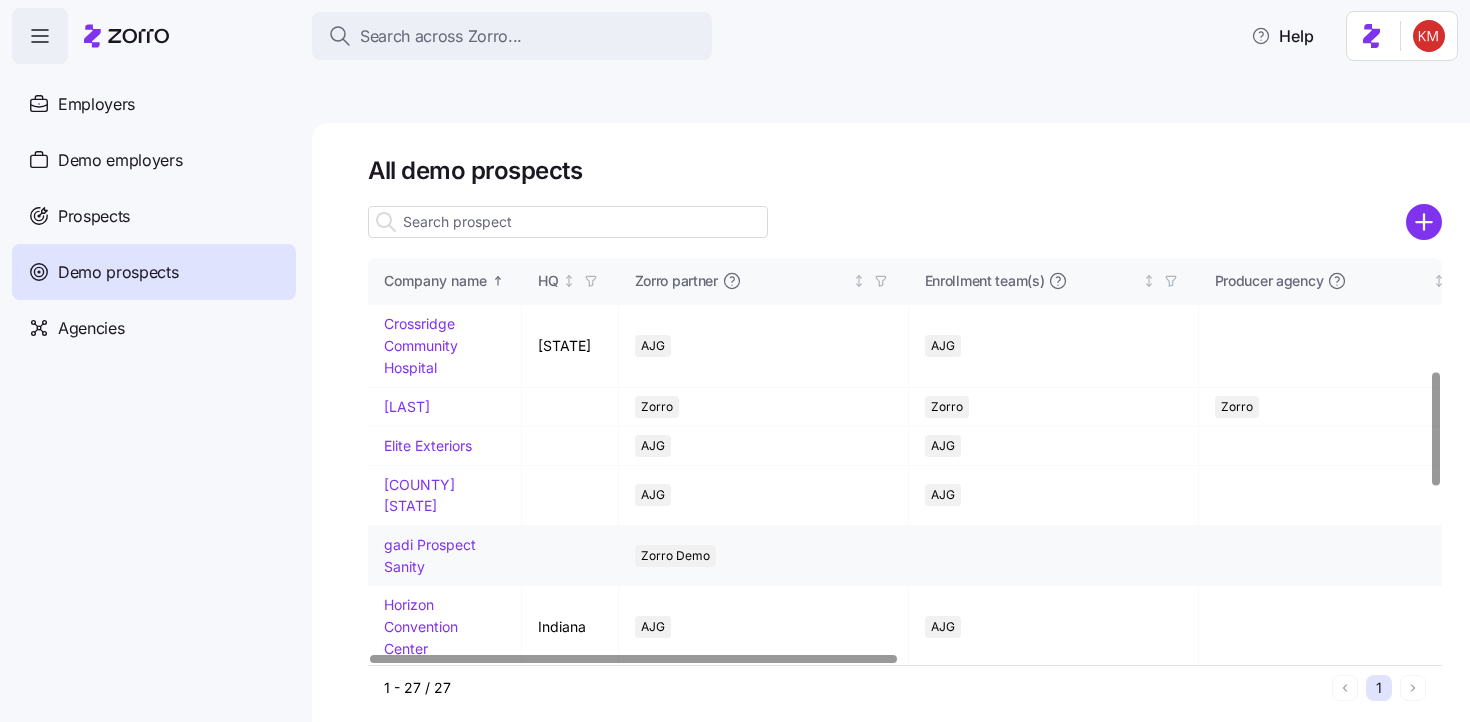scroll, scrollTop: 541, scrollLeft: 0, axis: vertical 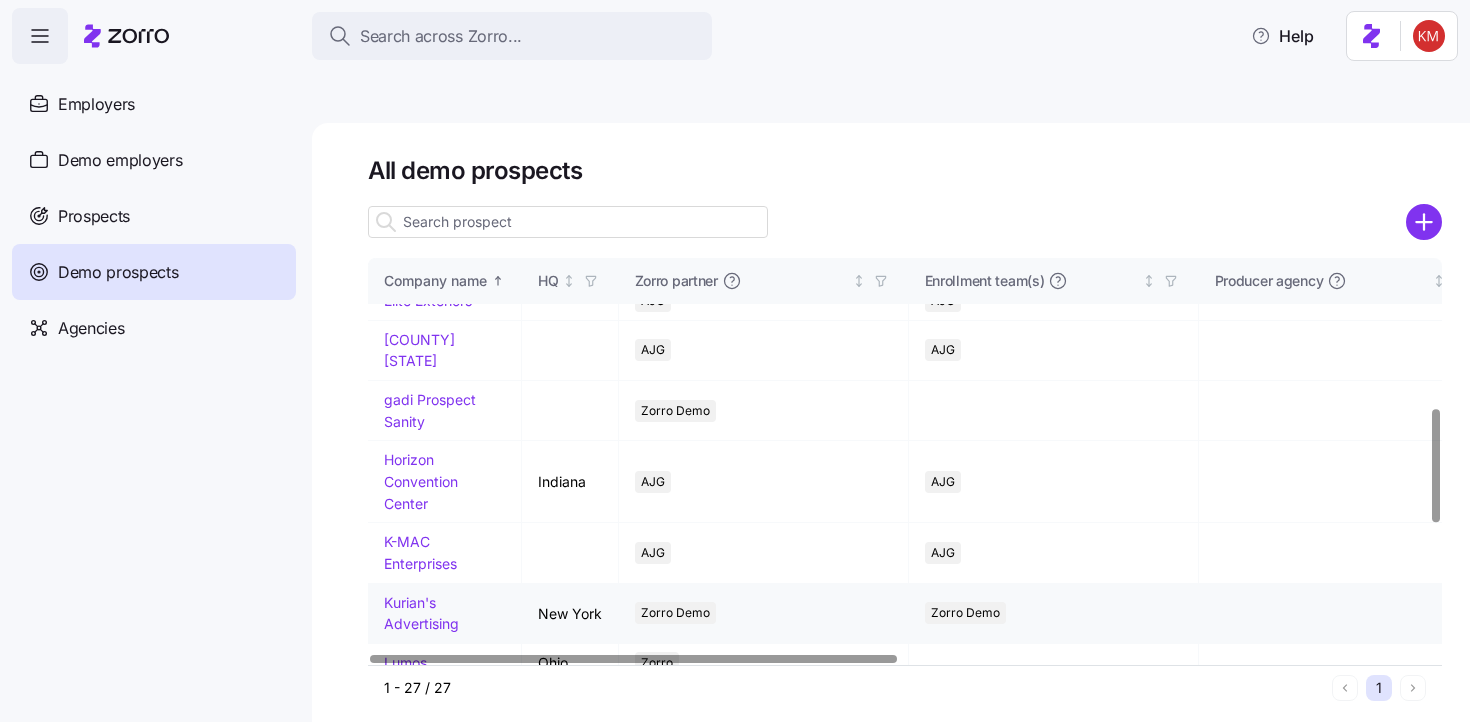 click on "Kurian's Advertising" at bounding box center (421, 613) 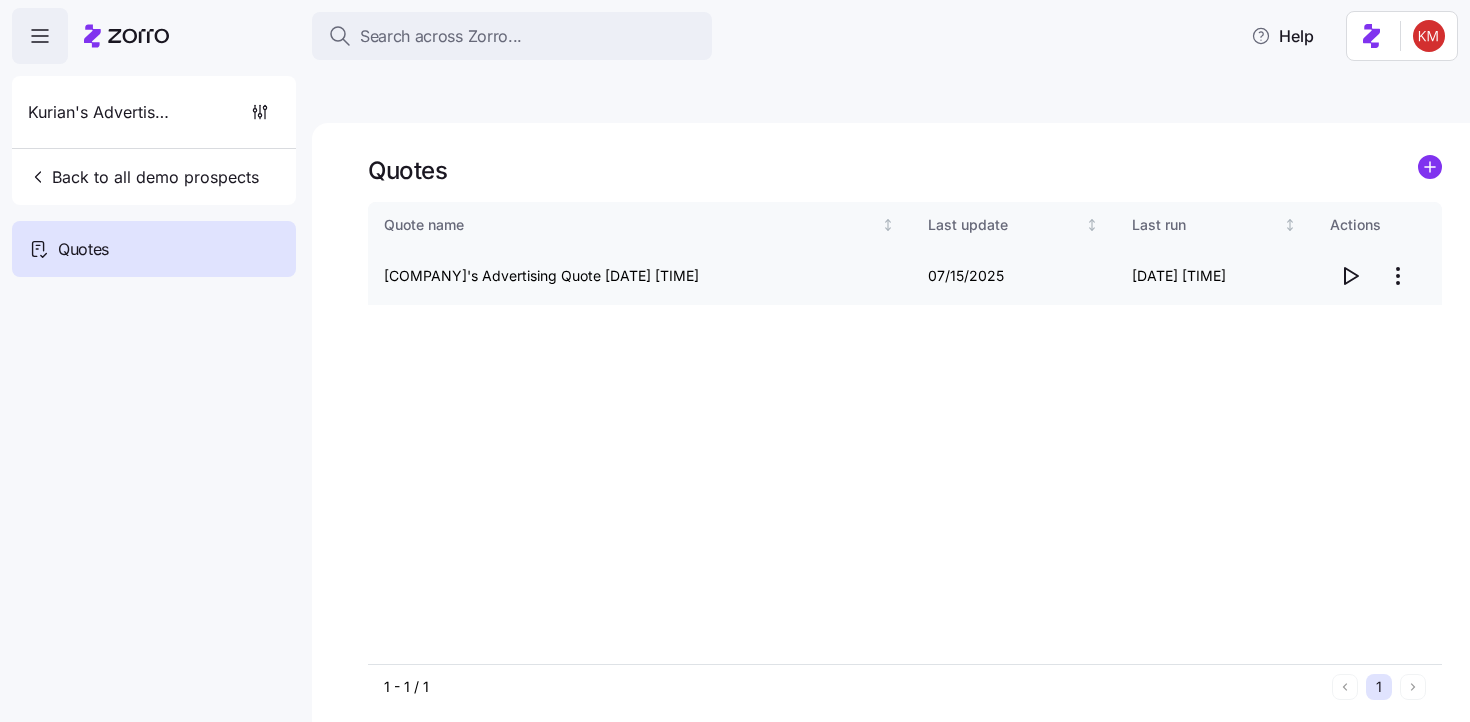 click 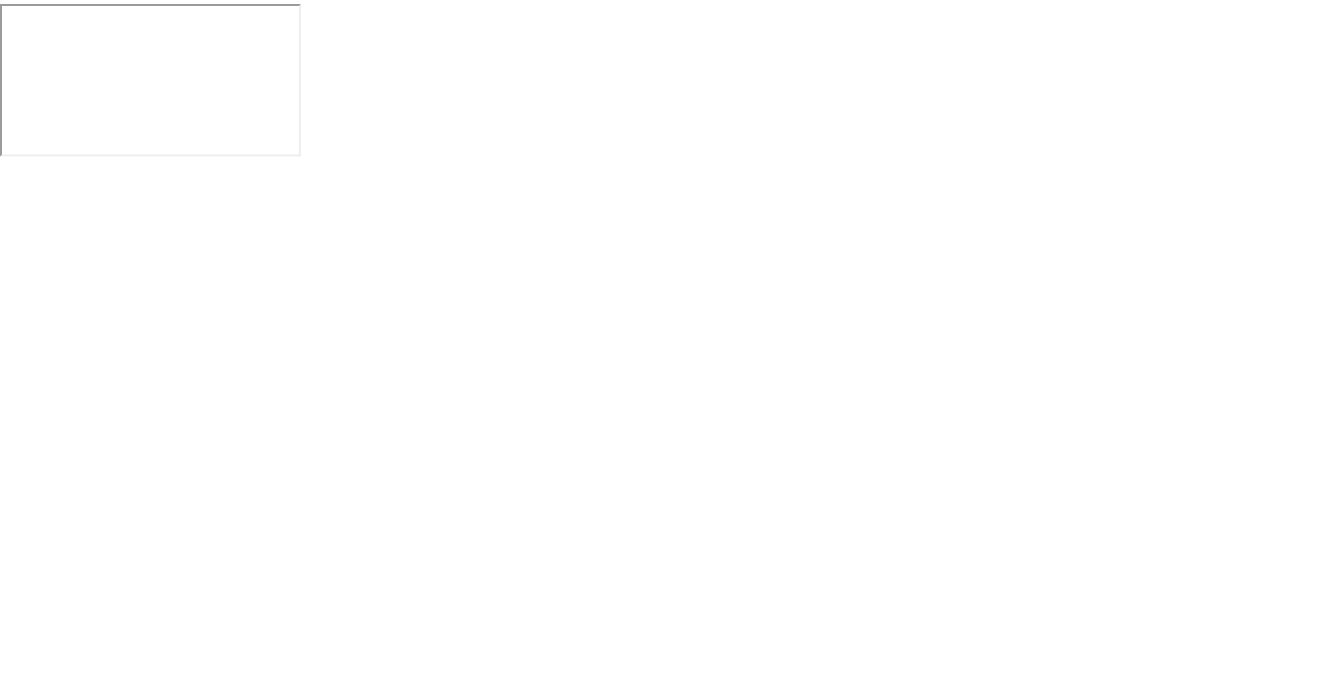 scroll, scrollTop: 0, scrollLeft: 0, axis: both 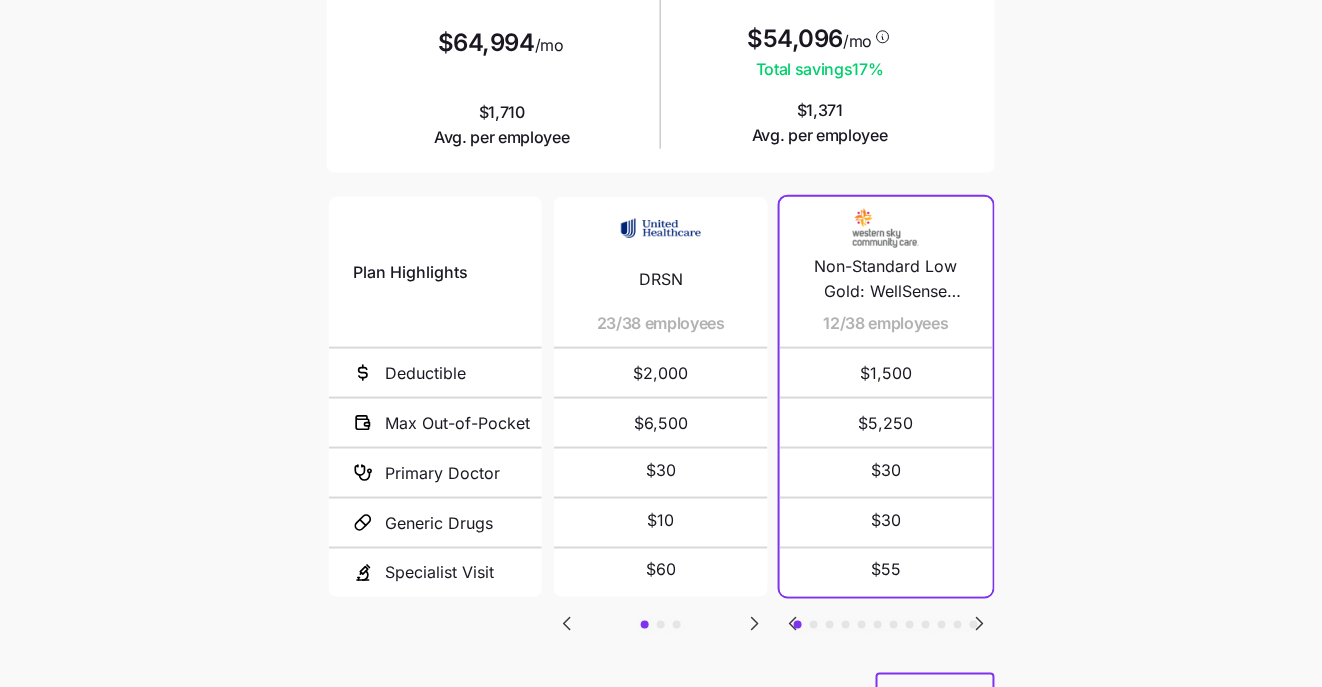 click 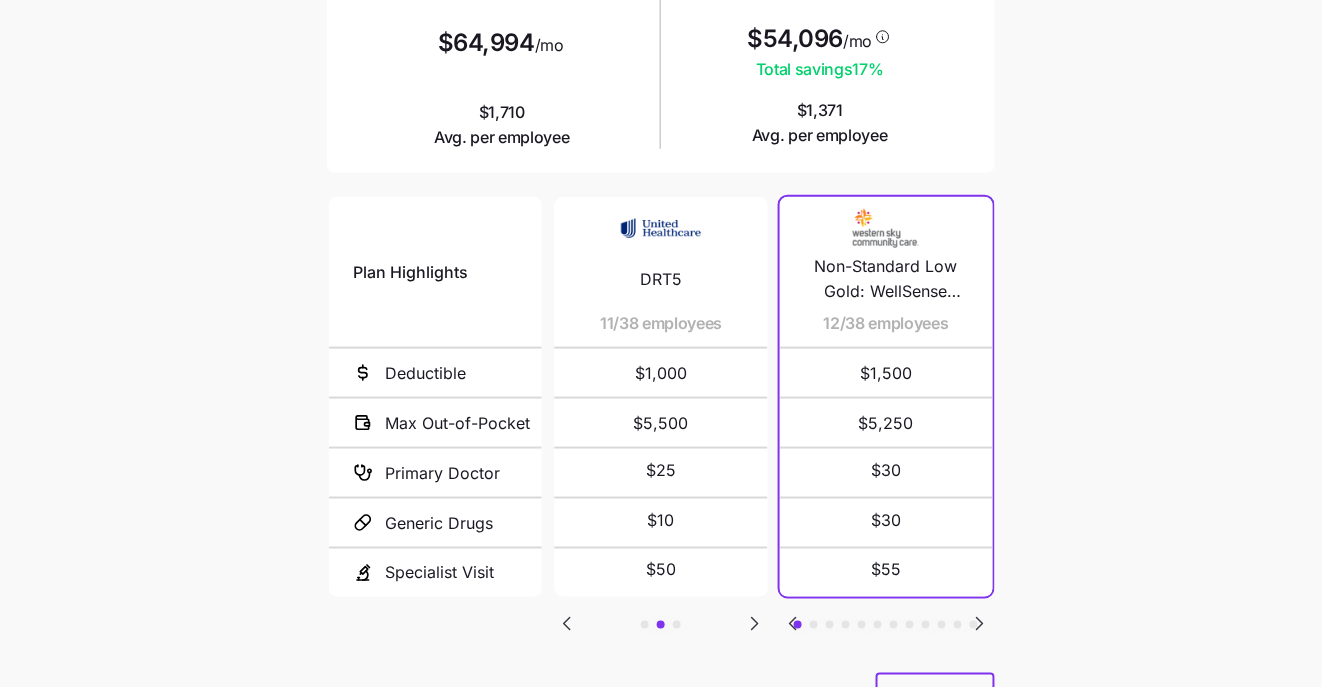 click 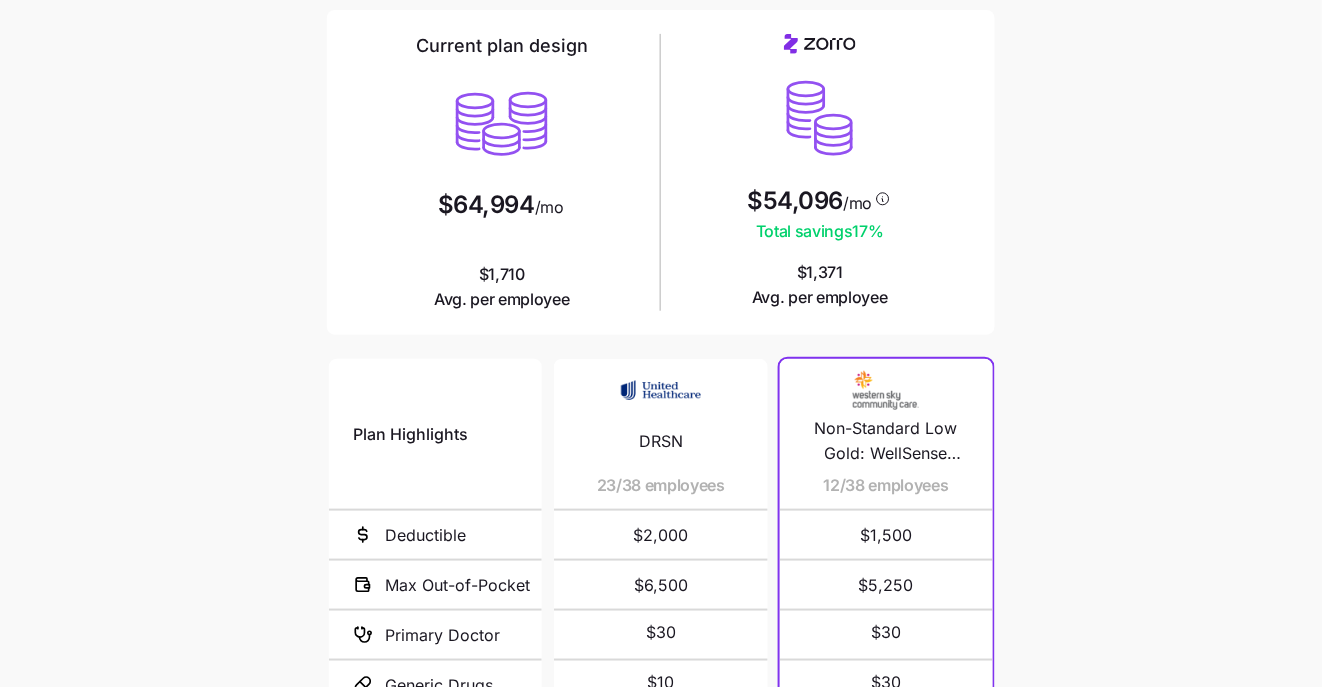 scroll, scrollTop: 0, scrollLeft: 0, axis: both 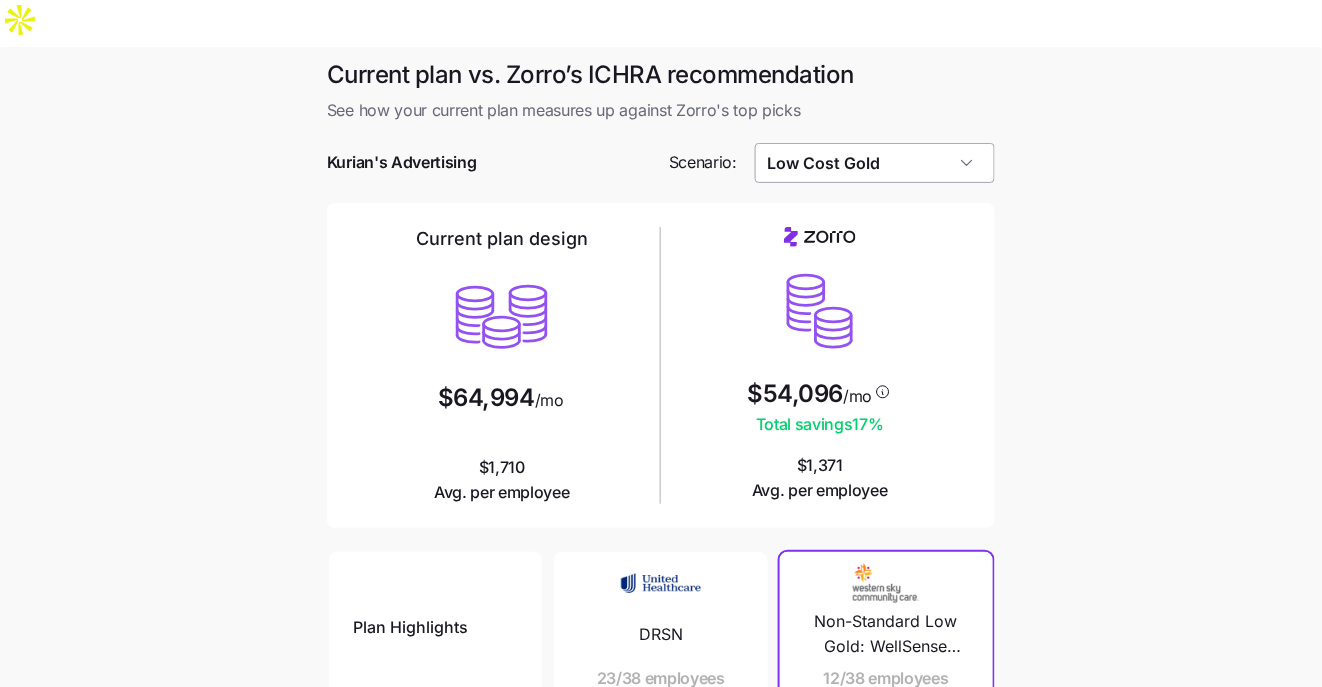 click on "Low Cost Gold" at bounding box center [875, 163] 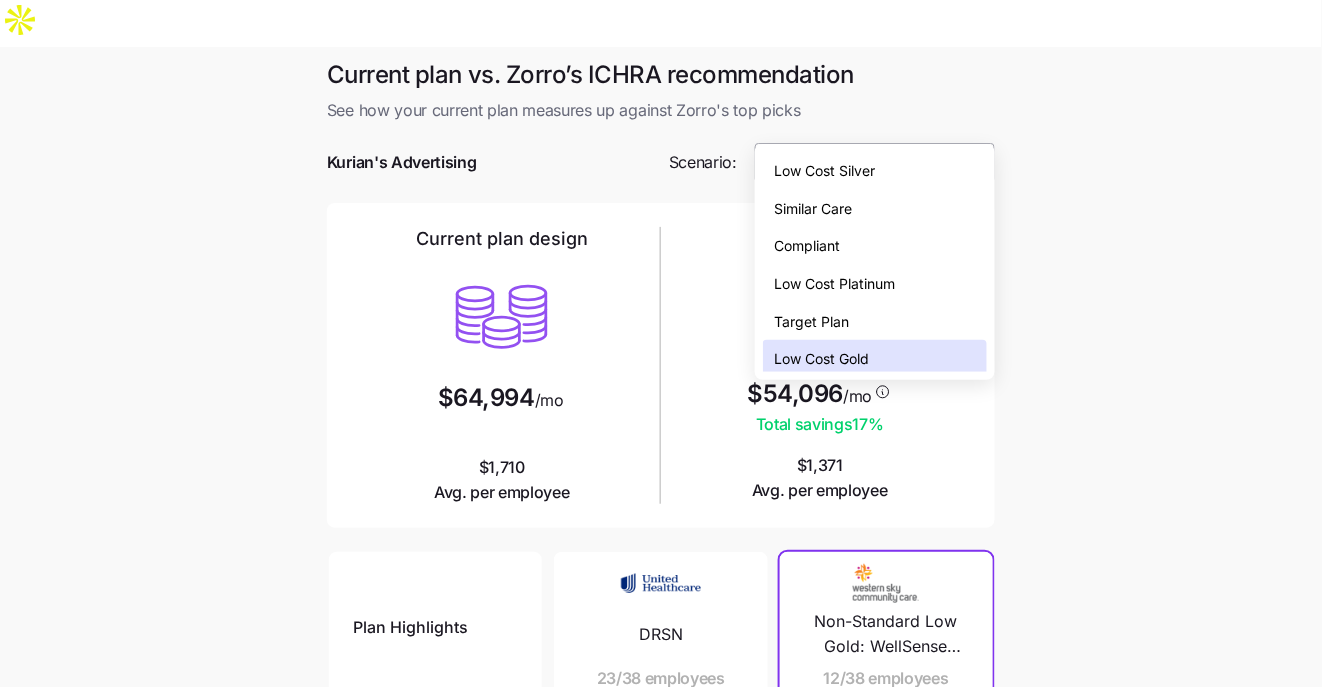 scroll, scrollTop: 6, scrollLeft: 0, axis: vertical 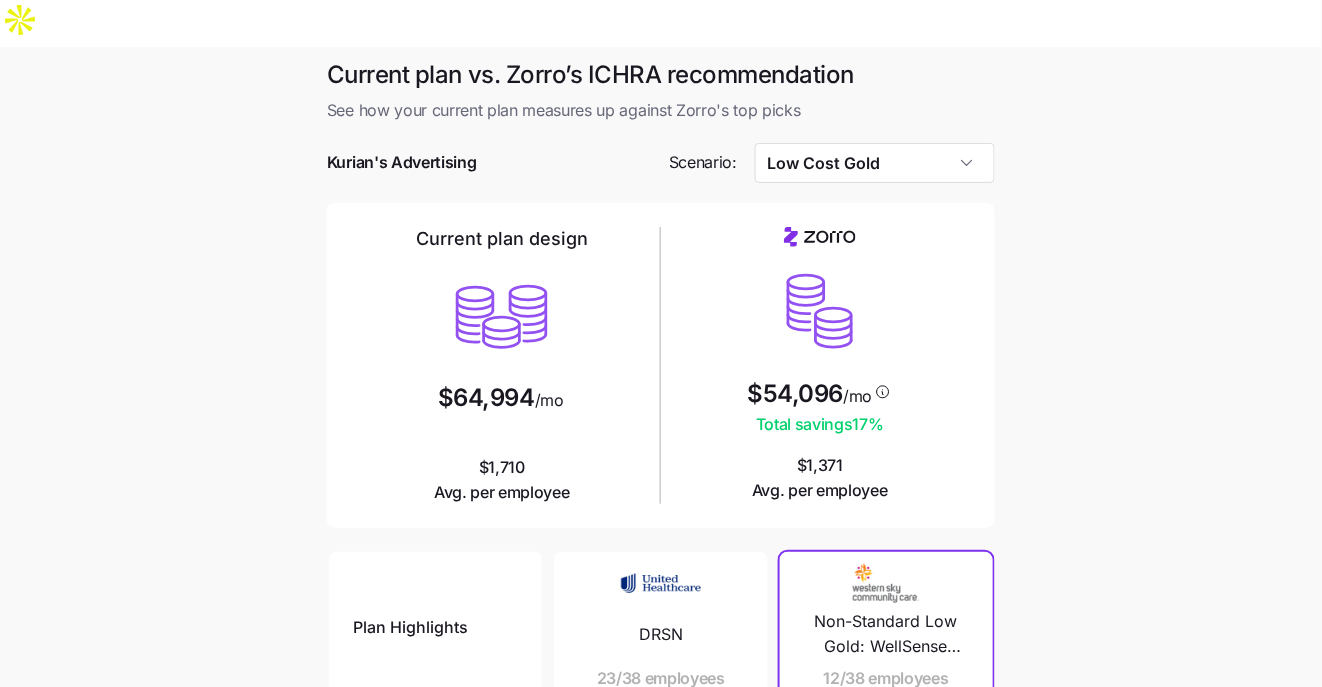 click on "Current plan vs. Zorro’s ICHRA recommendation See how your current plan measures up against Zorro's top picks Kurian's Advertising Scenario: Low Cost Gold Current plan design $64,994 /mo $1,710 Avg. per employee $54,096 /mo Total savings  17 % $1,371 Avg. per employee Plan Highlights Deductible Max Out-of-Pocket Primary Doctor Generic Drugs Specialist Visit DRSN 23/38 employees $2,000 $6,500 $30 $10 $60 DRT5 11/38 employees $1,000 $5,500 $25 $10 $50 EAJH 4/38 employees $2,500 $5,000 $10 Non-Standard Low Gold: WellSense Clarity Gold 1500 12/38 employees $1,500 $5,250 $30 $30 $55 Non-Standard Low Gold: Tufts Health Direct Gold 1600 5/38 employees $1,600 $5,500 $35 $25 $55 Gold 1 3/38 employees $1,640 $8,100 $20 $15 $50 TARO Direct Primary Care Gold ($0 PCP Mental Health Labs Generics $0 Deduct) - HMO 2/38 employees $0 $9,450 No charge / No charge No charge / No charge $75 Sentara M Gold 2200 Ded 1/38 employees $2,200 $6,400 $25 $15 $50 Standard Gold 1/38 employees $1,500 $7,800 $30 $15 $60 1/38 employees $500" at bounding box center [661, 593] 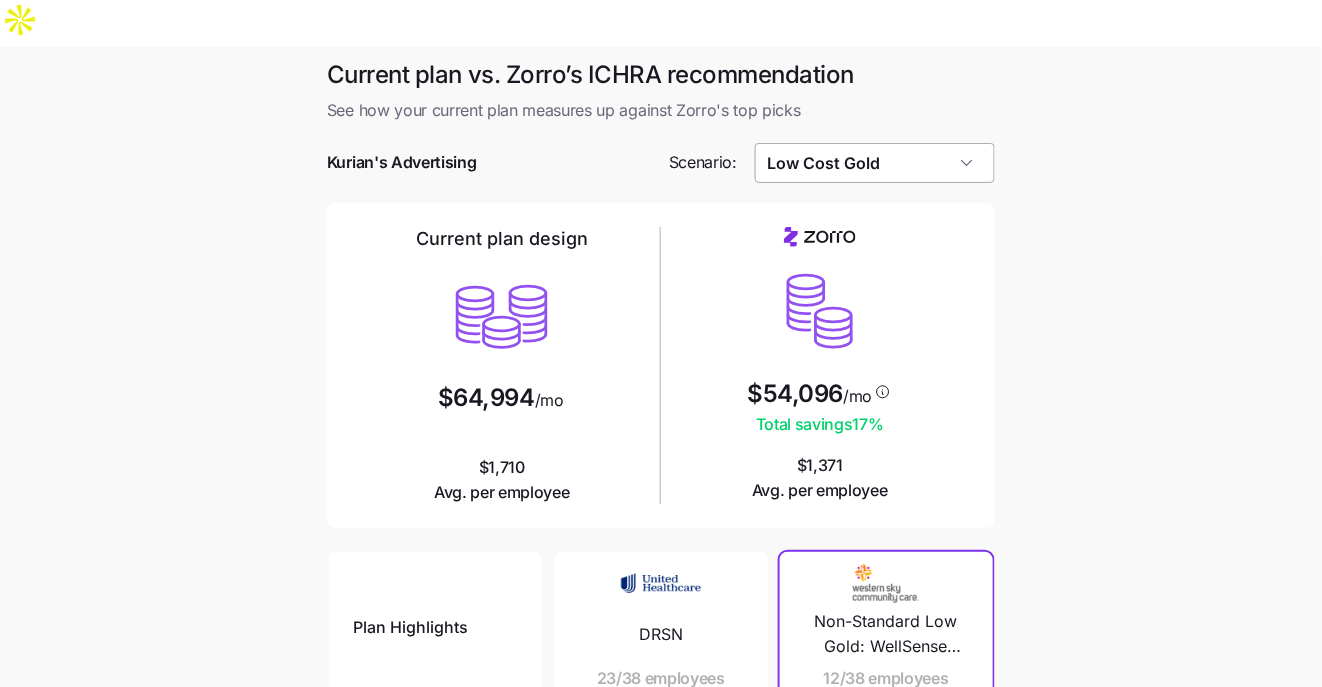 click on "Low Cost Gold" at bounding box center (875, 163) 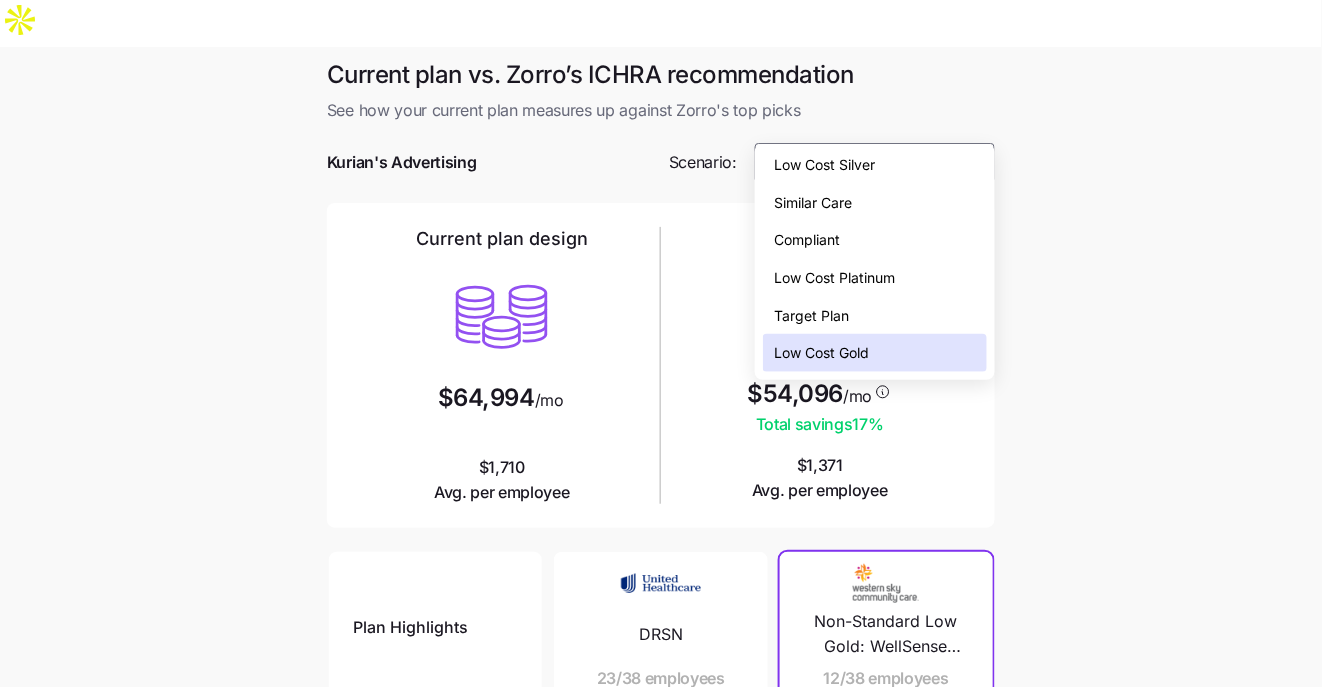 click on "Low Cost Silver" at bounding box center (875, 165) 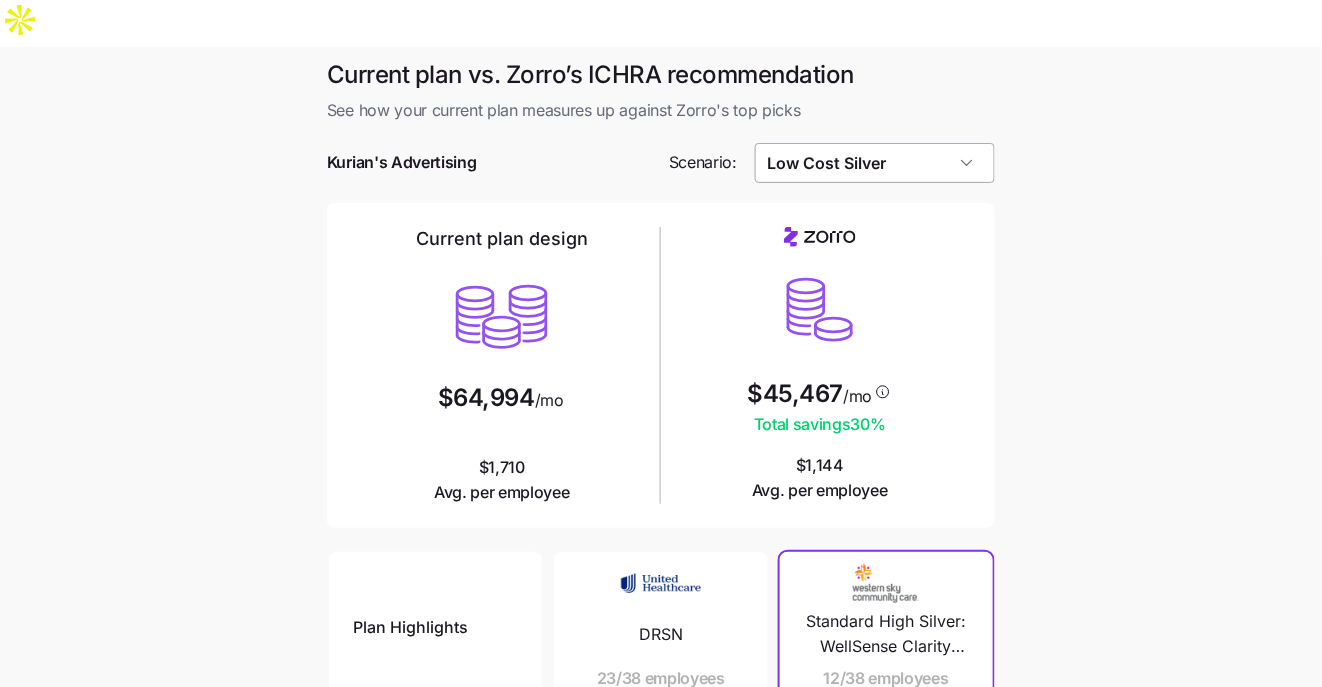click on "Low Cost Silver" at bounding box center (875, 163) 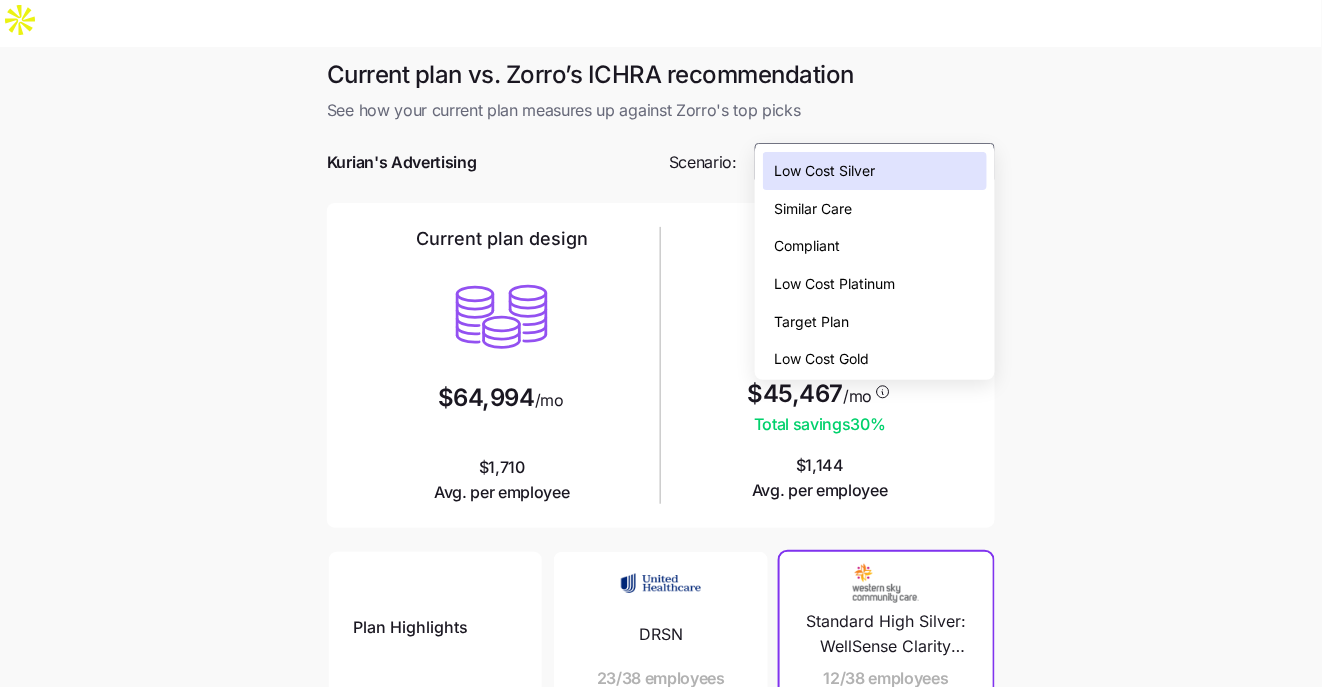 click on "Low Cost Gold" at bounding box center (875, 359) 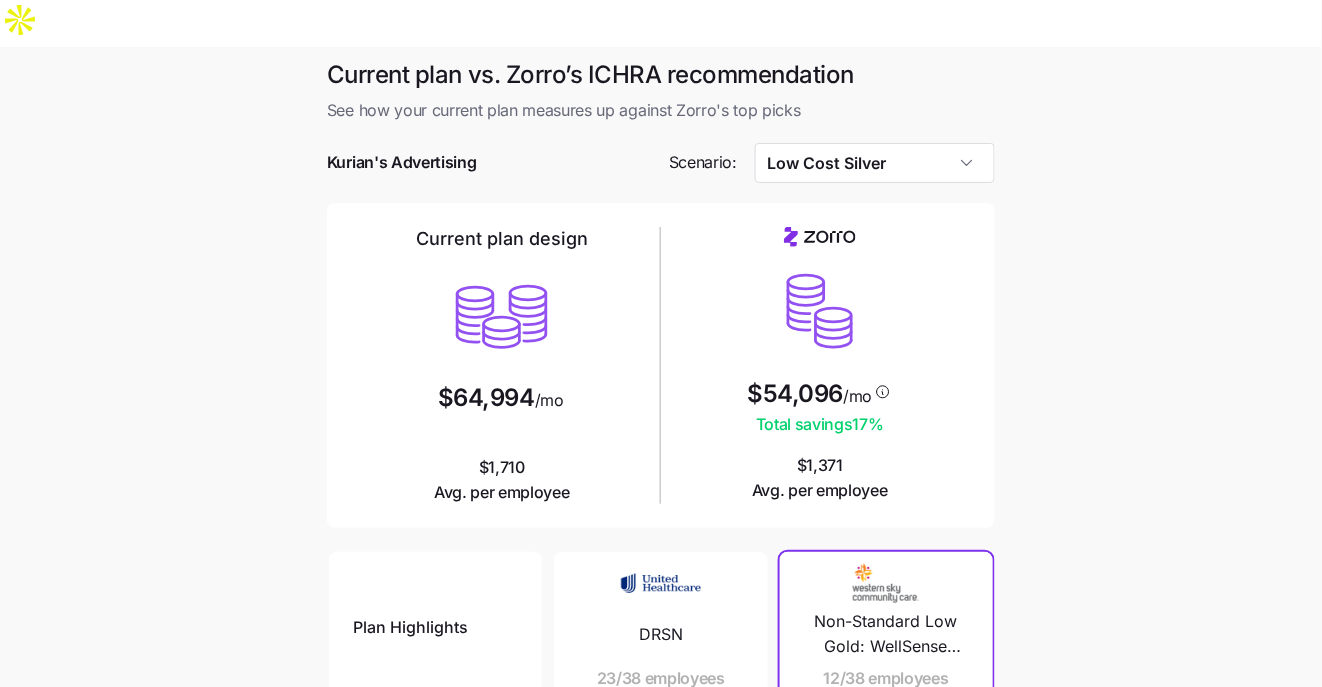type on "Low Cost Gold" 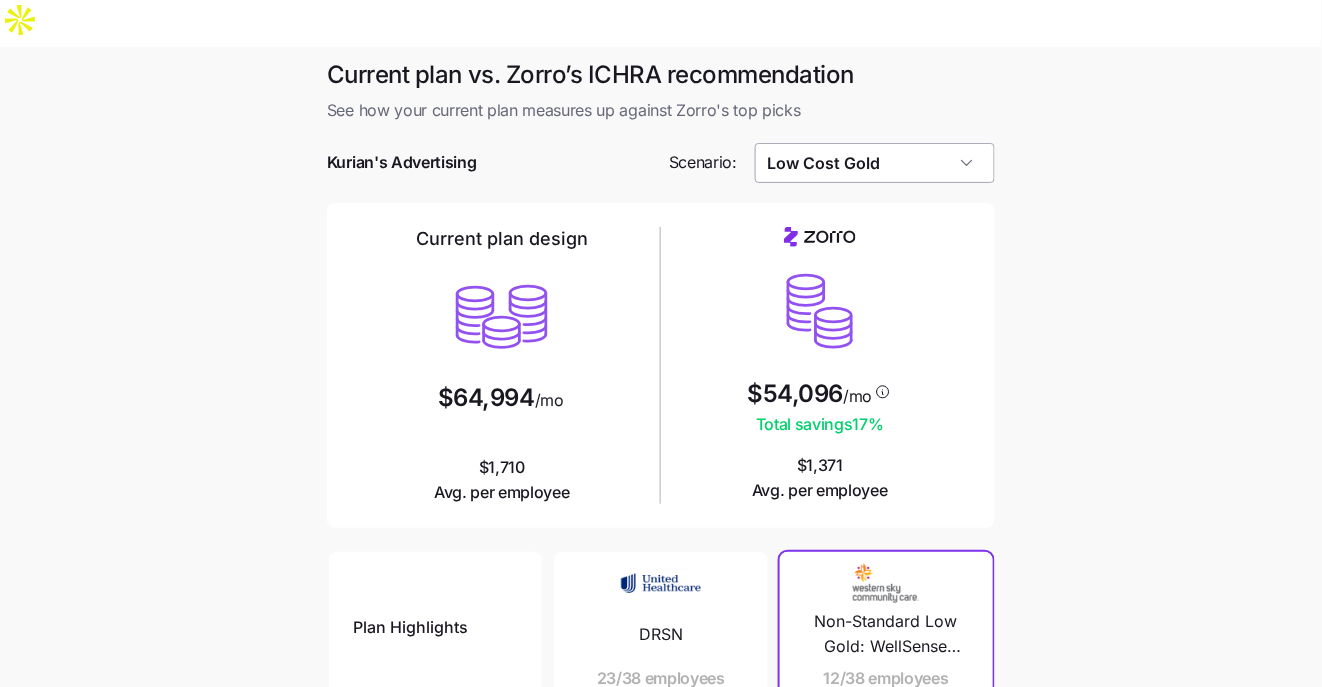 click on "Low Cost Gold" at bounding box center (875, 163) 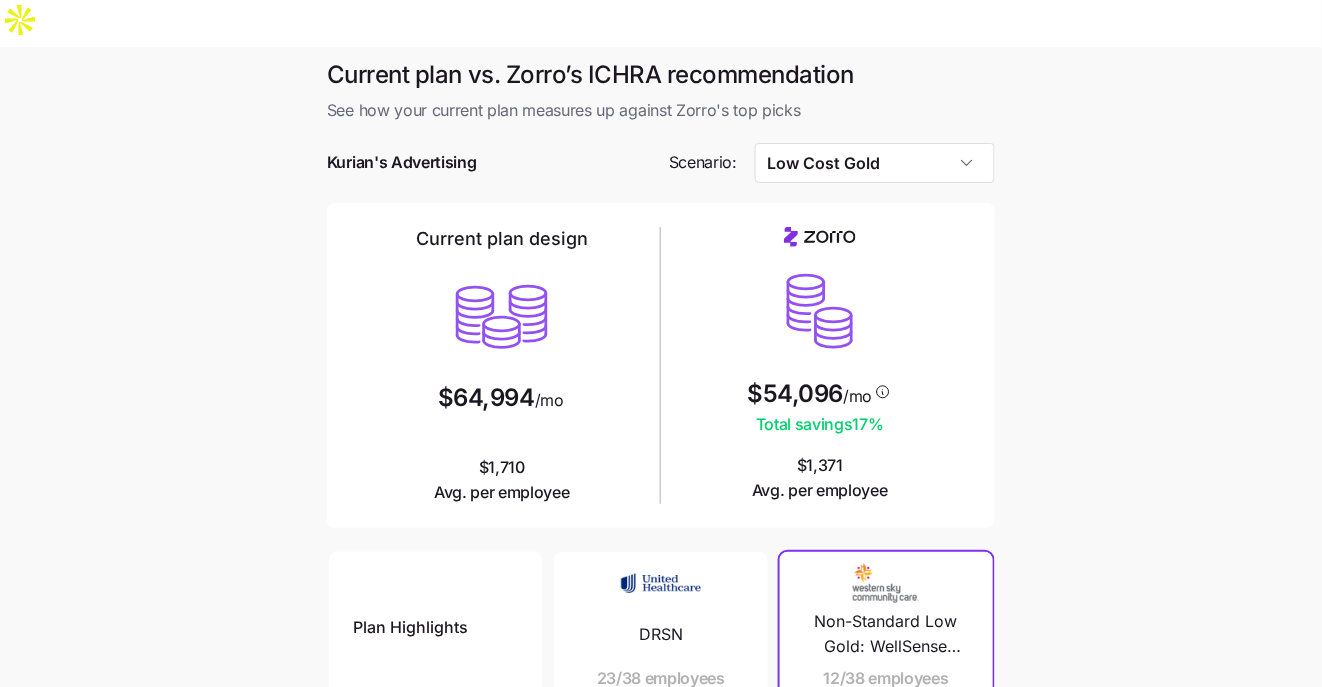 click on "Current plan vs. Zorro’s ICHRA recommendation See how your current plan measures up against Zorro's top picks Kurian's Advertising Scenario: Low Cost Gold Current plan design $64,994 /mo $1,710 Avg. per employee $54,096 /mo Total savings  17 % $1,371 Avg. per employee Plan Highlights Deductible Max Out-of-Pocket Primary Doctor Generic Drugs Specialist Visit DRSN 23/38 employees $2,000 $6,500 $30 $10 $60 DRT5 11/38 employees $1,000 $5,500 $25 $10 $50 EAJH 4/38 employees $2,500 $5,000 $10 Non-Standard Low Gold: WellSense Clarity Gold 1500 12/38 employees $1,500 $5,250 $30 $30 $55 Non-Standard Low Gold: Tufts Health Direct Gold 1600 5/38 employees $1,600 $5,500 $35 $25 $55 Gold 1 3/38 employees $1,640 $8,100 $20 $15 $50 TARO Direct Primary Care Gold ($0 PCP Mental Health Labs Generics $0 Deduct) - HMO 2/38 employees $0 $9,450 No charge / No charge No charge / No charge $75 Sentara M Gold 2200 Ded 1/38 employees $2,200 $6,400 $25 $15 $50 Standard Gold 1/38 employees $1,500 $7,800 $30 $15 $60 1/38 employees $500" at bounding box center (661, 593) 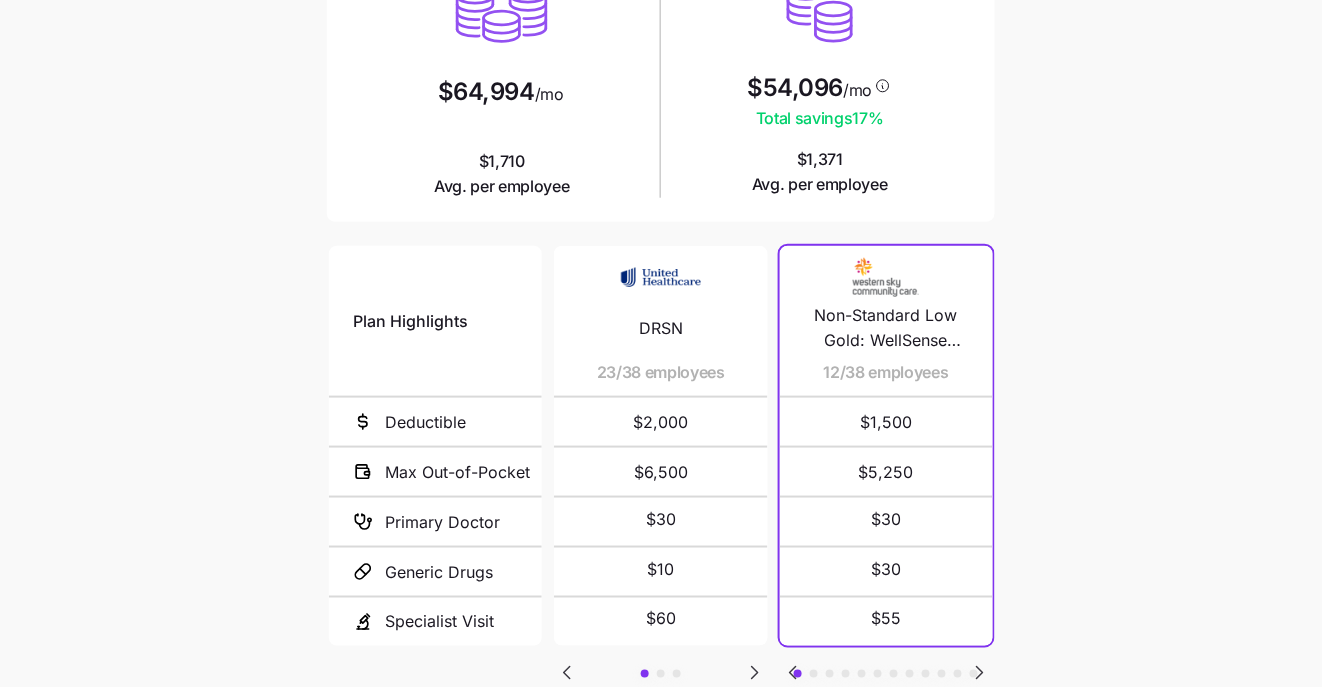 scroll, scrollTop: 404, scrollLeft: 0, axis: vertical 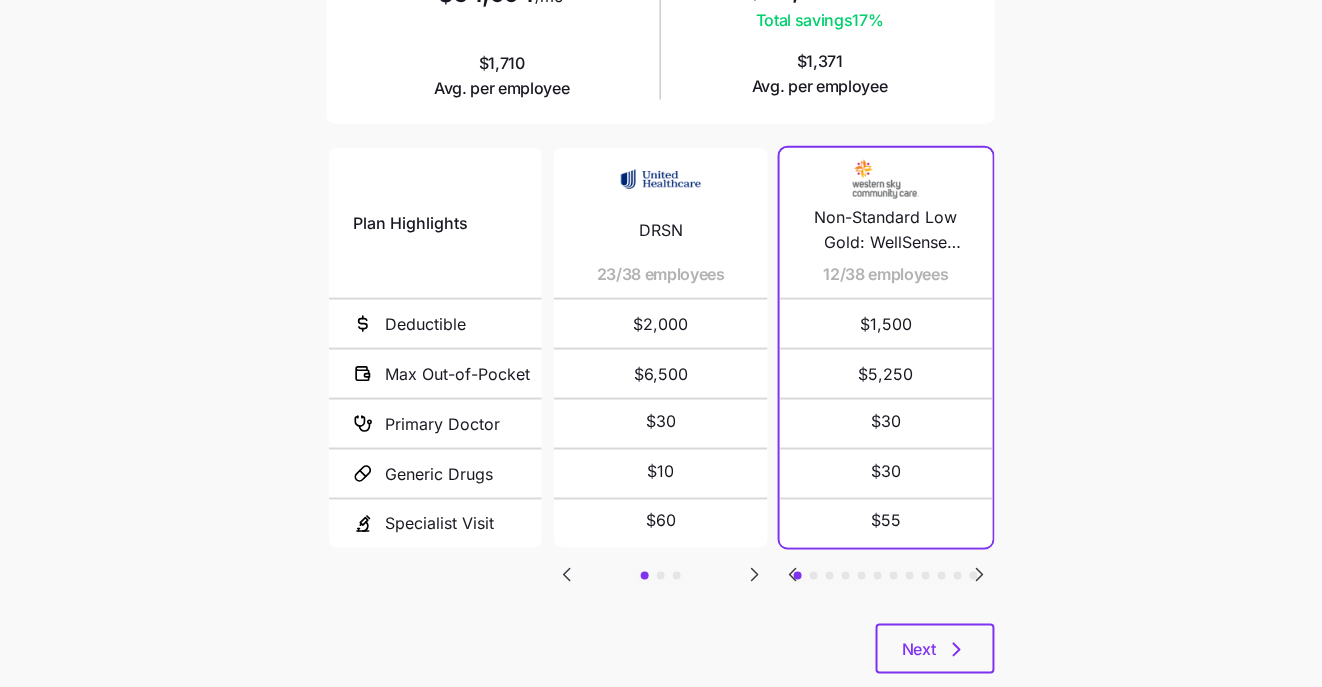 click 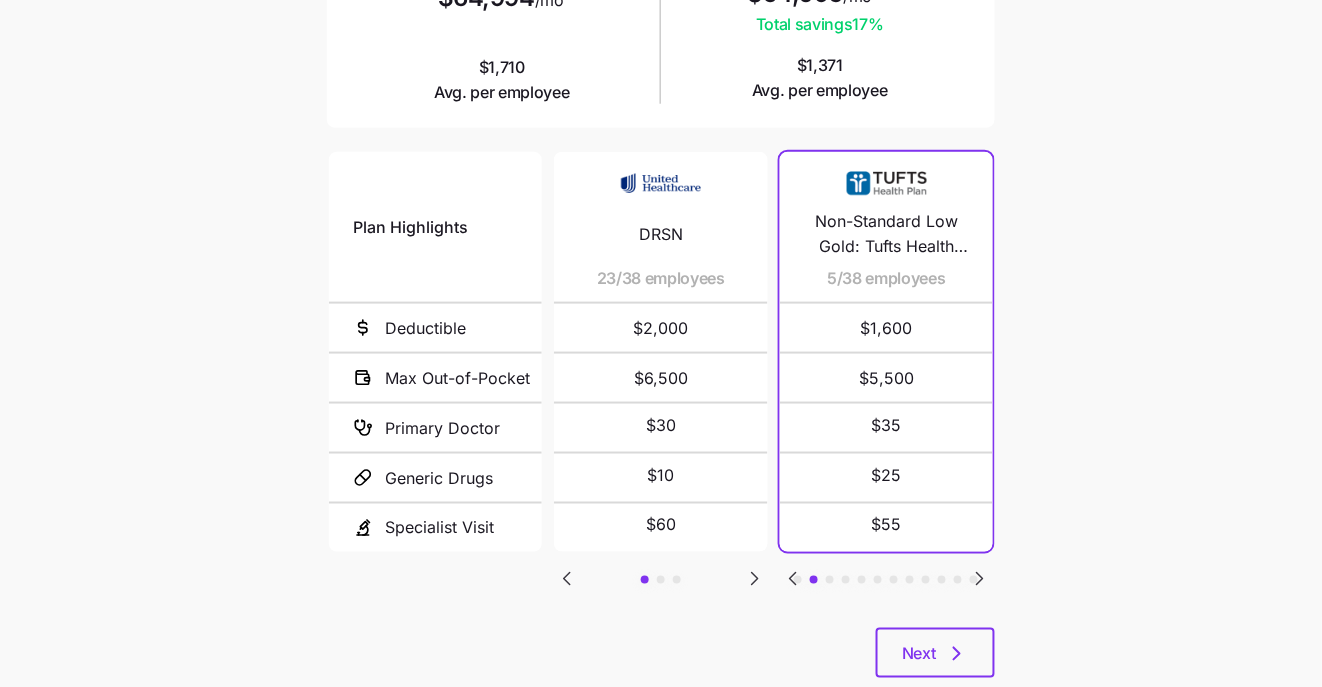 scroll, scrollTop: 400, scrollLeft: 0, axis: vertical 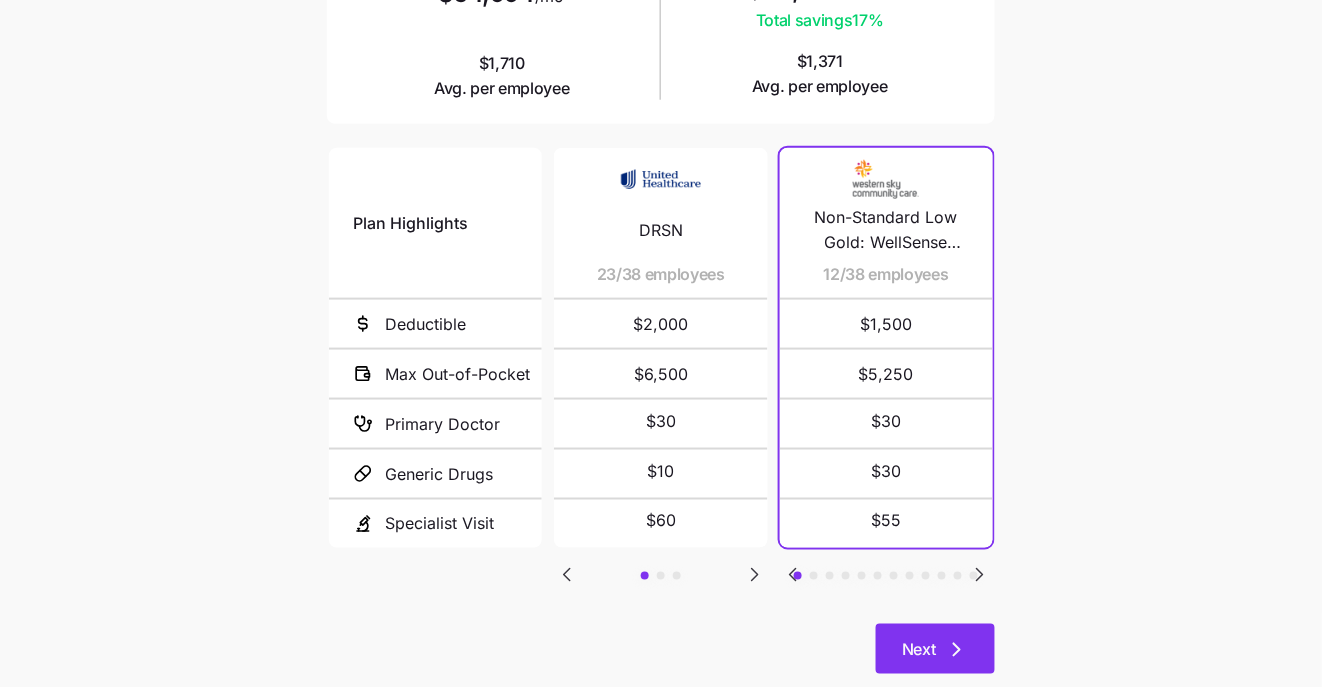 click on "Next" at bounding box center (935, 649) 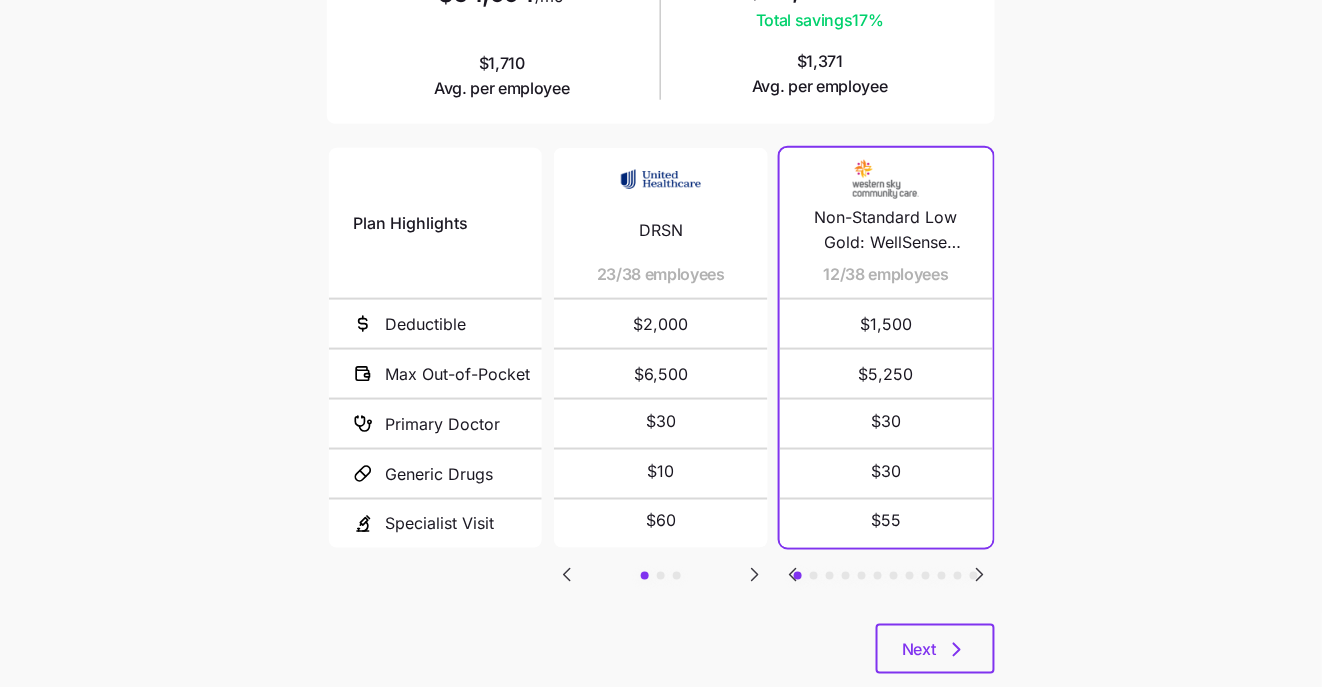 scroll, scrollTop: 0, scrollLeft: 0, axis: both 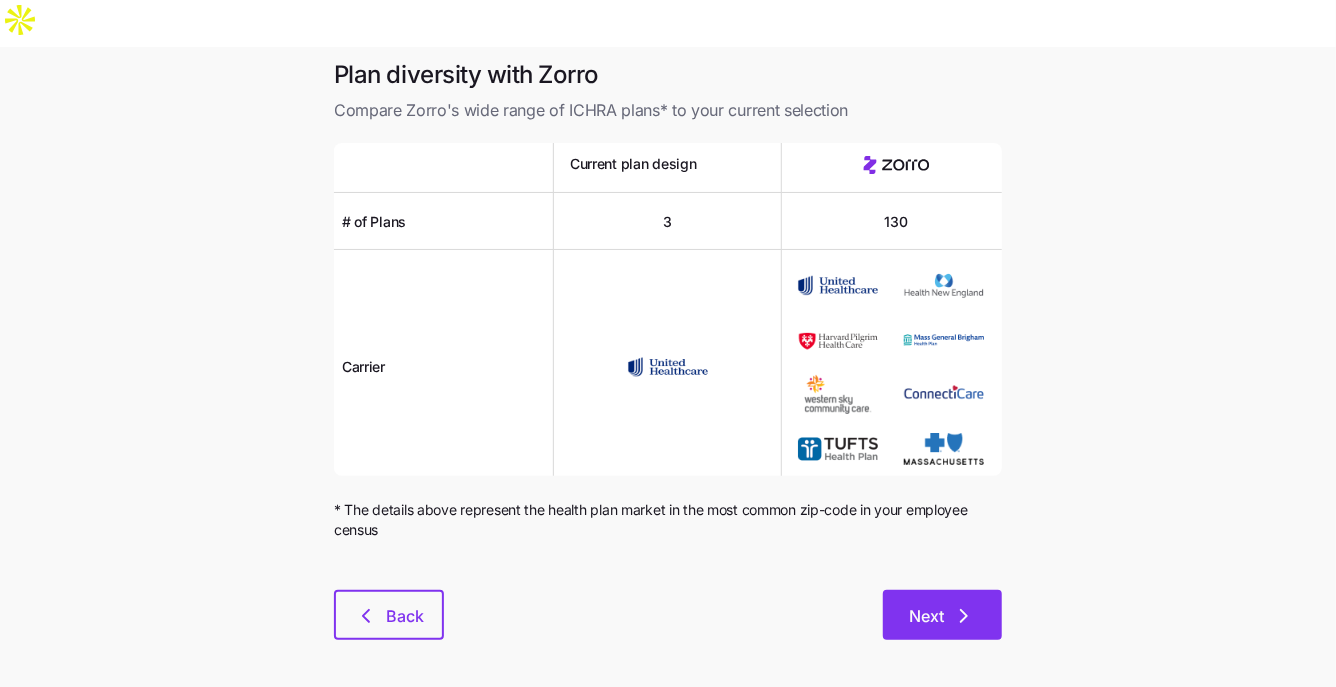 click on "Next" at bounding box center (942, 615) 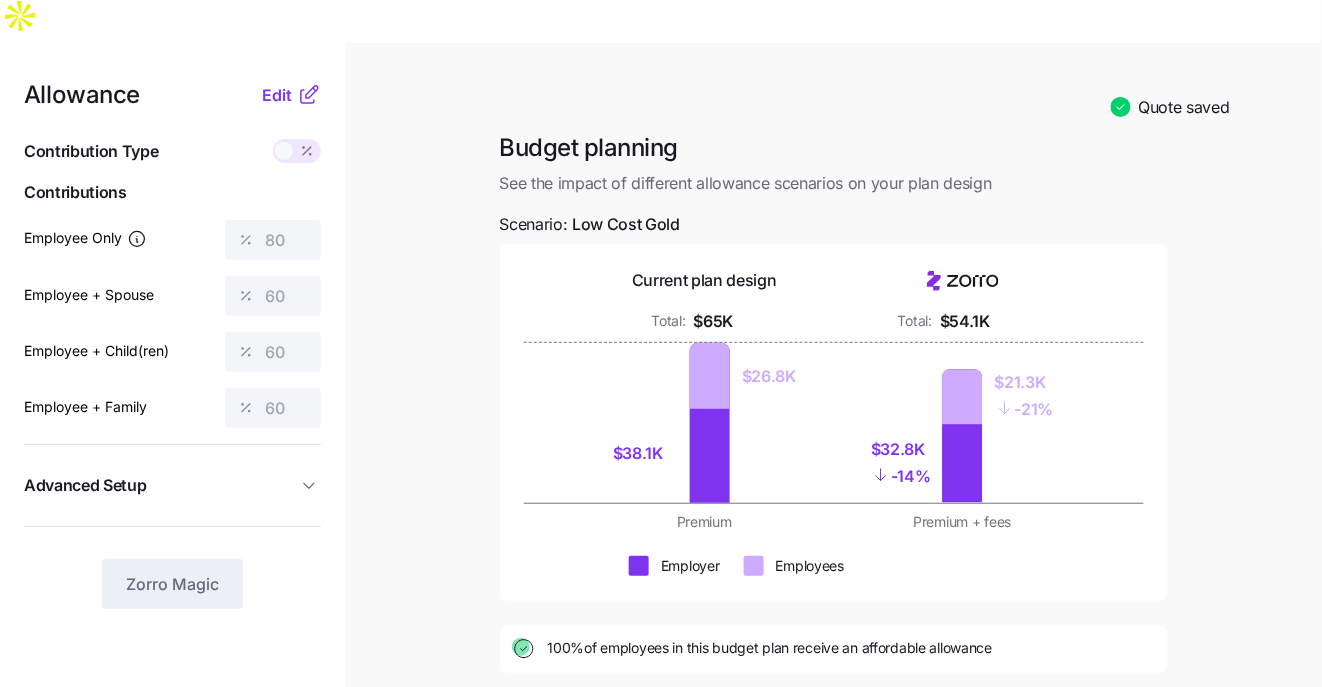 scroll, scrollTop: 0, scrollLeft: 0, axis: both 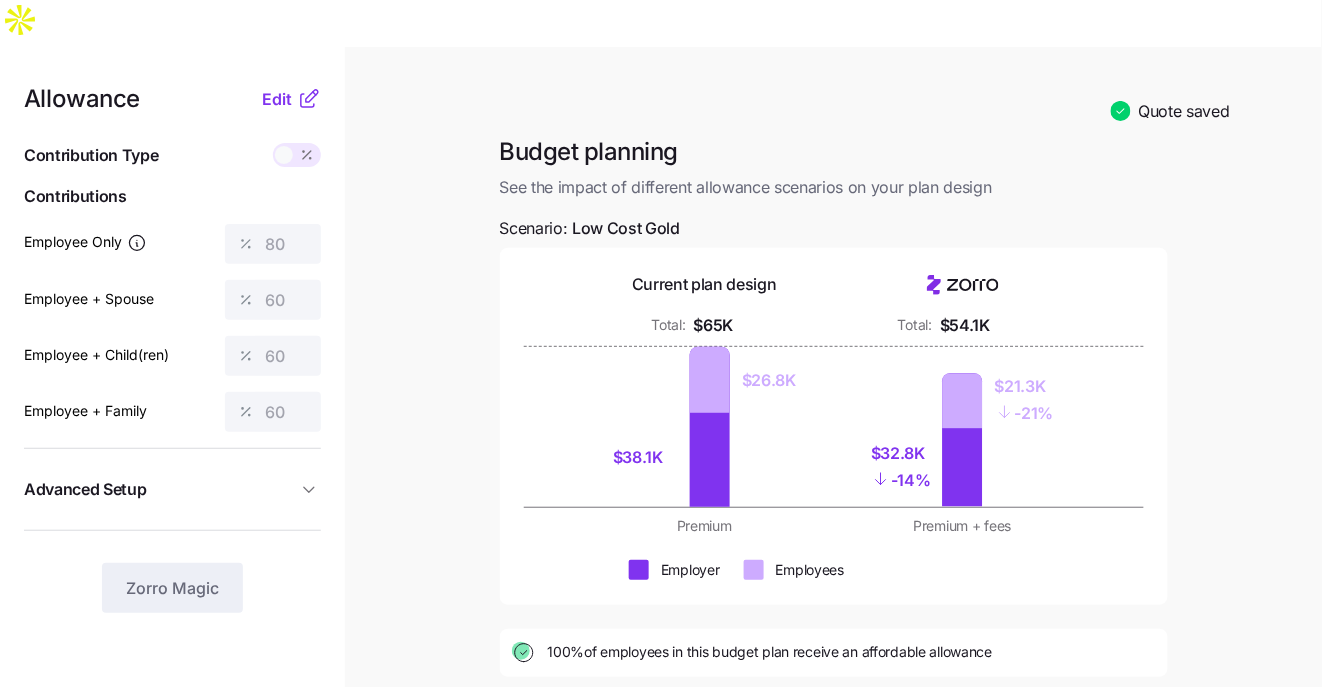 click on "Allowance Edit Contribution Type Use classes Contributions Employee Only 80 Employee + Spouse 60 Employee + Child(ren) 60 Employee + Family 60 Advanced Setup Geo distribution By state (16) Family Units 8 units Zorro Magic" at bounding box center (172, 523) 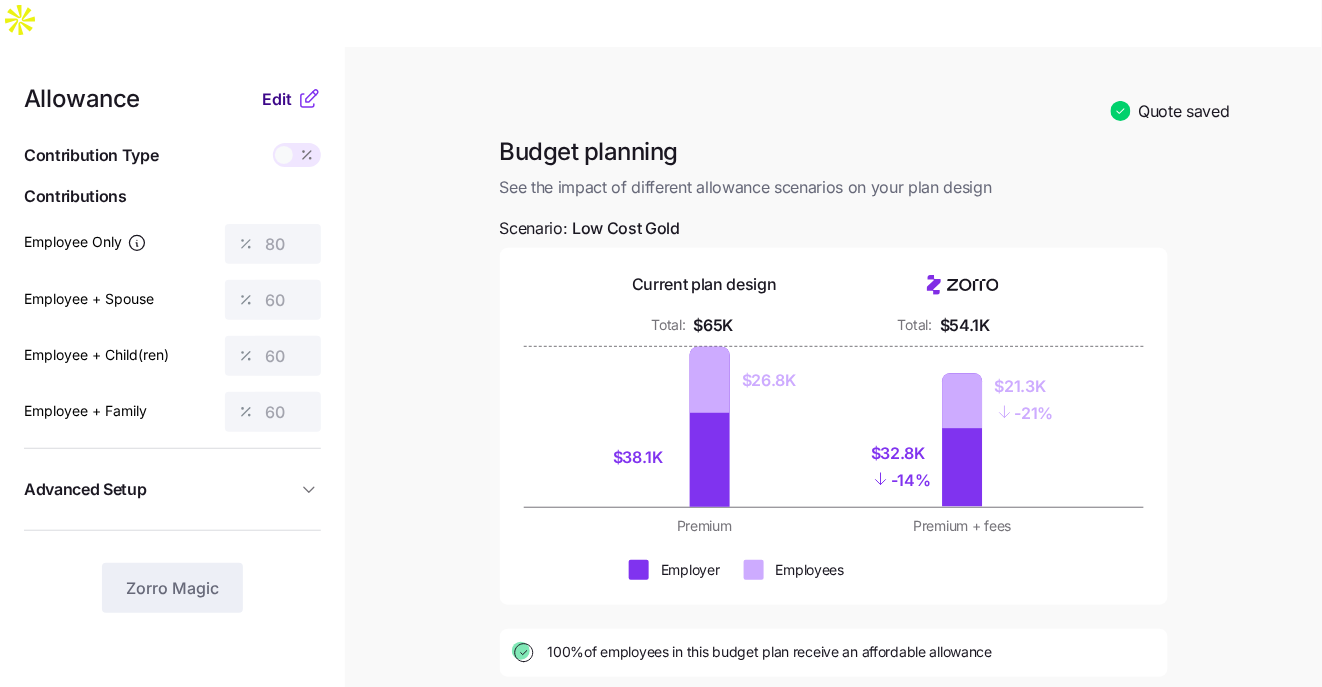 click on "Edit" at bounding box center (277, 99) 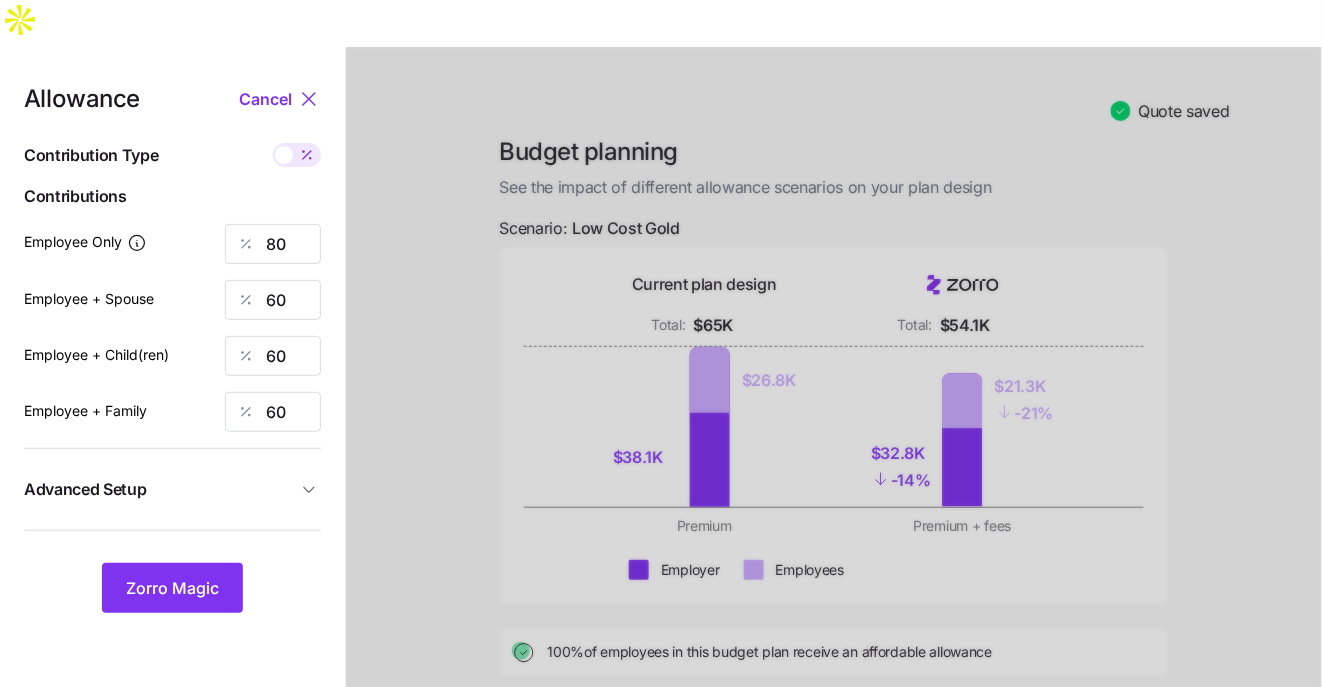 click at bounding box center [284, 155] 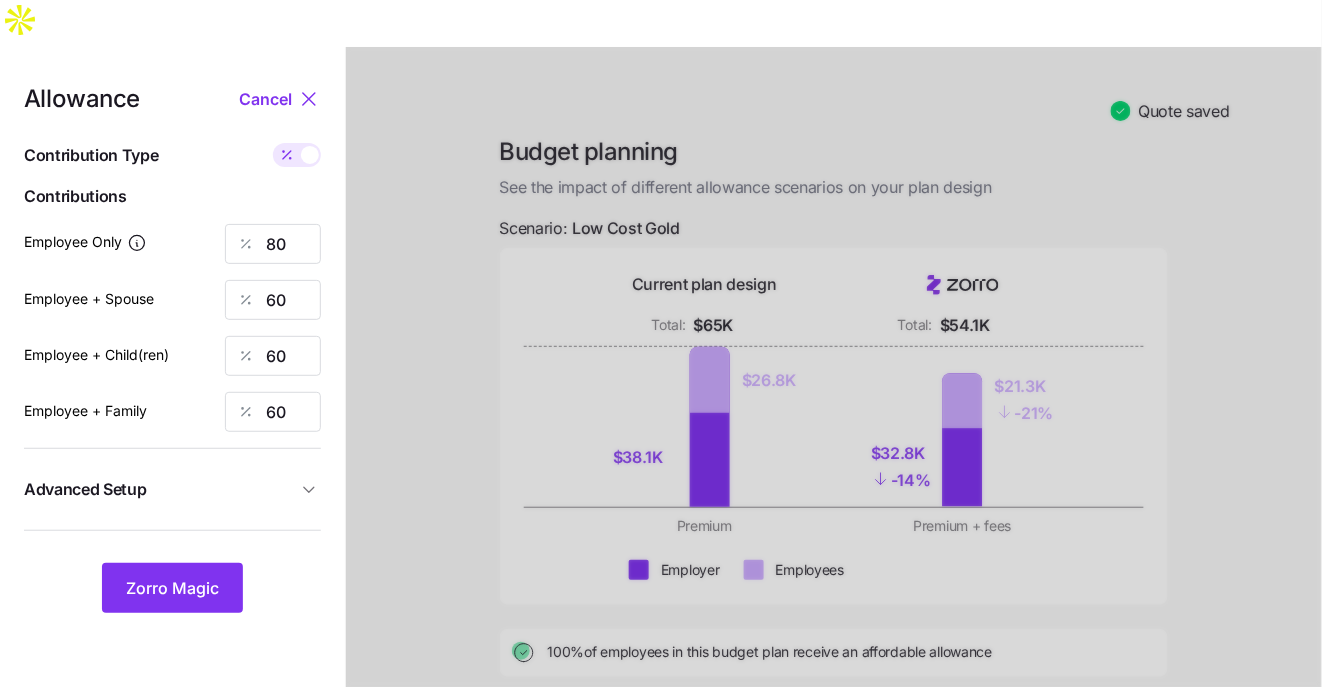 type on "568" 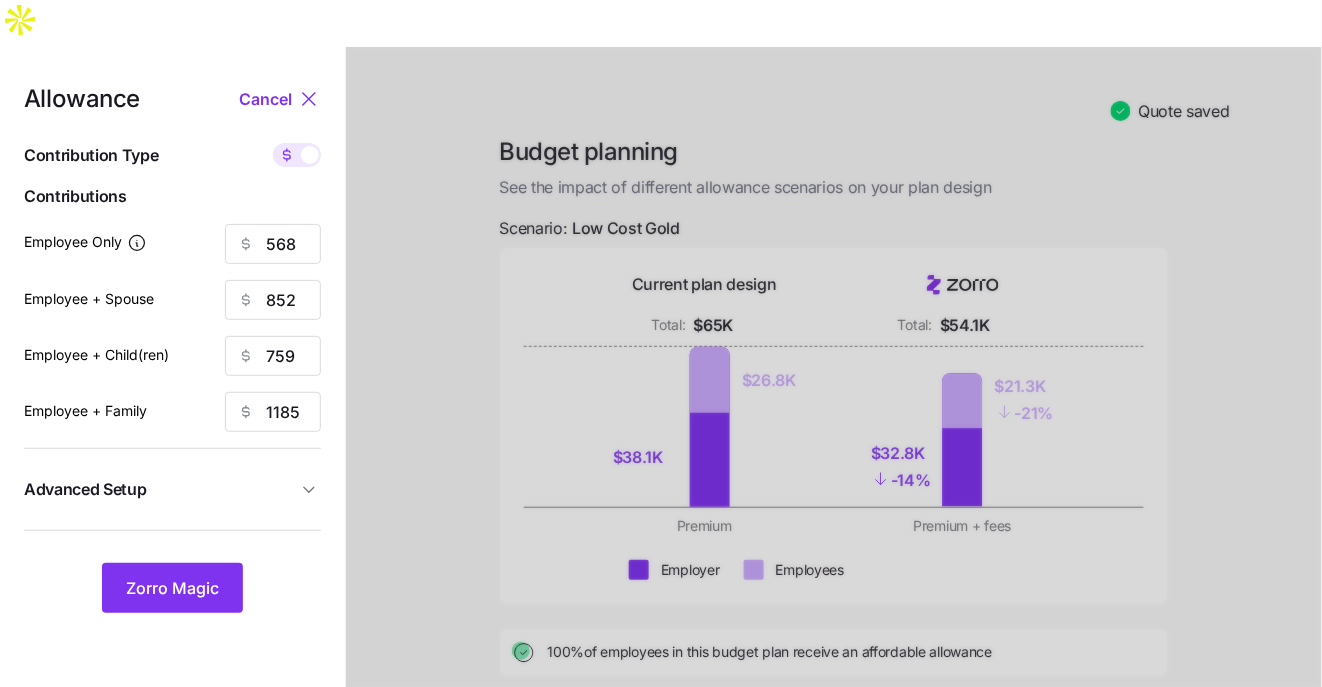 click at bounding box center (310, 155) 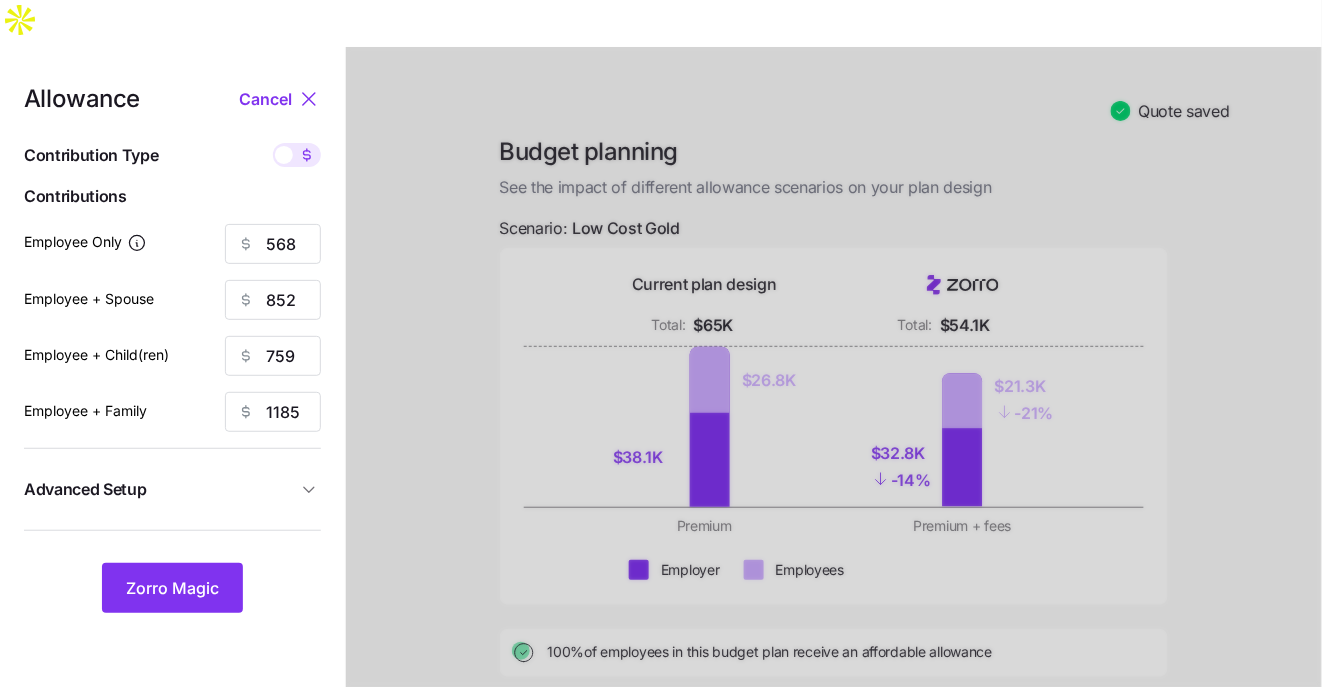 type on "80" 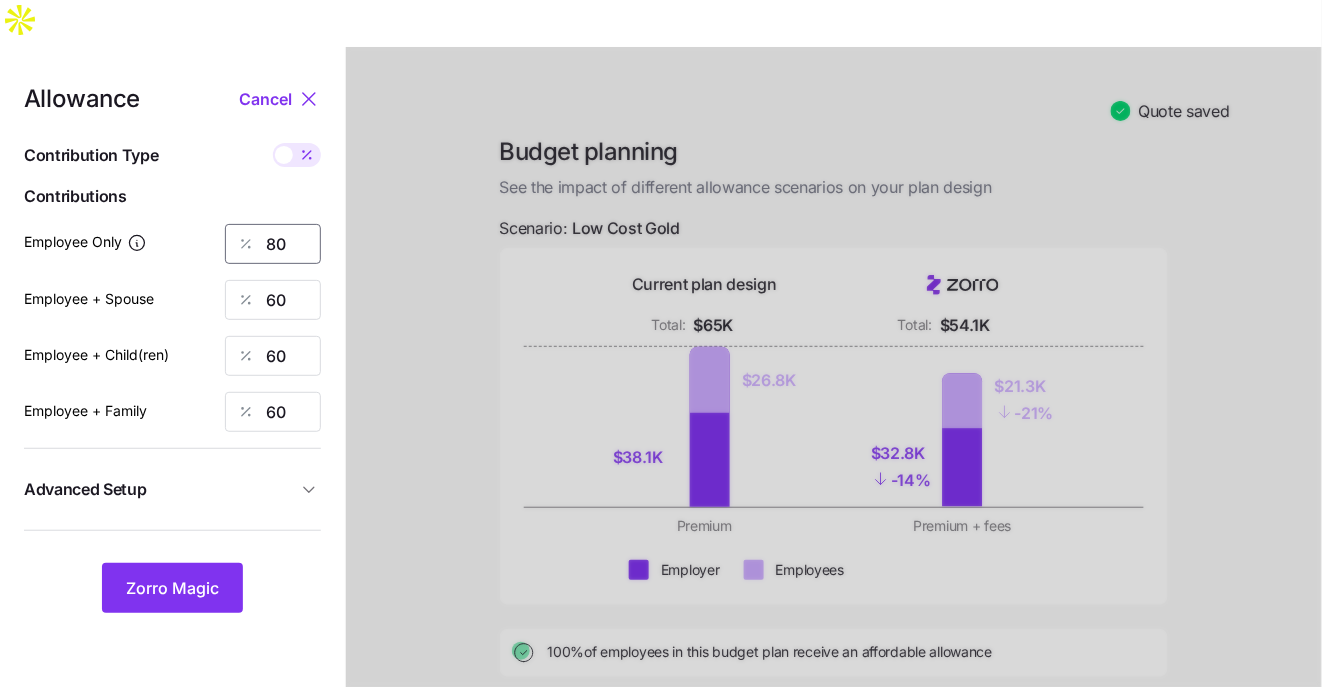 click on "80" at bounding box center [273, 244] 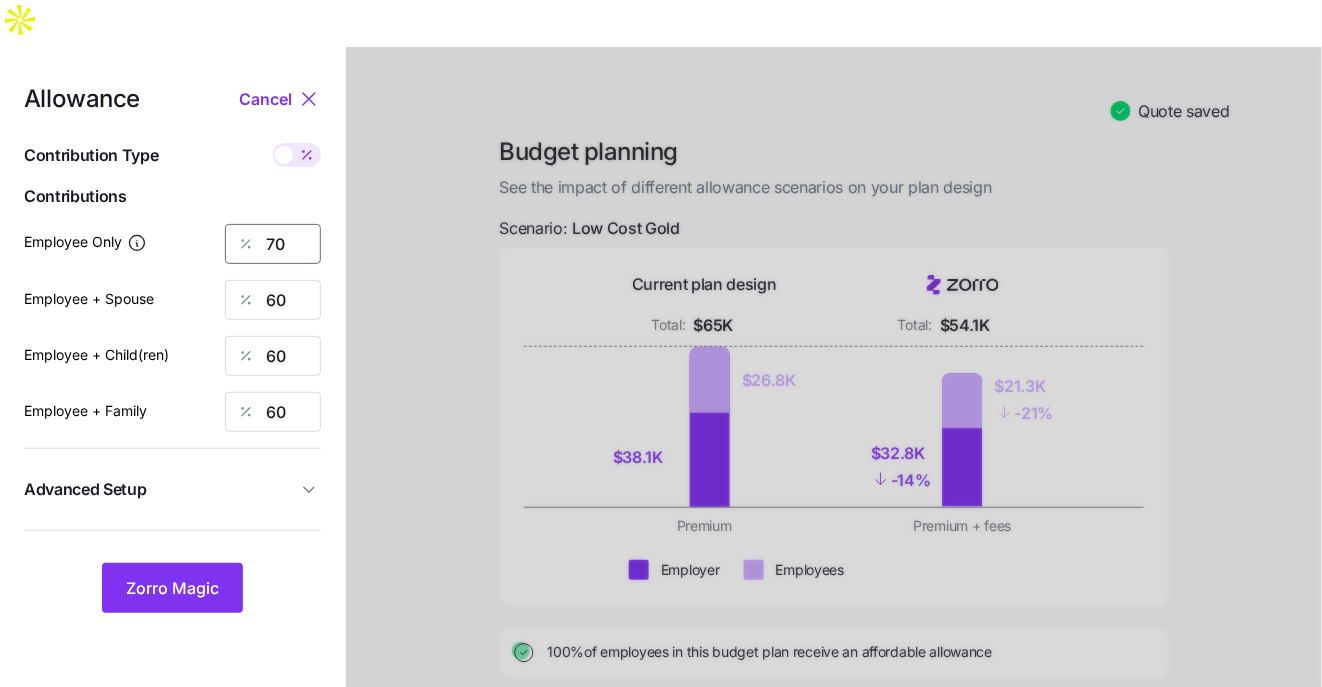 type on "70" 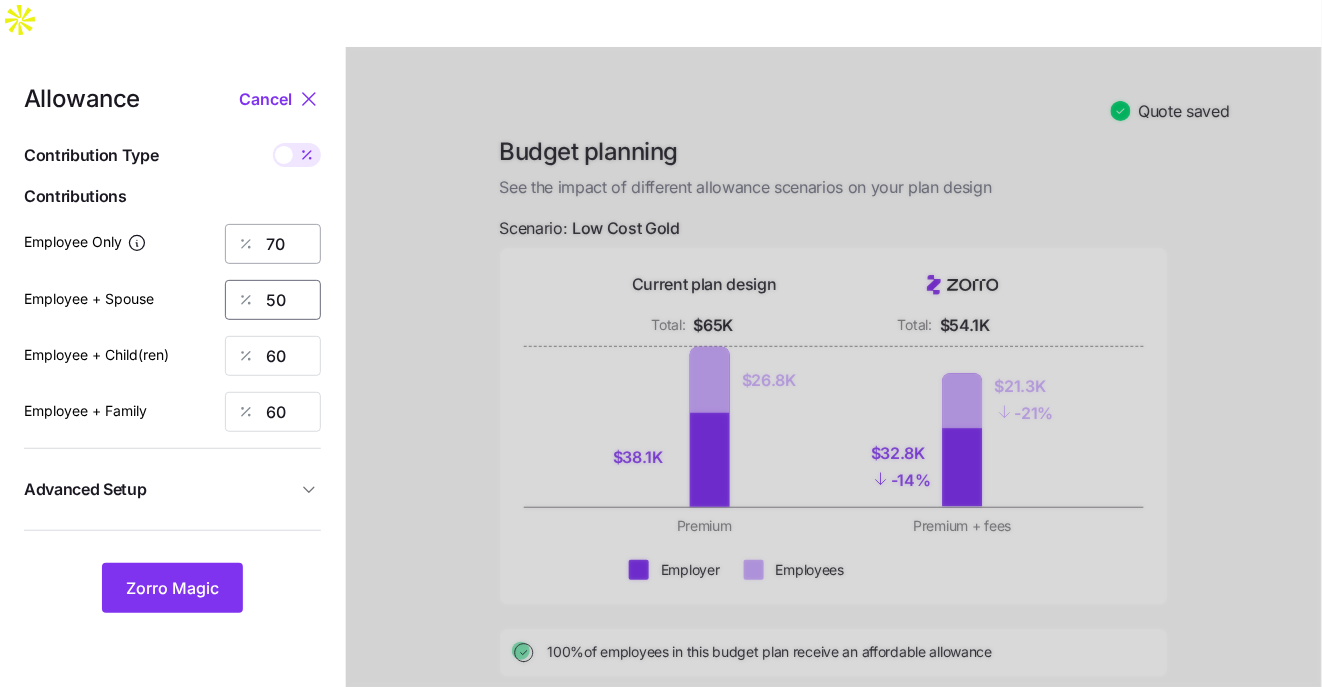 type on "50" 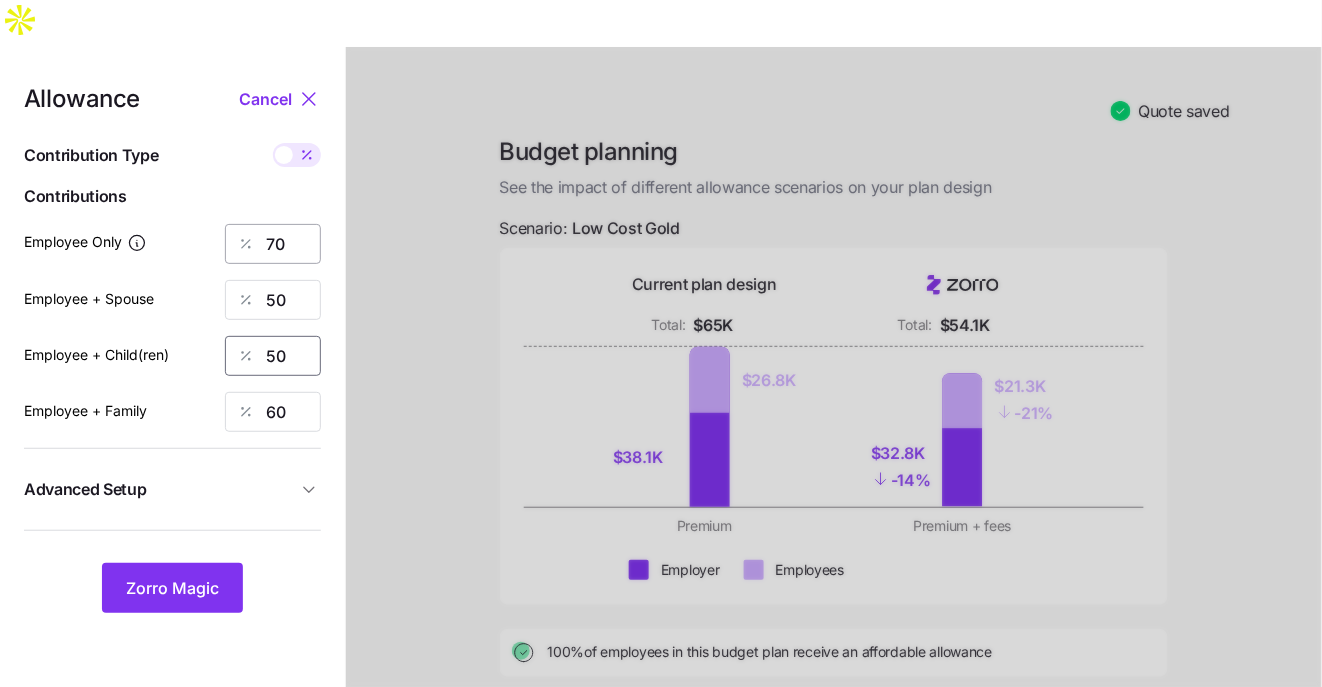 type on "50" 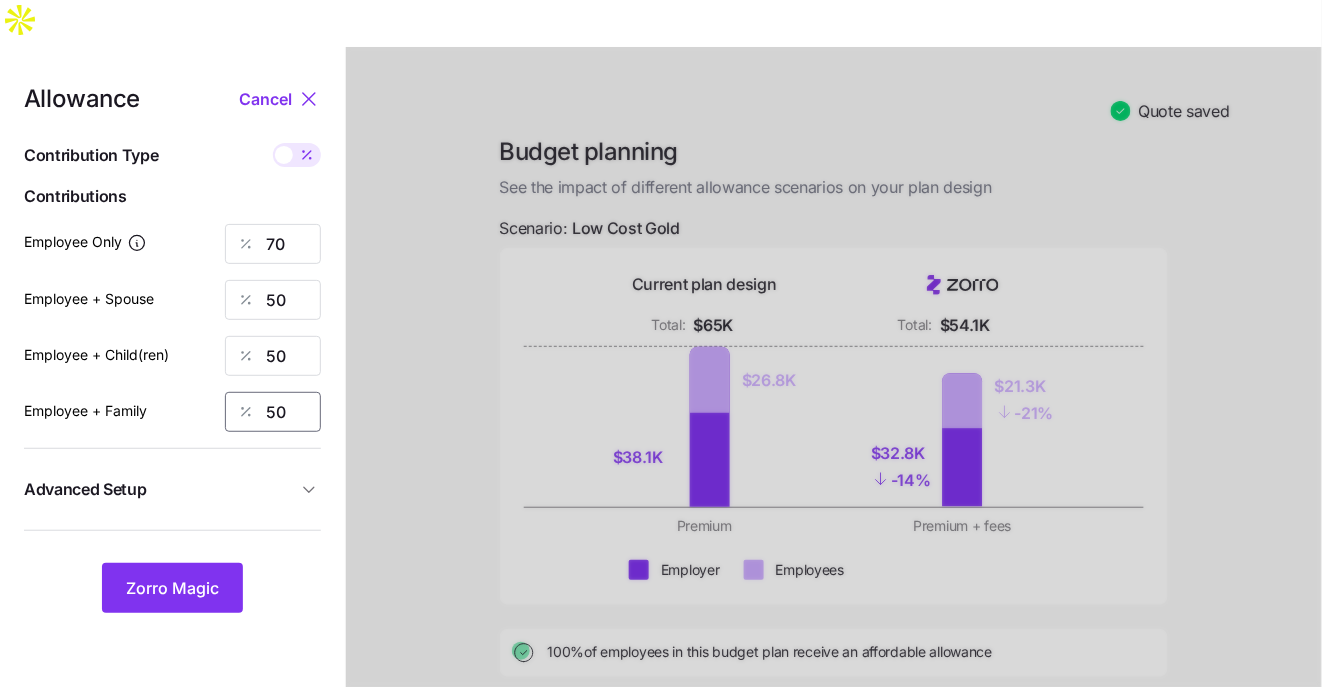 type on "50" 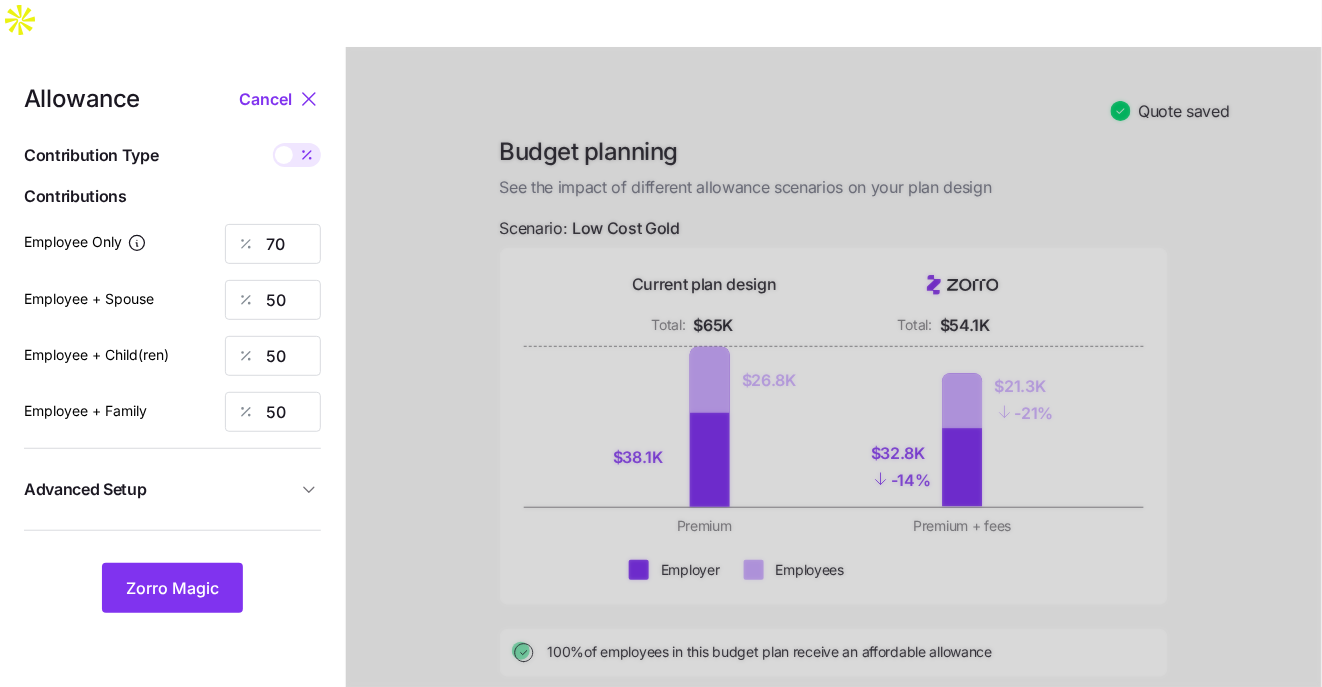 click on "Advanced Setup" at bounding box center (172, 489) 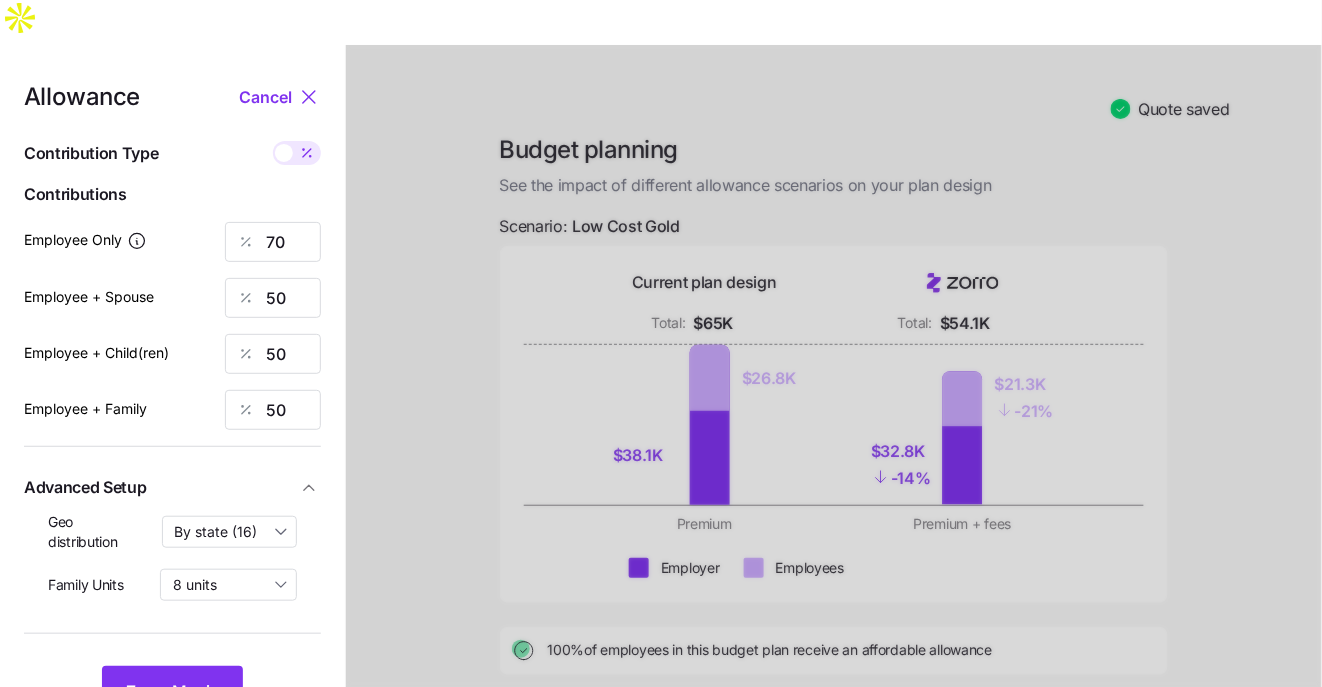scroll, scrollTop: 135, scrollLeft: 0, axis: vertical 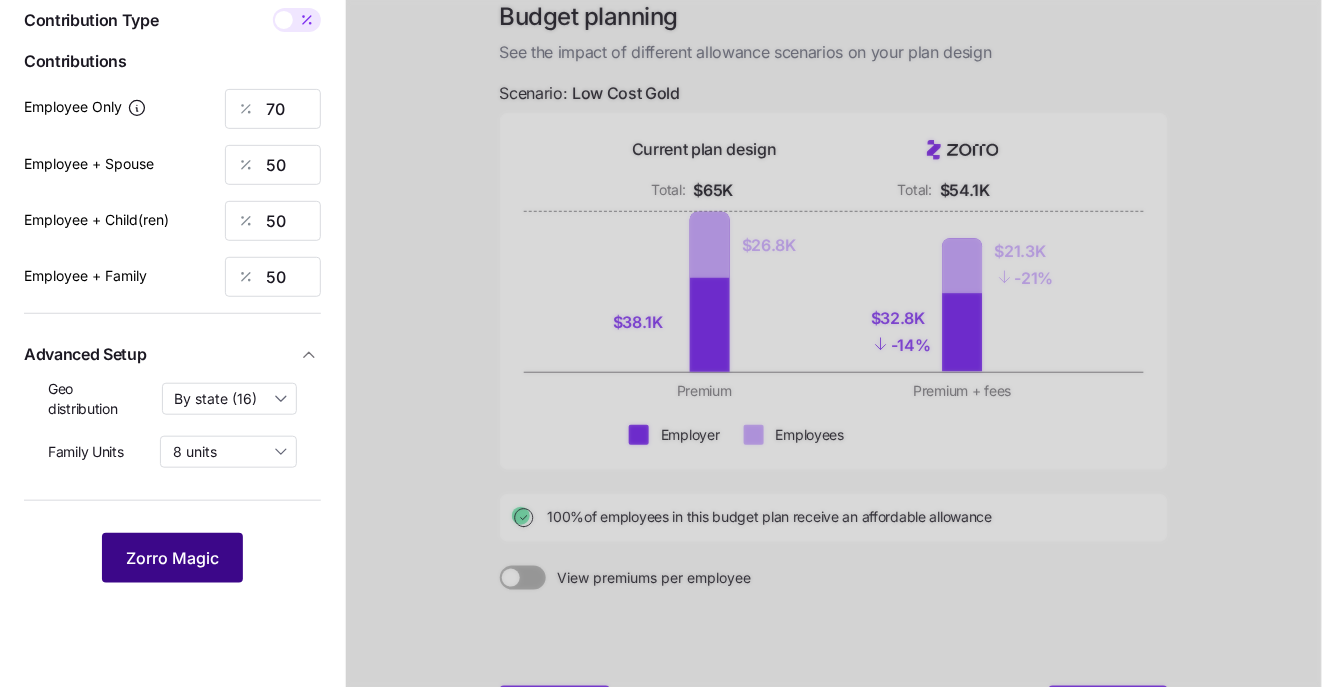 click on "Zorro Magic" at bounding box center (172, 558) 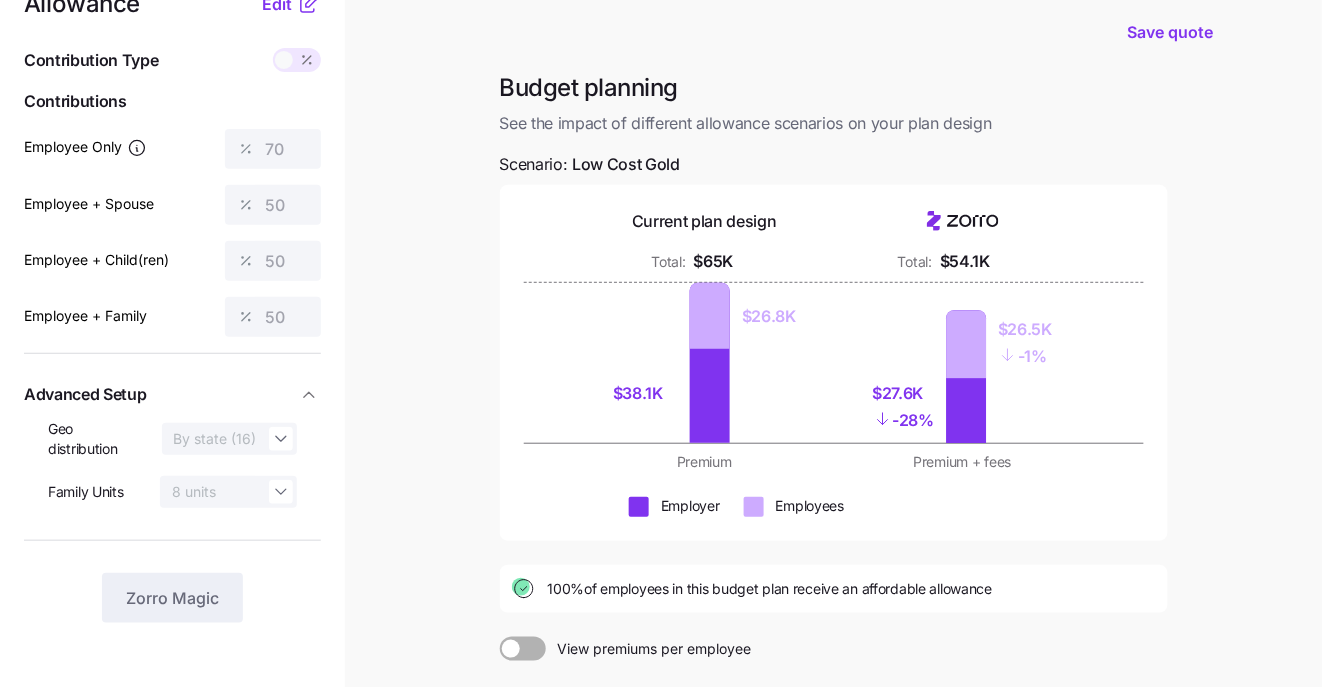 scroll, scrollTop: 78, scrollLeft: 0, axis: vertical 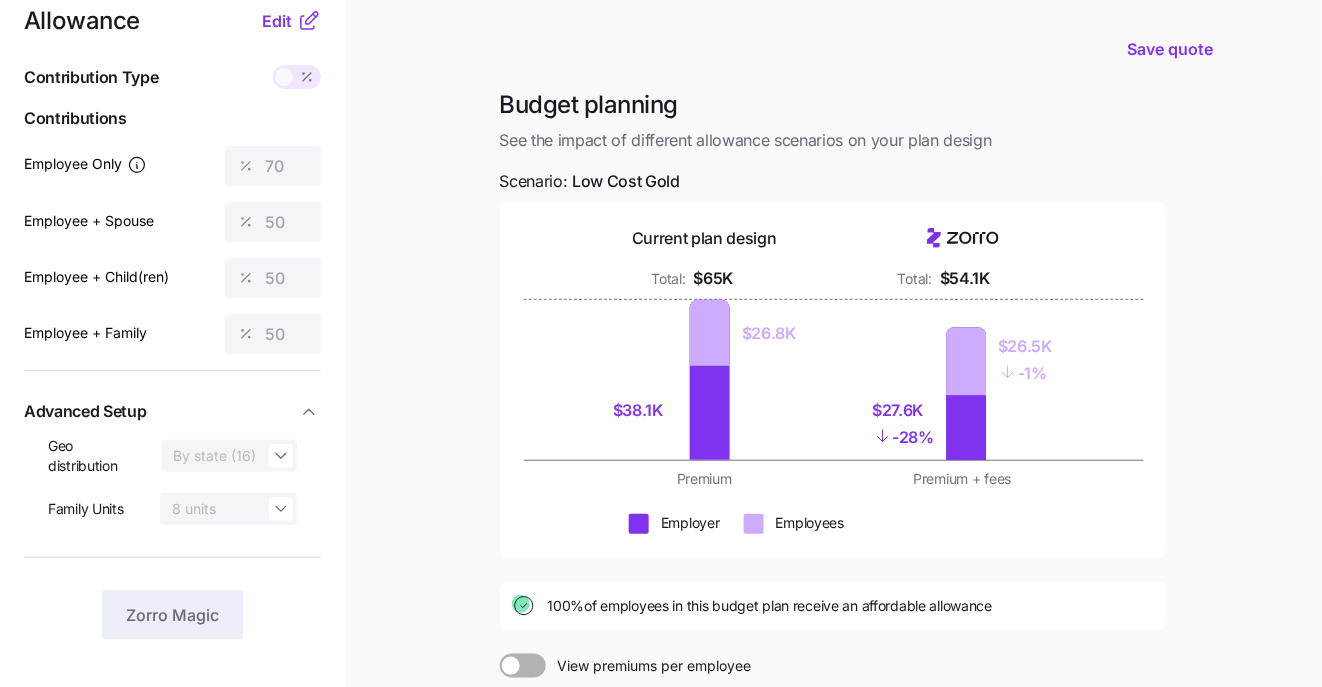 click at bounding box center (307, 77) 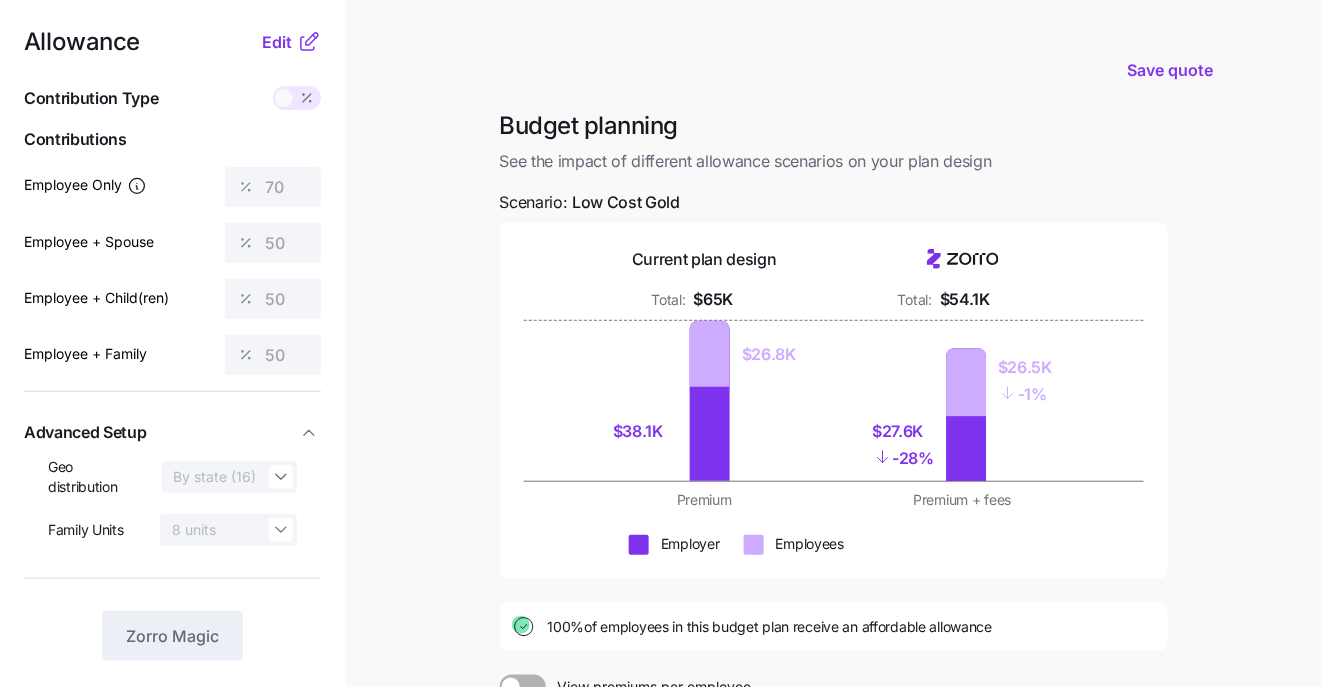 scroll, scrollTop: 0, scrollLeft: 0, axis: both 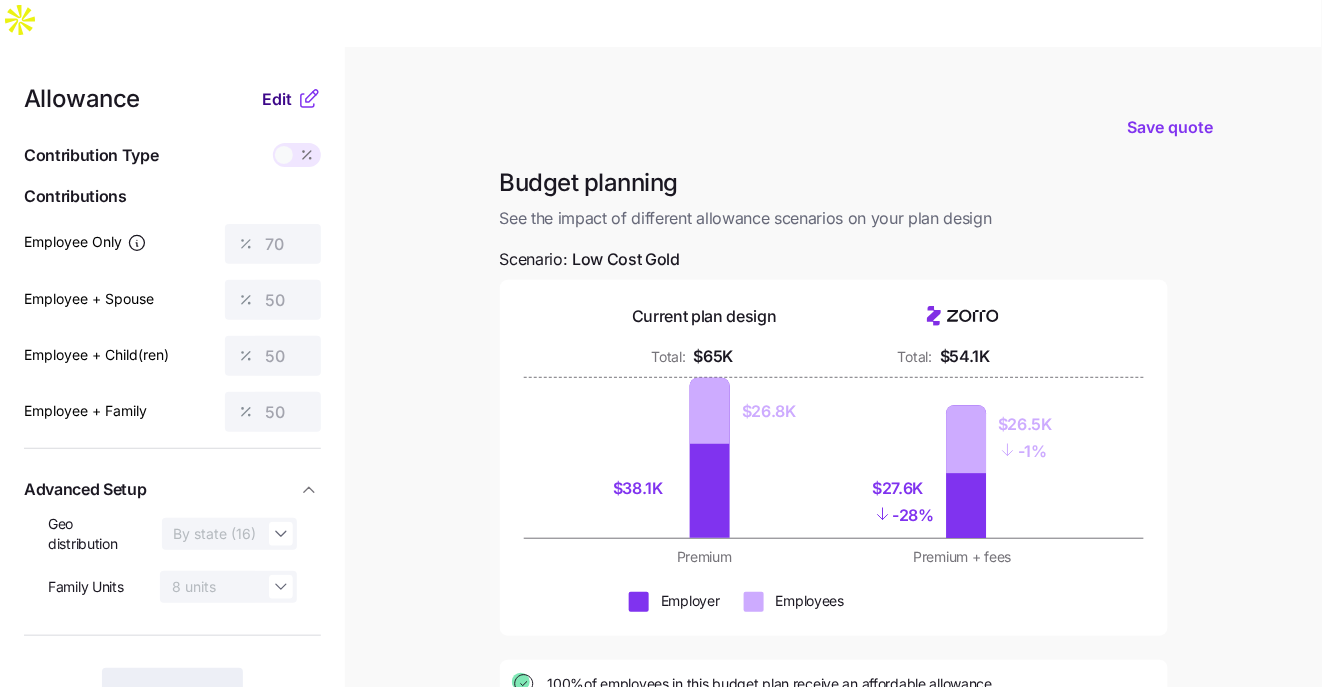 click on "Edit" at bounding box center (277, 99) 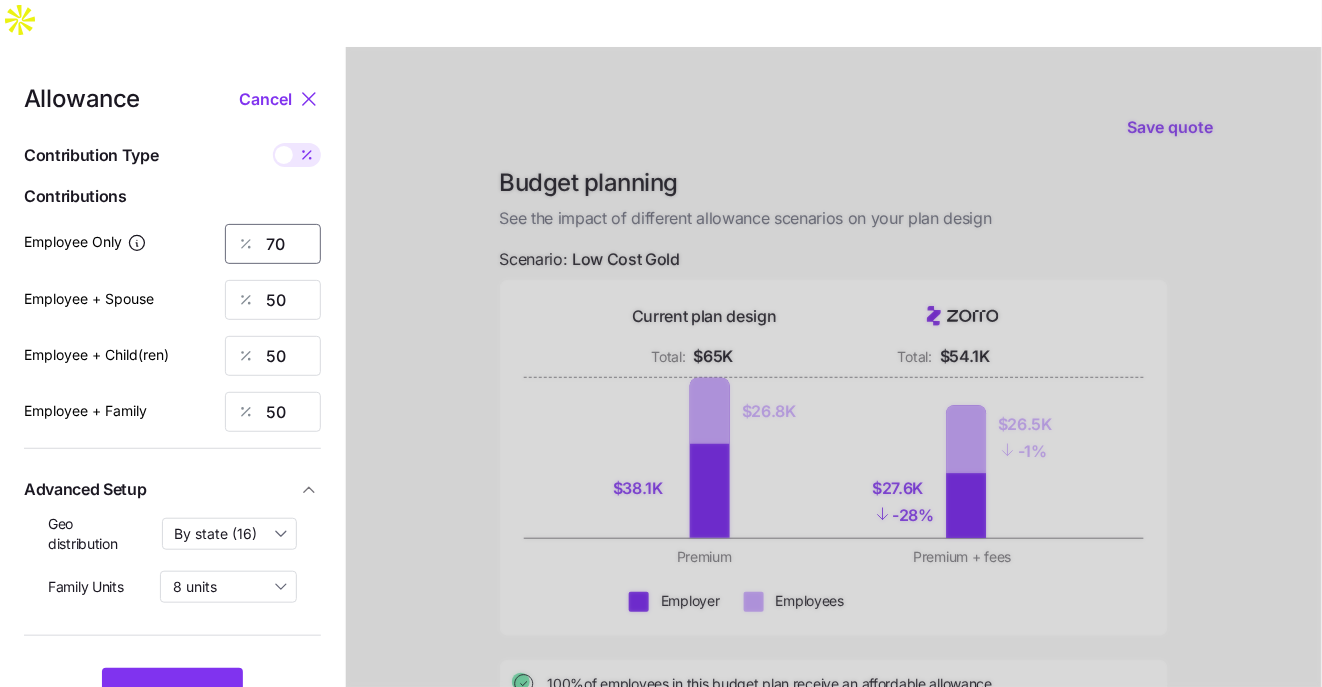 click on "70" at bounding box center [273, 244] 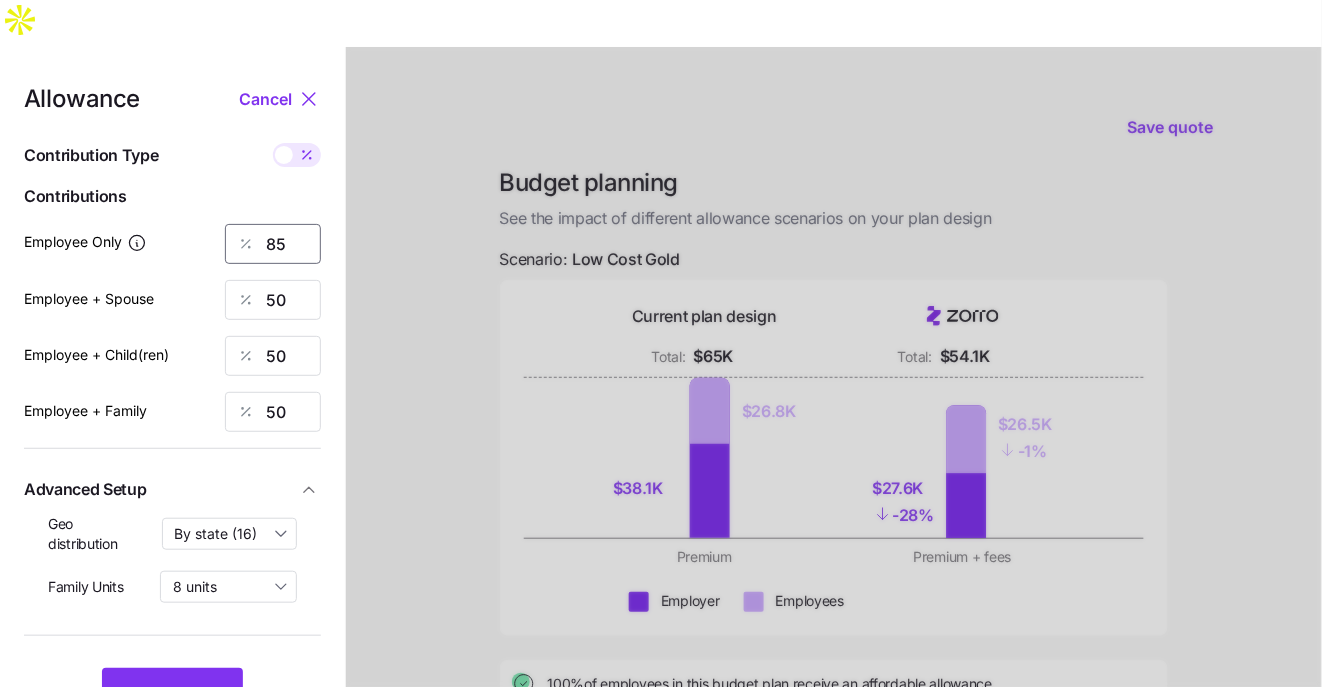type on "85" 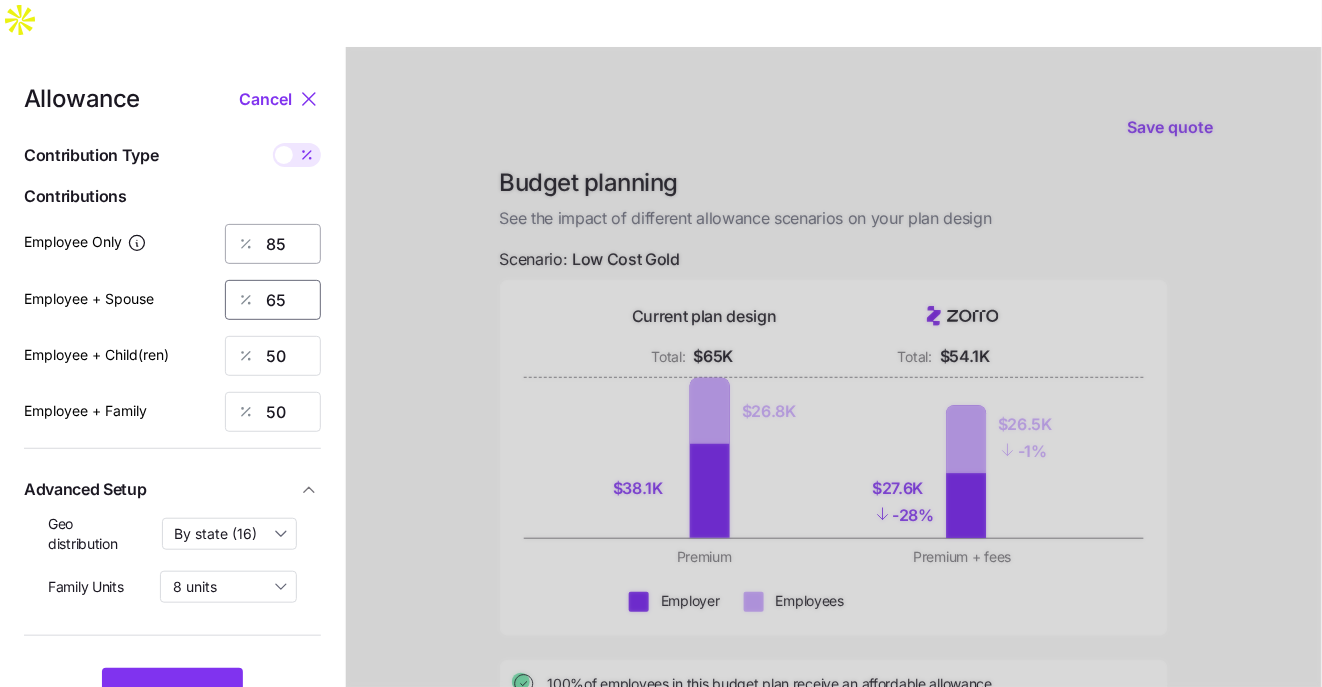 type on "65" 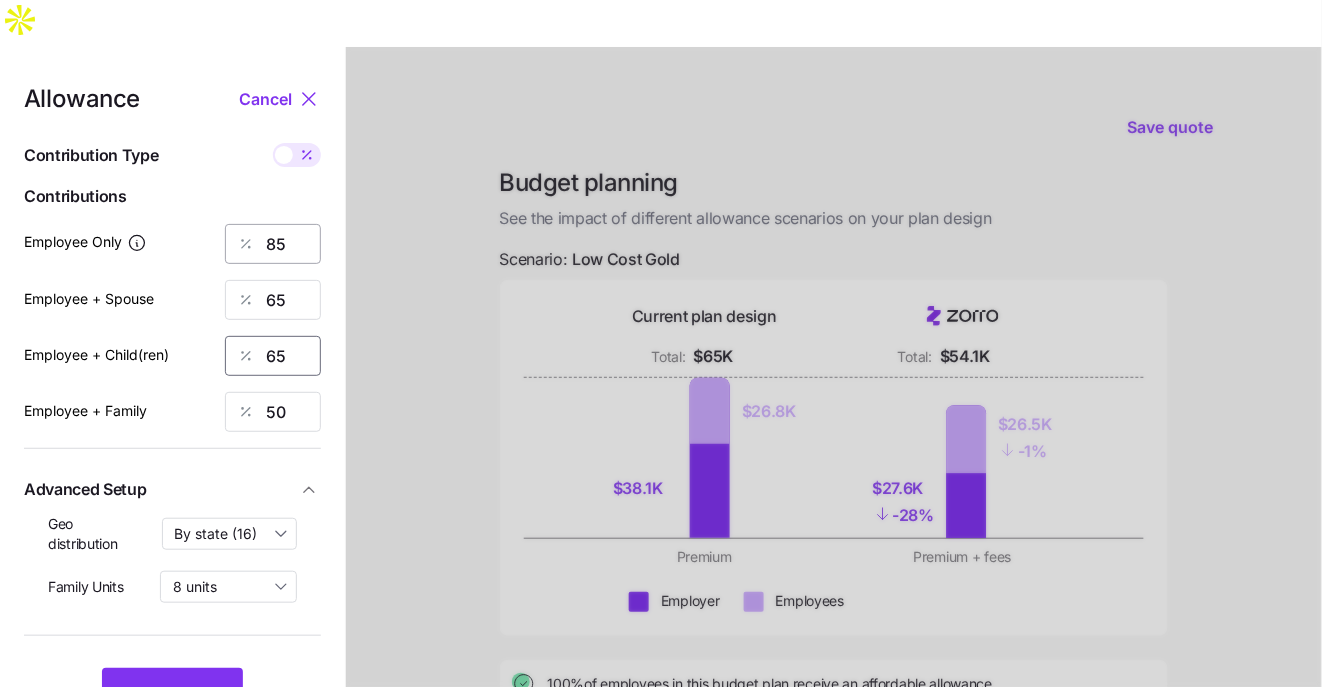 type on "65" 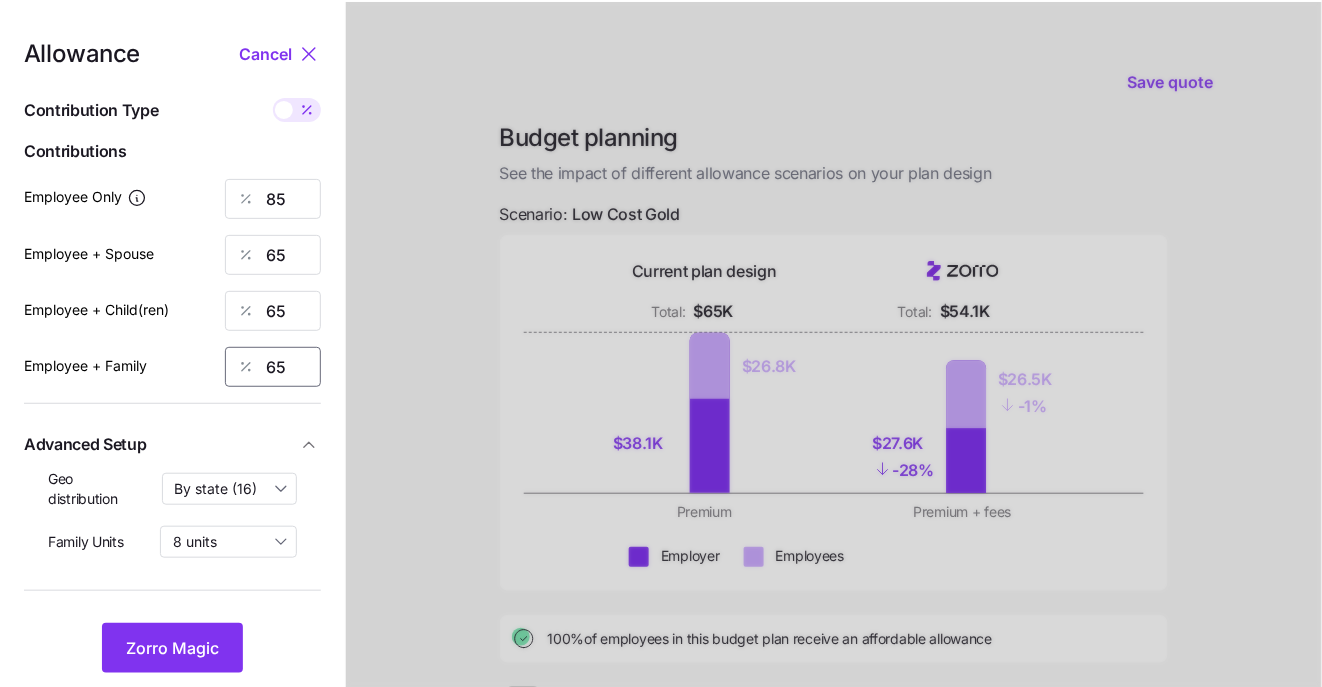 scroll, scrollTop: 147, scrollLeft: 0, axis: vertical 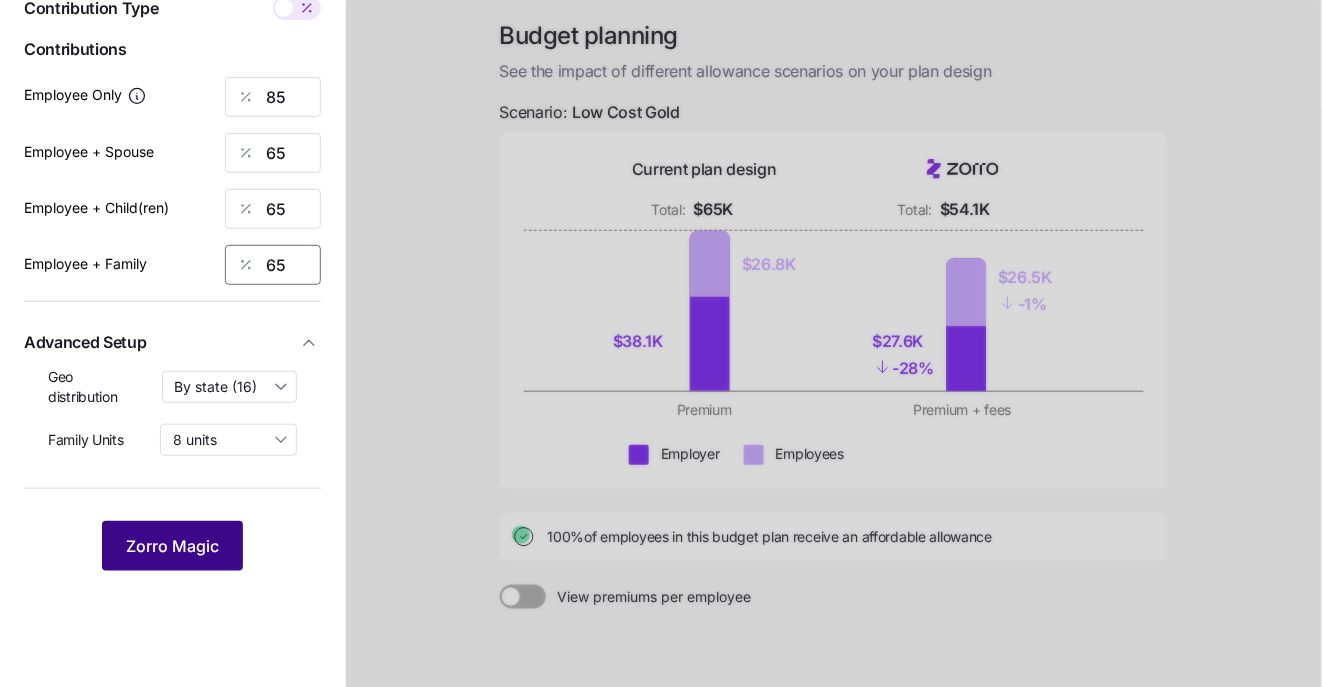 type on "65" 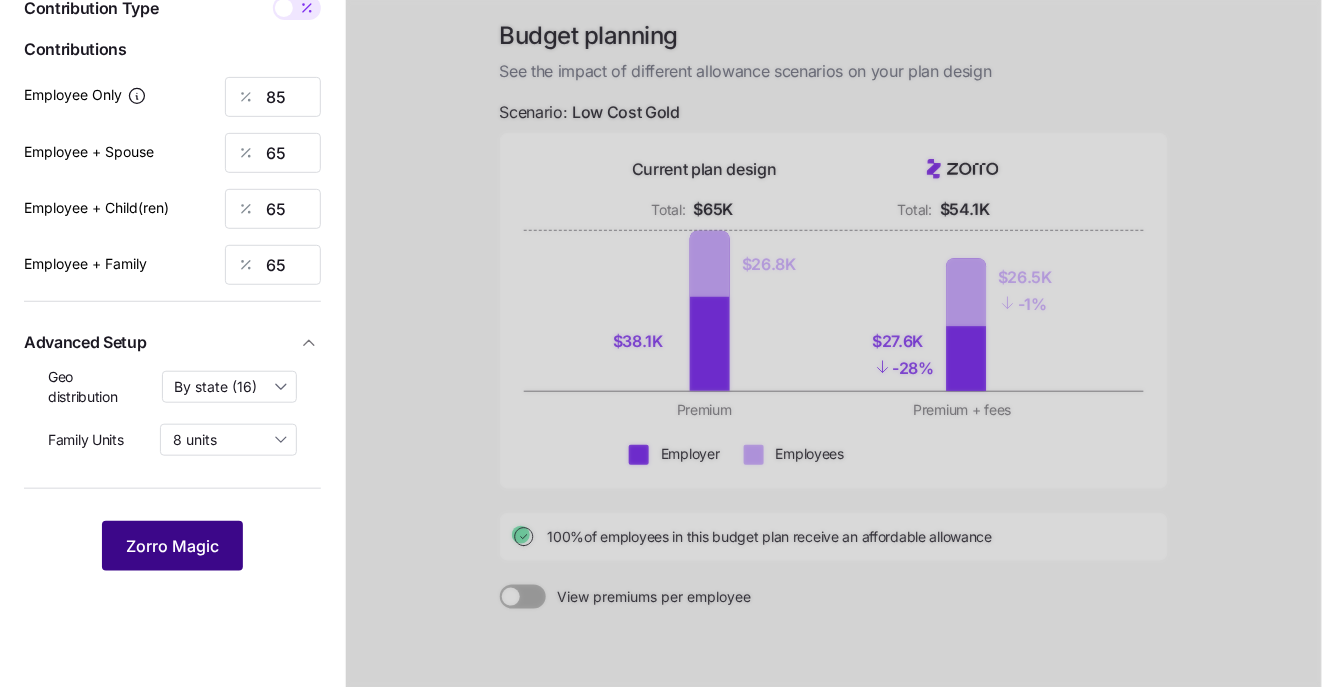 click on "Zorro Magic" at bounding box center (172, 546) 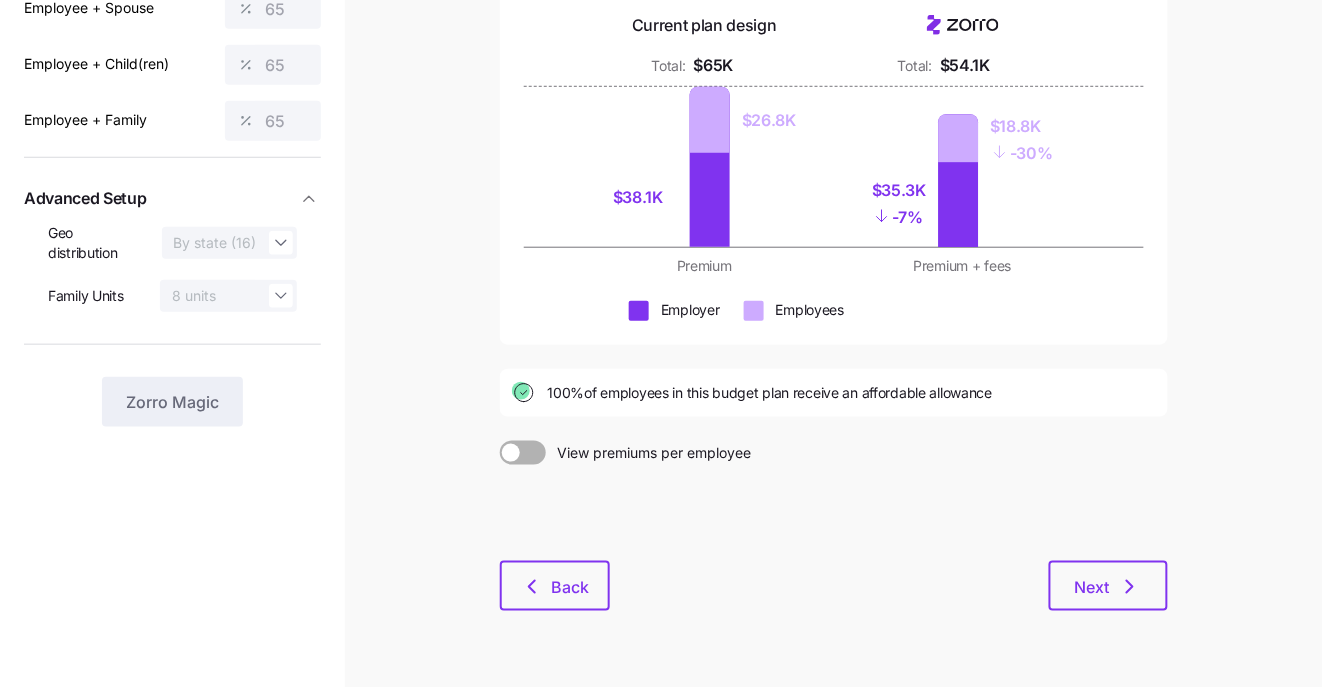scroll, scrollTop: 295, scrollLeft: 0, axis: vertical 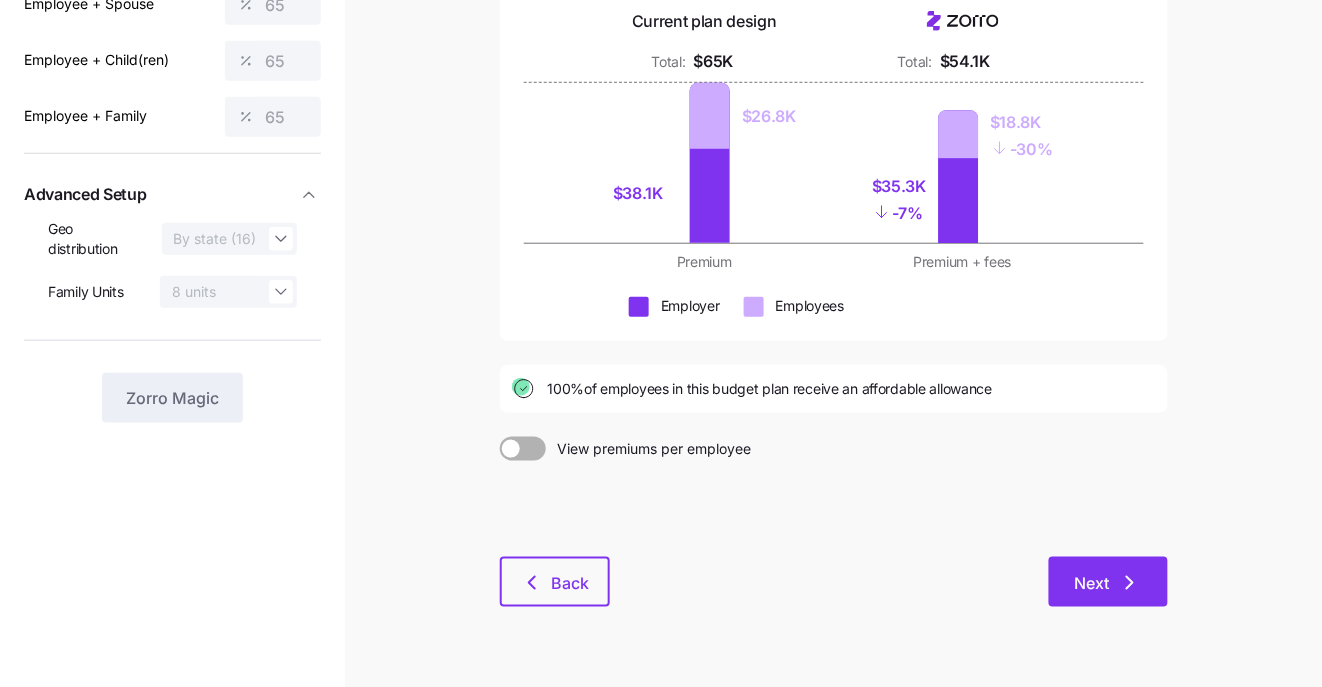 click on "Next" at bounding box center (1092, 583) 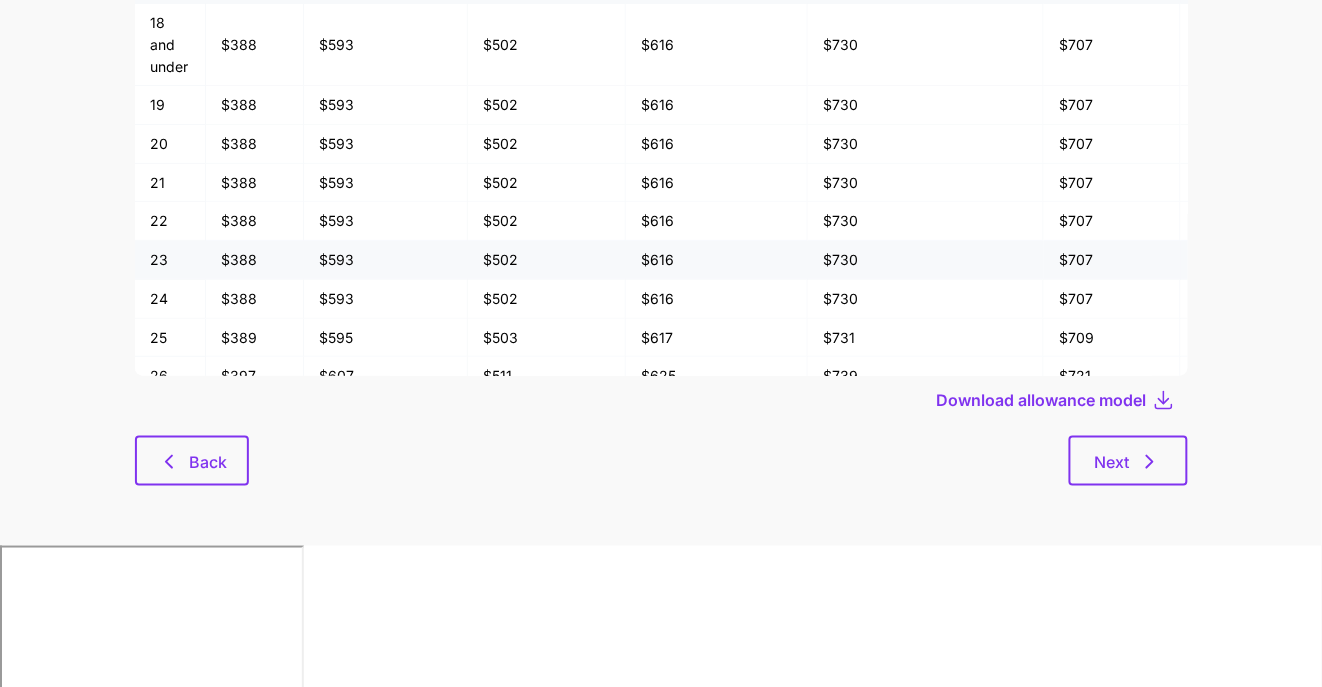 scroll, scrollTop: 0, scrollLeft: 0, axis: both 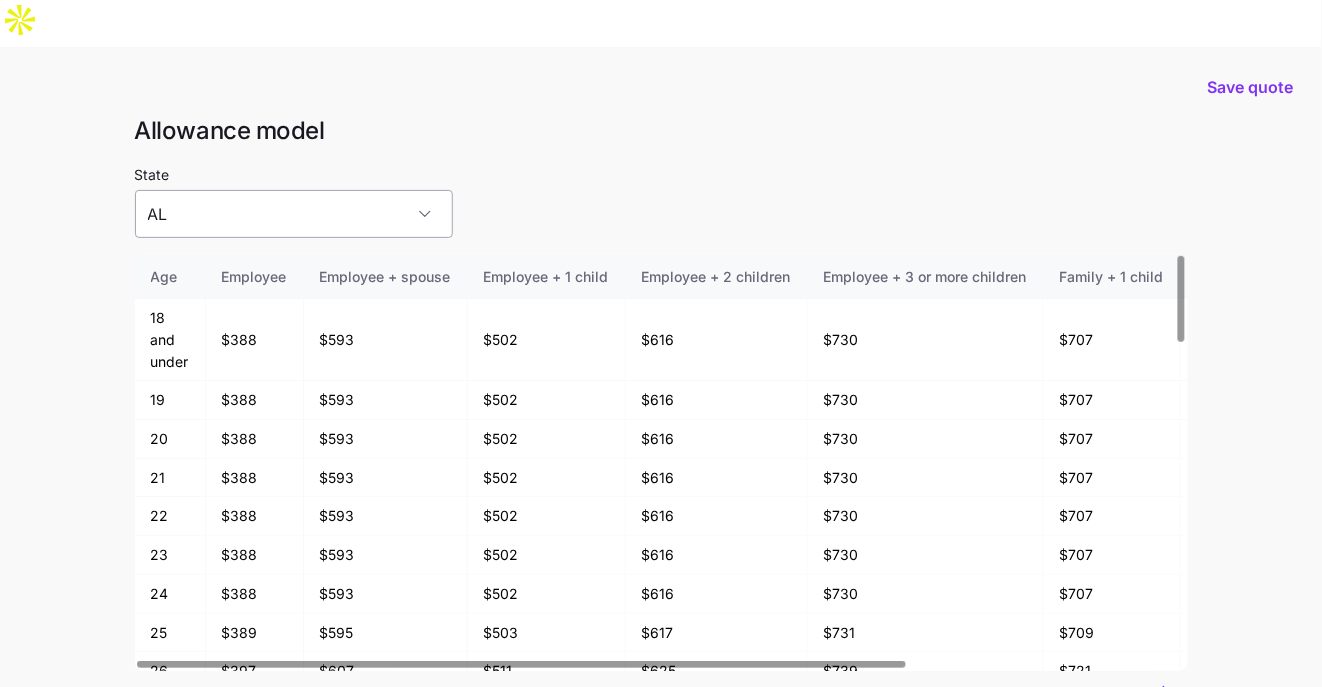 click on "AL" at bounding box center [294, 214] 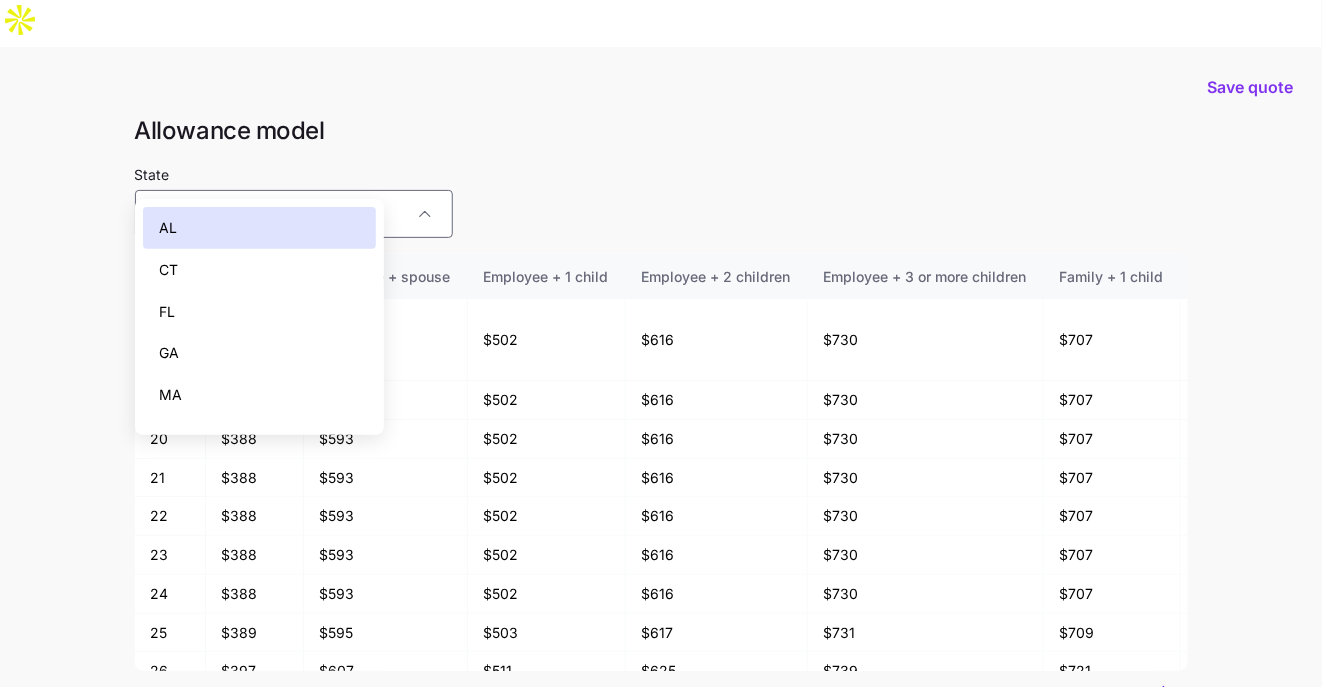 click on "FL" at bounding box center [260, 312] 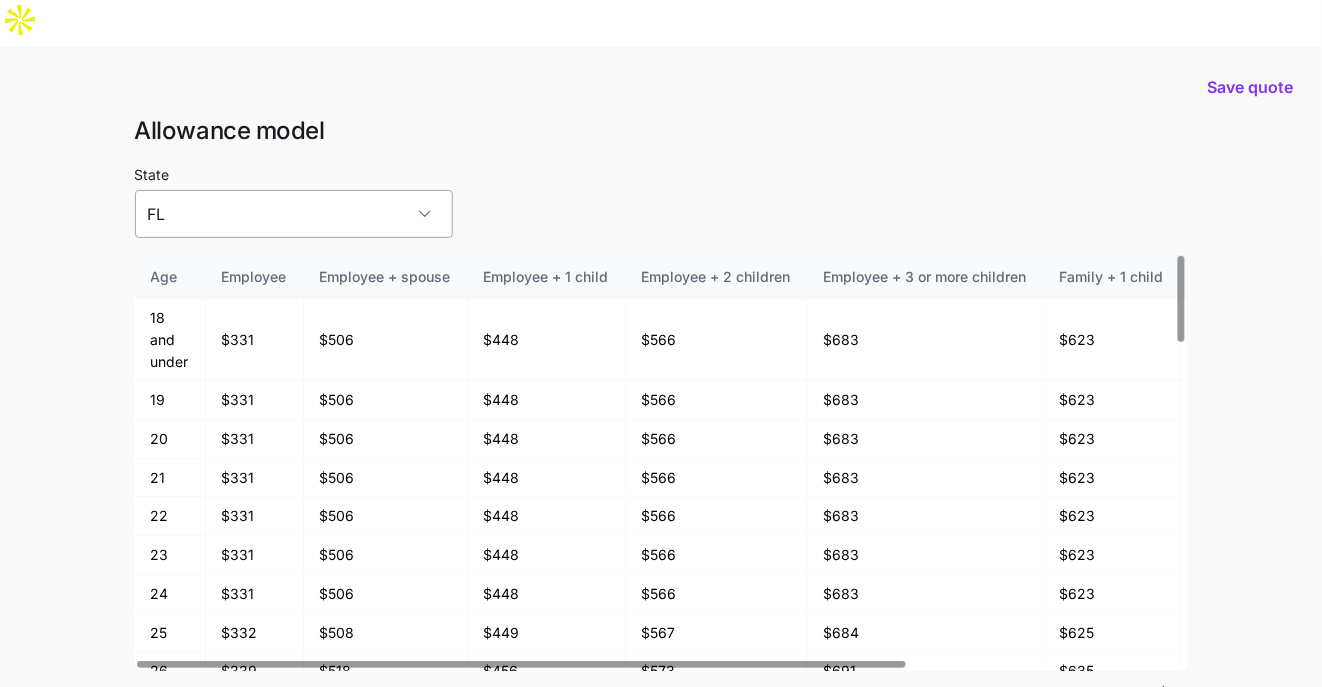 click on "FL" at bounding box center [294, 214] 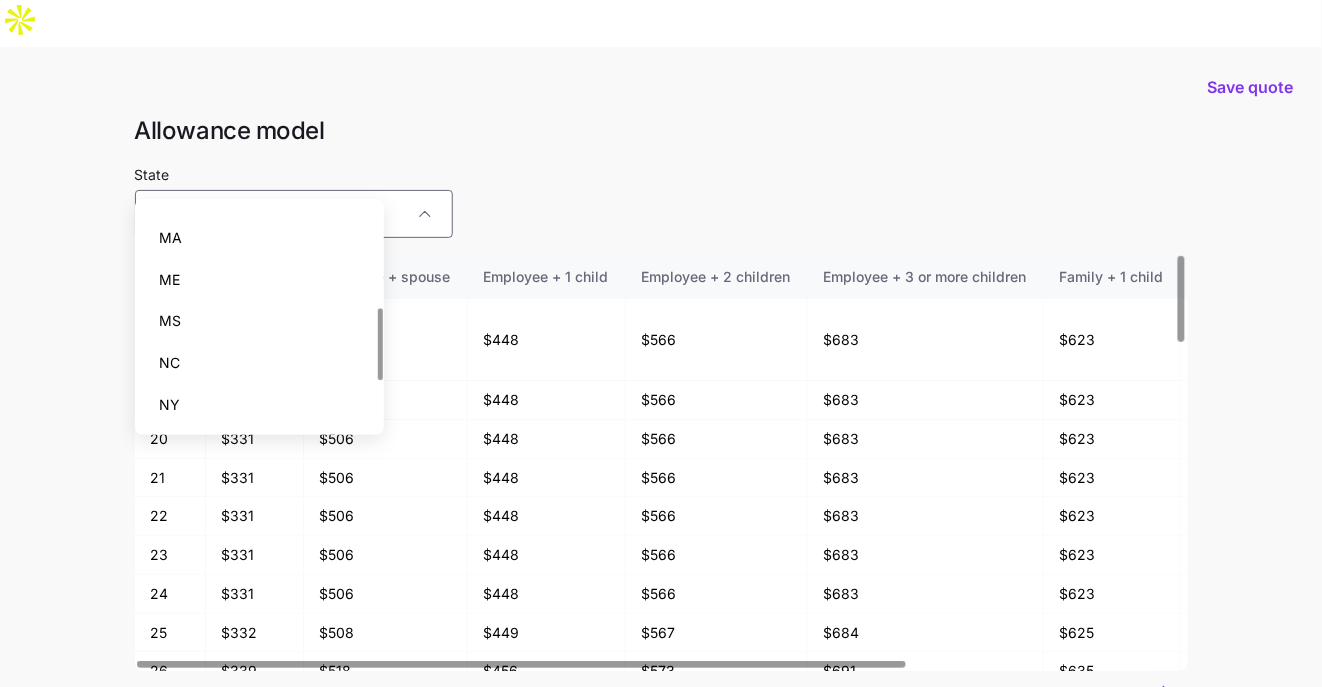scroll, scrollTop: 328, scrollLeft: 0, axis: vertical 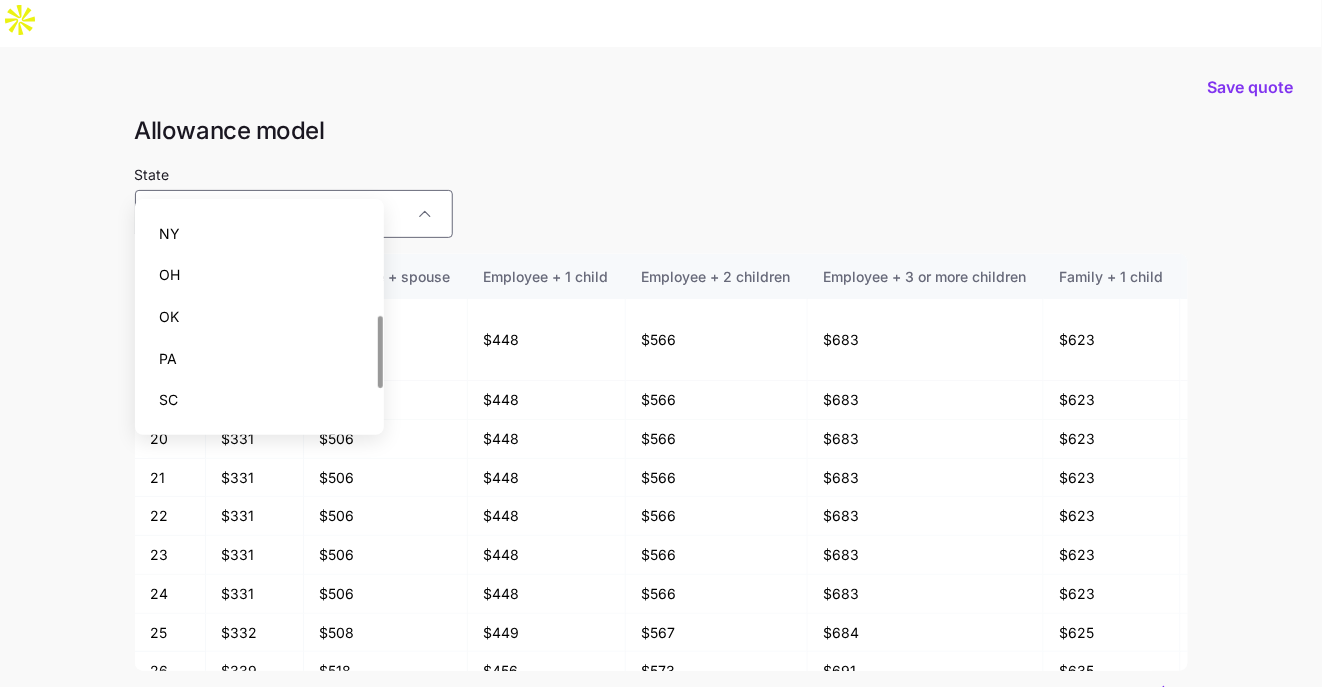 click on "OK" at bounding box center (260, 317) 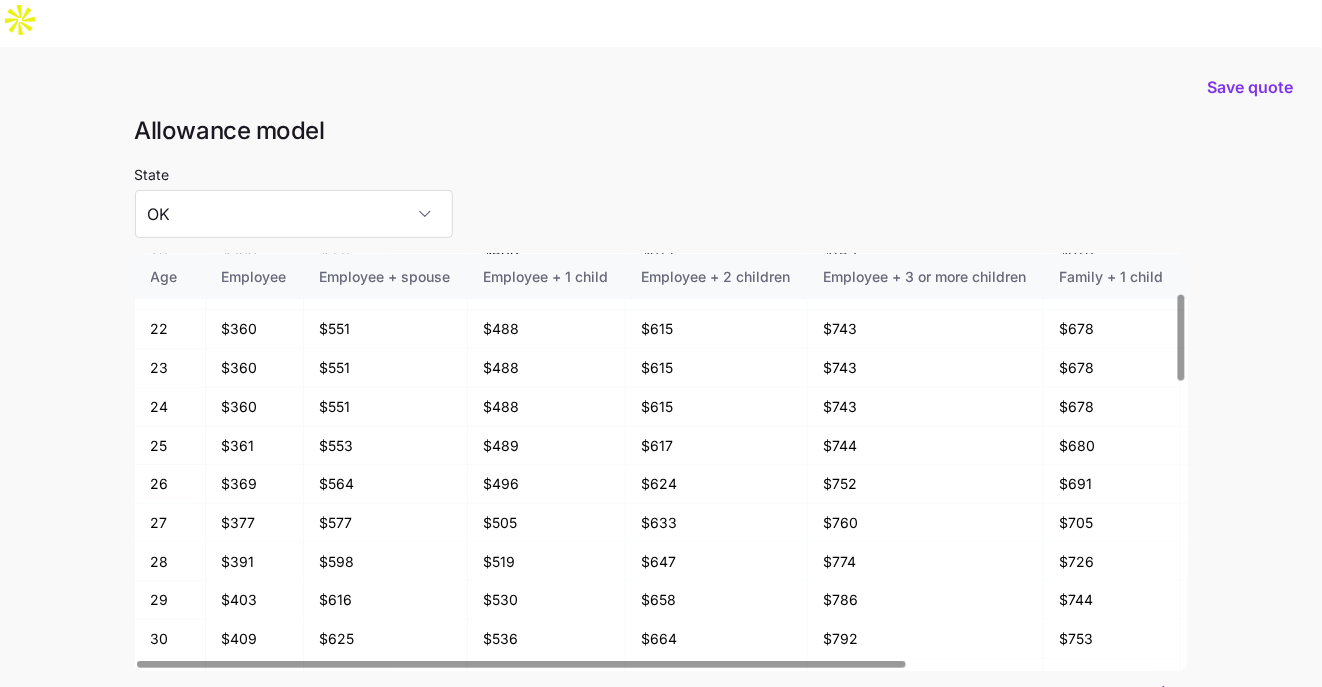 scroll, scrollTop: 188, scrollLeft: 0, axis: vertical 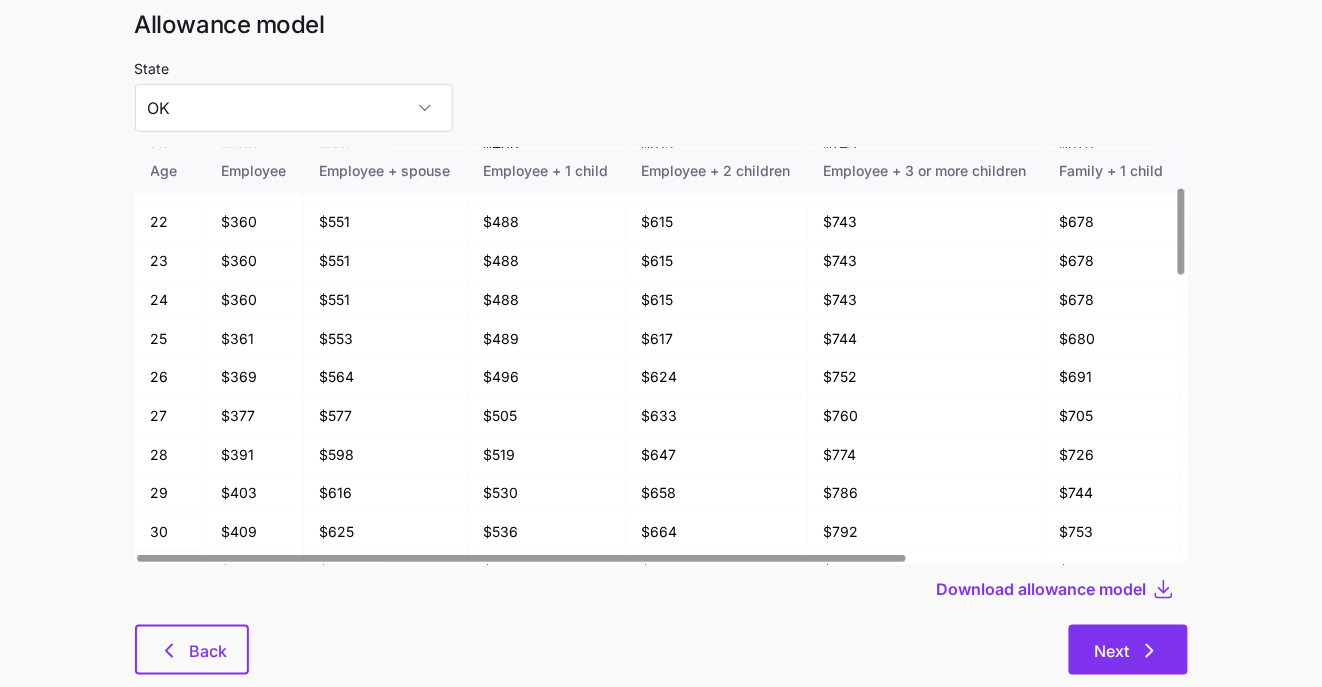 click 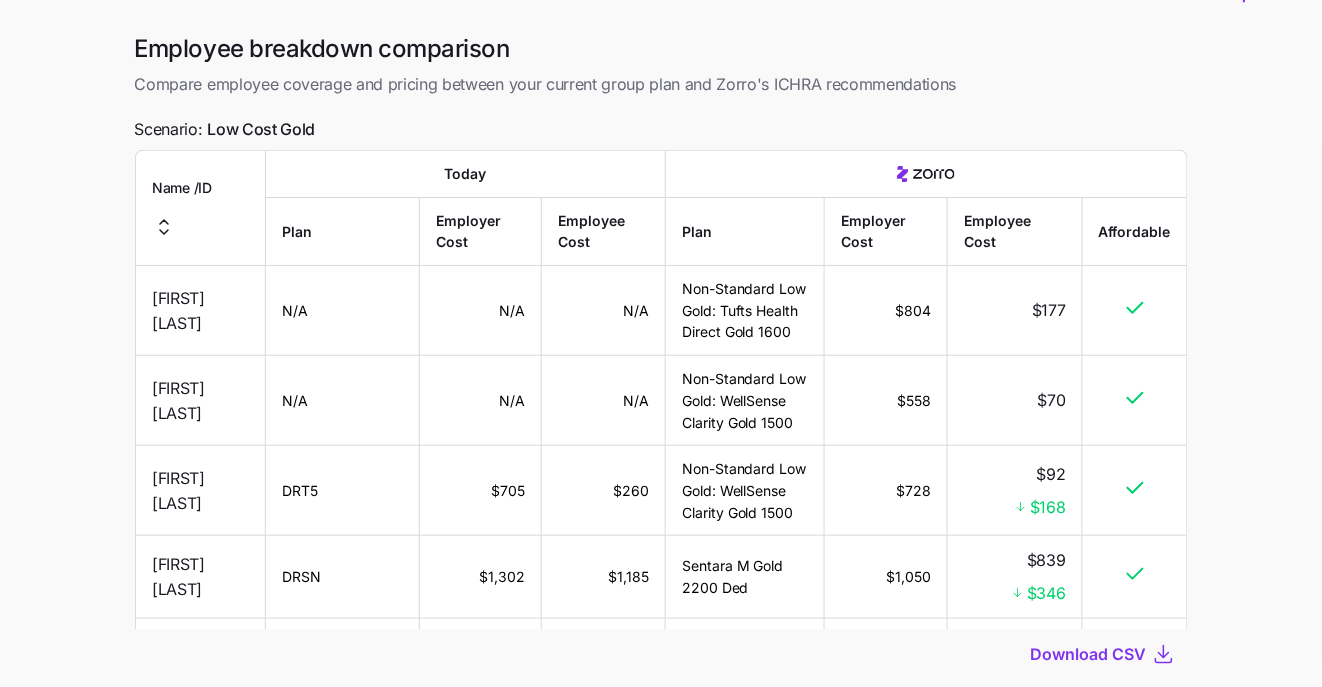 scroll, scrollTop: 0, scrollLeft: 0, axis: both 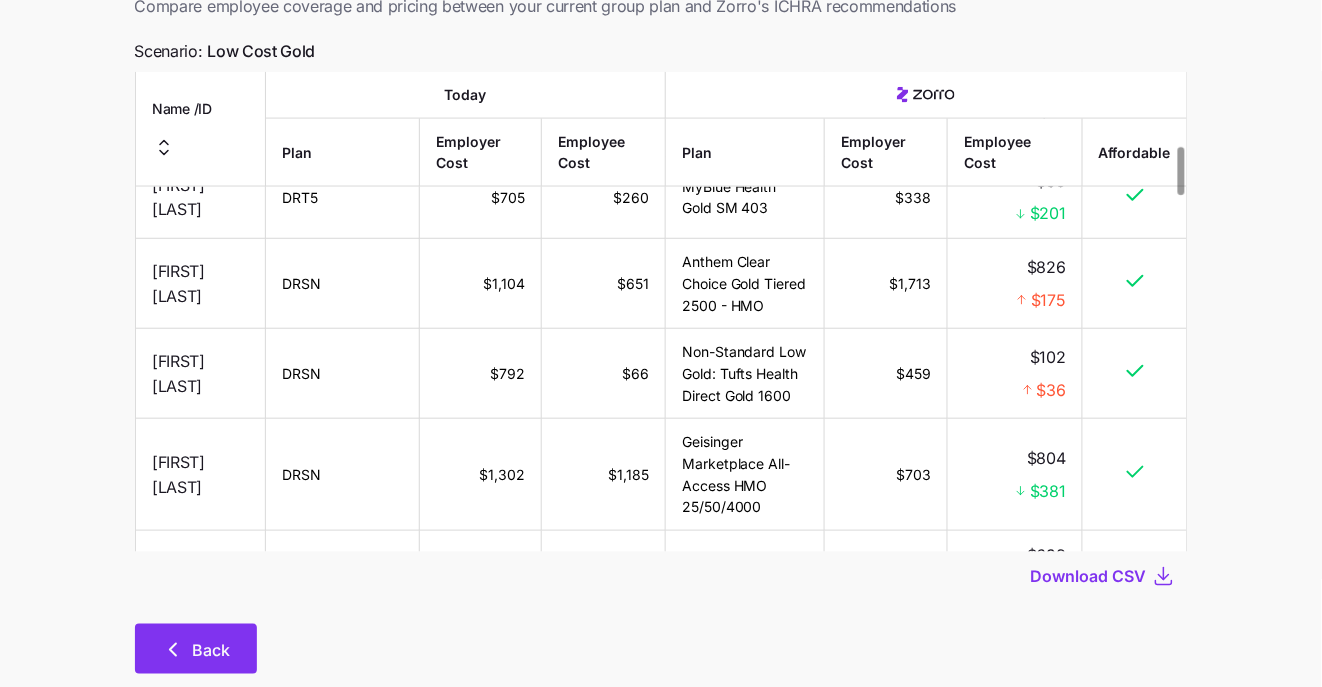click on "Back" at bounding box center (196, 649) 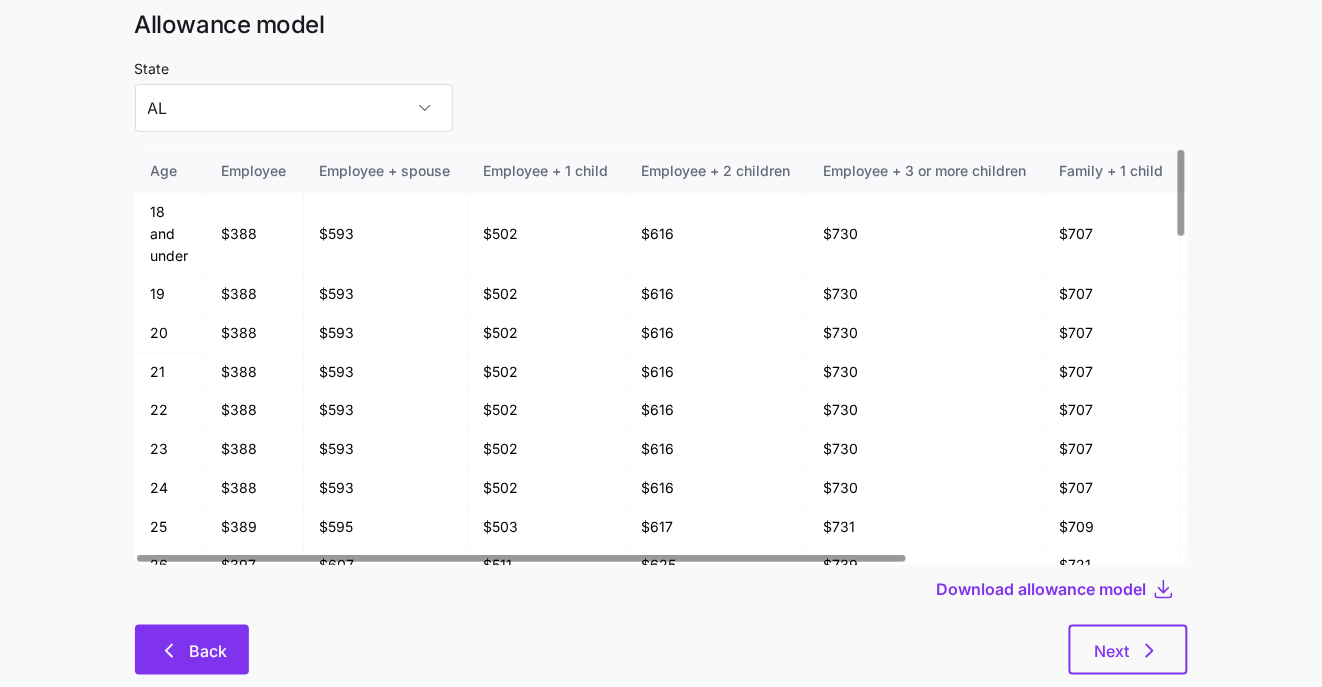 scroll, scrollTop: 106, scrollLeft: 0, axis: vertical 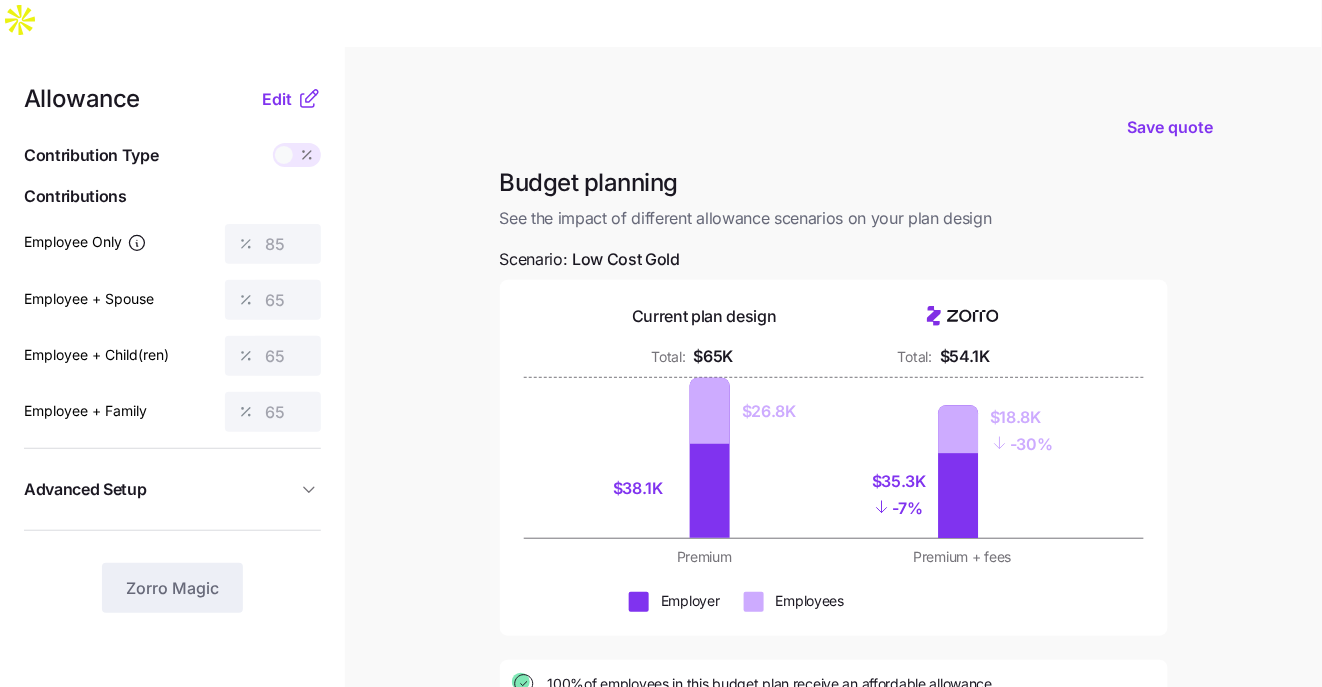click on "Allowance" at bounding box center (82, 99) 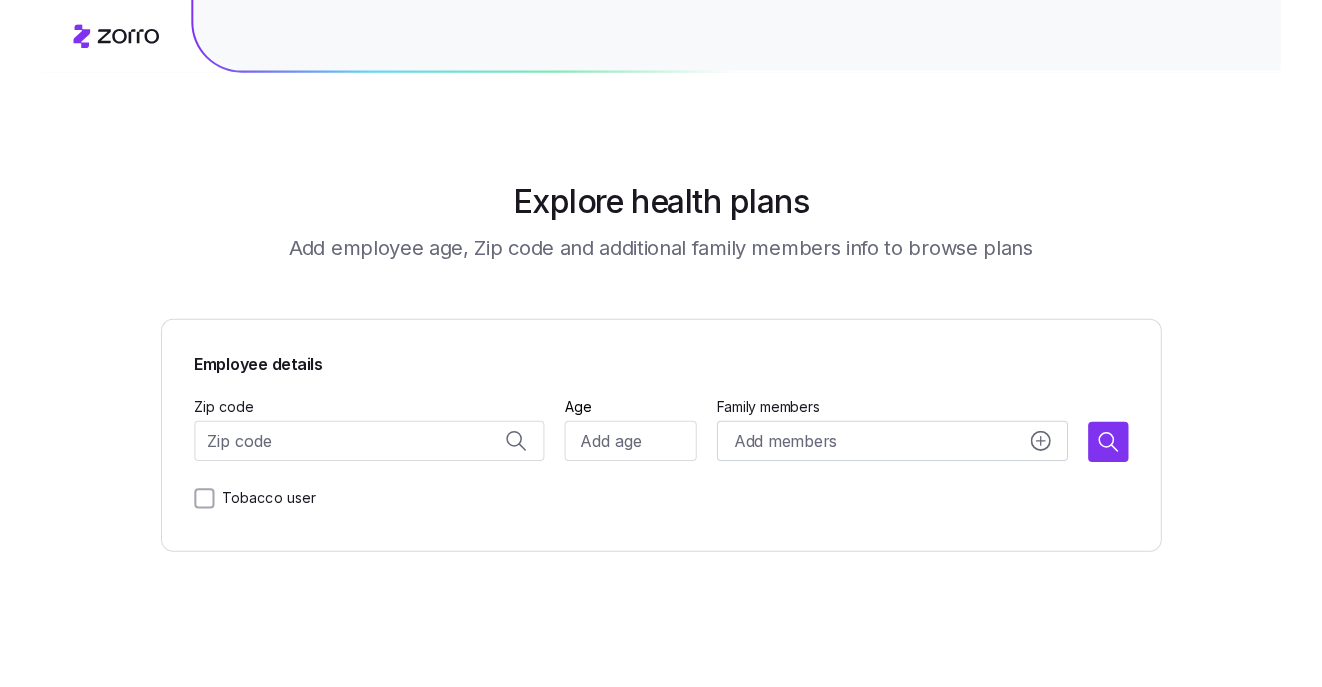 scroll, scrollTop: 0, scrollLeft: 0, axis: both 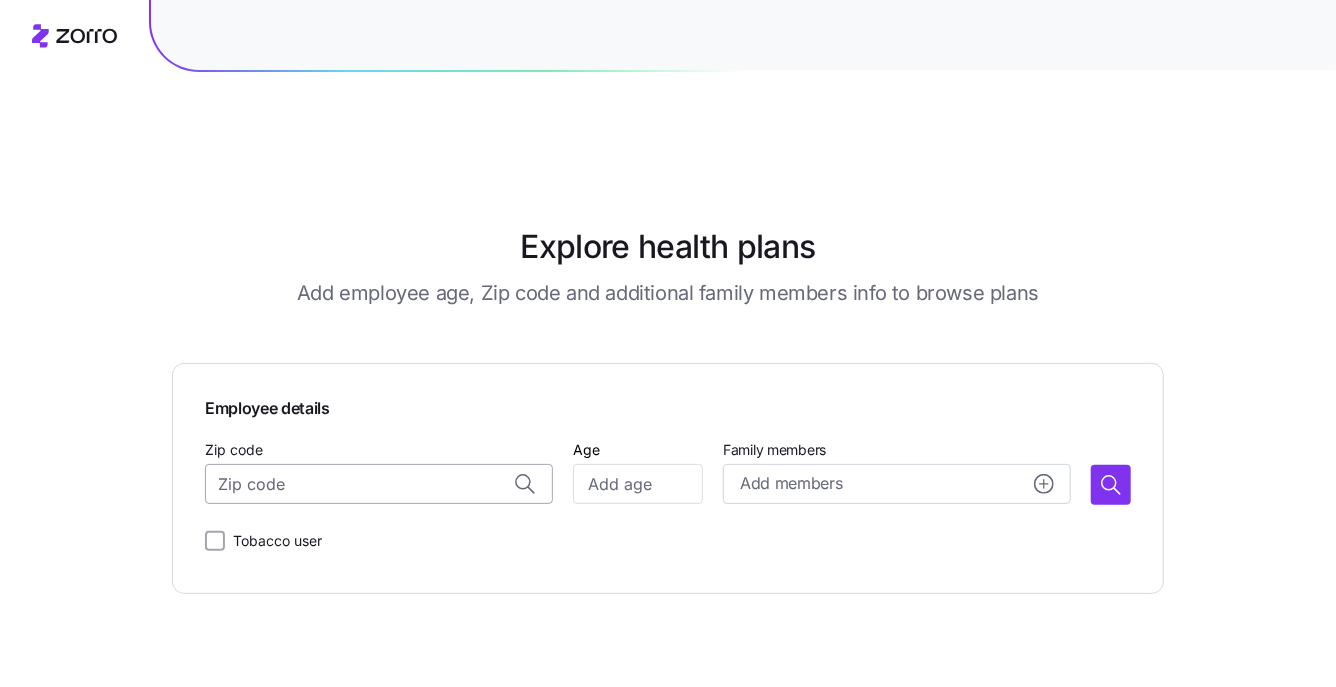 click on "Zip code" at bounding box center (379, 484) 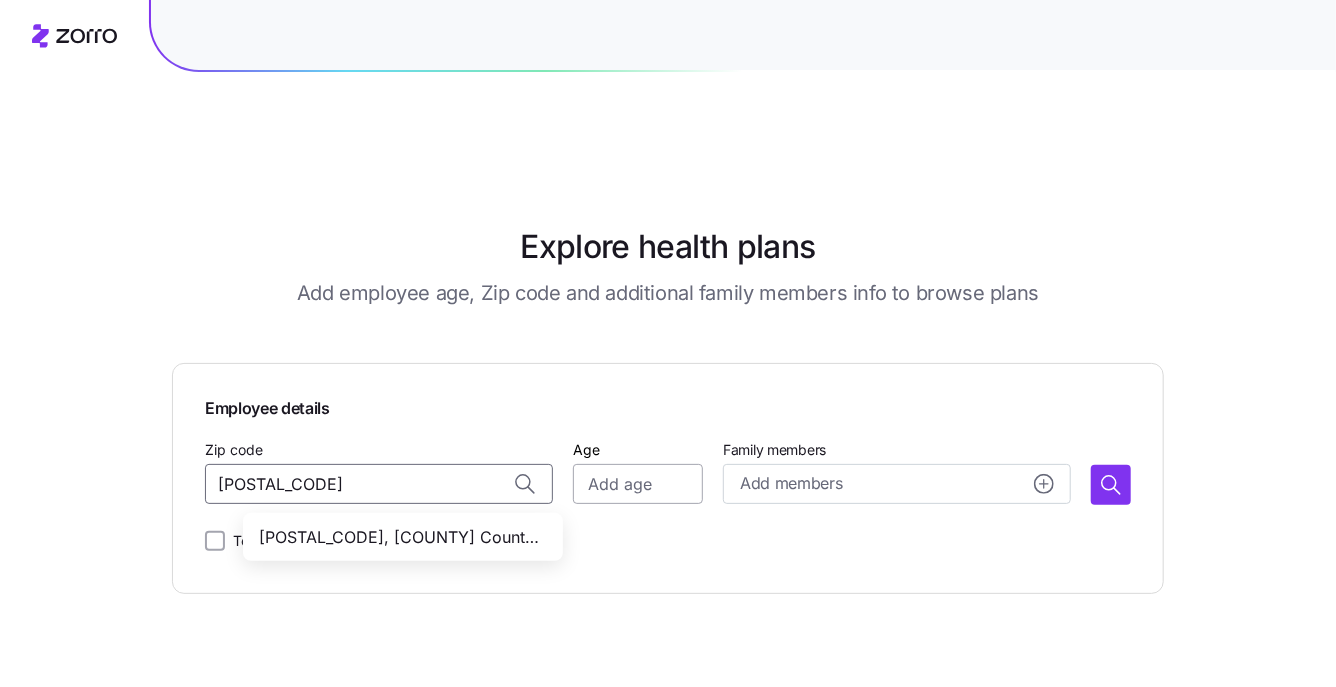 type on "23229" 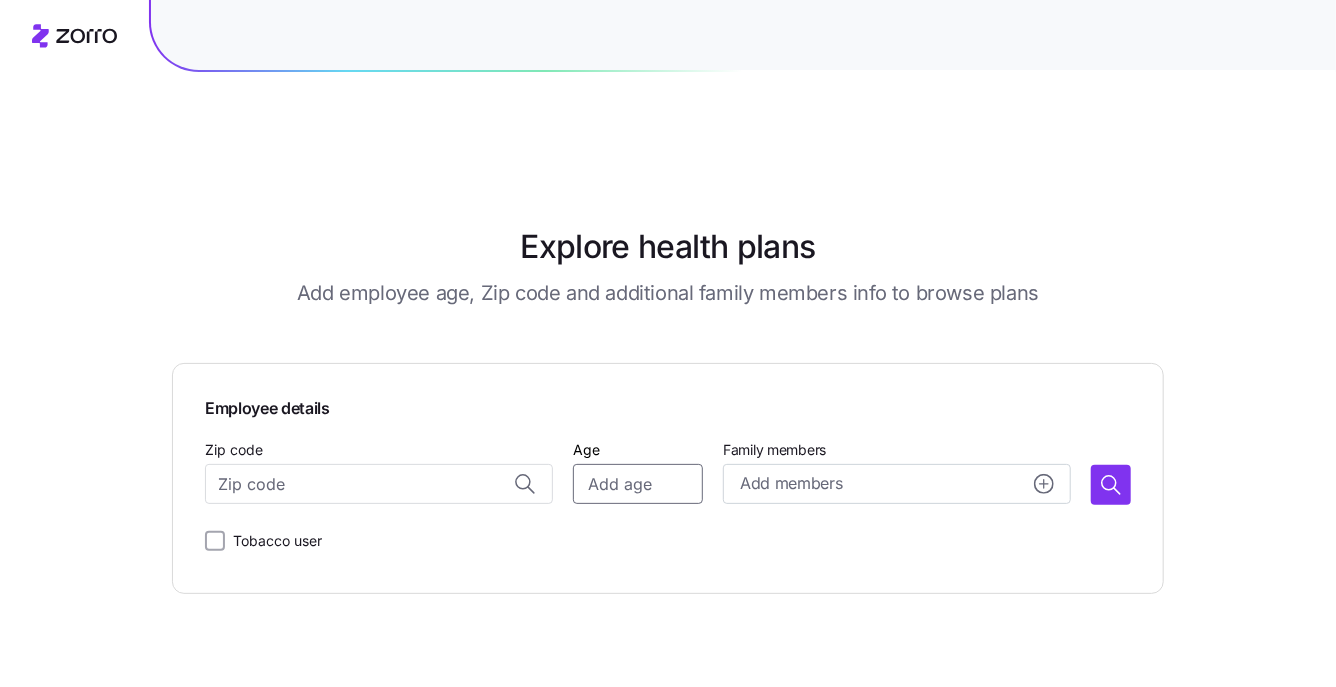 click on "Age" at bounding box center (638, 484) 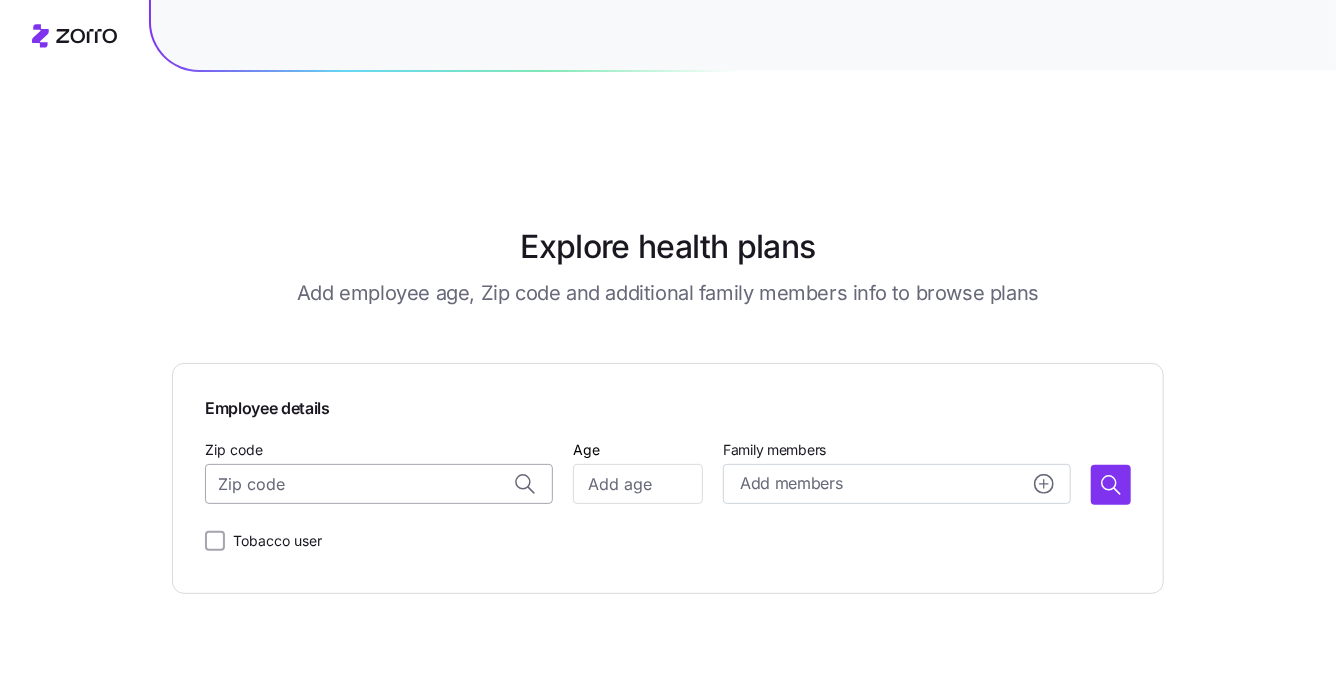 click on "Zip code" at bounding box center [379, 484] 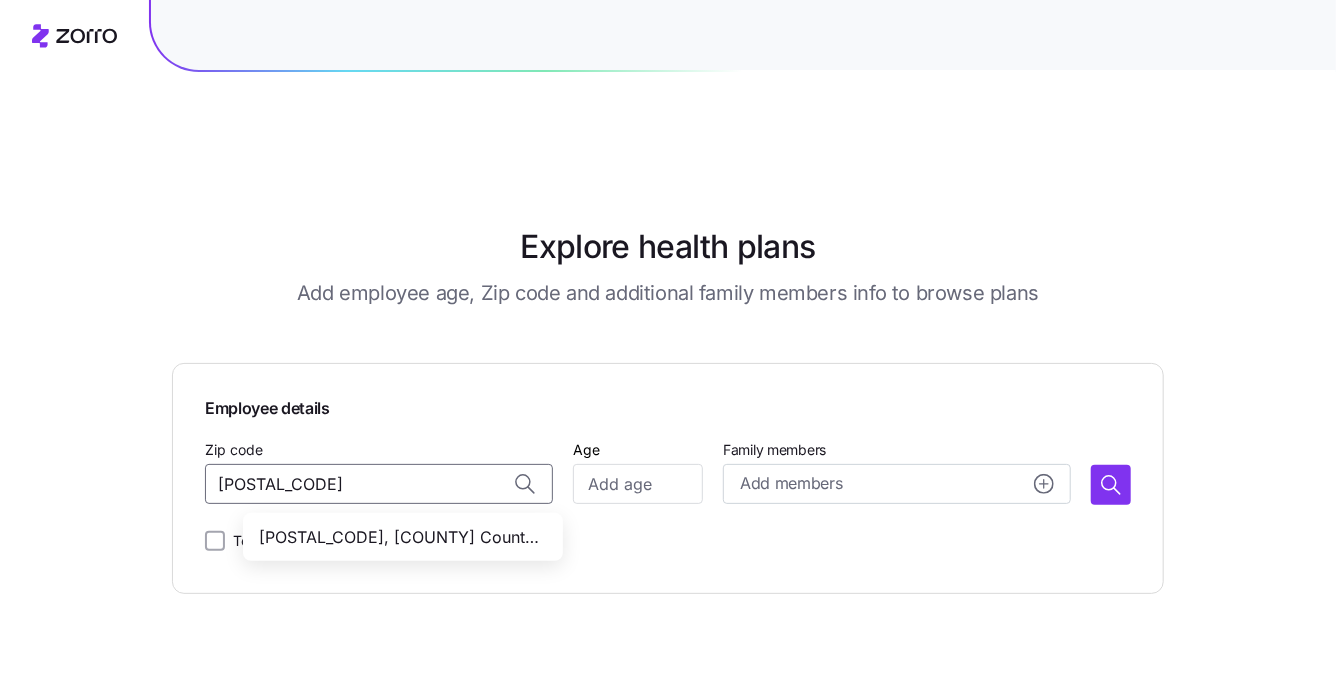 click on "23229, Henrico County, VA" at bounding box center (399, 537) 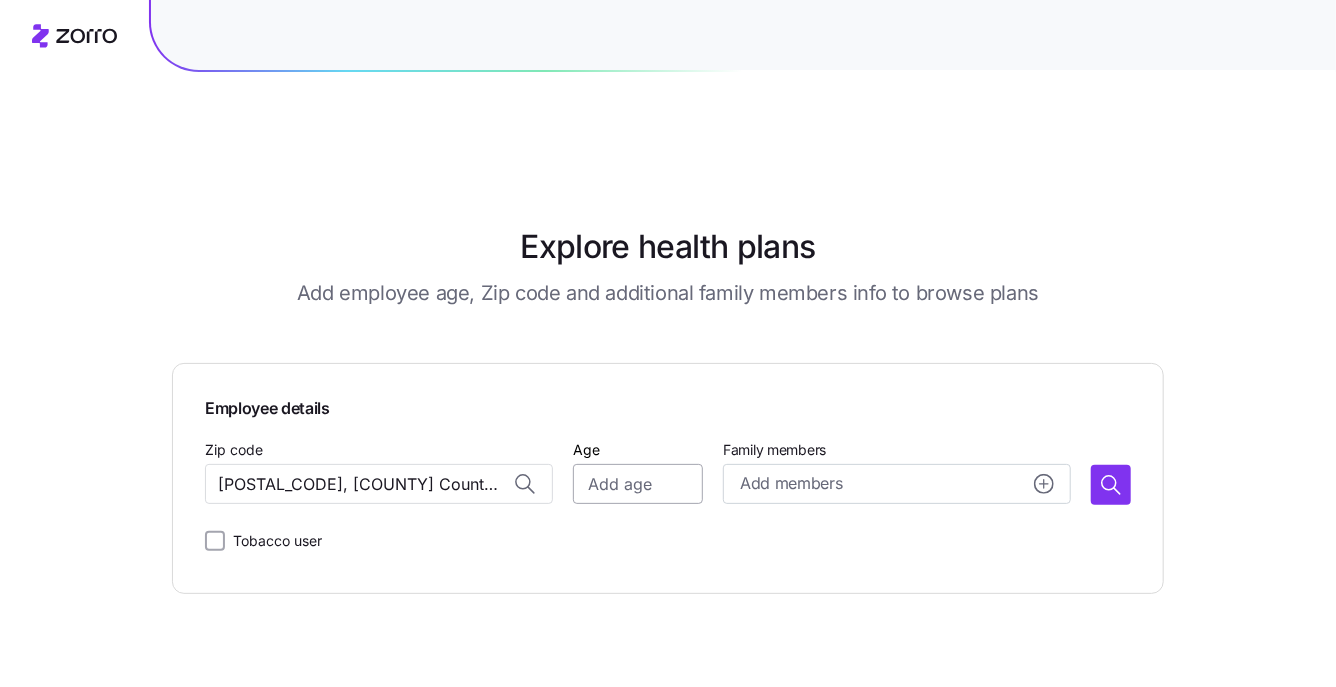 type on "23229, Henrico County, VA" 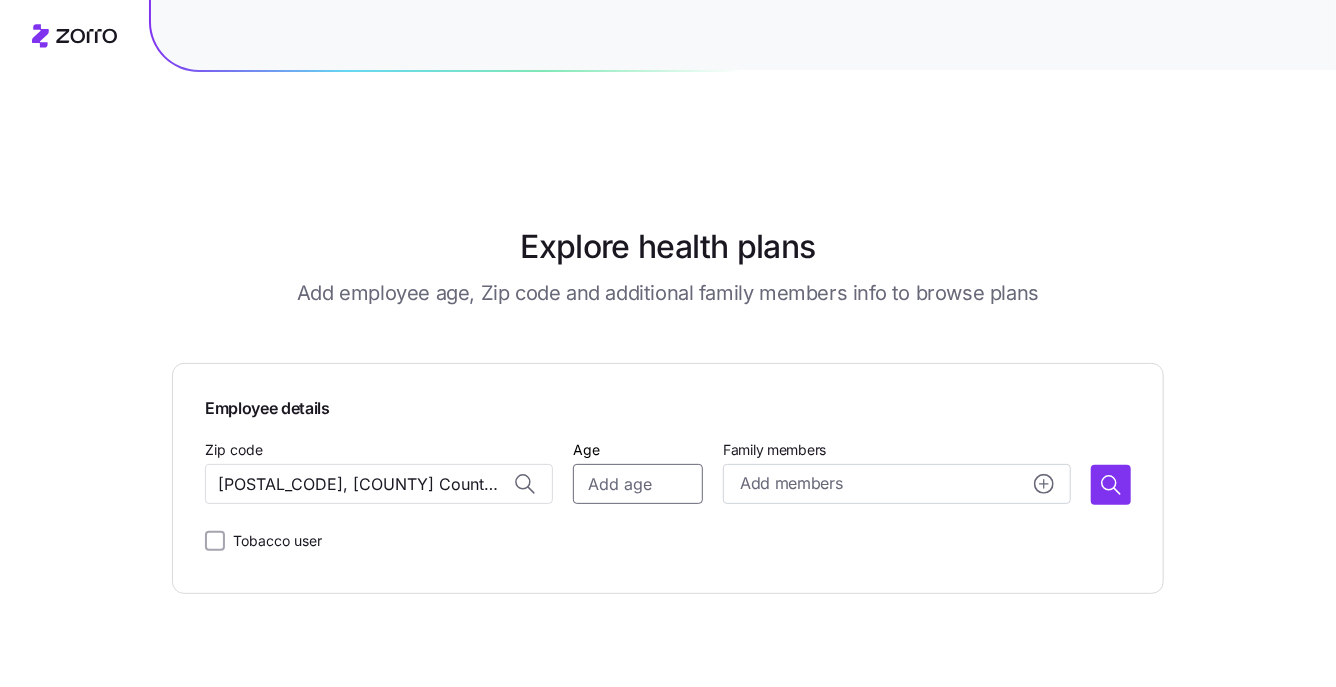 click on "Age" at bounding box center [638, 484] 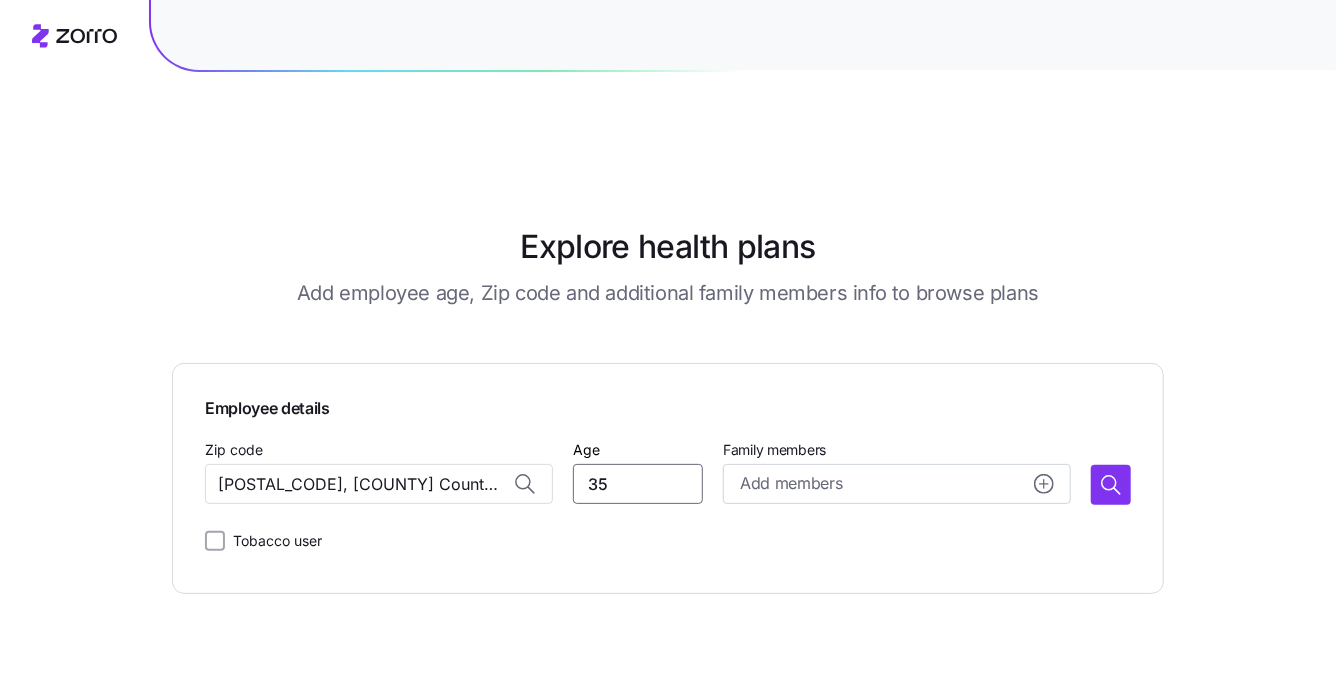 type on "35" 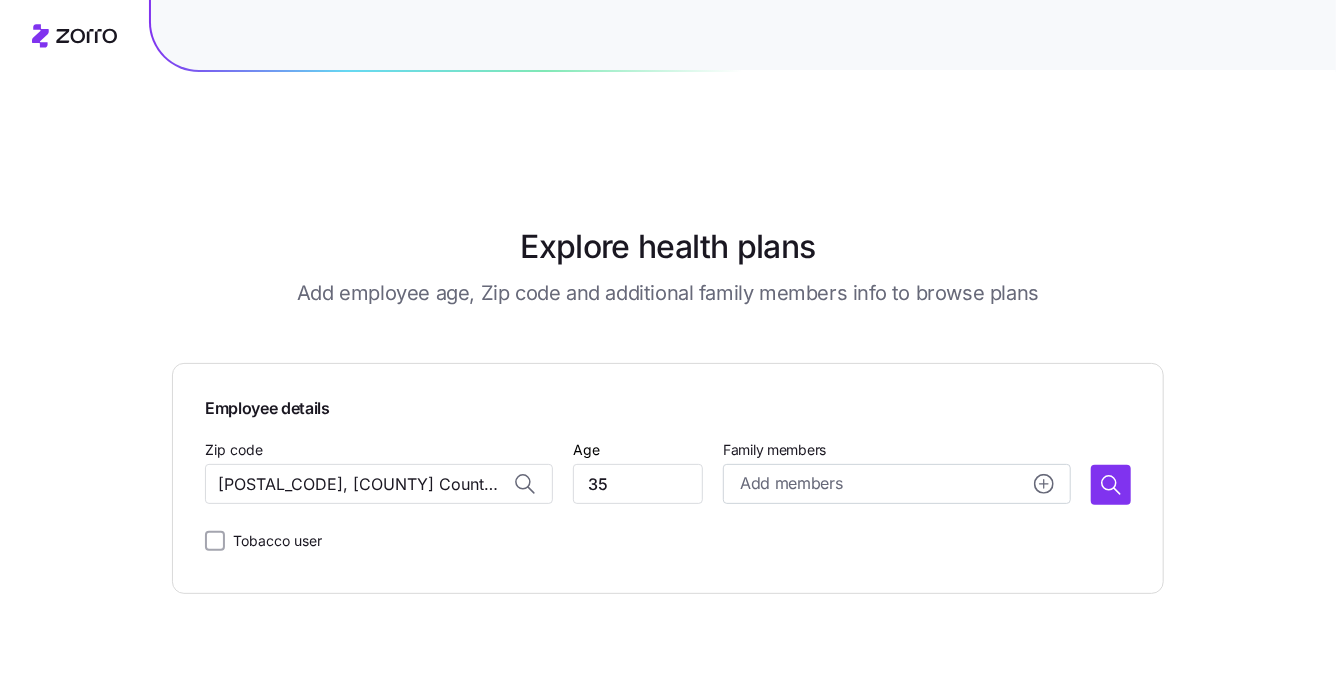 click on "Employee details Zip code 23229, Henrico County, VA Age 35 Family members Add members Tobacco user" at bounding box center [668, 478] 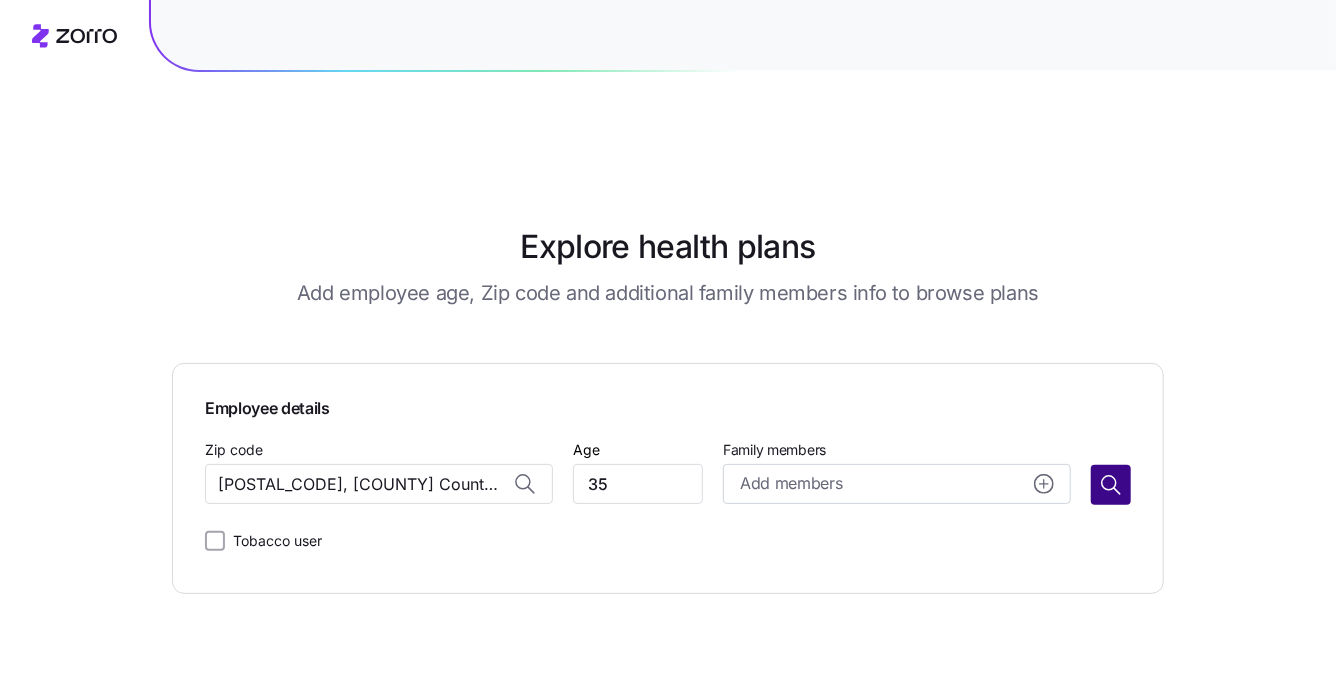 click 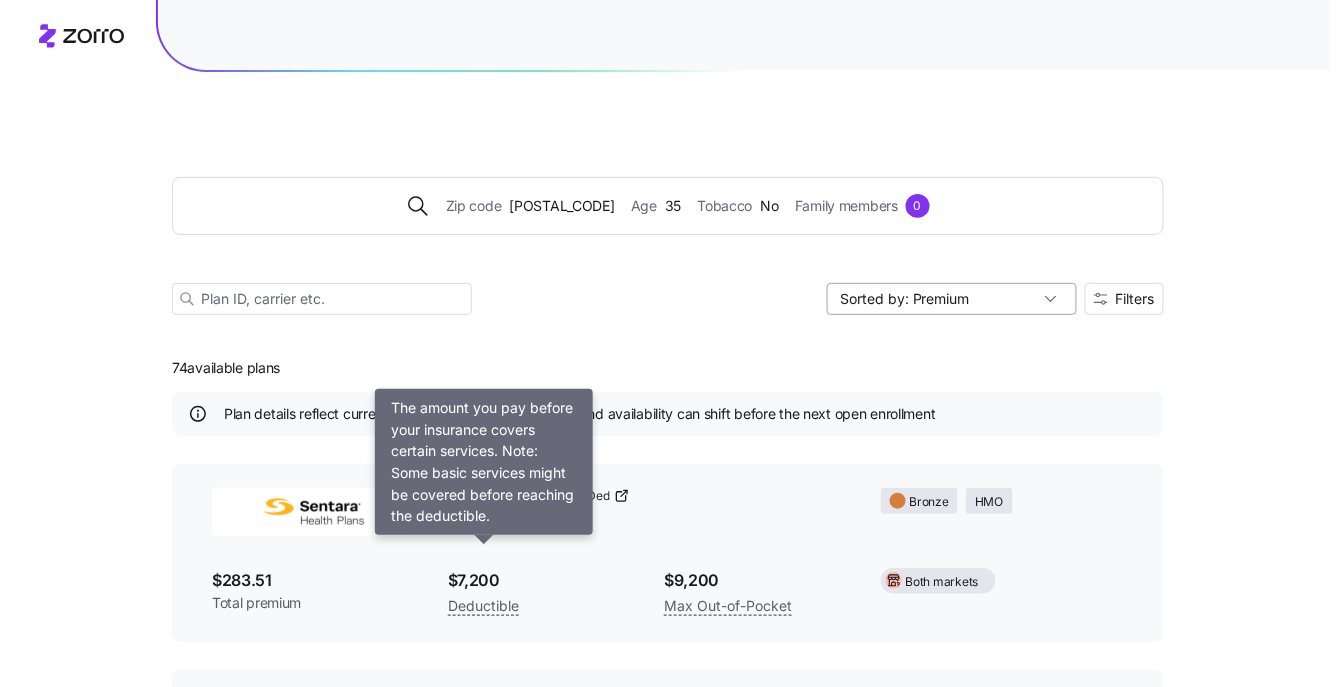 scroll, scrollTop: 0, scrollLeft: 0, axis: both 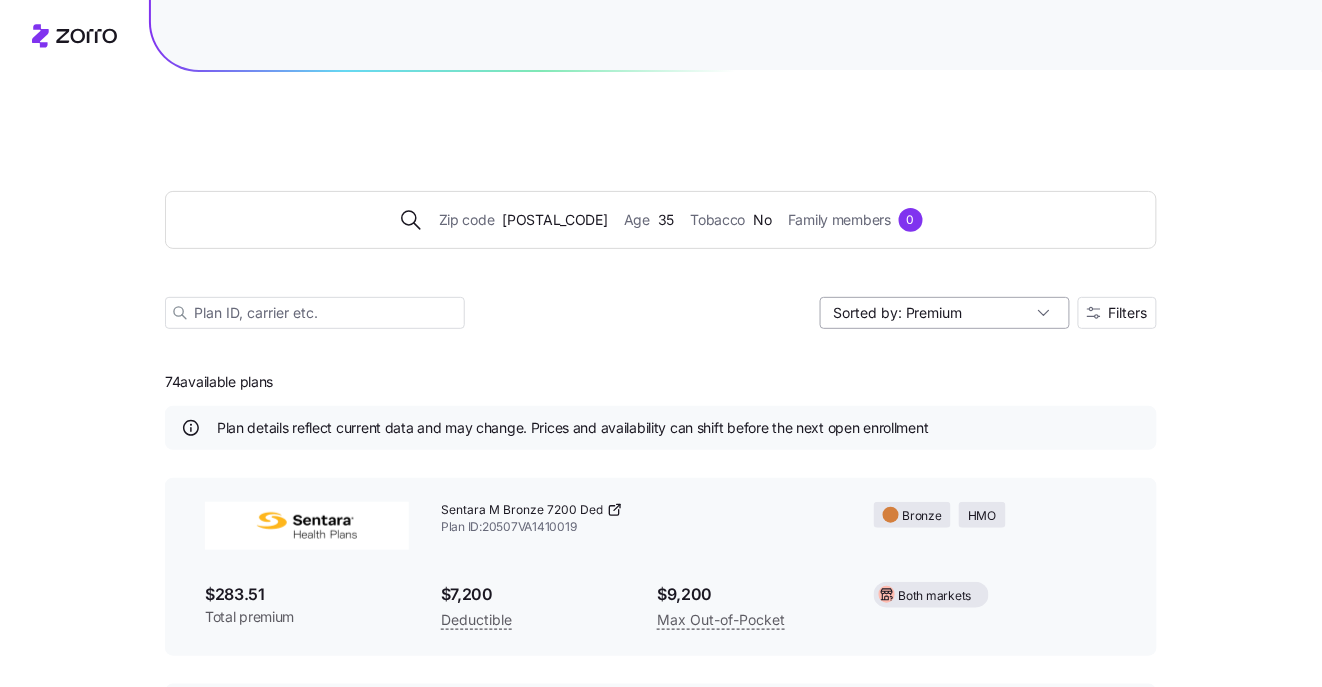 click on "Sorted by: Premium" at bounding box center (945, 313) 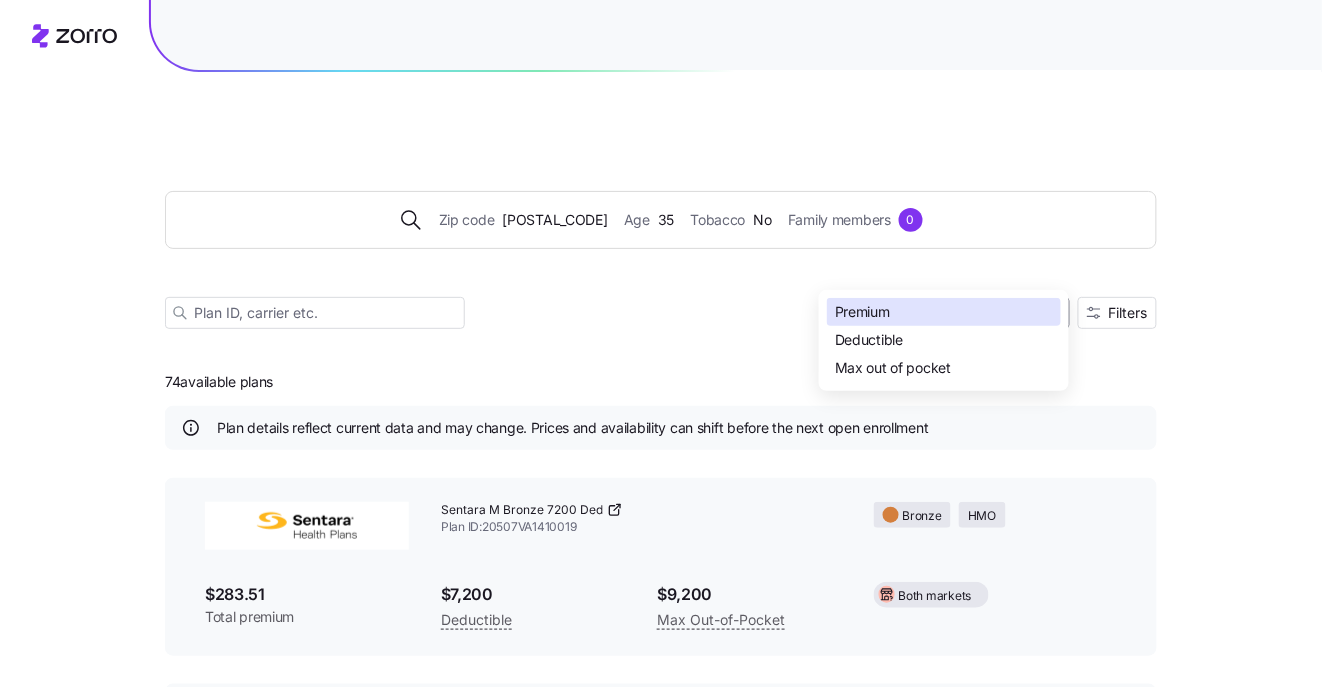 click on "74  available plans Plan details reflect current data and may change. Prices and availability can shift before the next open enrollment Sentara M Bronze 7200 Ded Plan ID:  20507VA1410019 Bronze HMO $283.51 Total premium $7,200 Deductible $9,200 Max Out-of-Pocket Both markets Sentara Standard M Bronze 7500 Ded Plan ID:  20507VA1410070 Bronze HMO $290.26 Total premium $7,500 Deductible $9,200 Max Out-of-Pocket Both markets Sentara M Bronze 6000 Ded HSA Plan ID:  20507VA1410008 Bronze HMO $293.41 Total premium $6,000 Deductible $8,000 Max Out-of-Pocket HSA Both markets Bronze S: HMO Aetna network of doctors & hospitals Plan ID:  93187VA0070024 Bronze HMO $307.85 Total premium $7,500 Deductible $9,200 Max Out-of-Pocket Both markets Connect Bronze CMS Standard Plan ID:  41921VA0020072 Bronze EPO $309.93 Total premium $7,500 Deductible $9,200 Max Out-of-Pocket Both markets Connect Bronze 6500 Indiv Med Deductible Plan ID:  41921VA0020012 Bronze EPO $310.11 Total premium $6,500 Deductible $9,200 Max Out-of-Pocket $0" at bounding box center [661, 8016] 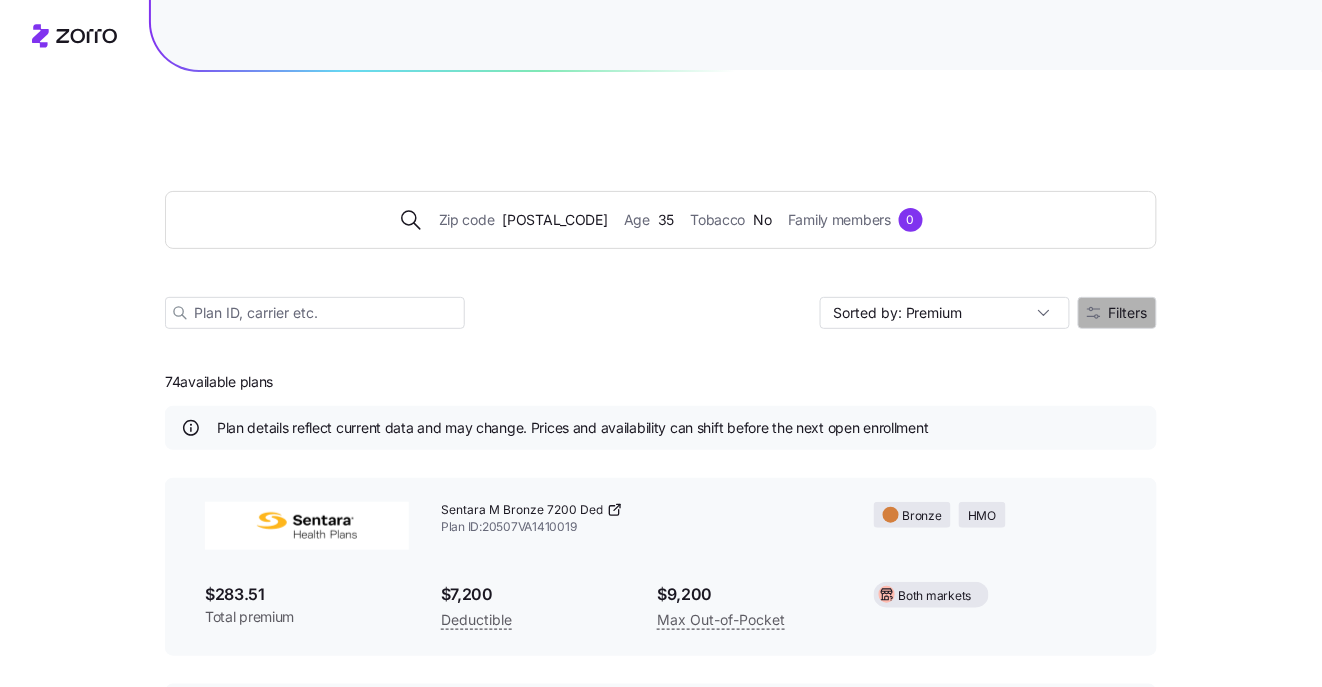 click on "Filters" at bounding box center [1117, 313] 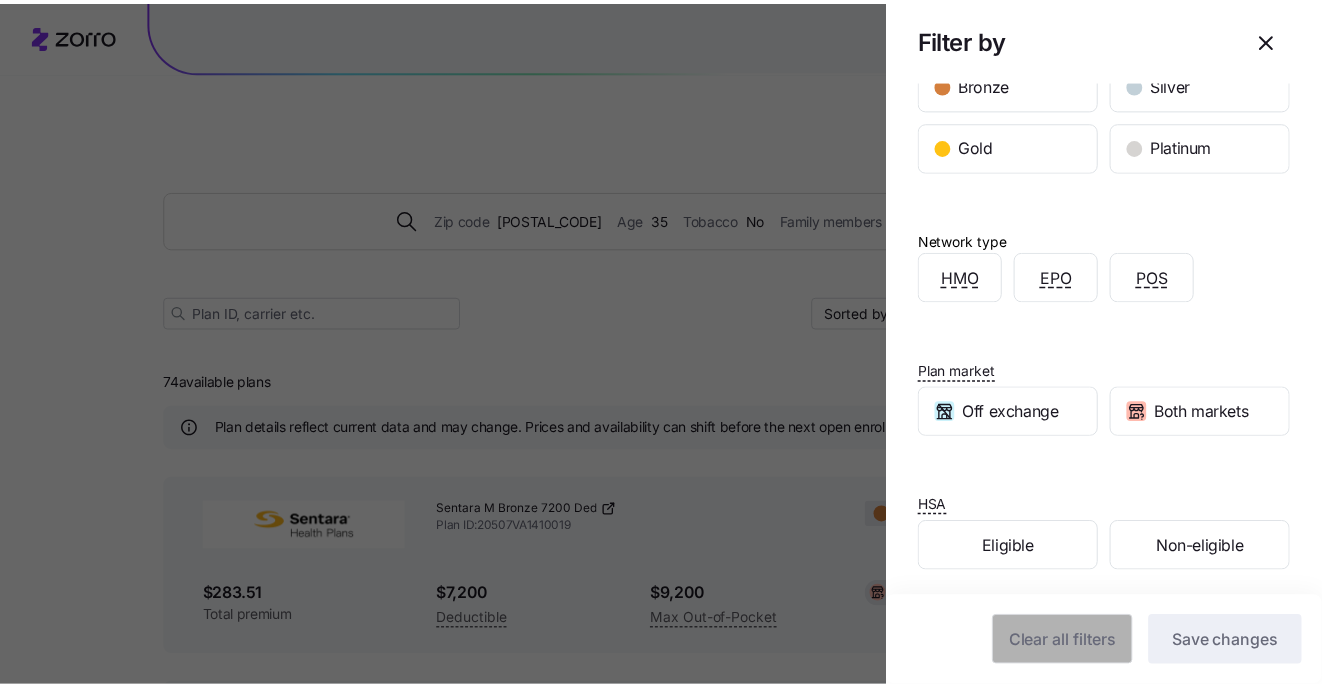 scroll, scrollTop: 325, scrollLeft: 0, axis: vertical 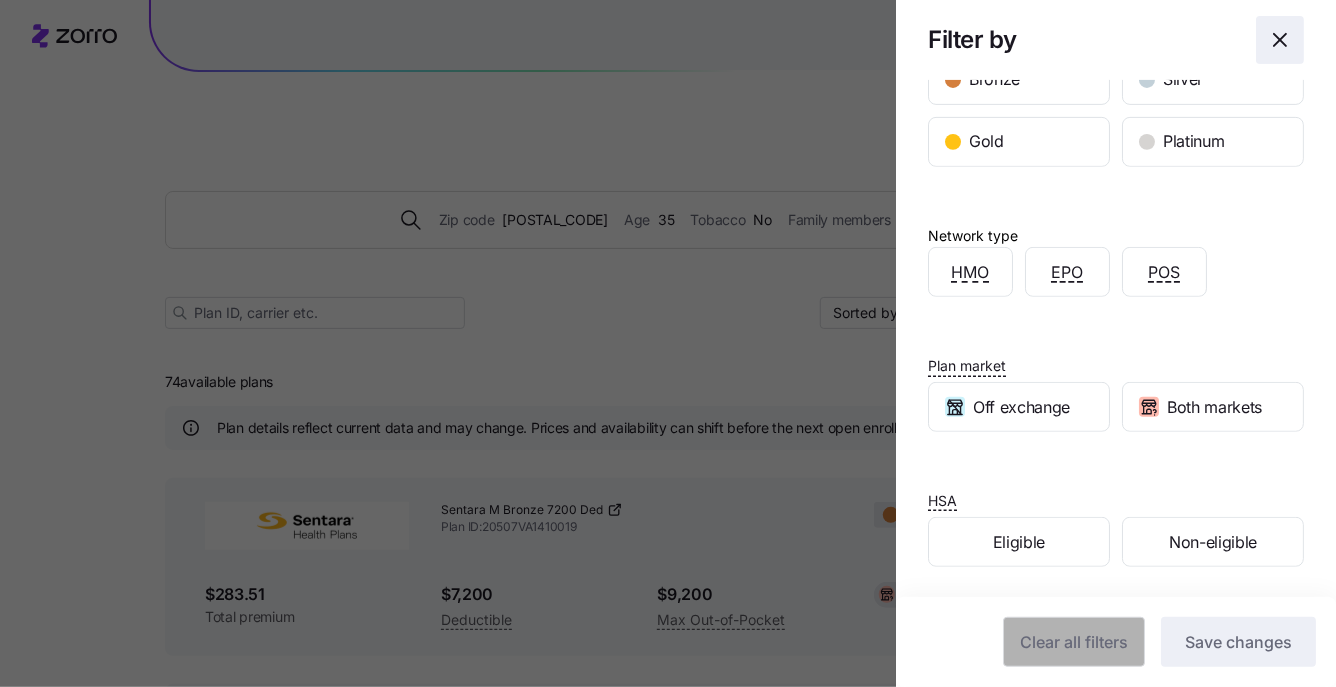 click 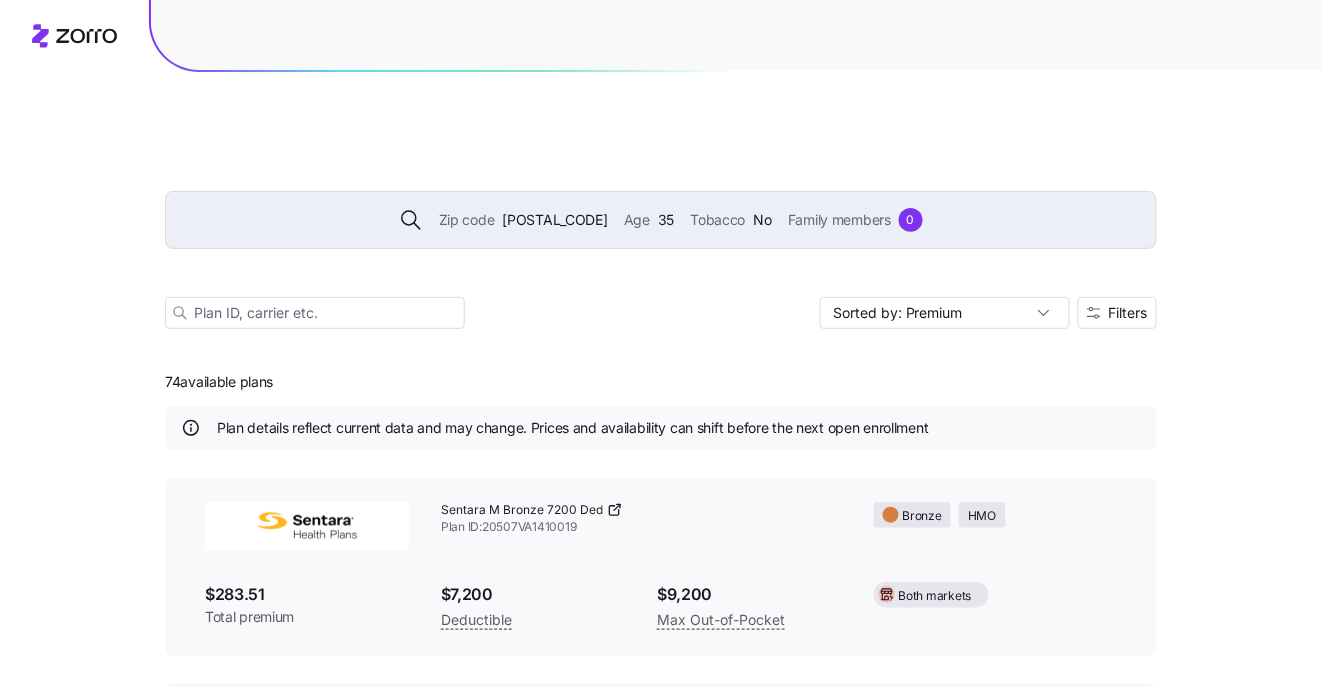 click on "Family members" at bounding box center [839, 220] 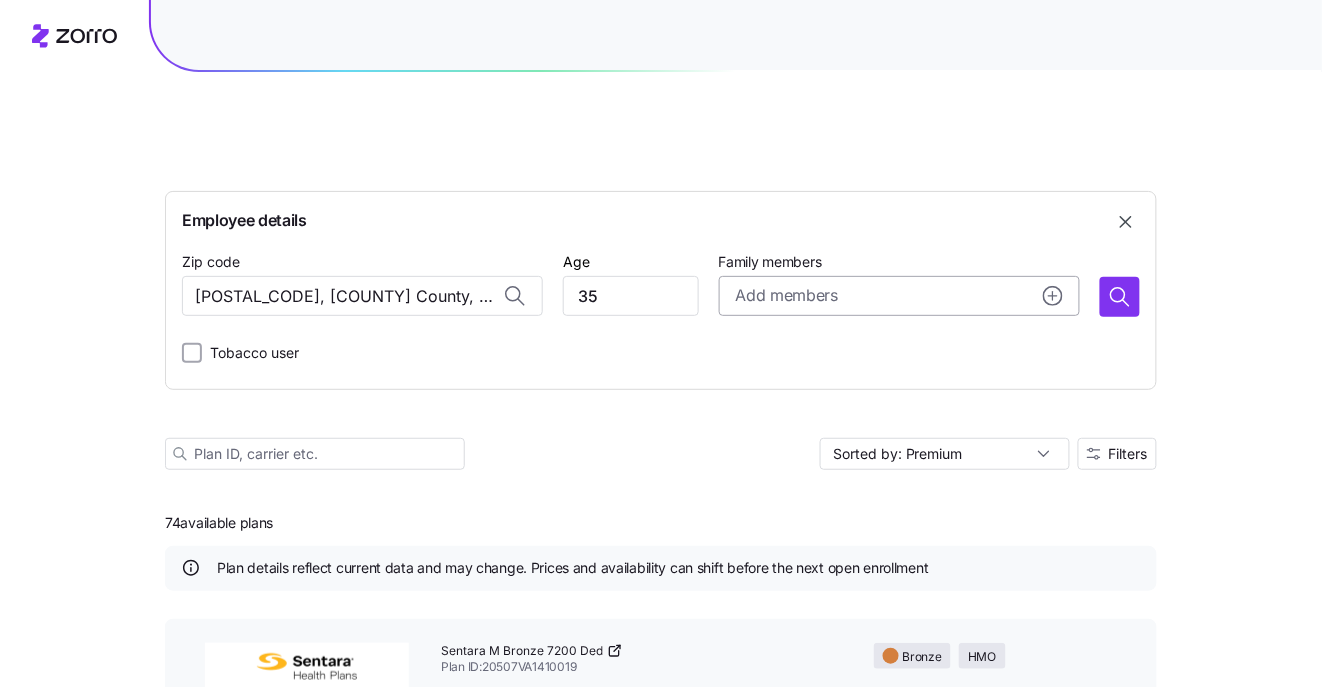 click 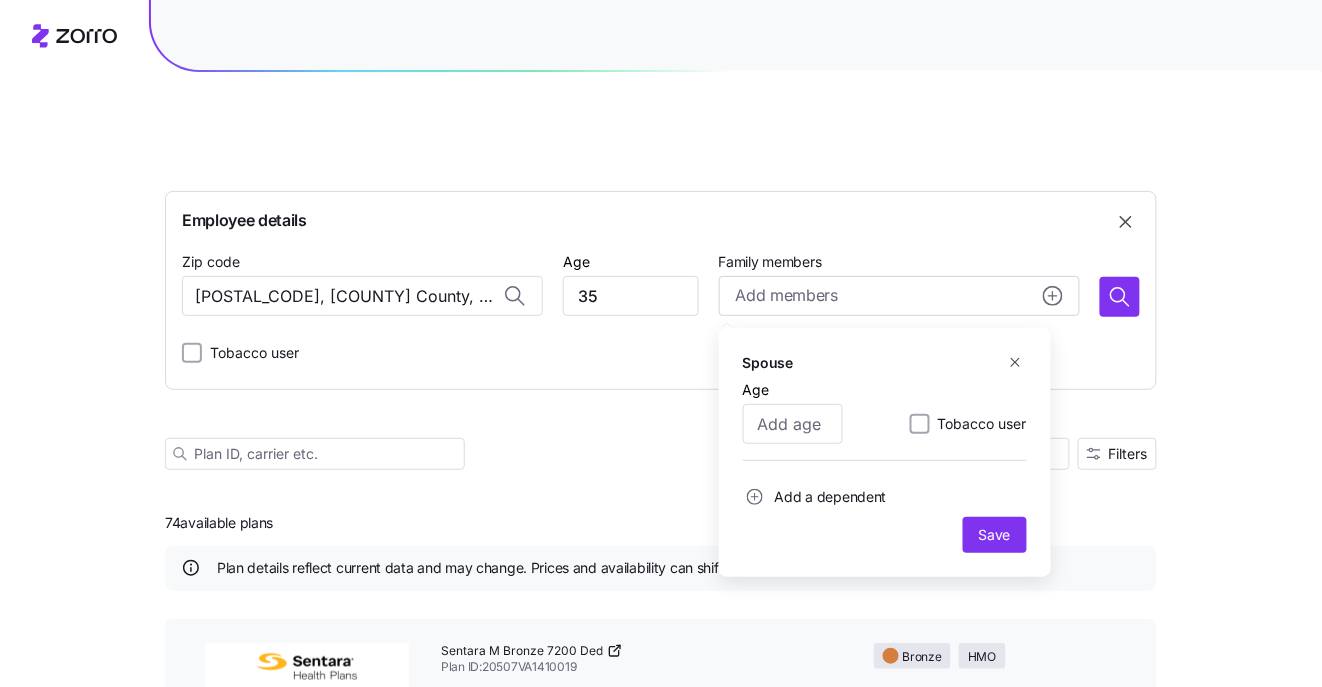 click on "Spouse Age Tobacco user Add a dependent Save" at bounding box center [885, 453] 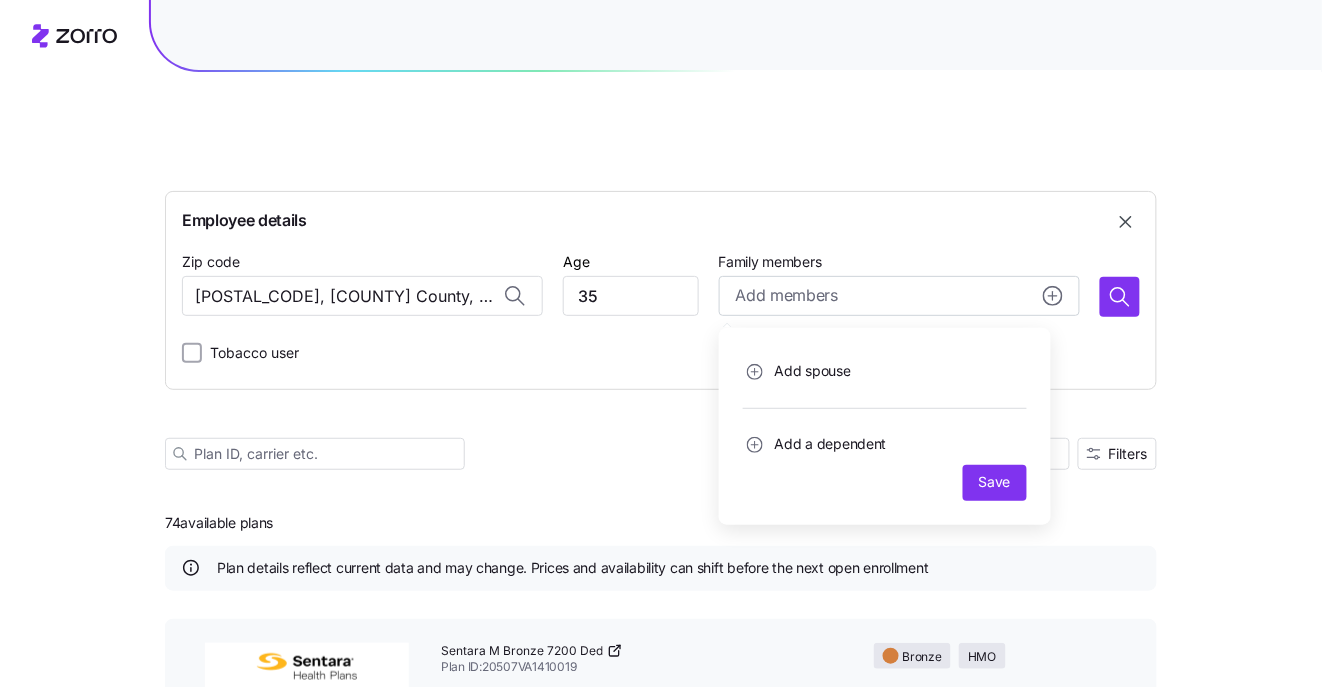 click on "Employee details Zip code 23229, Henrico County, VA Age 35 Family members Add members Add spouse Add a dependent Save Tobacco user Sorted by: Premium Filters" at bounding box center [661, 306] 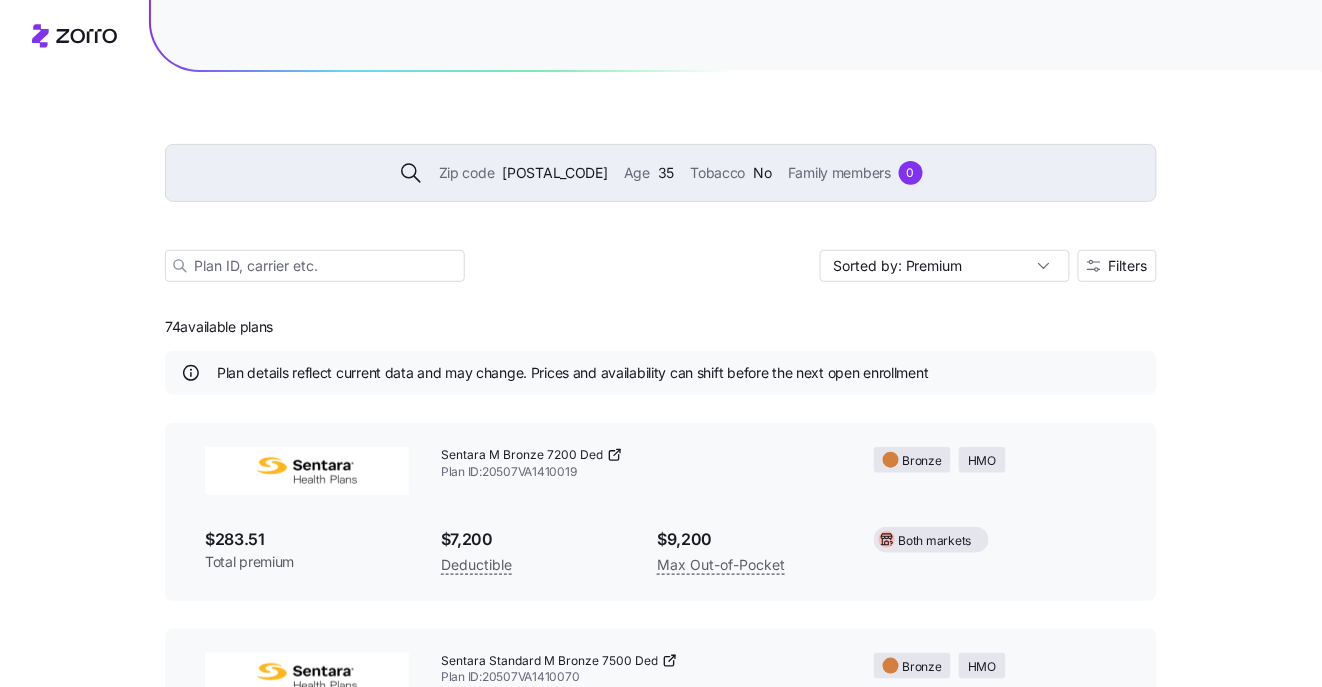 scroll, scrollTop: 69, scrollLeft: 0, axis: vertical 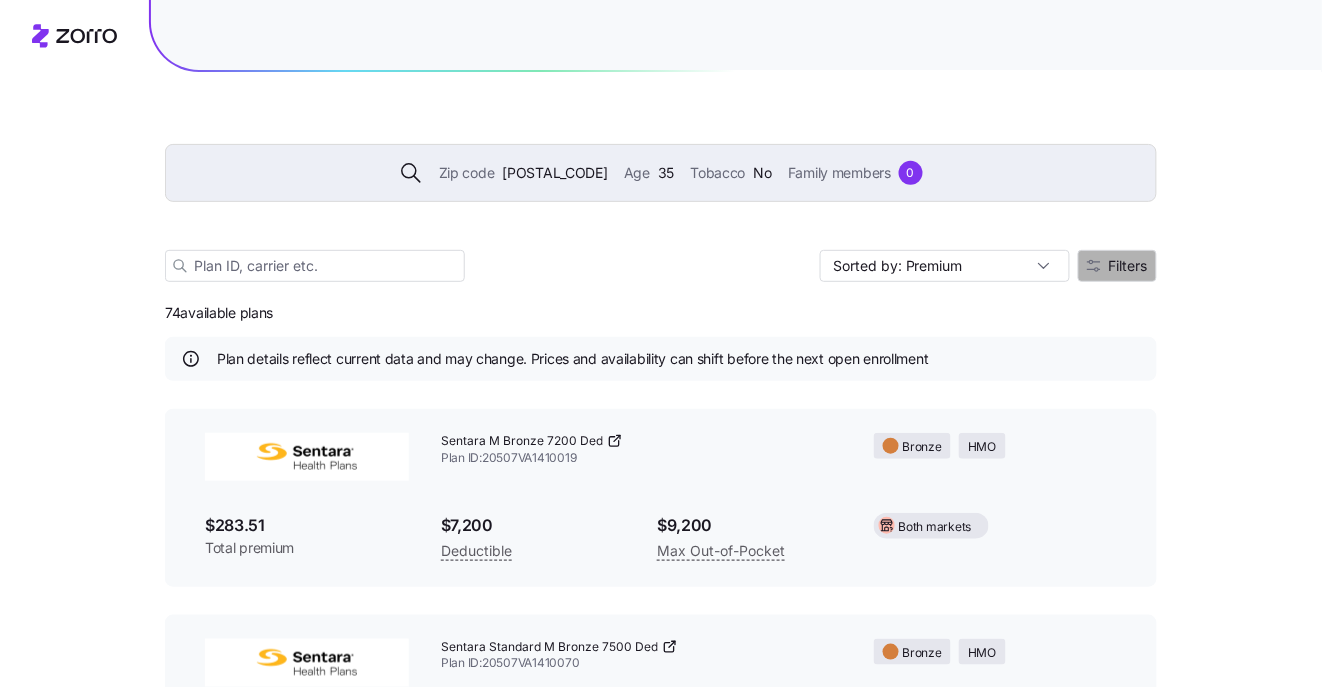 click on "Filters" at bounding box center [1117, 266] 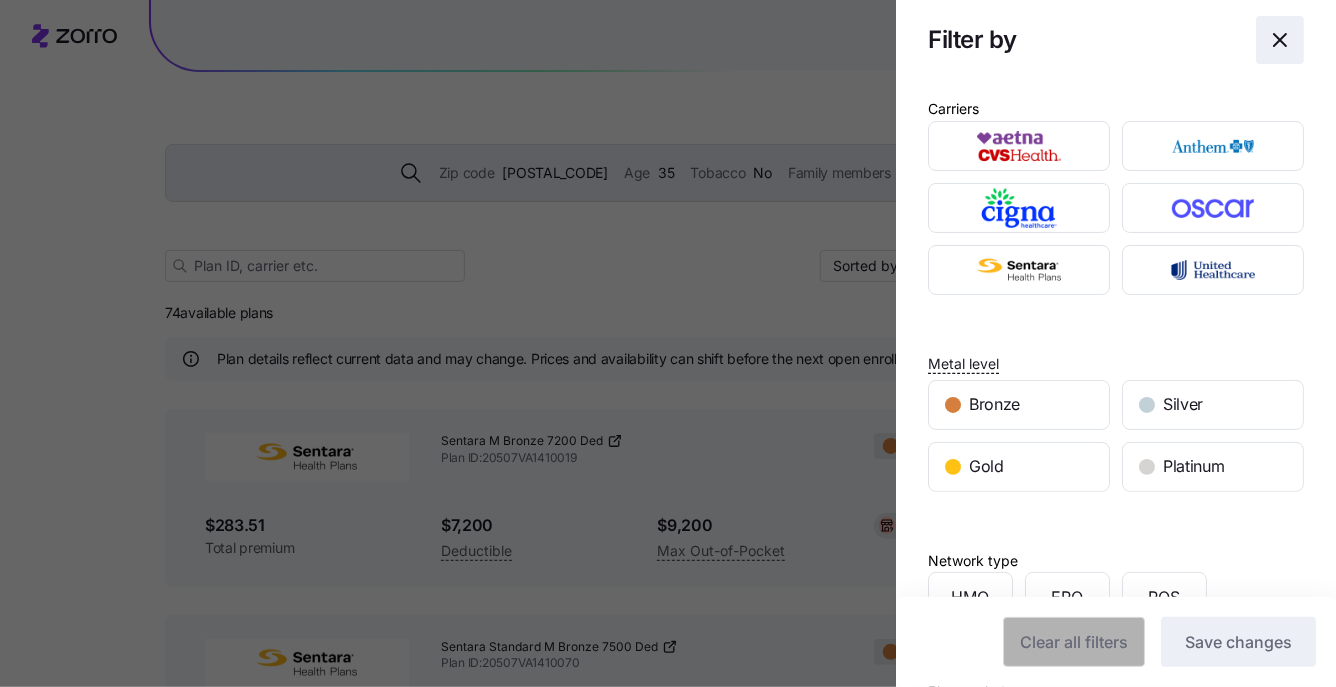 click at bounding box center [1280, 40] 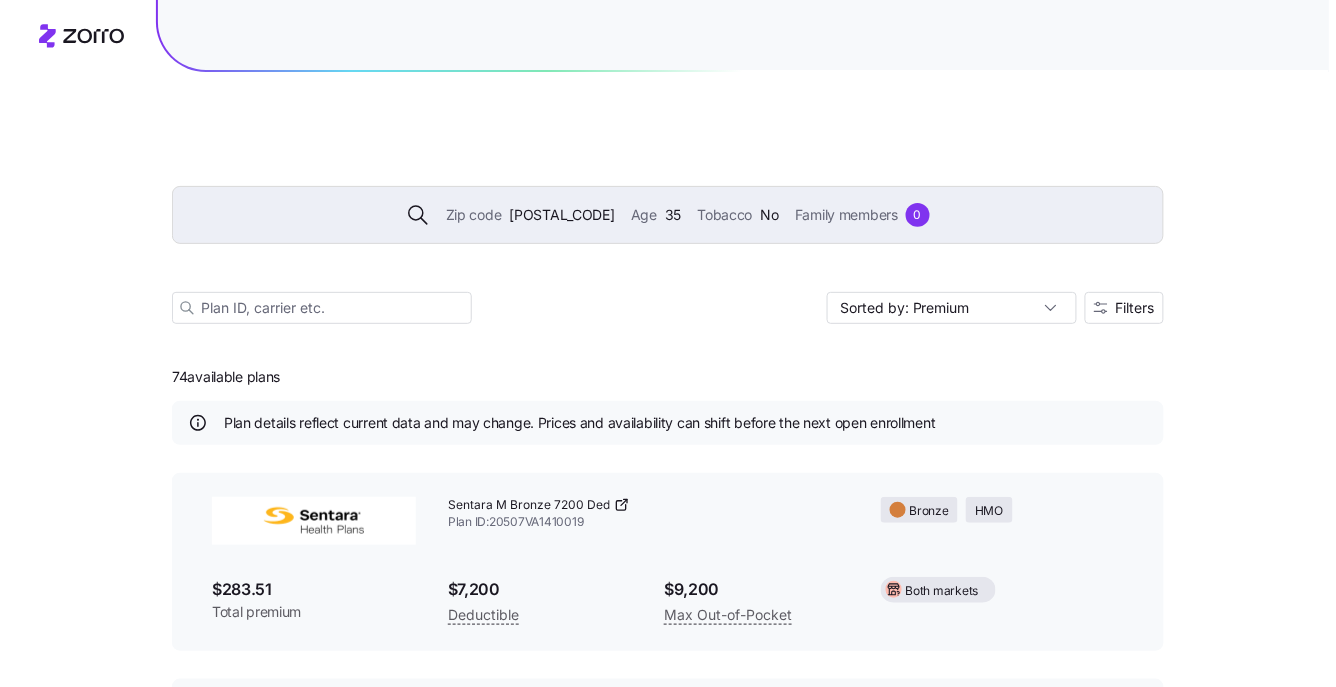 scroll, scrollTop: 0, scrollLeft: 0, axis: both 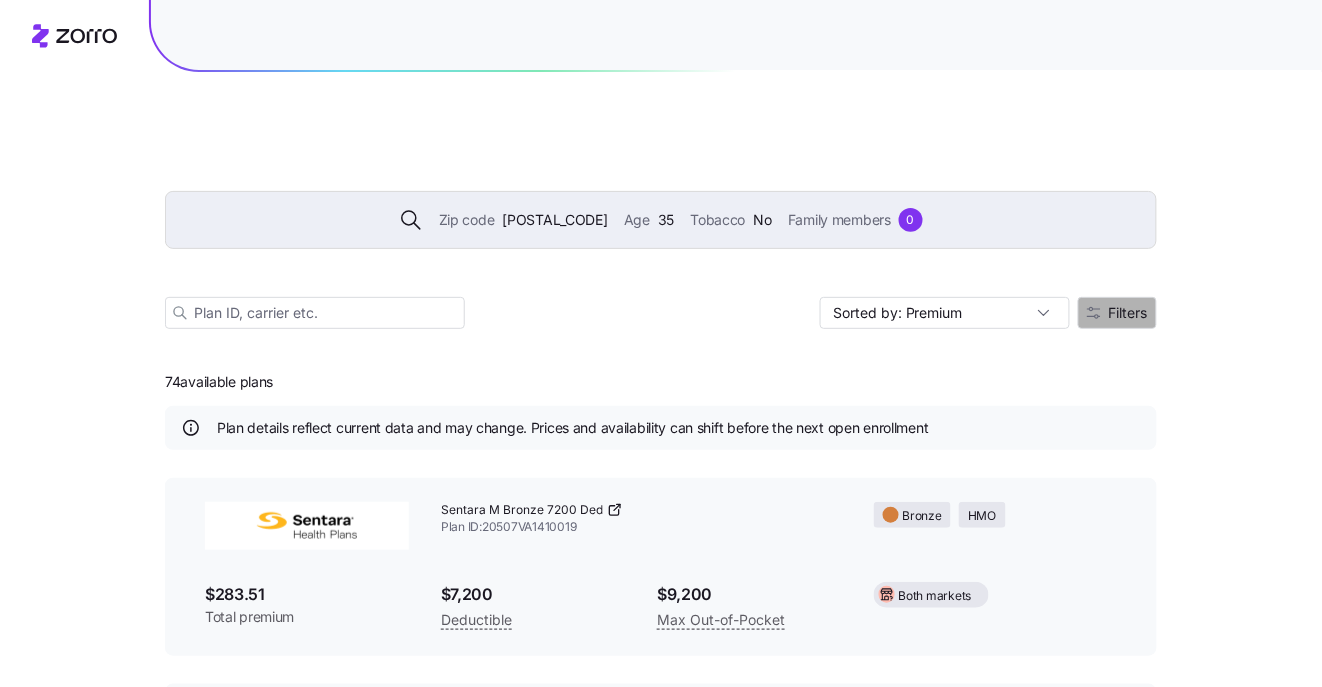 click on "Filters" at bounding box center (1128, 313) 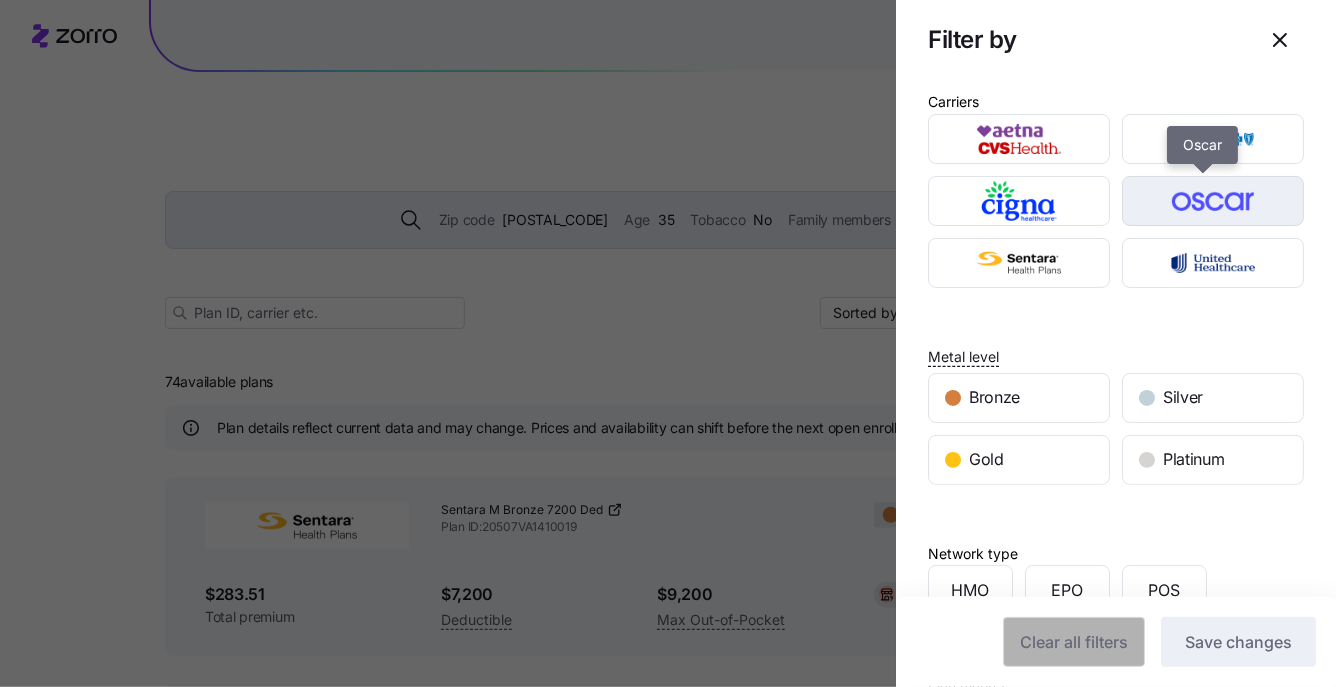 scroll, scrollTop: 0, scrollLeft: 0, axis: both 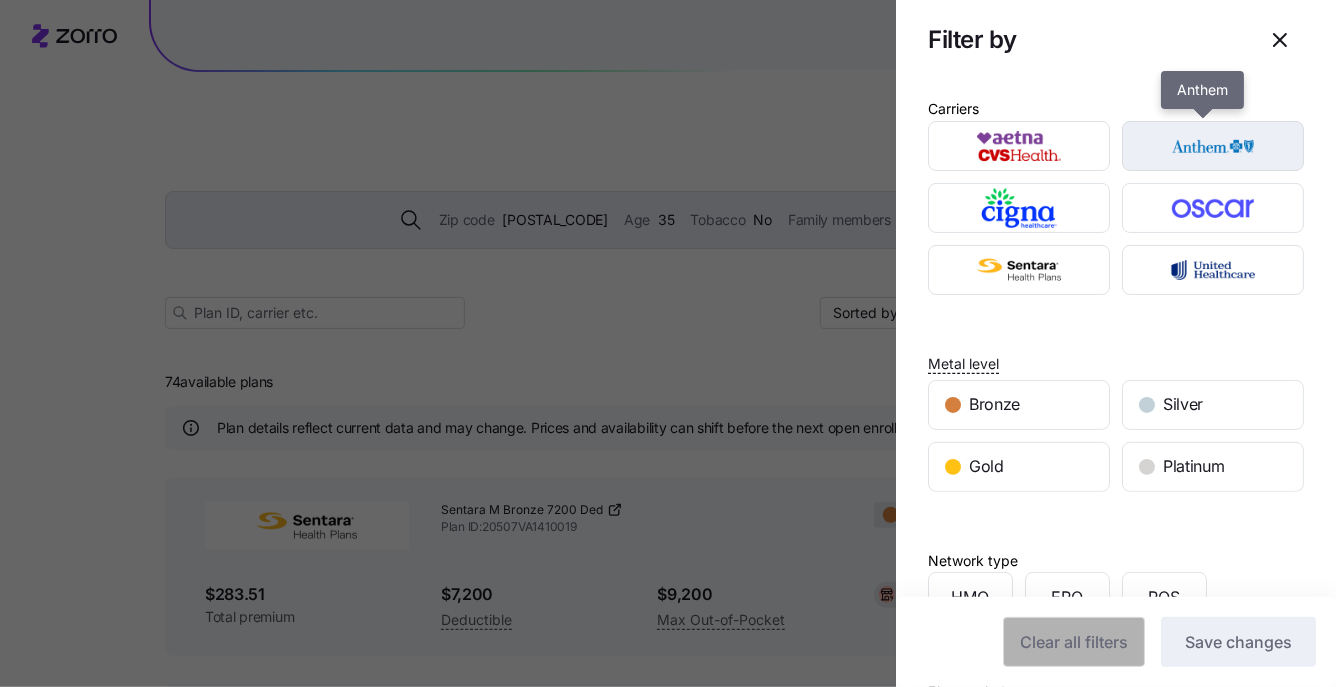 click at bounding box center [1213, 146] 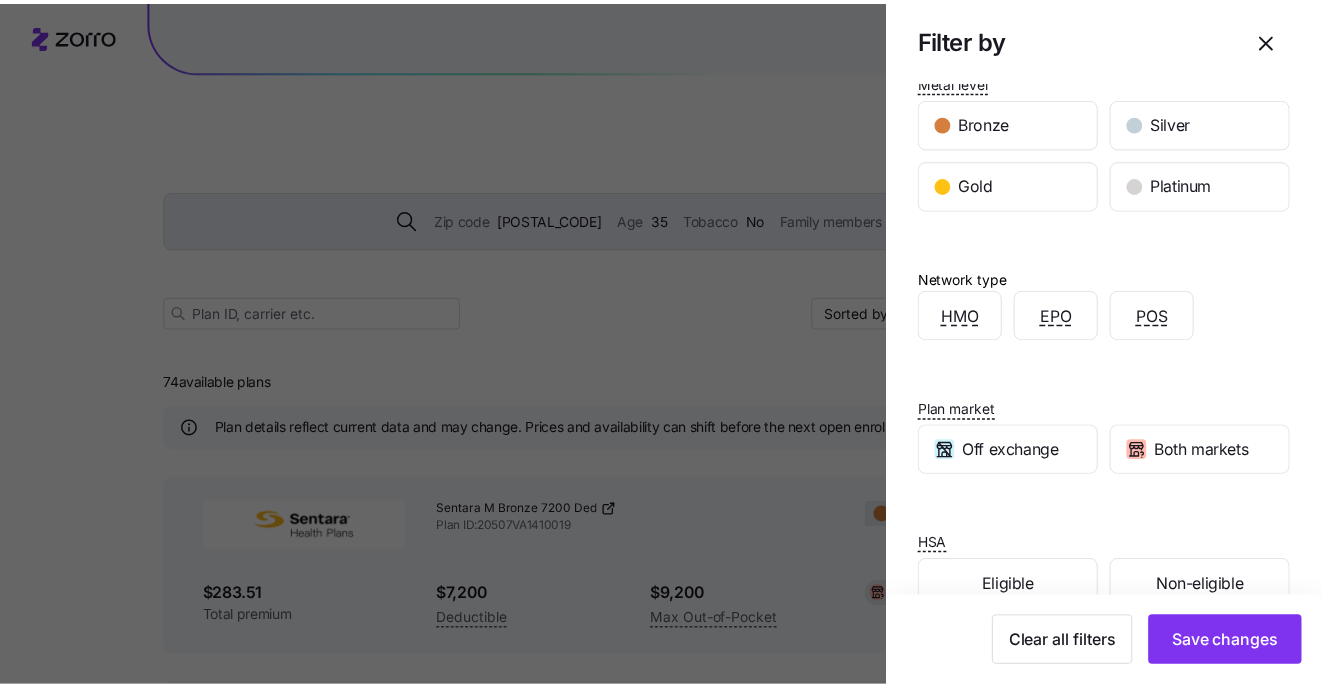 scroll, scrollTop: 325, scrollLeft: 0, axis: vertical 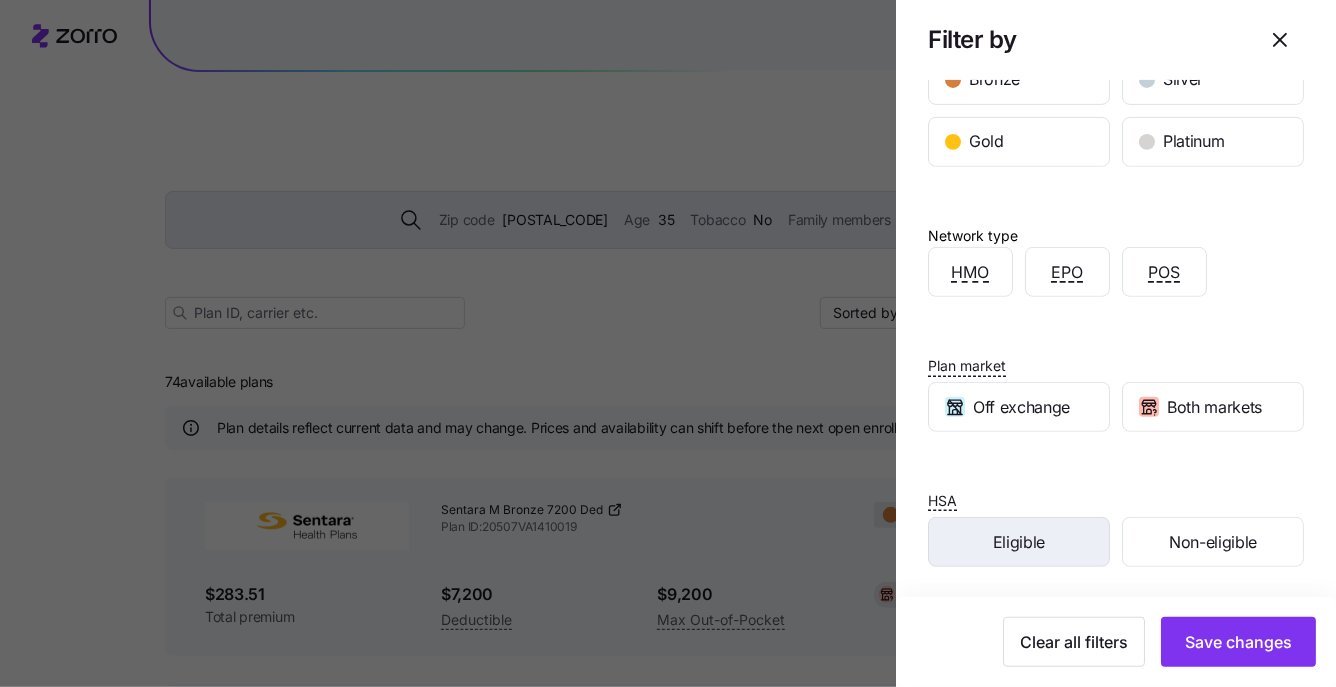 click on "Eligible" at bounding box center [1019, 542] 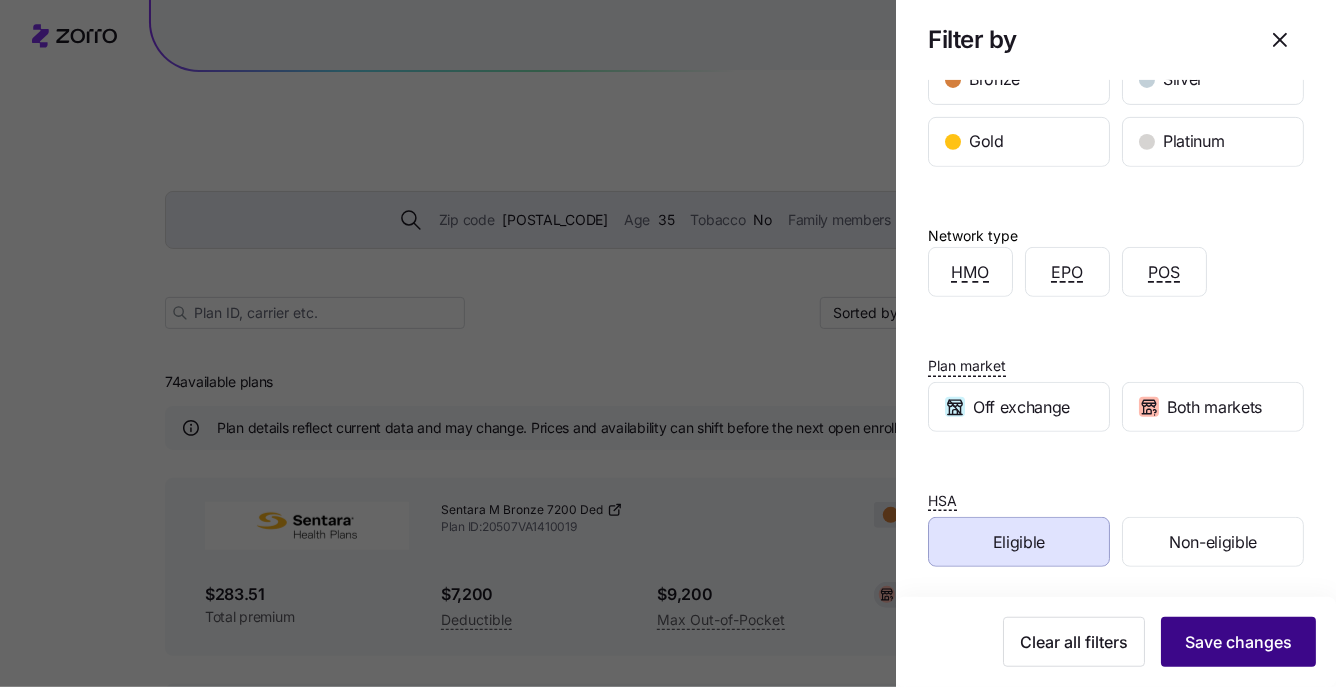 click on "Save changes" at bounding box center (1238, 642) 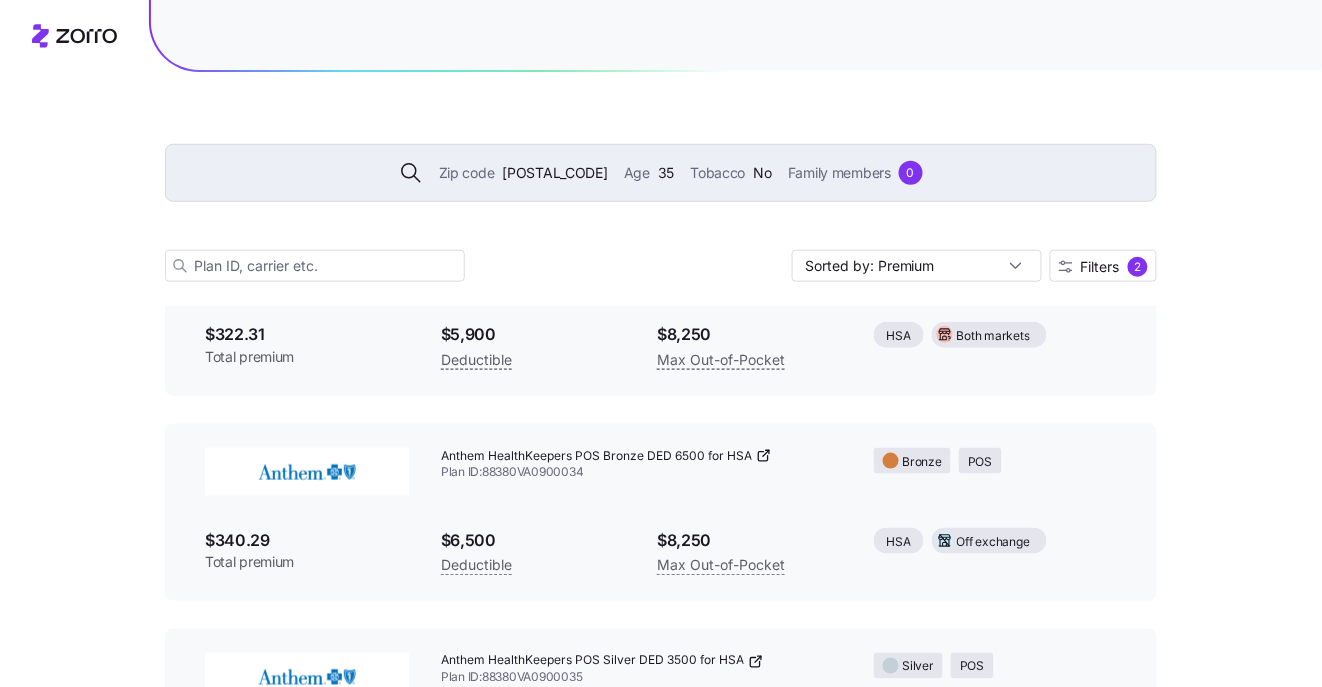 scroll, scrollTop: 283, scrollLeft: 0, axis: vertical 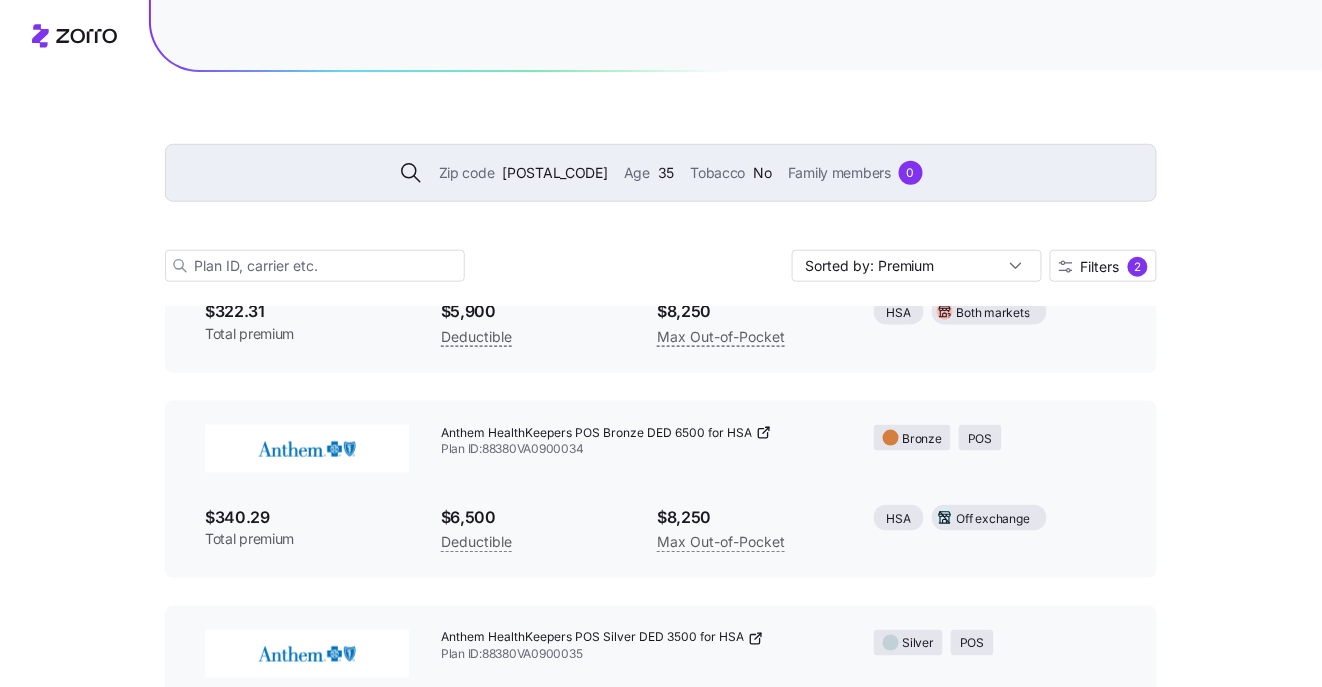 click on "Zip code 23229 Age 35 Tobacco No Family members 0 Sorted by: Premium Filters 2" at bounding box center (661, 189) 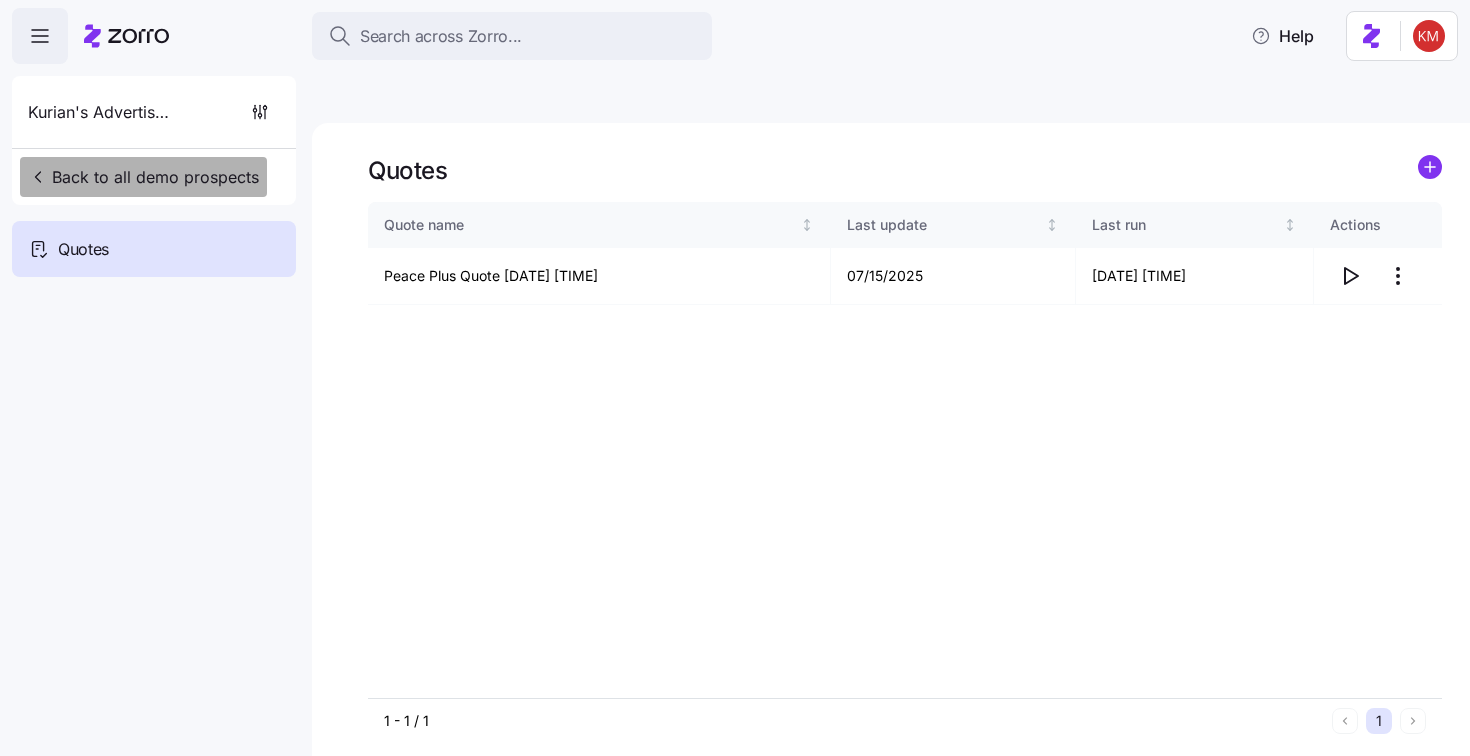 scroll, scrollTop: 0, scrollLeft: 0, axis: both 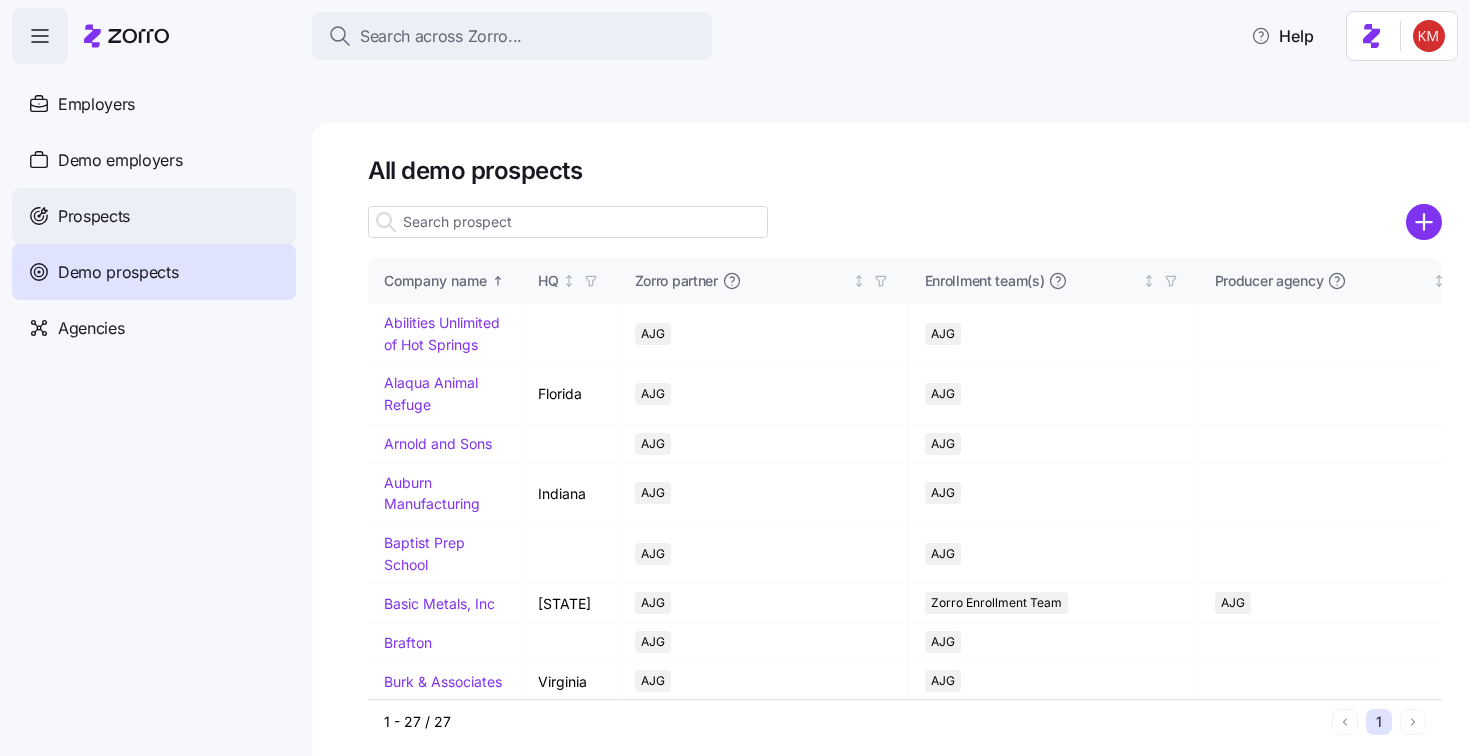 click on "Prospects" at bounding box center [154, 216] 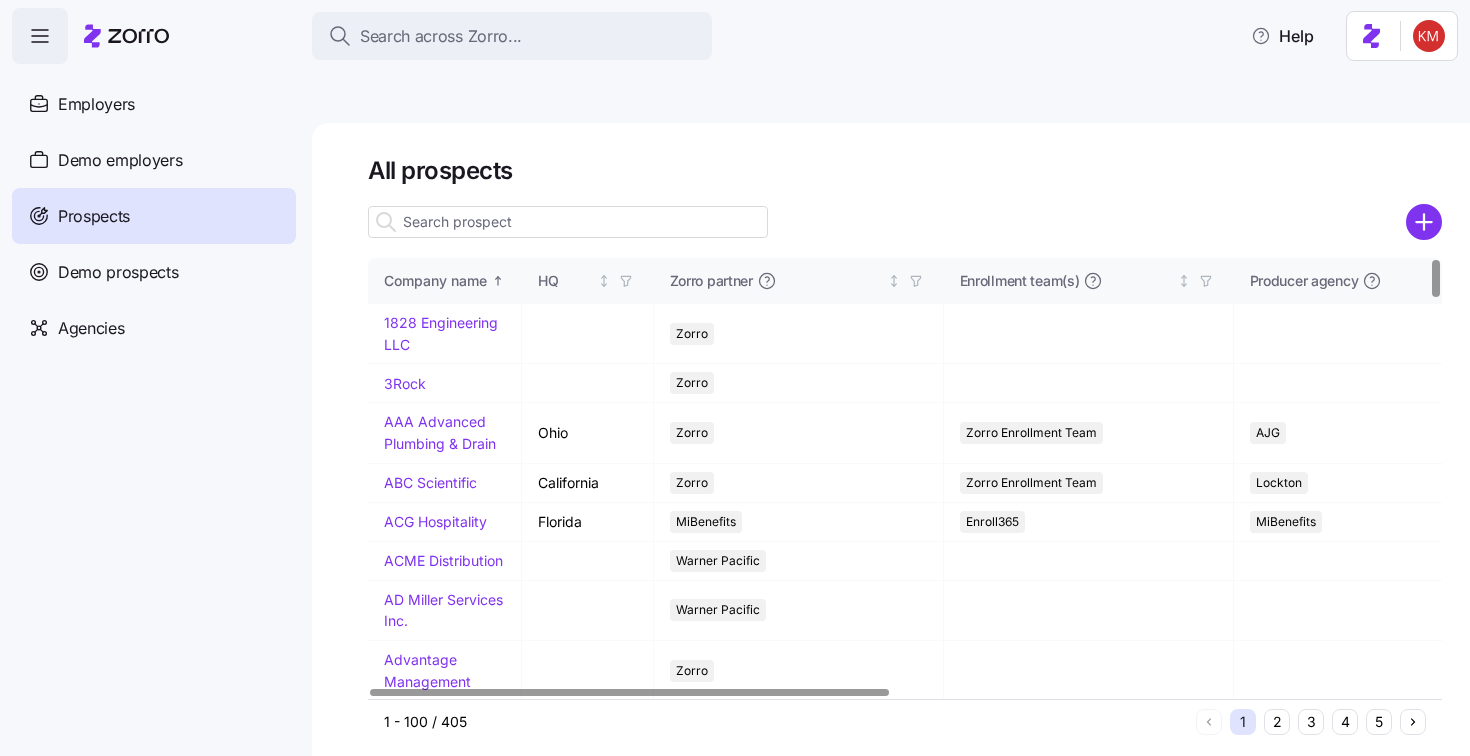 click on "3" at bounding box center (1311, 722) 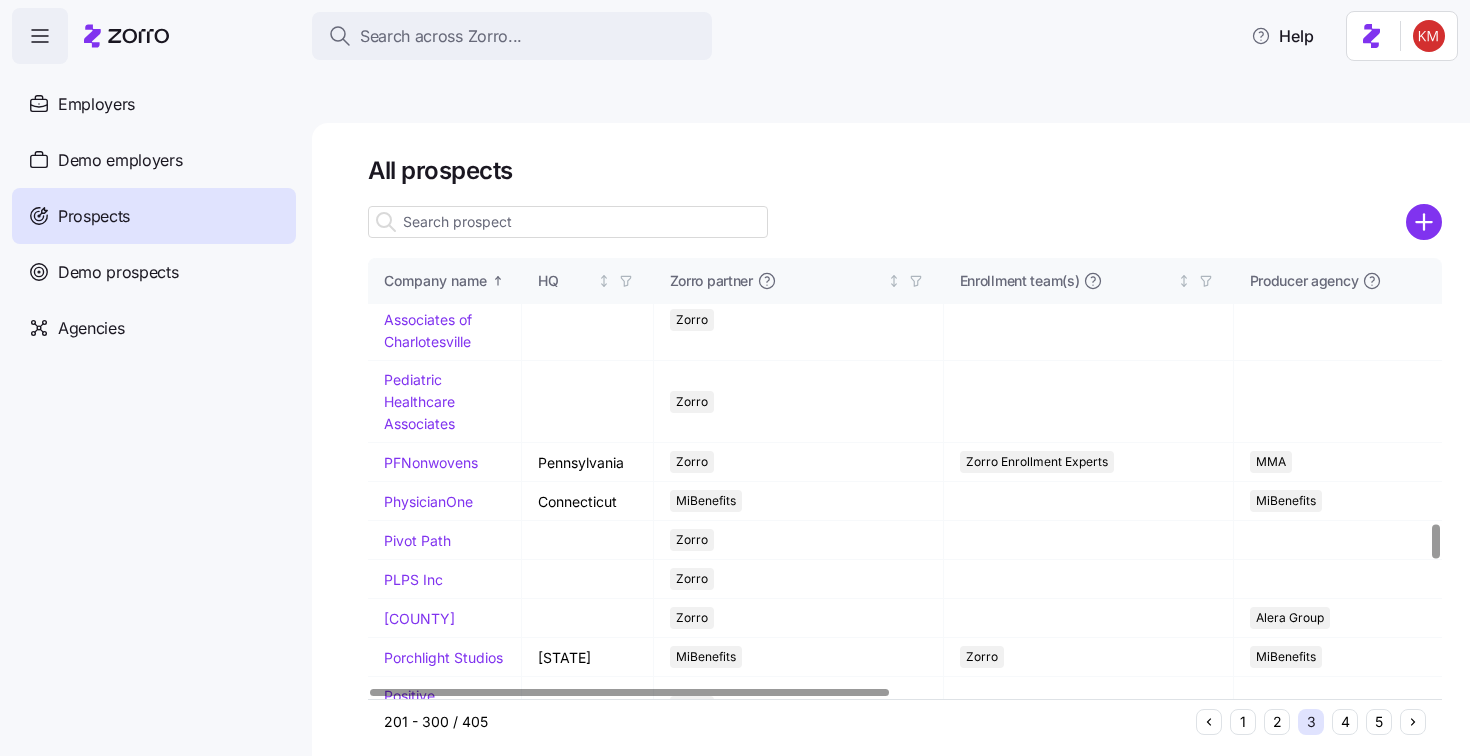 scroll, scrollTop: 3101, scrollLeft: 0, axis: vertical 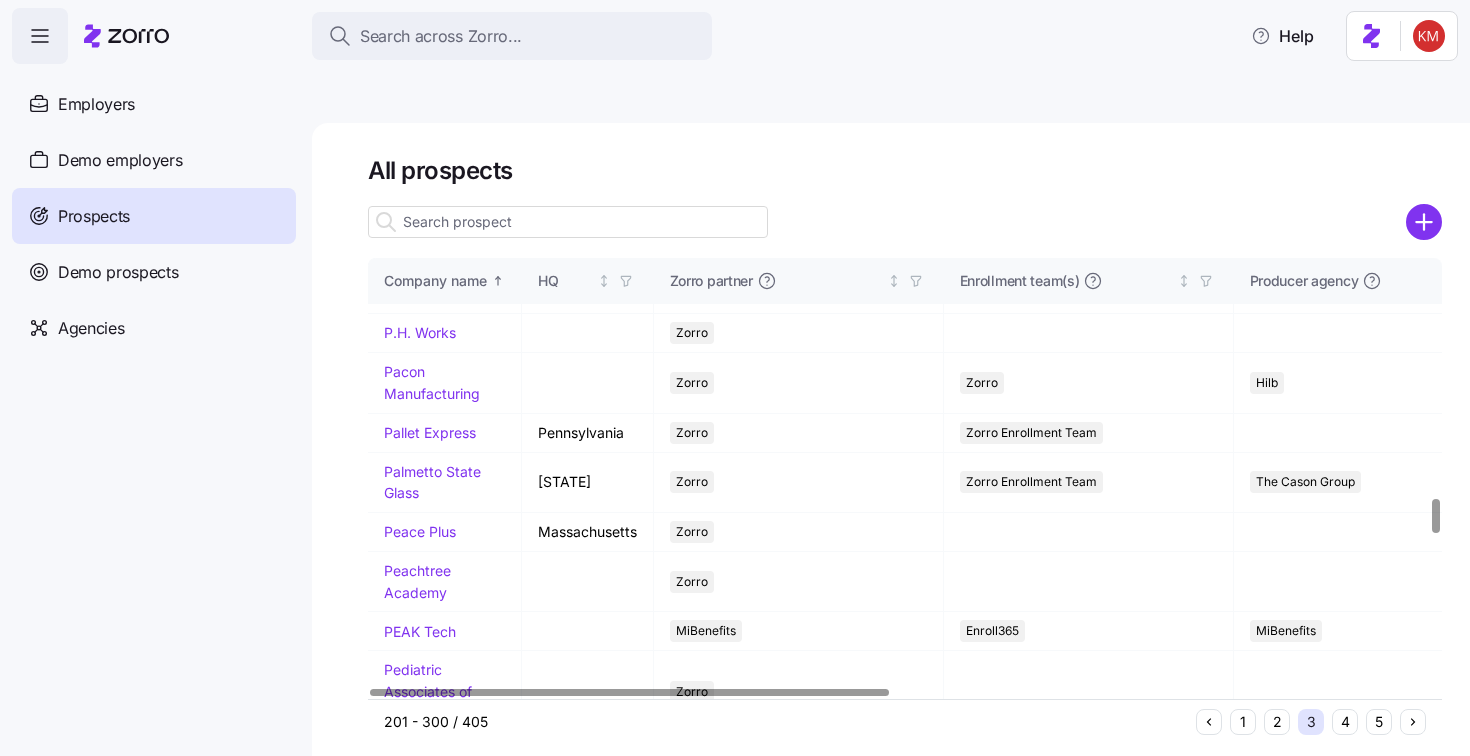 drag, startPoint x: 420, startPoint y: 523, endPoint x: 1, endPoint y: 539, distance: 419.3054 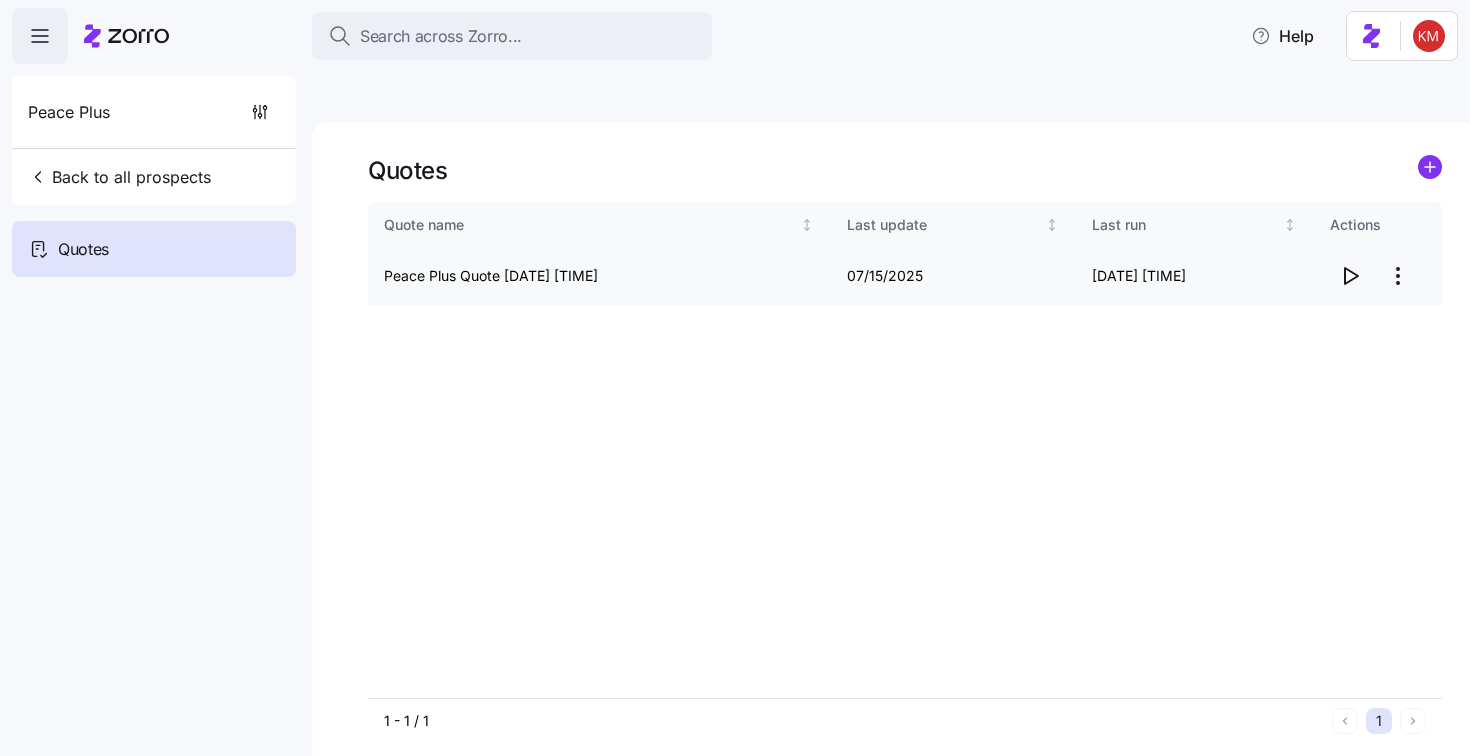 click 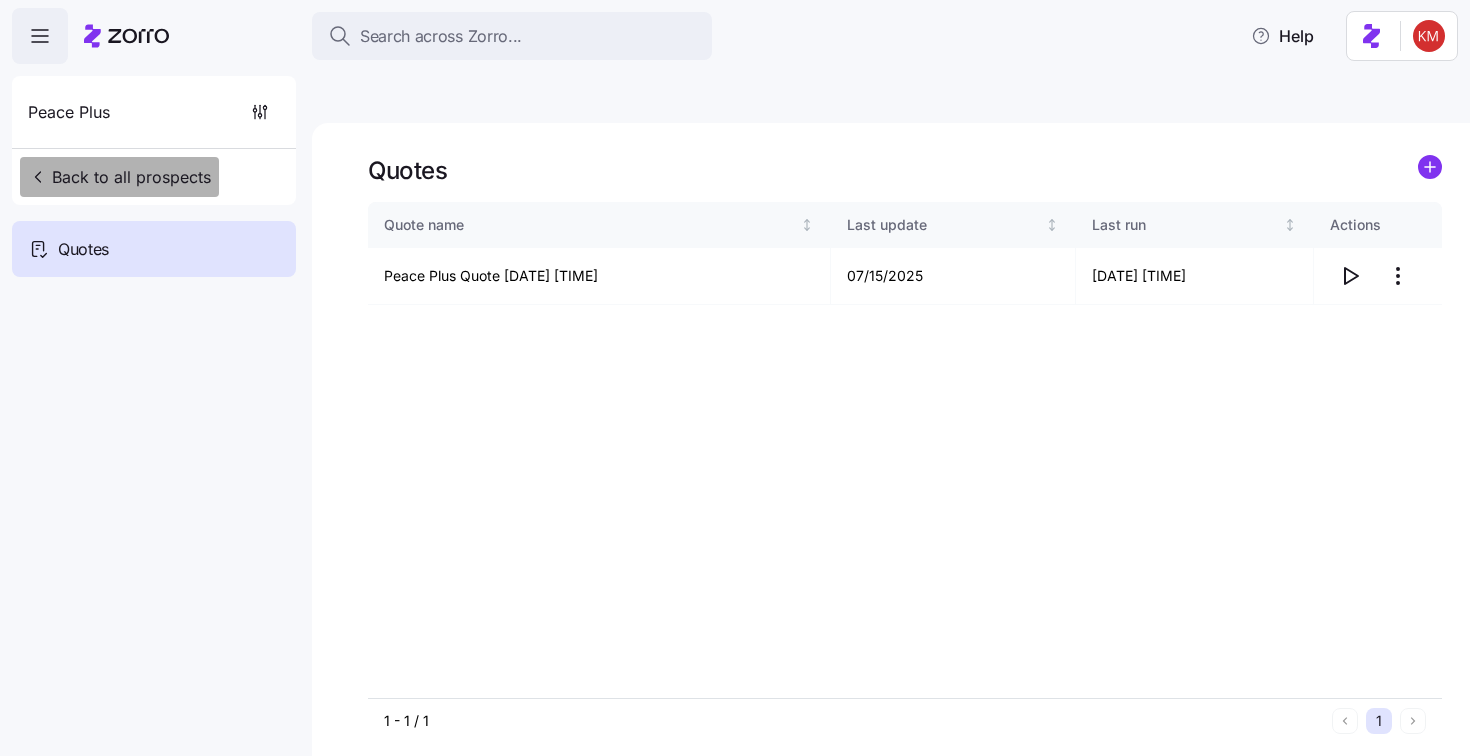 click on "Back to all prospects" at bounding box center (119, 177) 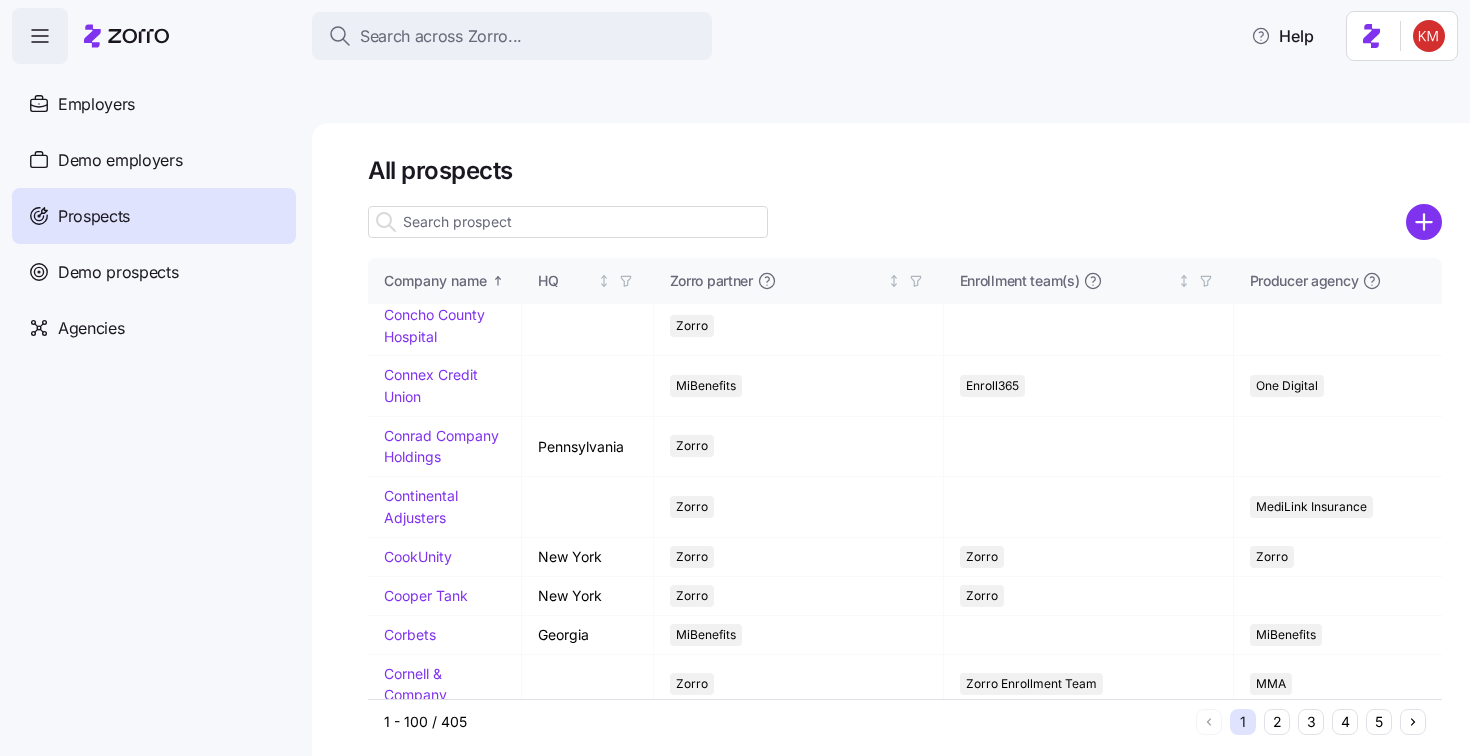 scroll, scrollTop: 4617, scrollLeft: 0, axis: vertical 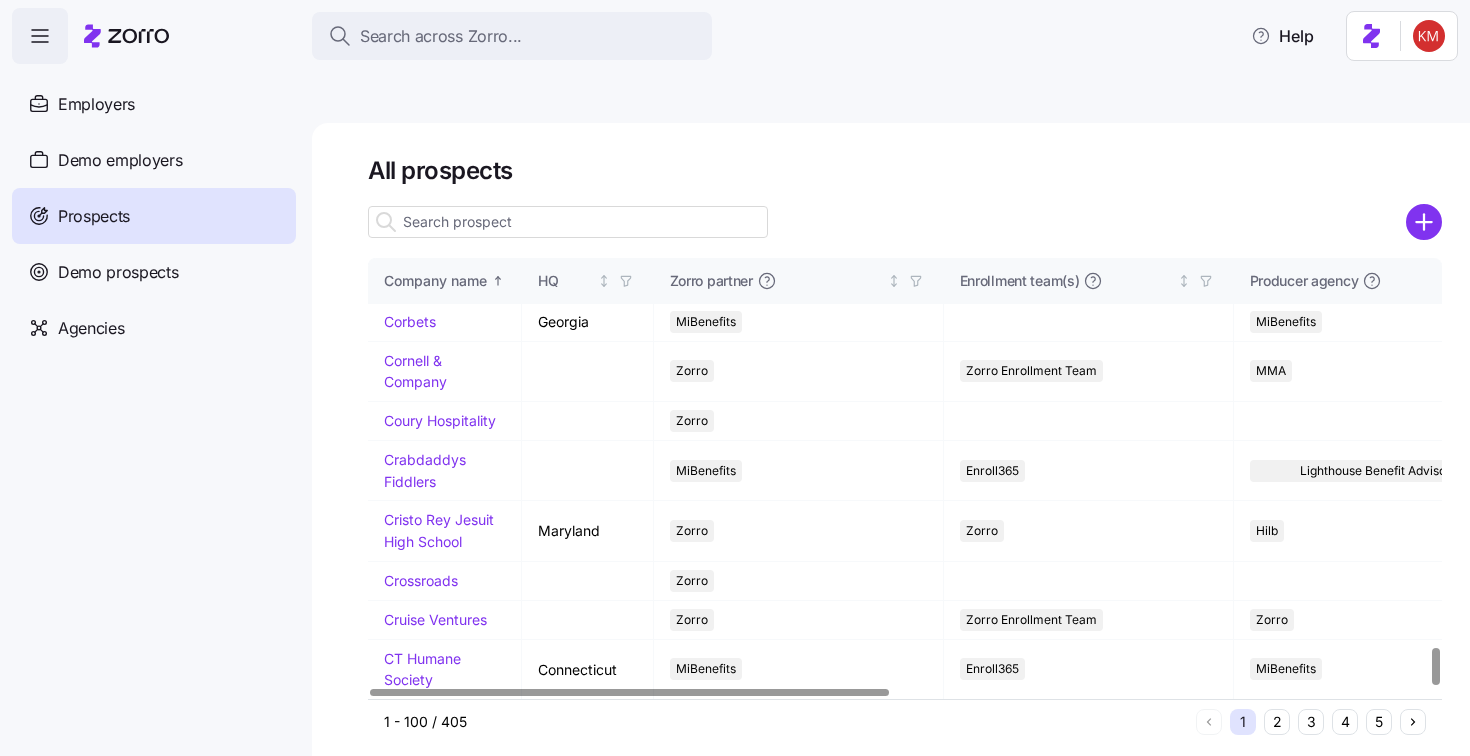 click on "3" at bounding box center [1311, 722] 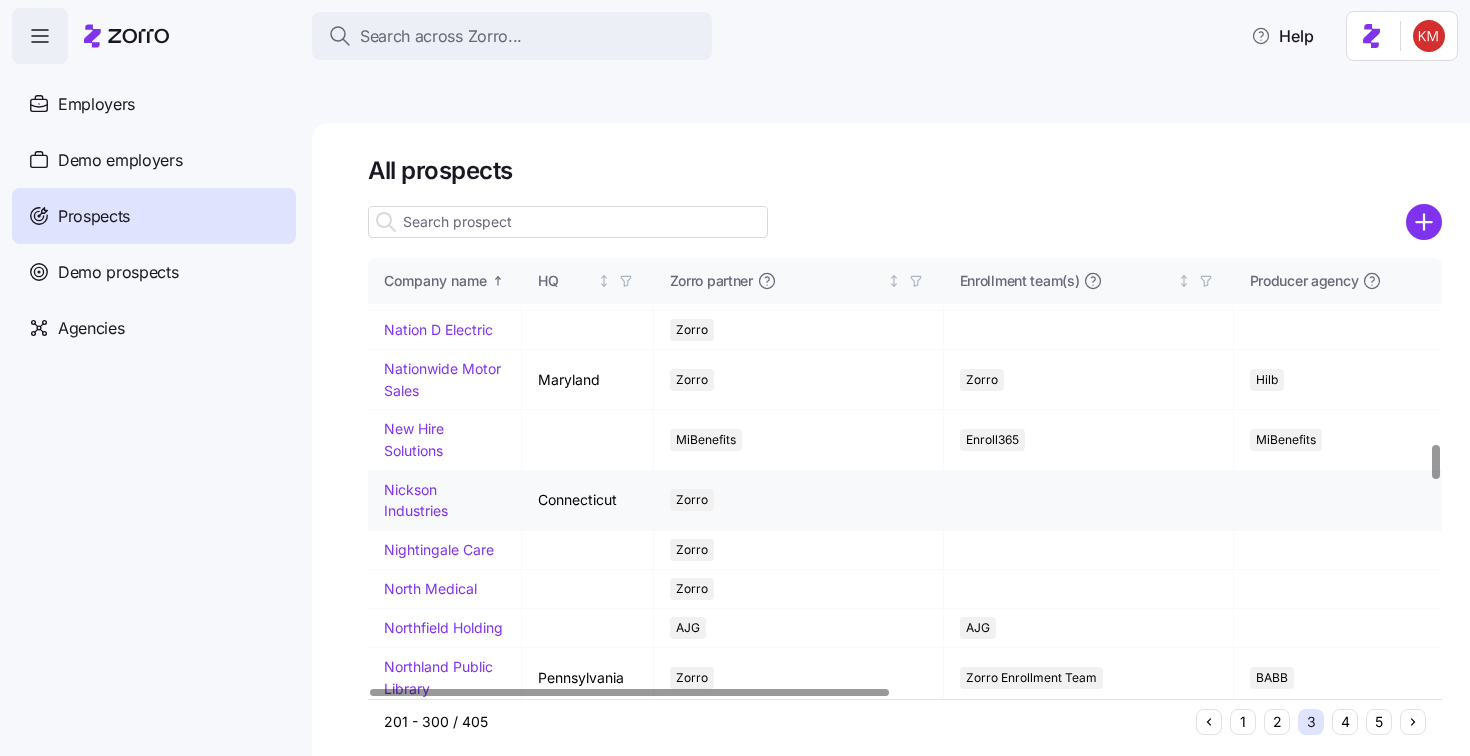 scroll, scrollTop: 2508, scrollLeft: 0, axis: vertical 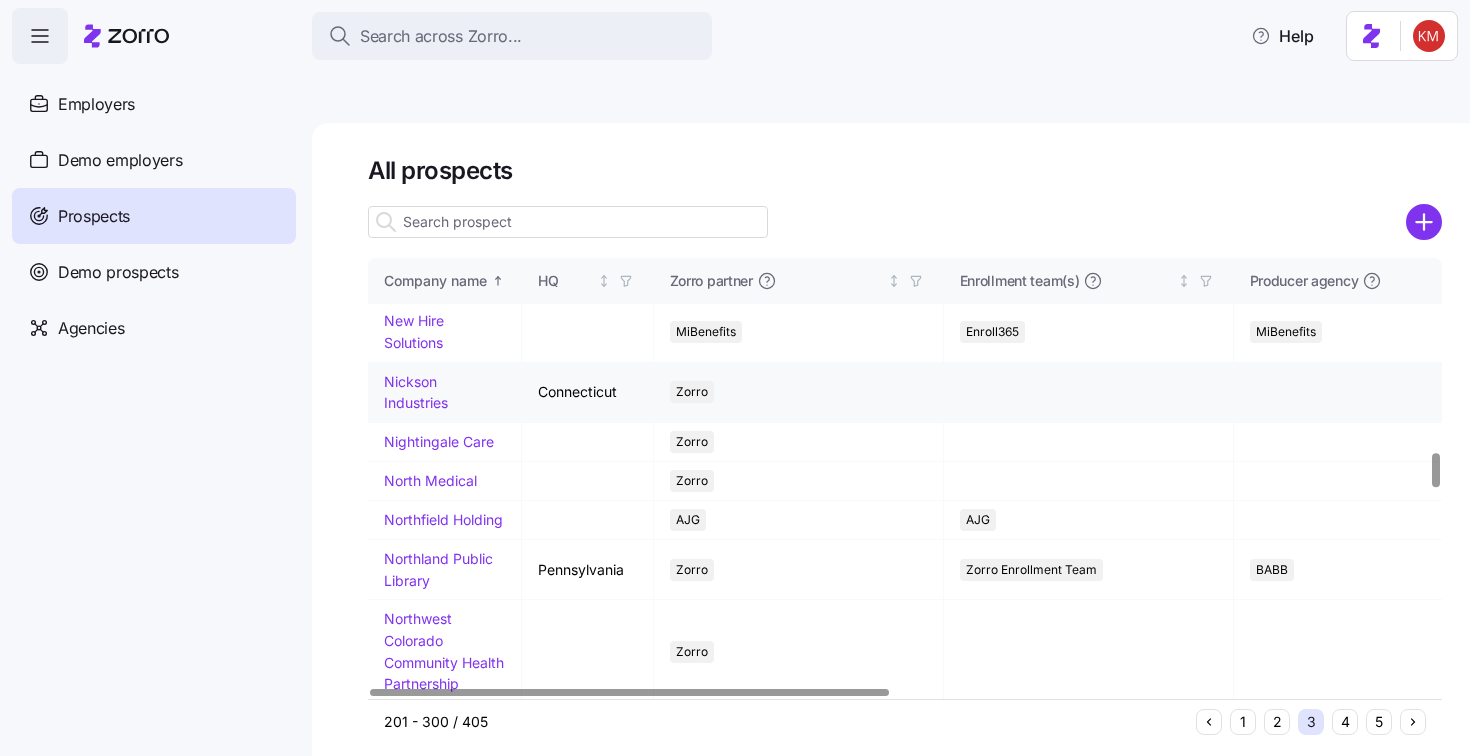 click on "Nickson Industries" at bounding box center [416, 392] 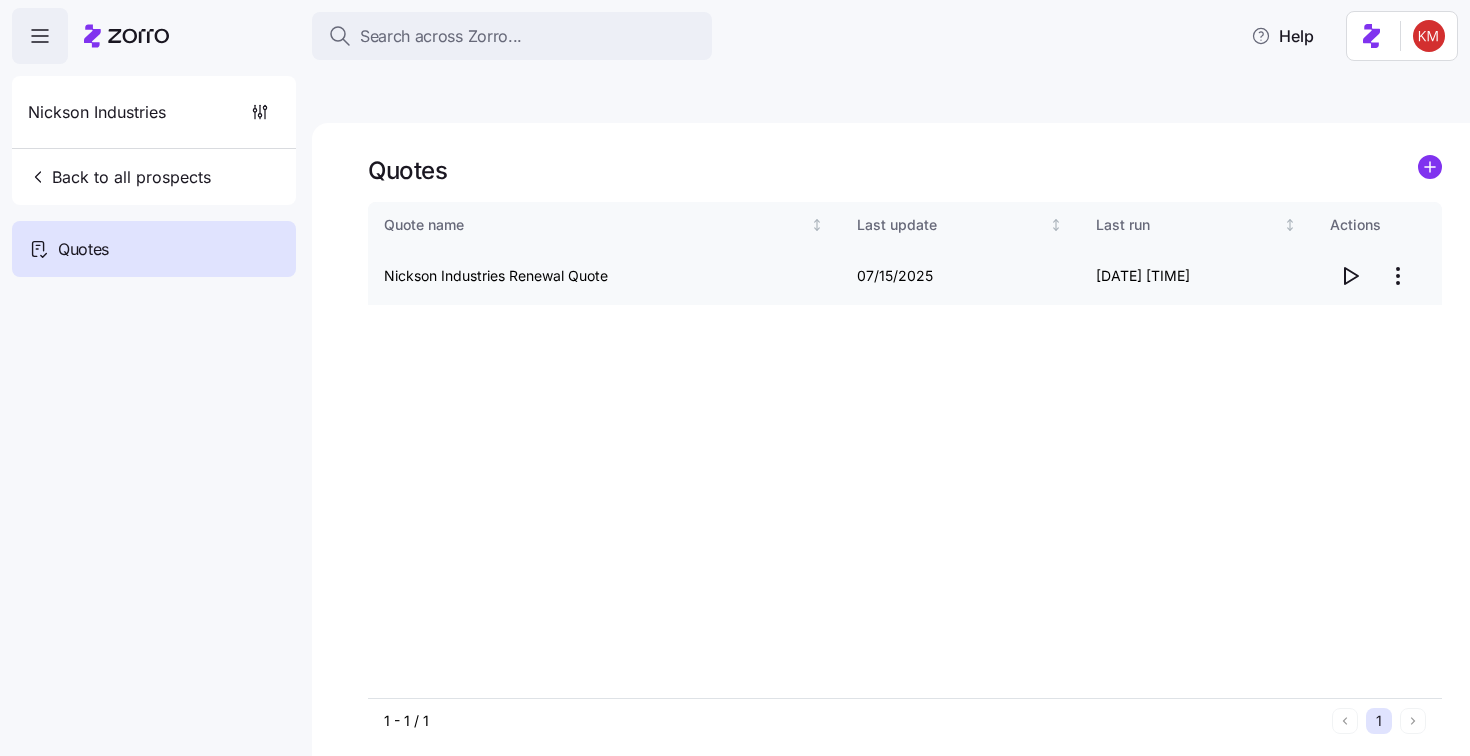 click on "Search across Zorro... Help Nickson Industries Back to all prospects Quotes Quotes Quote name Last update Last run Actions Nickson Industries Renewal Quote 07/15/2025 07/15/2025 11:50 AM 1 - 1 / 1 1 Quotes" at bounding box center (735, 472) 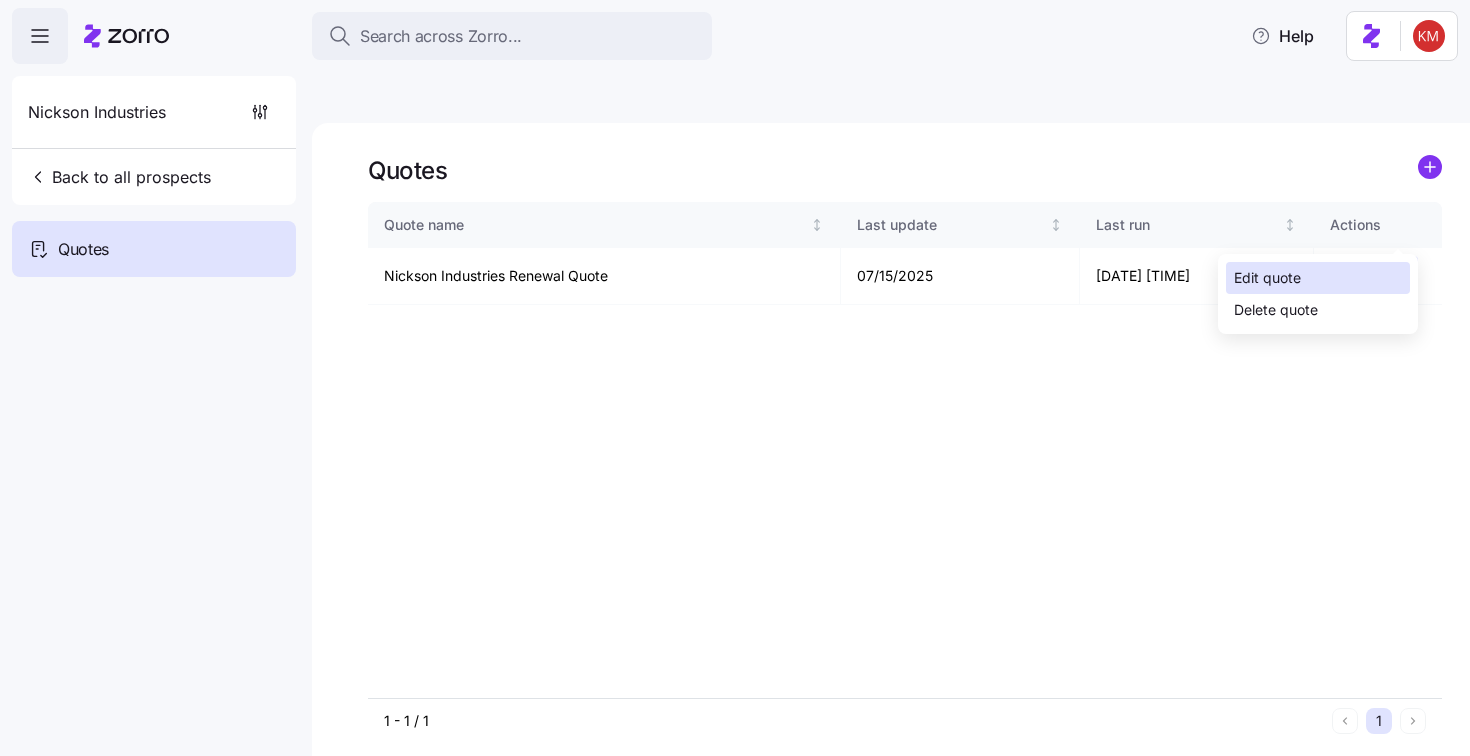 click on "Edit quote" at bounding box center (1318, 278) 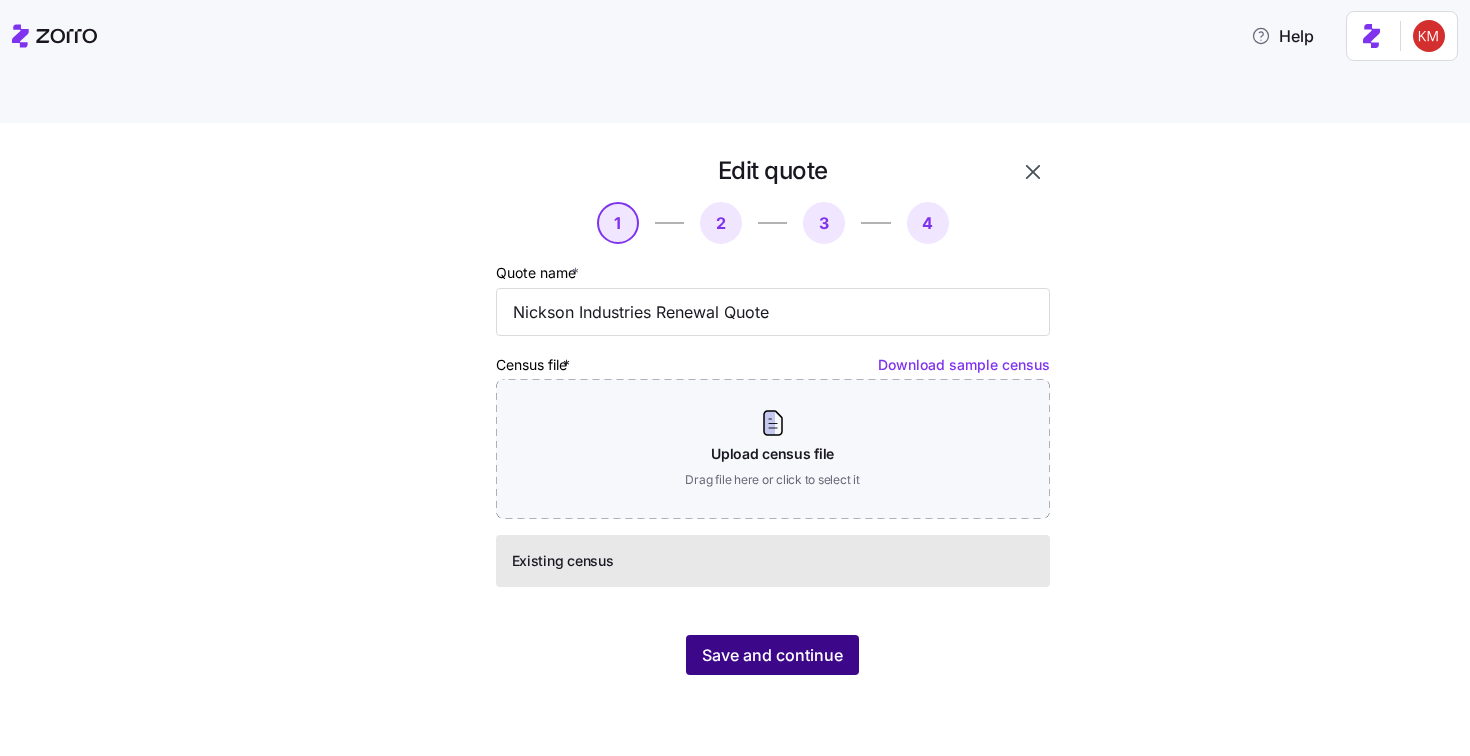 click on "Save and continue" at bounding box center [772, 655] 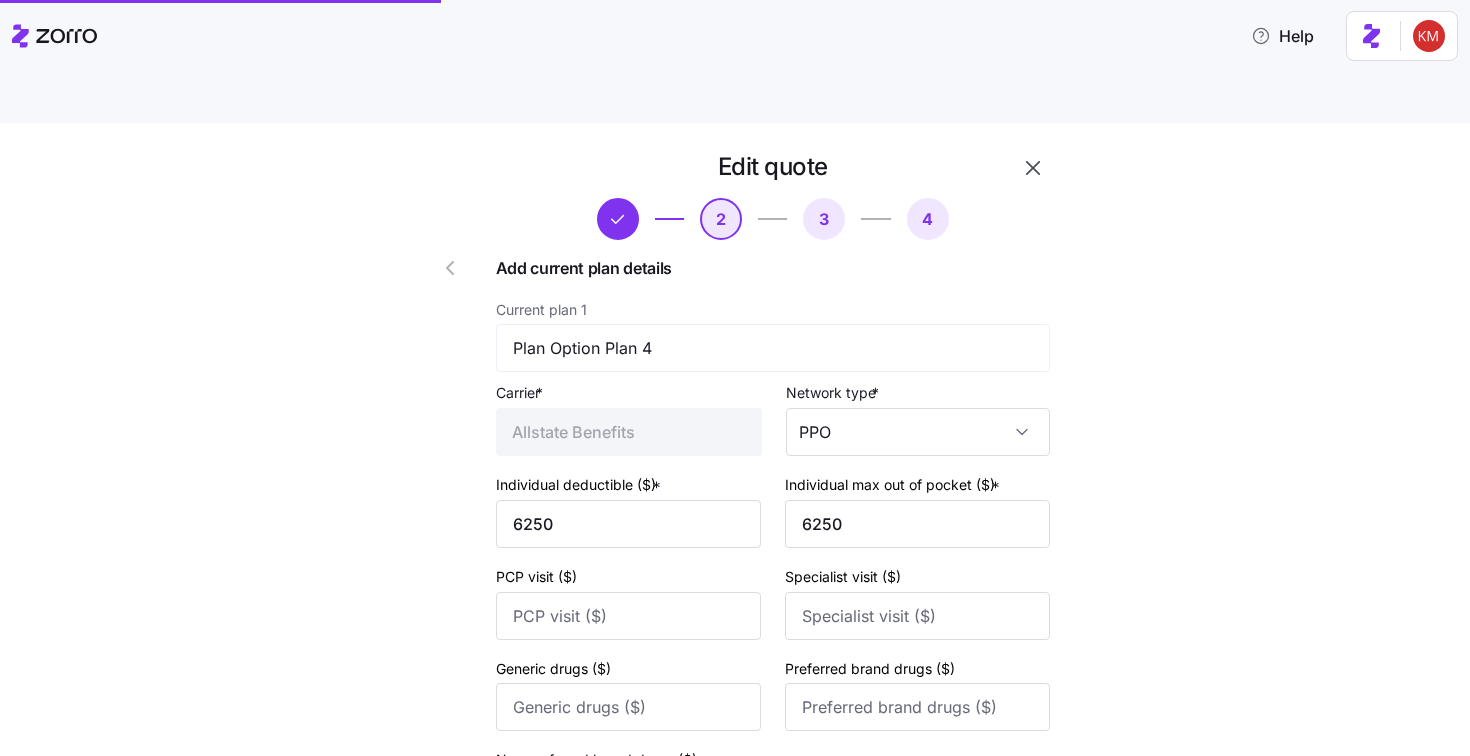 scroll, scrollTop: 203, scrollLeft: 0, axis: vertical 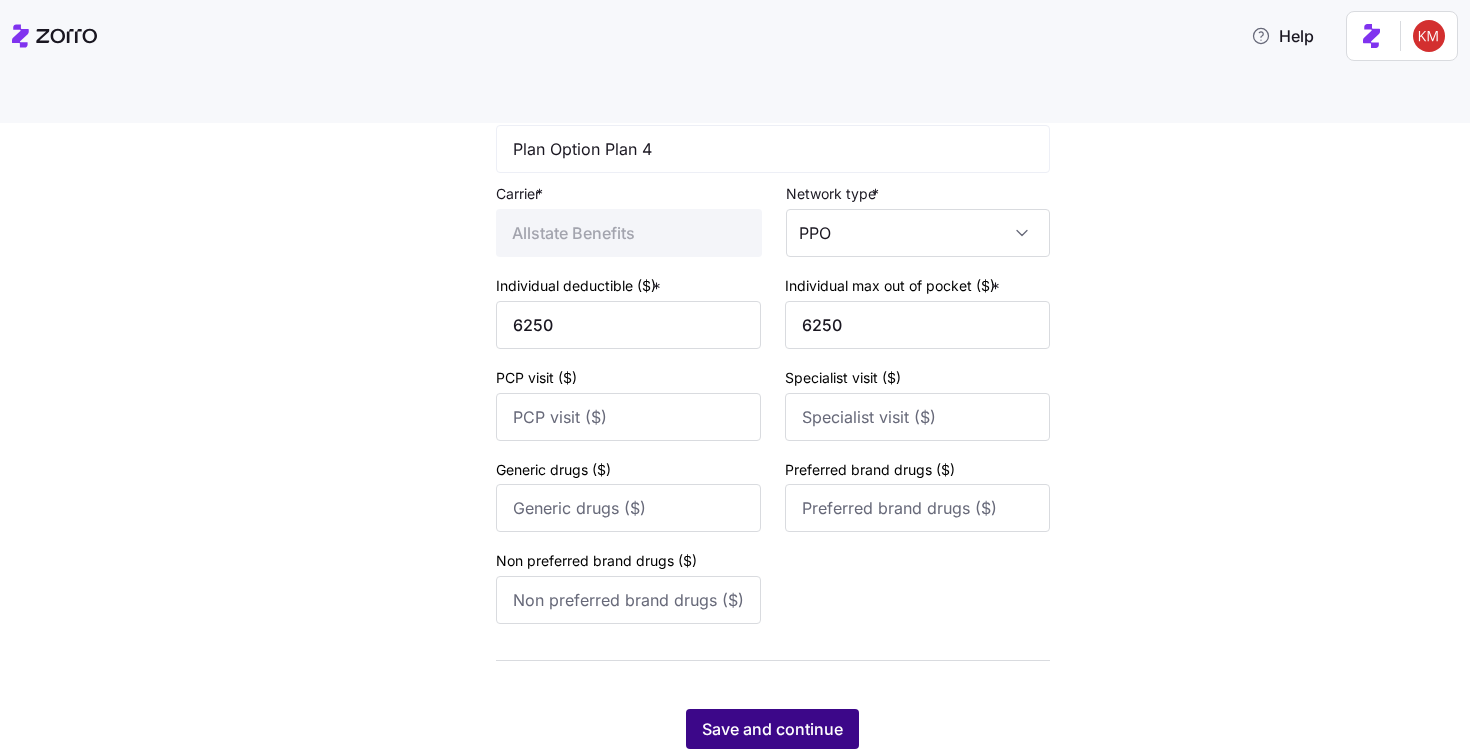 click on "Save and continue" at bounding box center [772, 729] 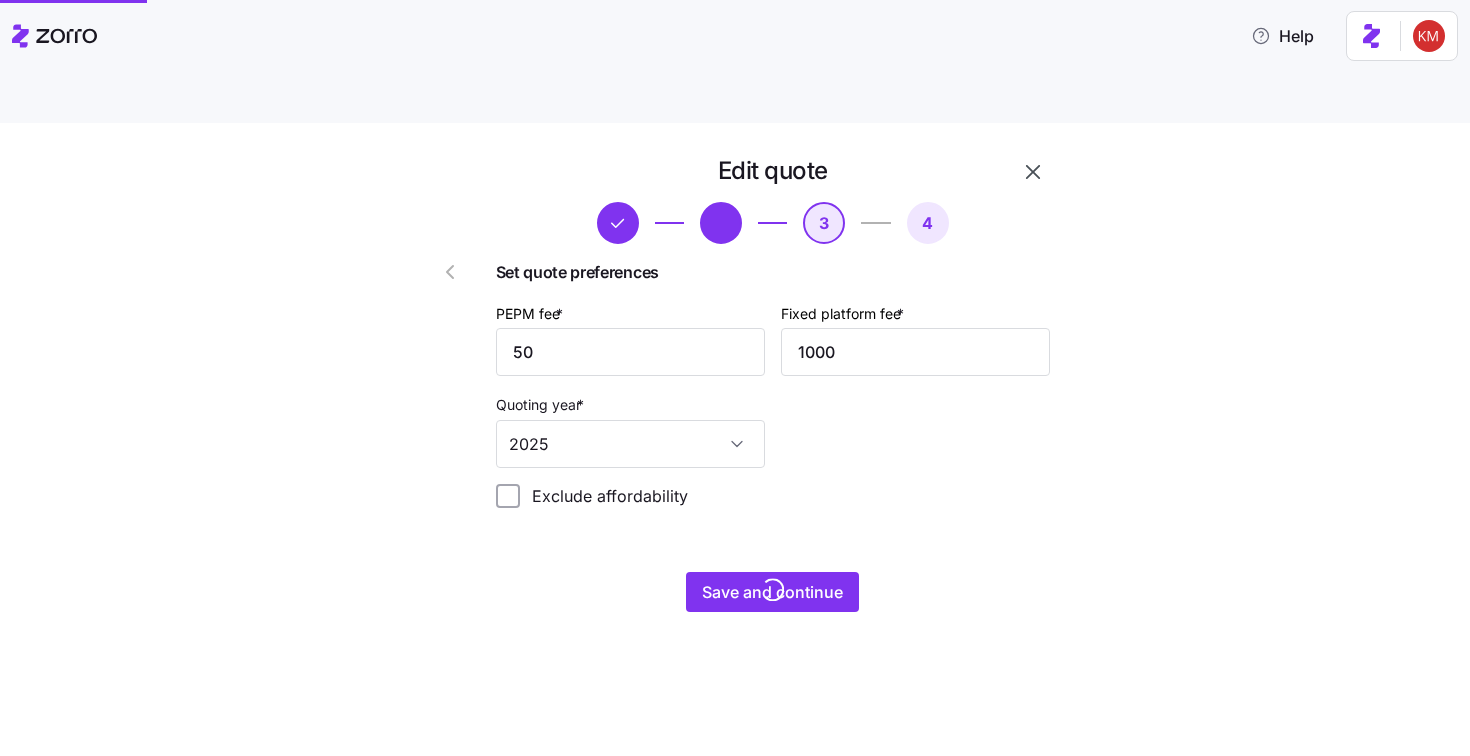 scroll, scrollTop: 0, scrollLeft: 0, axis: both 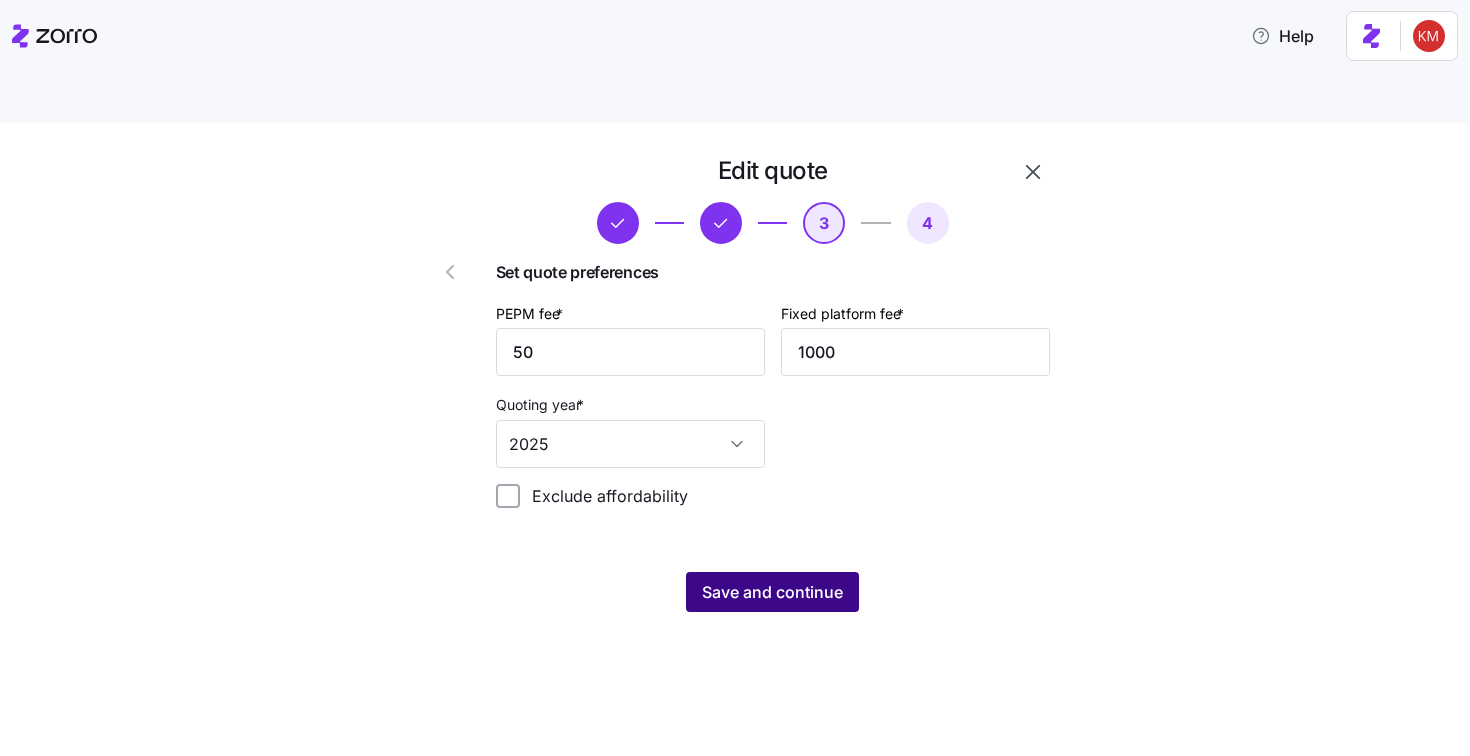 click on "Save and continue" at bounding box center (772, 592) 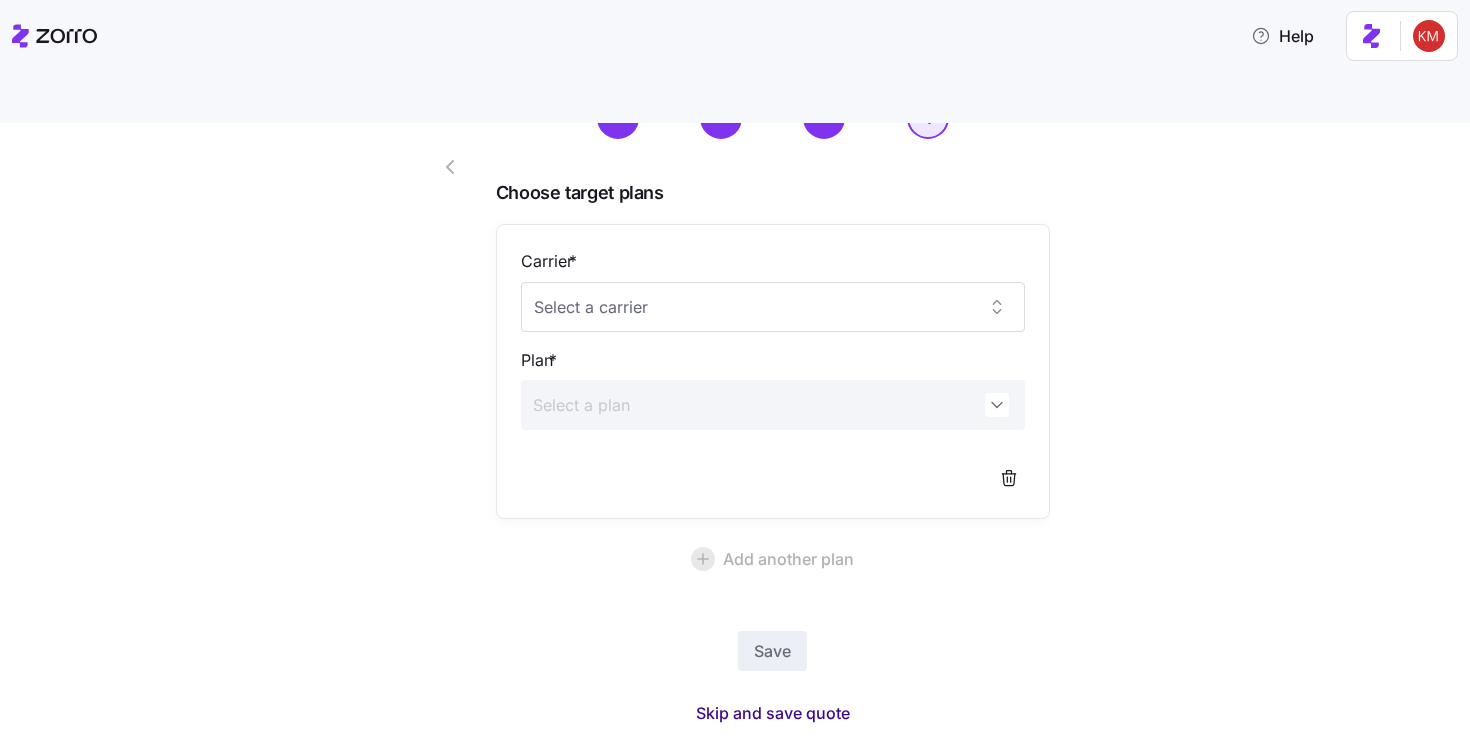 click on "Skip and save quote" at bounding box center [773, 713] 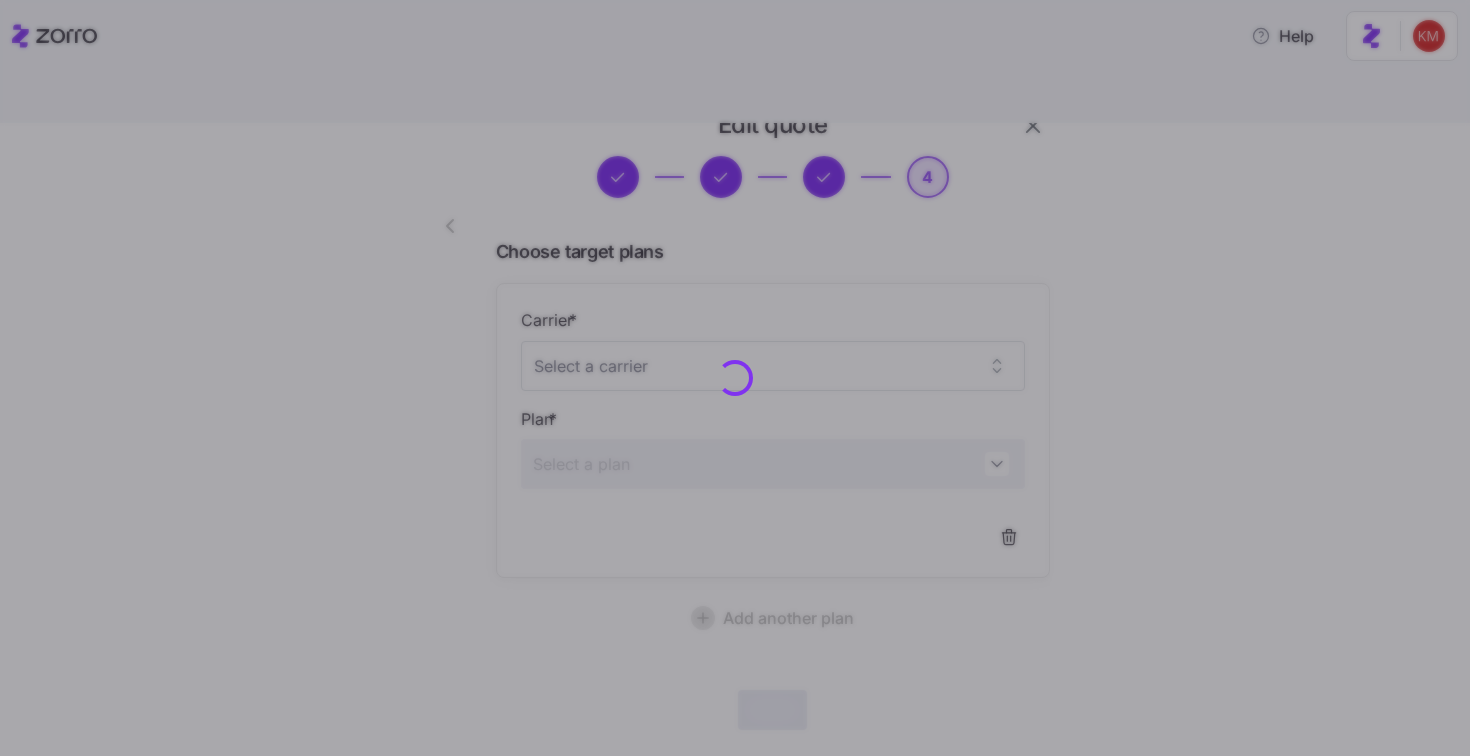 scroll, scrollTop: 45, scrollLeft: 0, axis: vertical 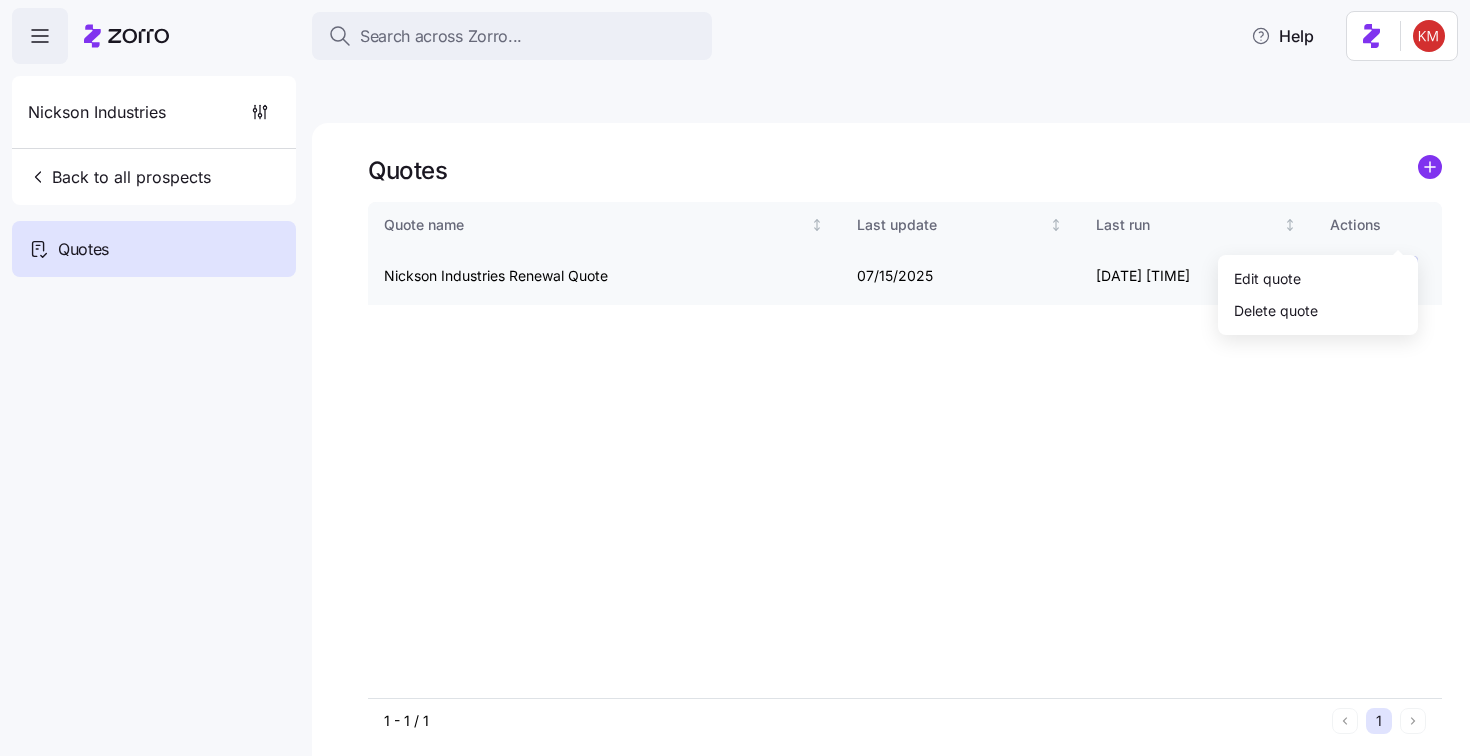 click on "Search across Zorro... Help Nickson Industries Back to all prospects Quotes Quotes Quote name Last update Last run Actions Nickson Industries Renewal Quote 07/15/2025 07/15/2025 11:50 AM 1 - 1 / 1 1 Quotes
Edit quote Delete quote" at bounding box center (735, 472) 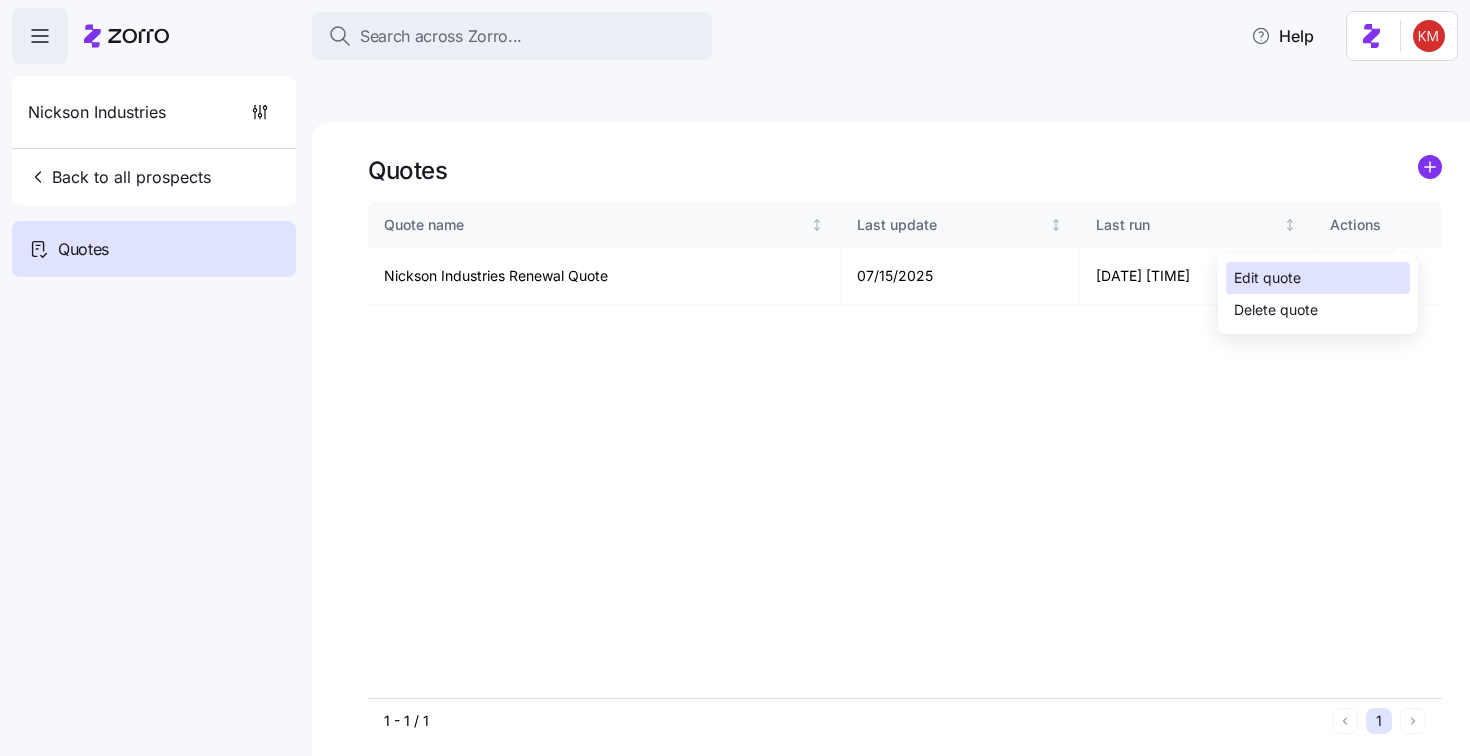 click on "Edit quote" at bounding box center [1318, 278] 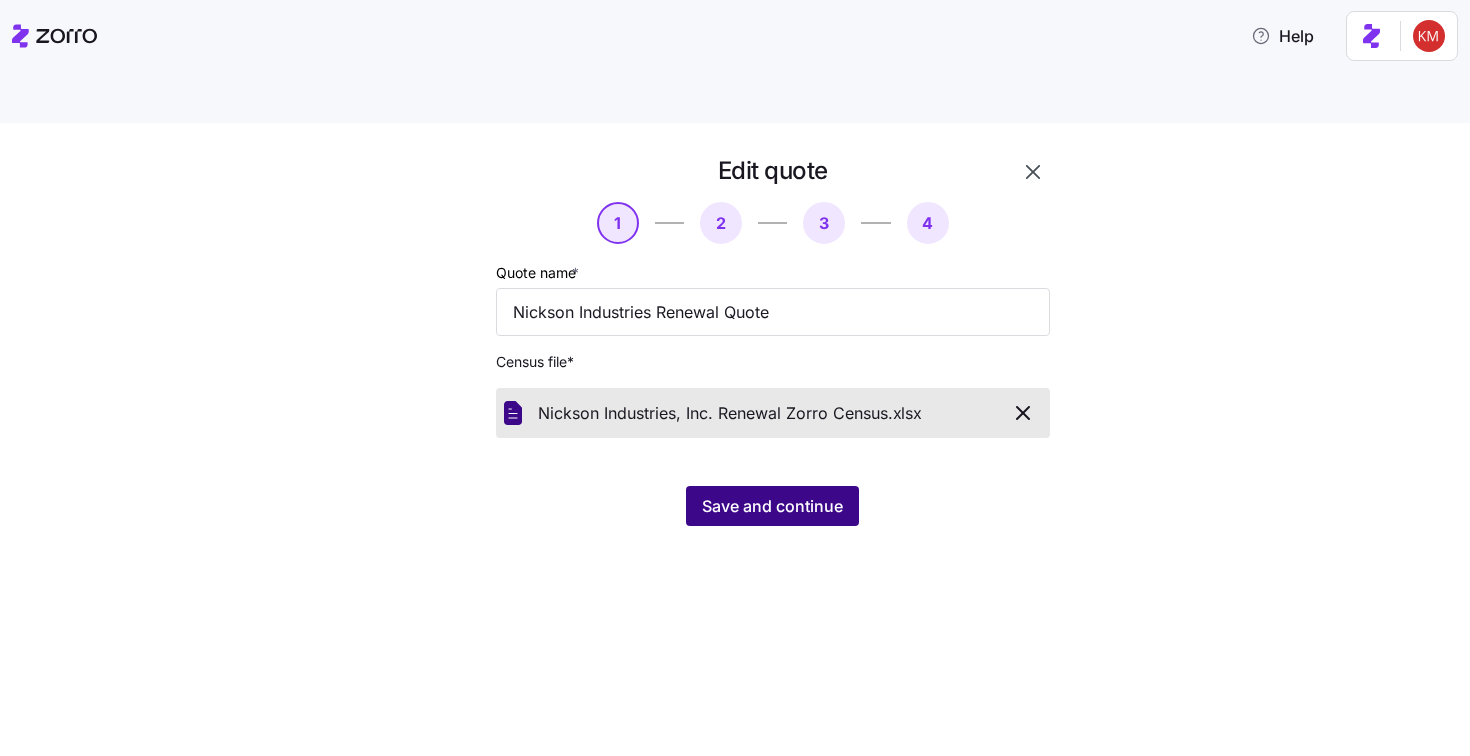 click on "Save and continue" at bounding box center (772, 506) 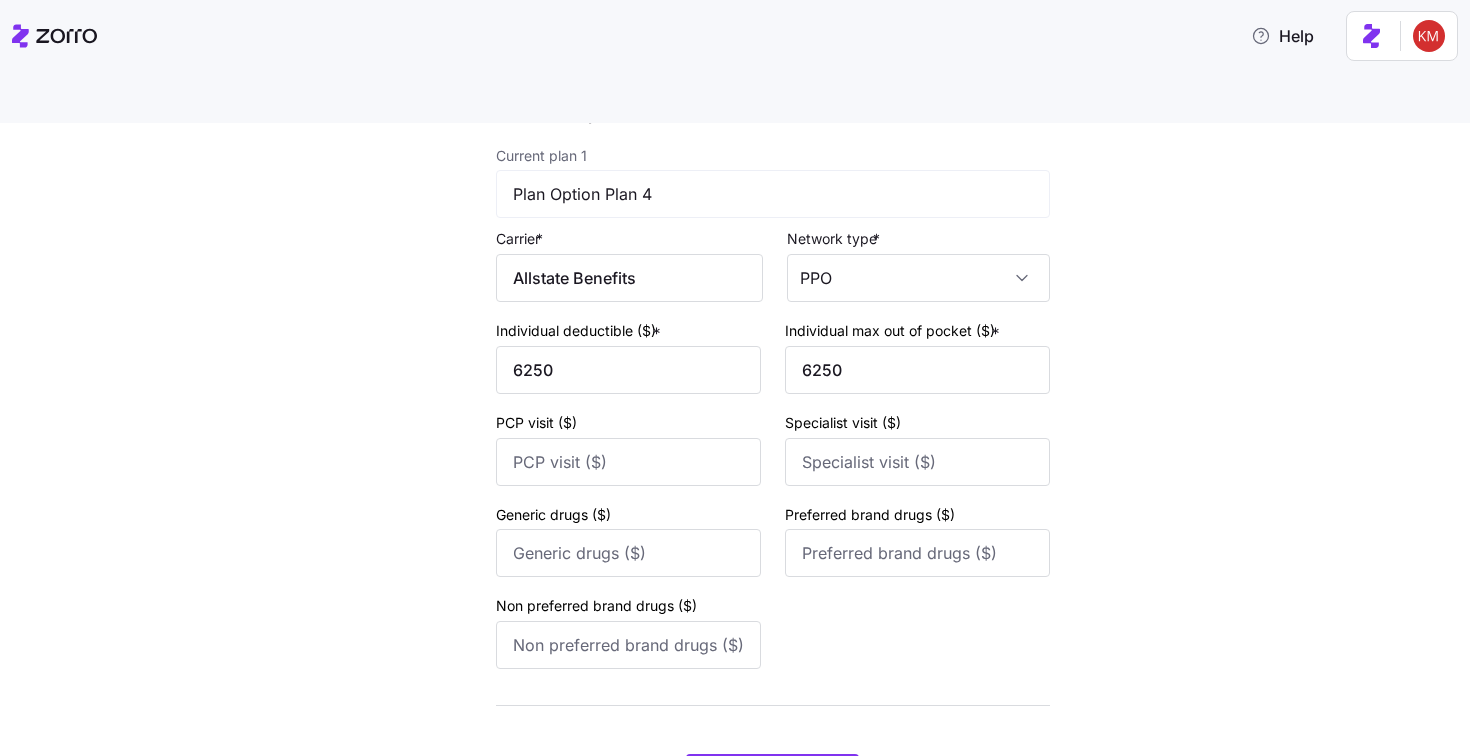 scroll, scrollTop: 224, scrollLeft: 0, axis: vertical 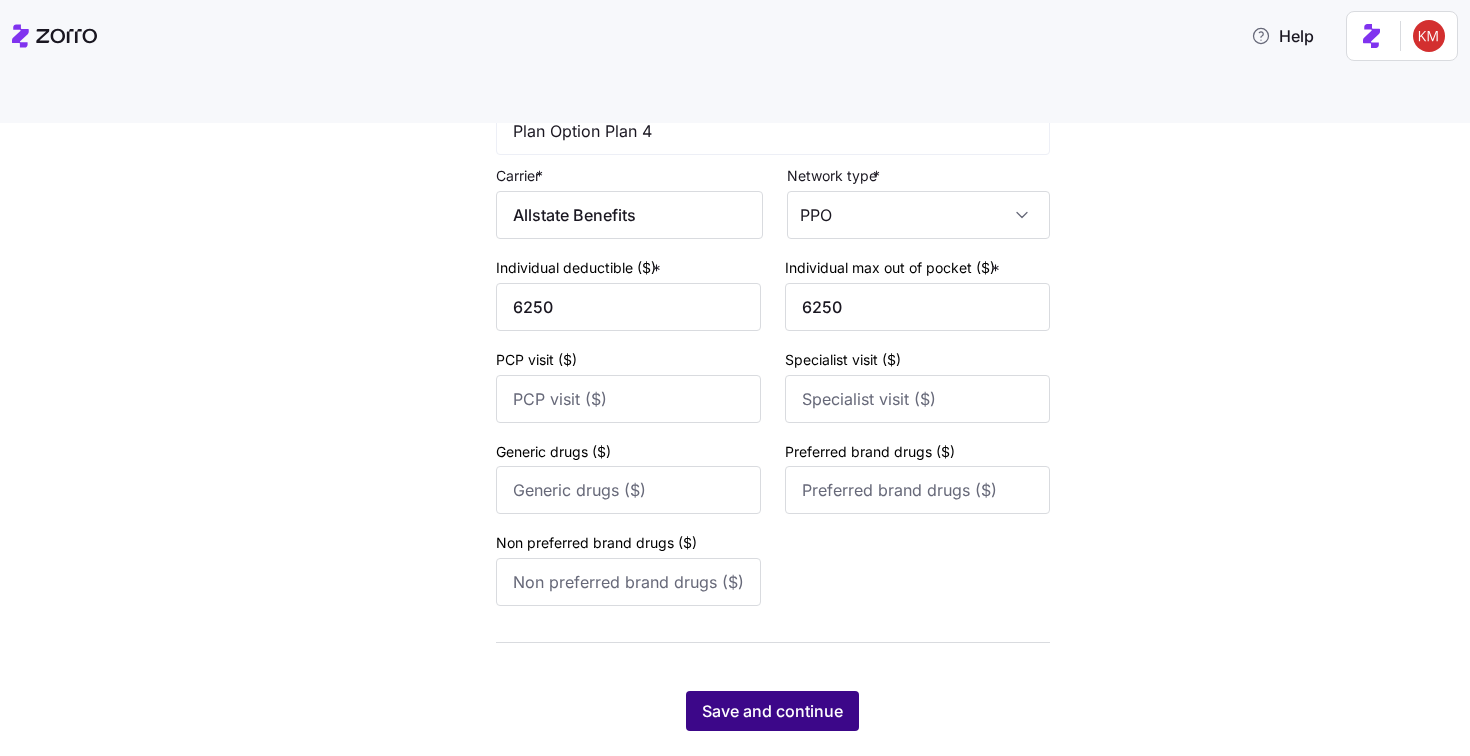 click on "Save and continue" at bounding box center [772, 711] 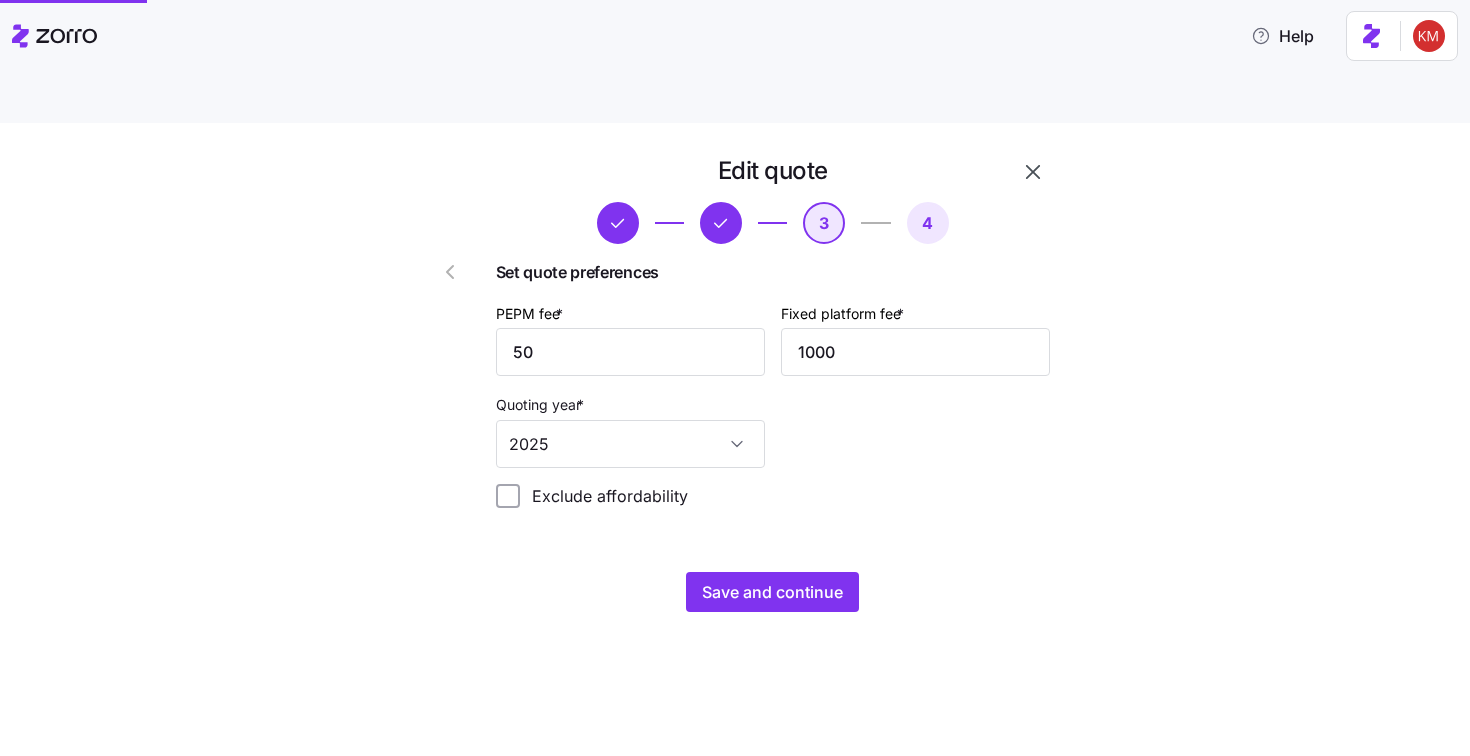 scroll, scrollTop: 0, scrollLeft: 0, axis: both 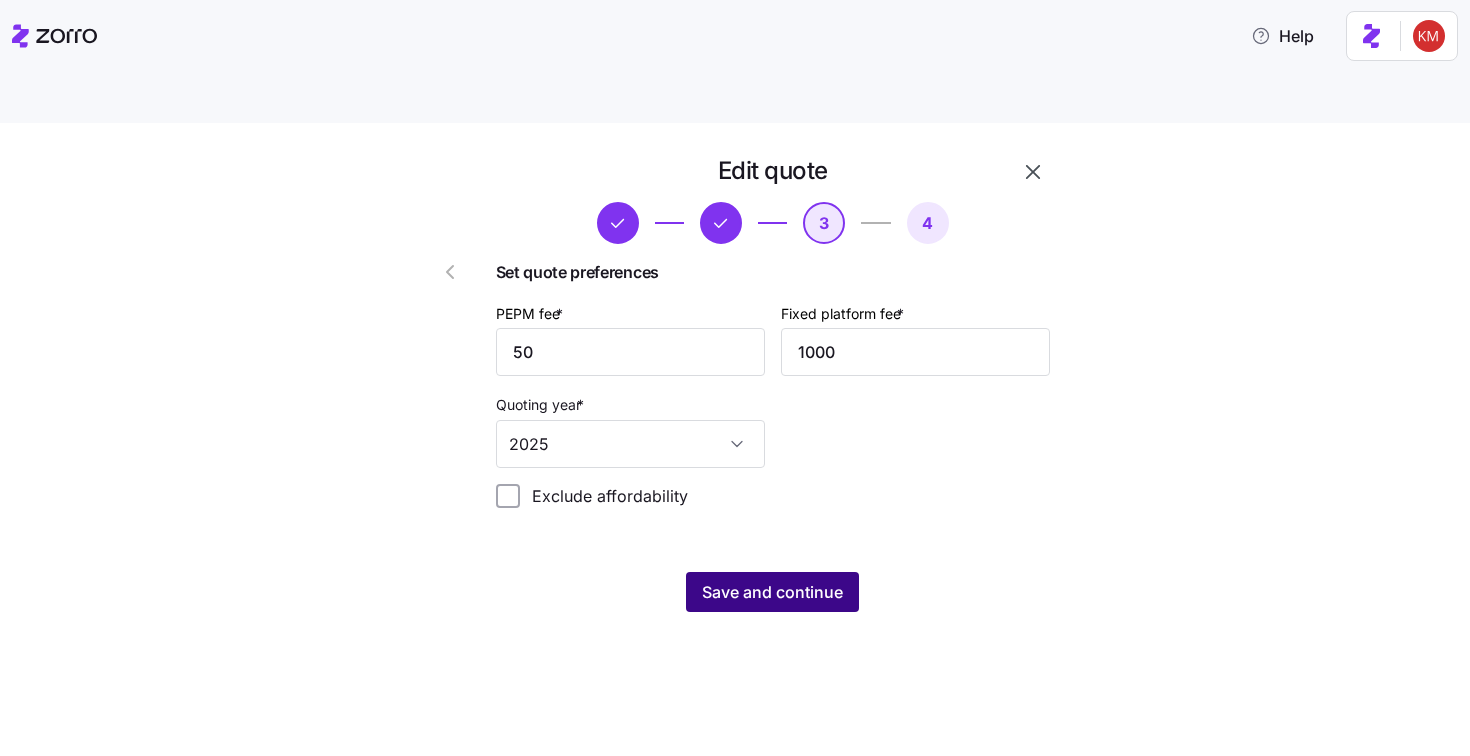 click on "Save and continue" at bounding box center [772, 592] 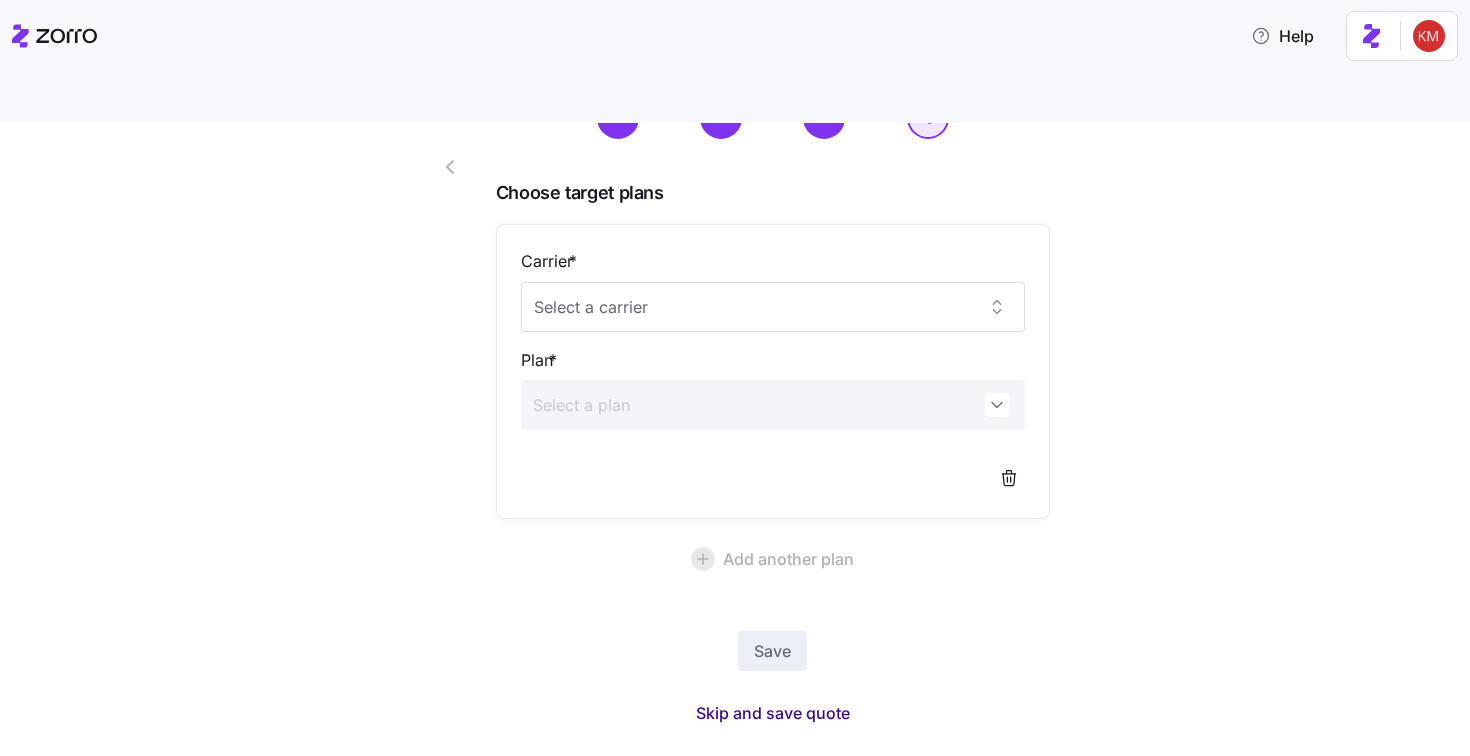 click on "Skip and save quote" at bounding box center (773, 713) 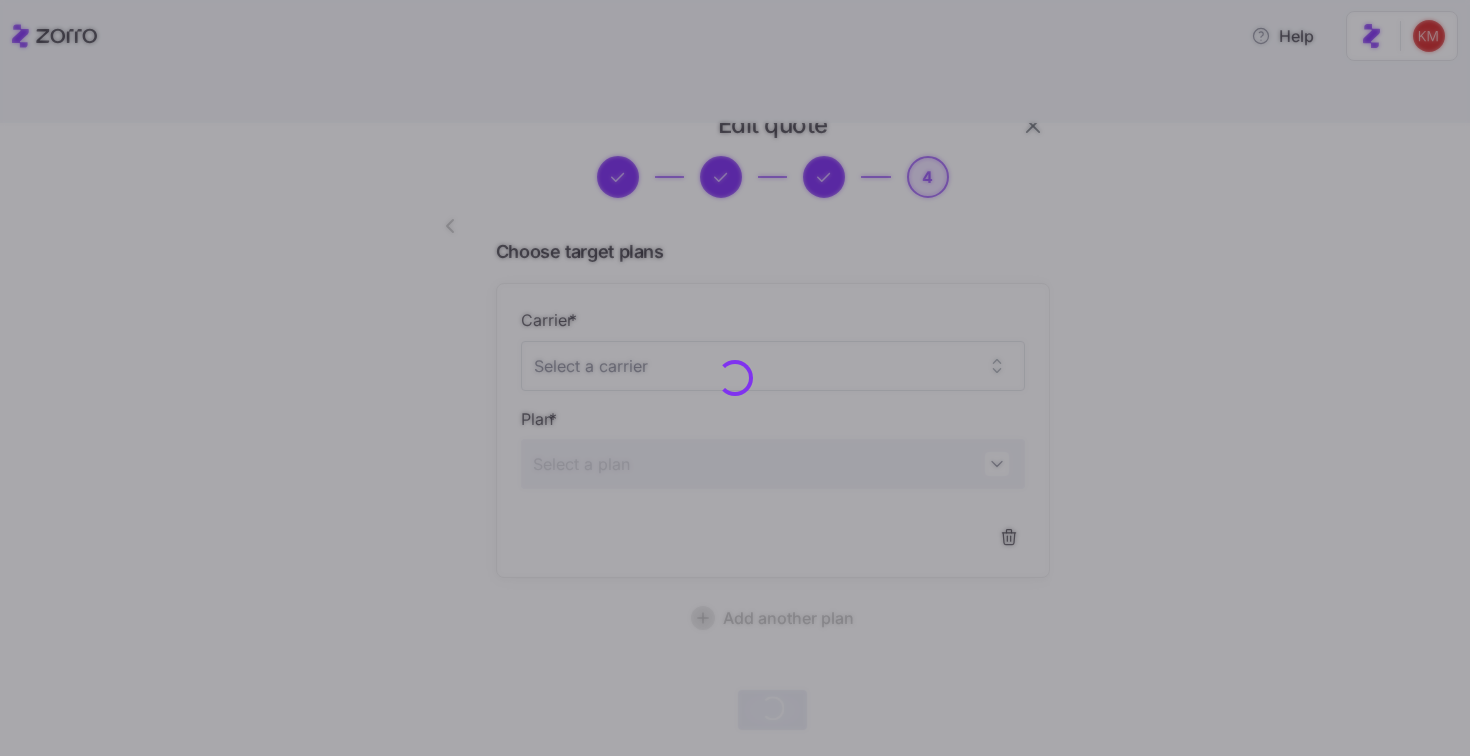 scroll, scrollTop: 45, scrollLeft: 0, axis: vertical 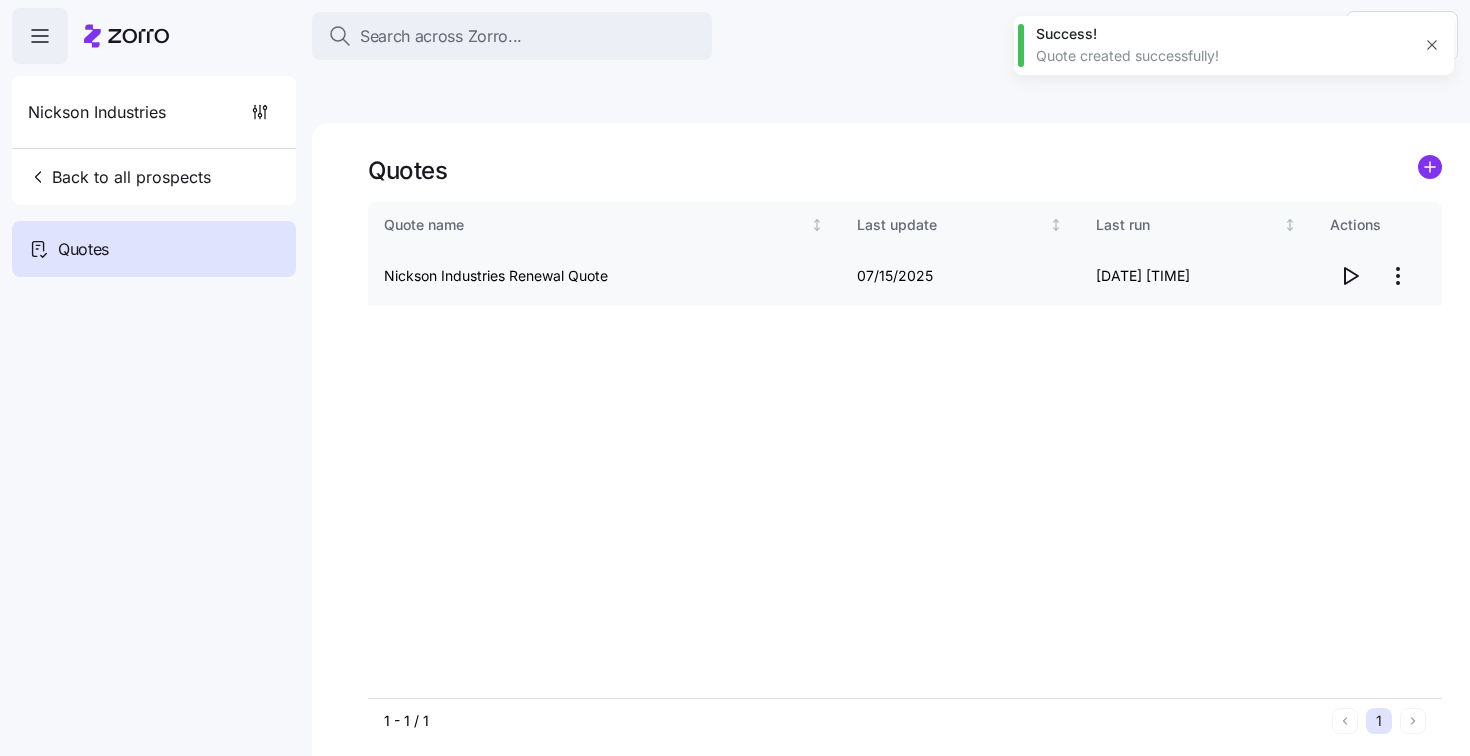 click 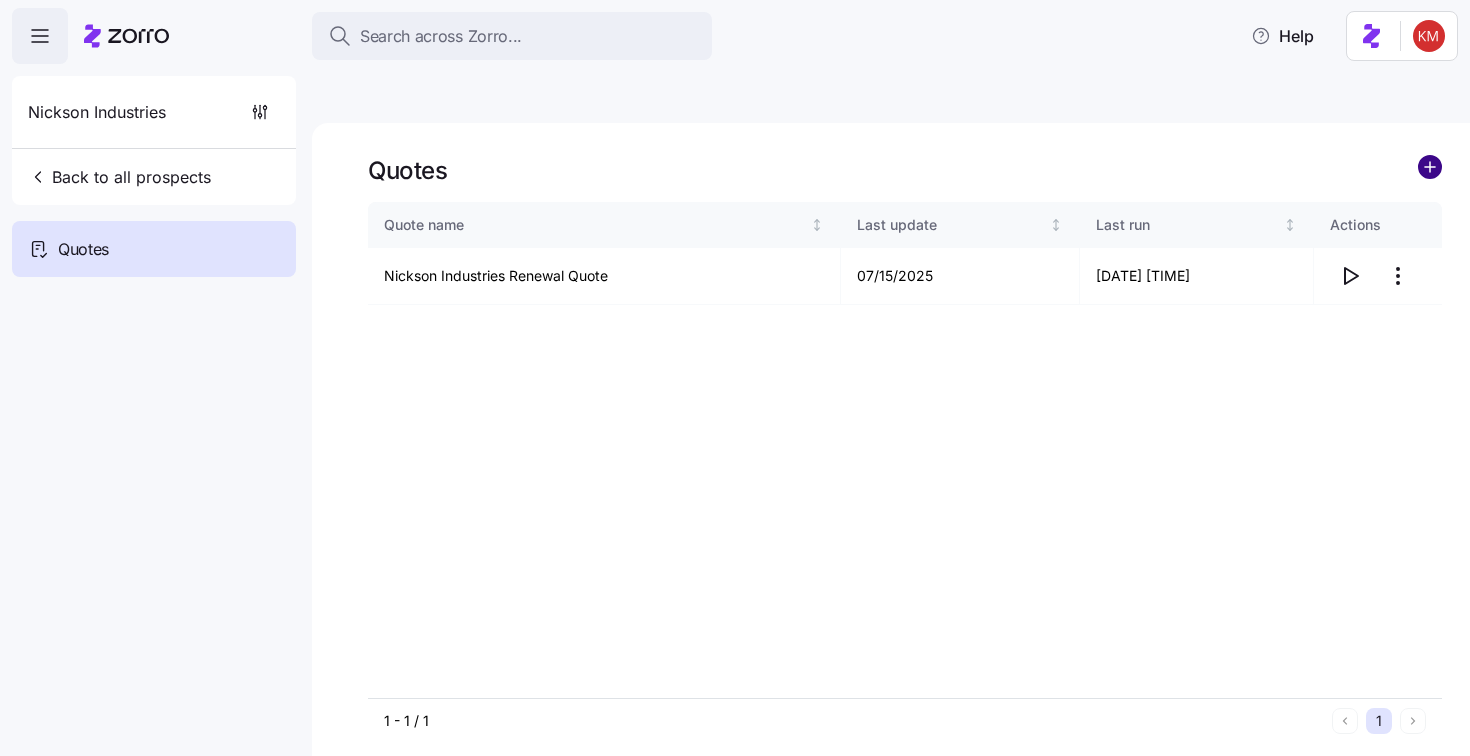 click 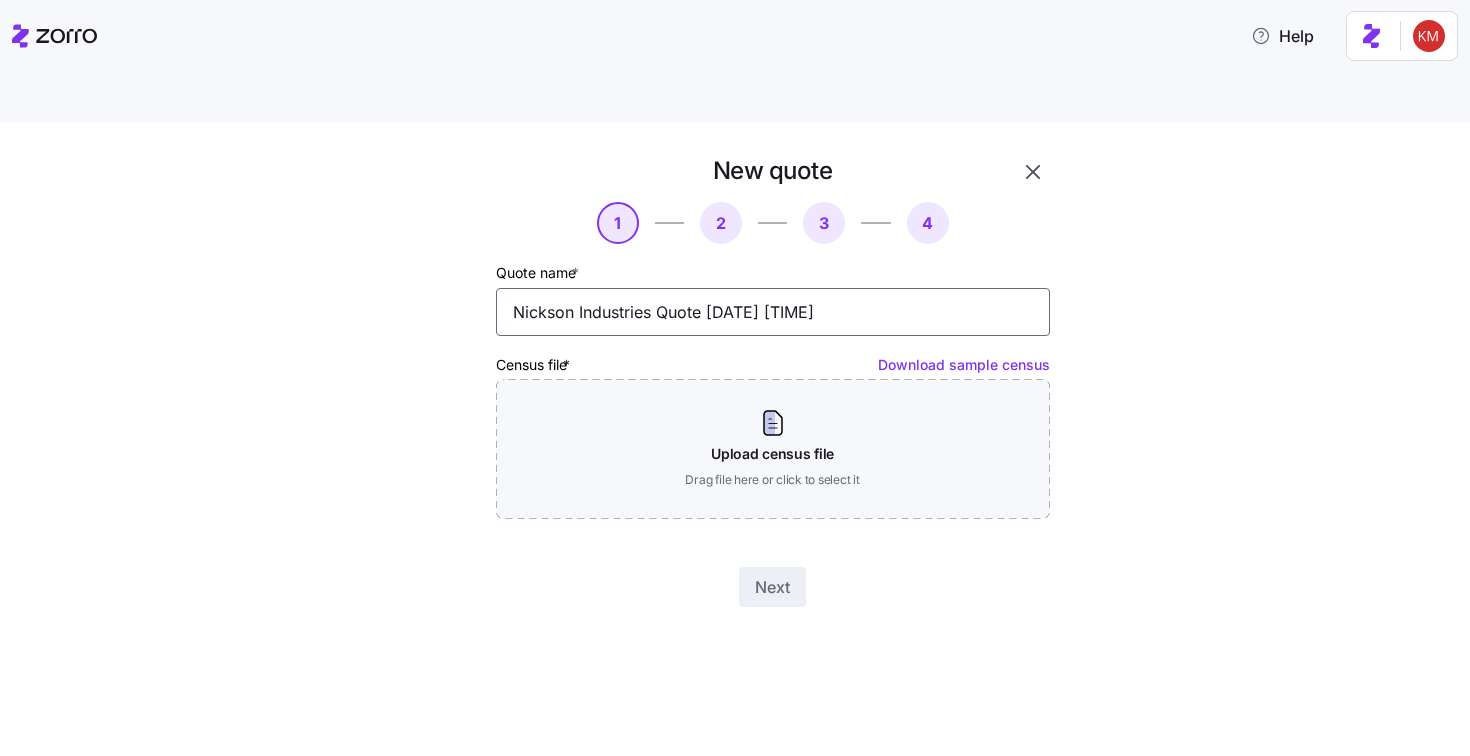 click on "Nickson Industries Quote 07/15/2025 5:44 PM" at bounding box center (773, 312) 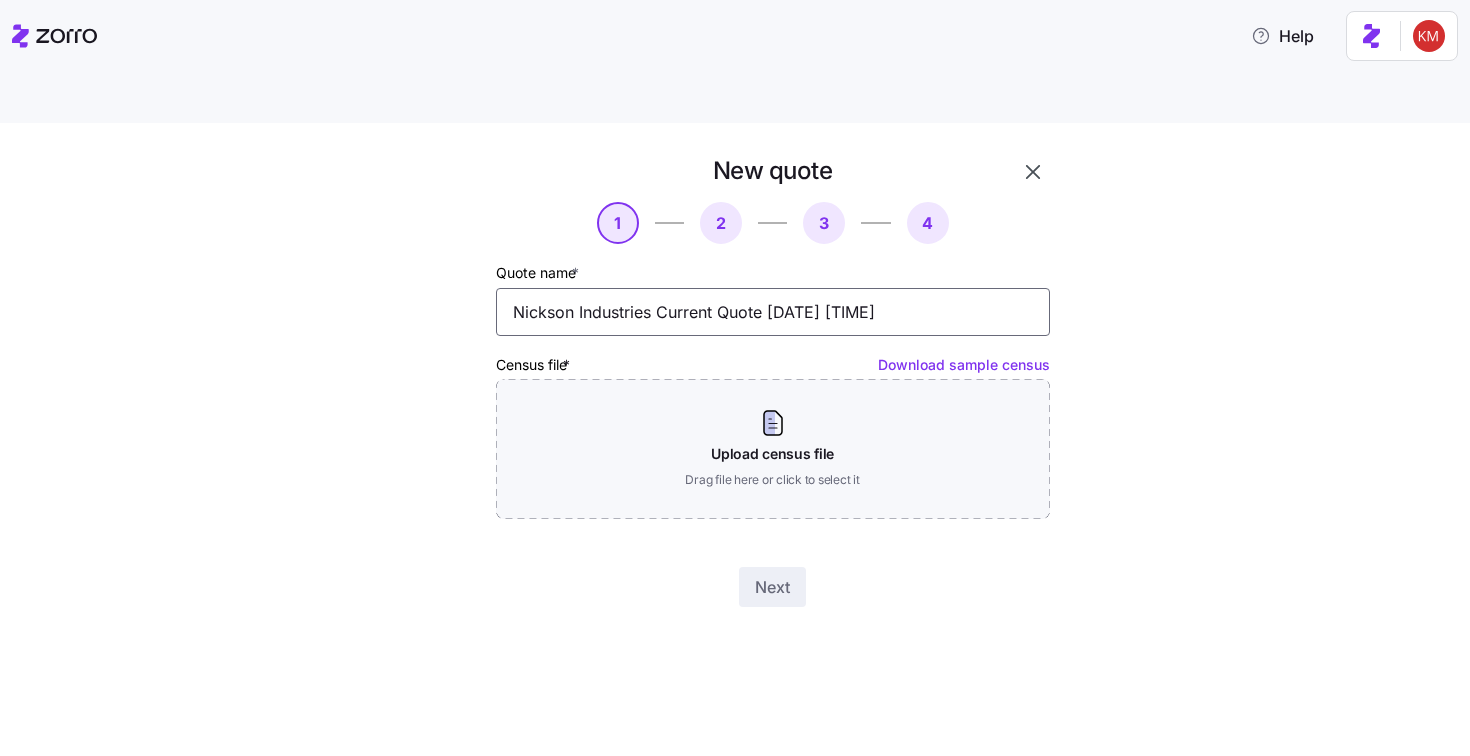 click on "Nickson Industries Current Quote 07/15/2025 5:44 PM" at bounding box center (773, 312) 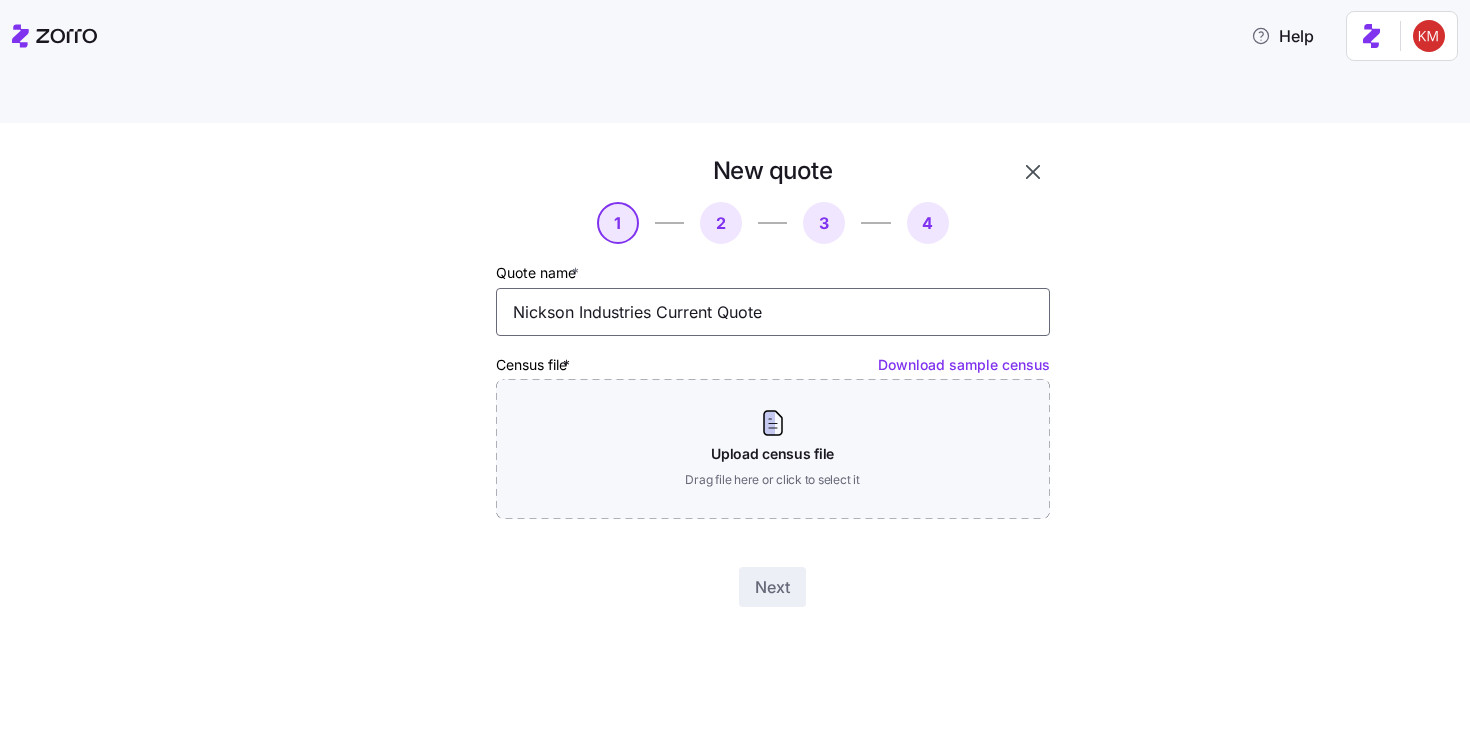 type on "Nickson Industries Current Quote" 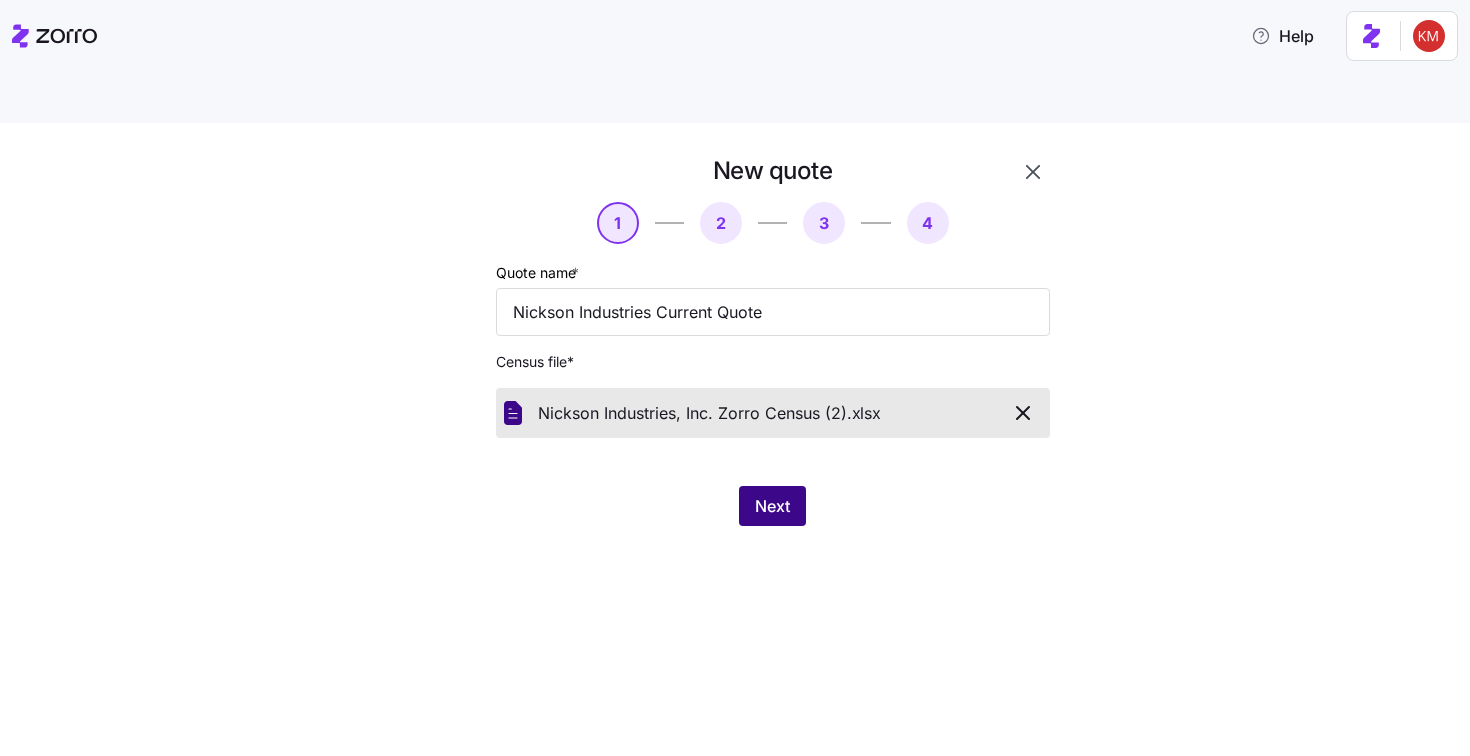 click on "Next" at bounding box center [772, 506] 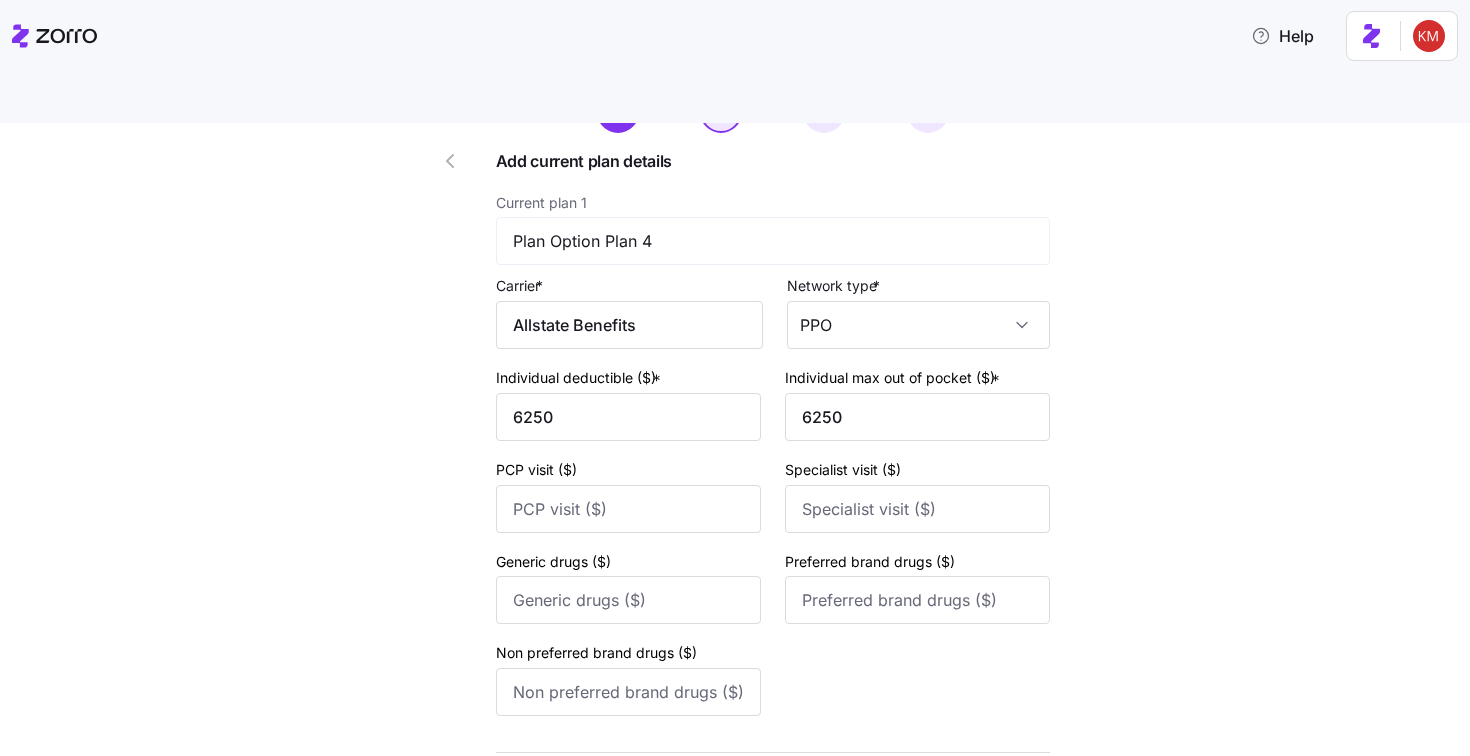 scroll, scrollTop: 224, scrollLeft: 0, axis: vertical 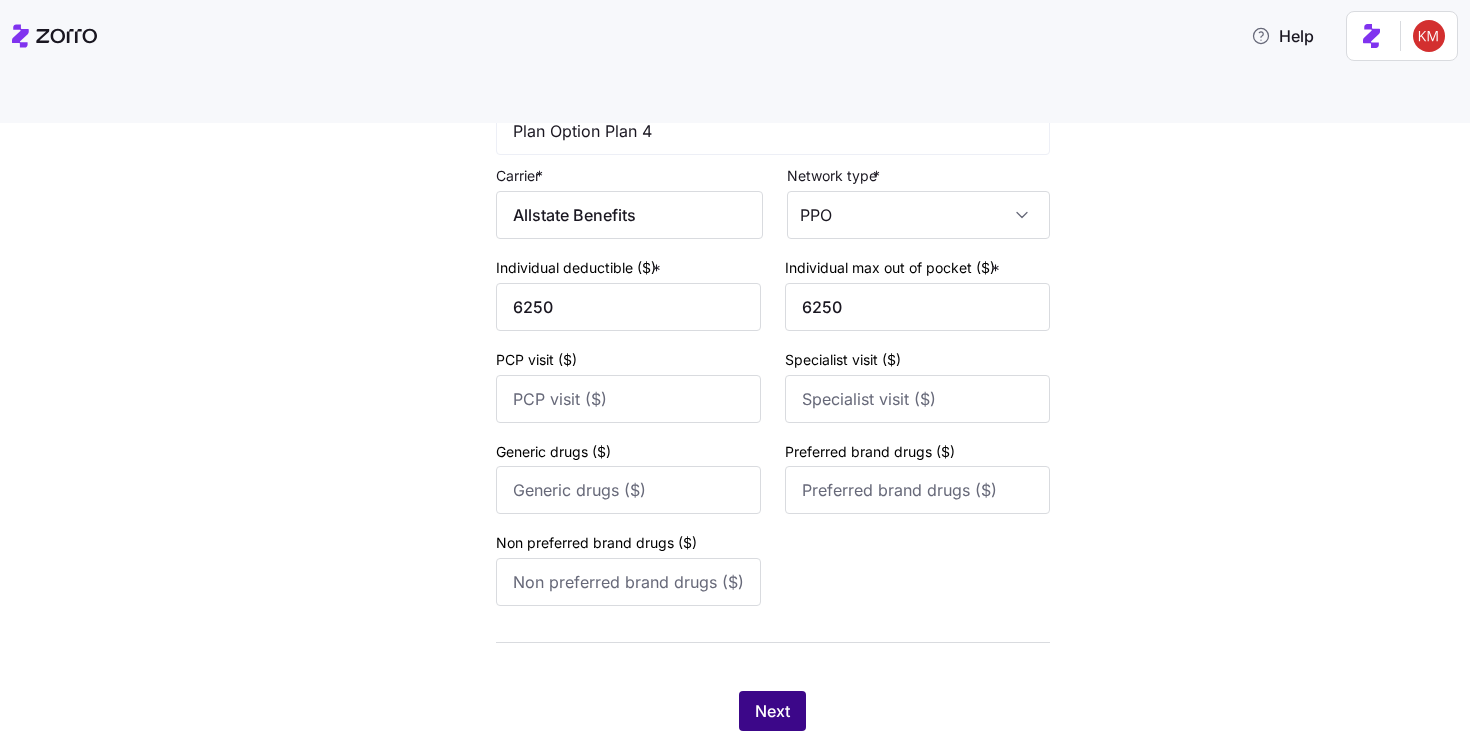 click on "Next" at bounding box center [772, 711] 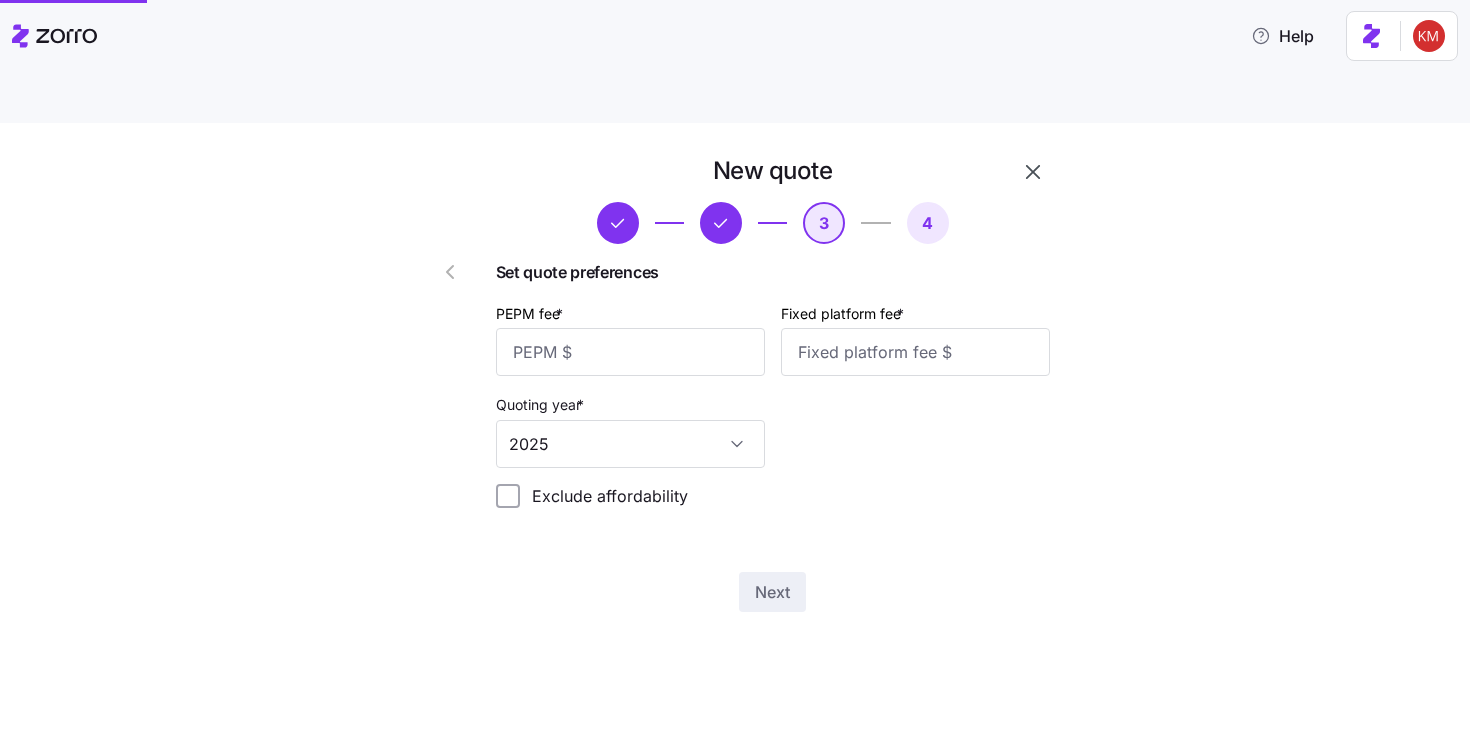 scroll, scrollTop: 0, scrollLeft: 0, axis: both 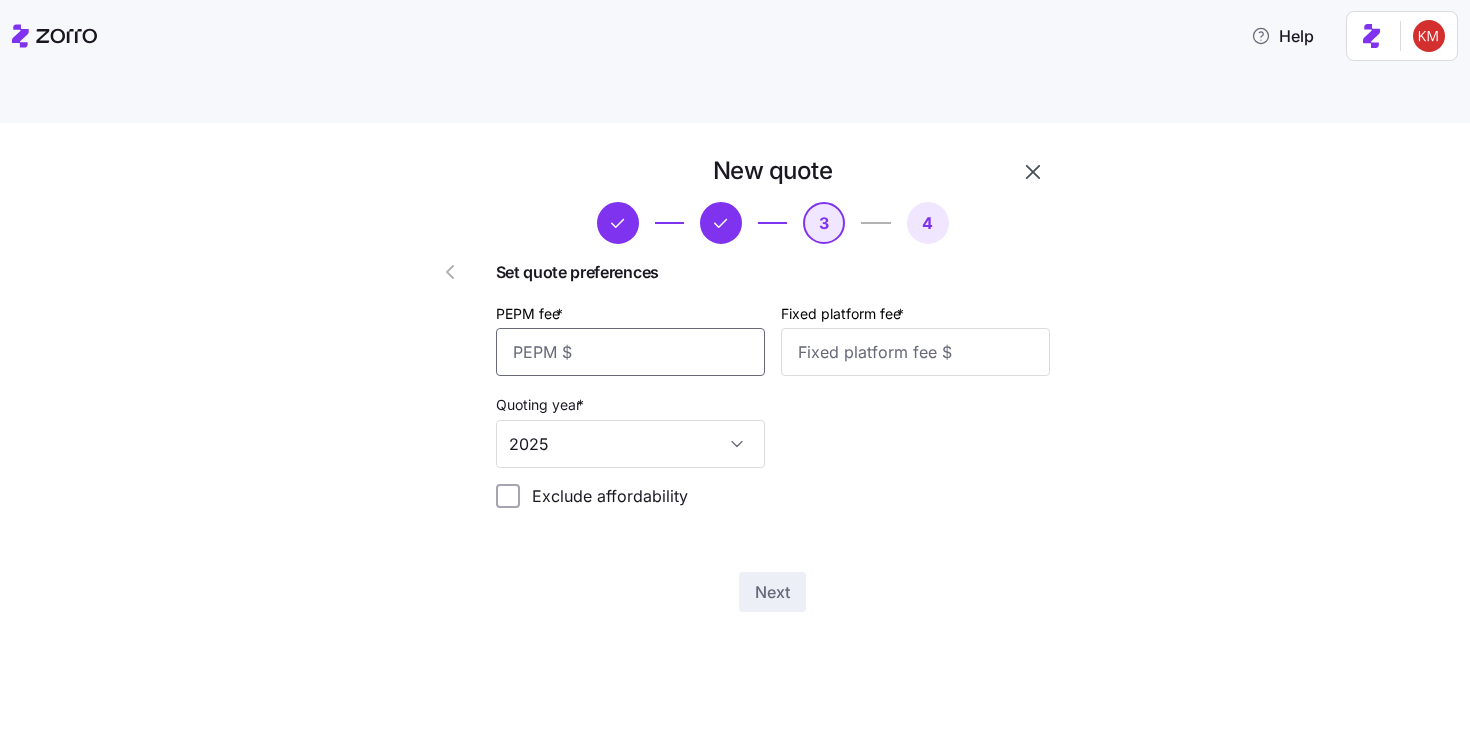 click on "PEPM fee  *" at bounding box center [630, 352] 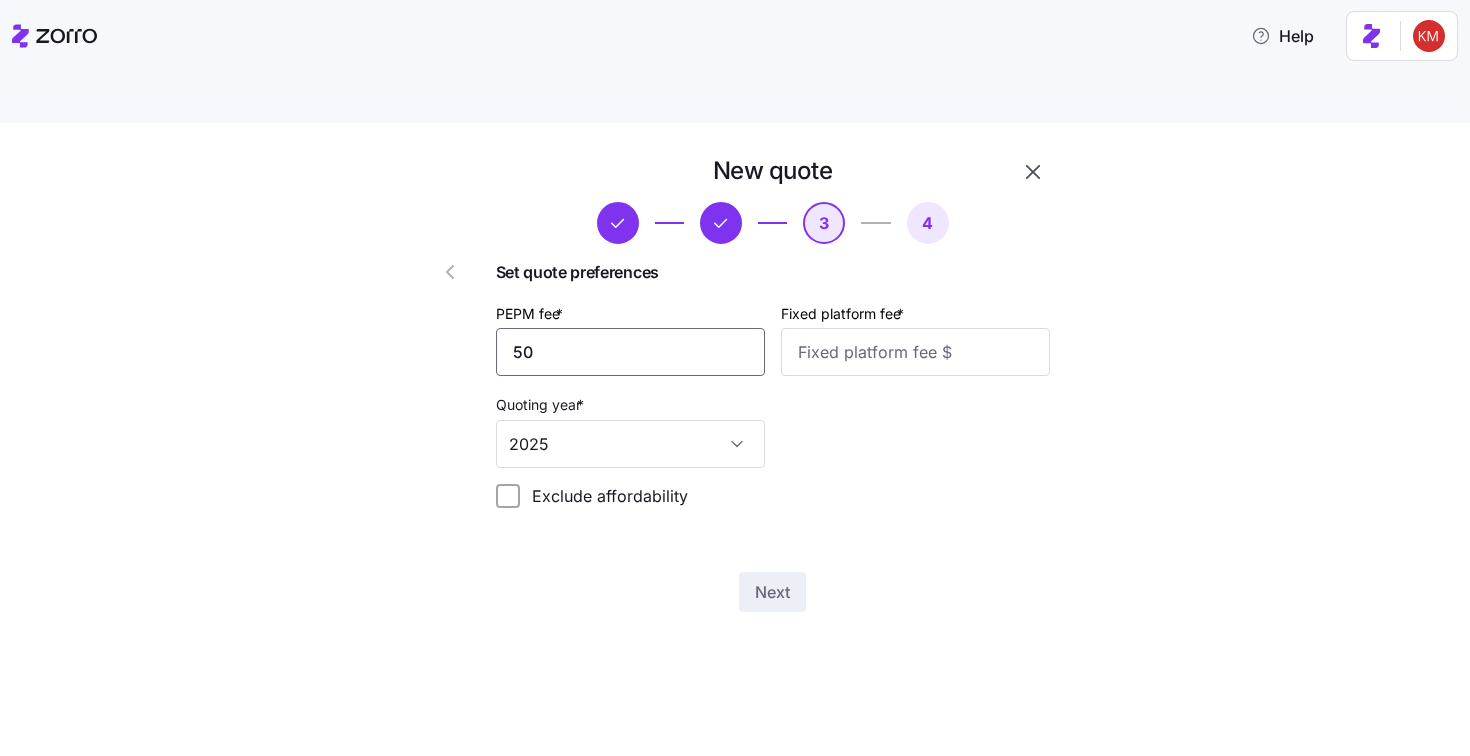 type on "50" 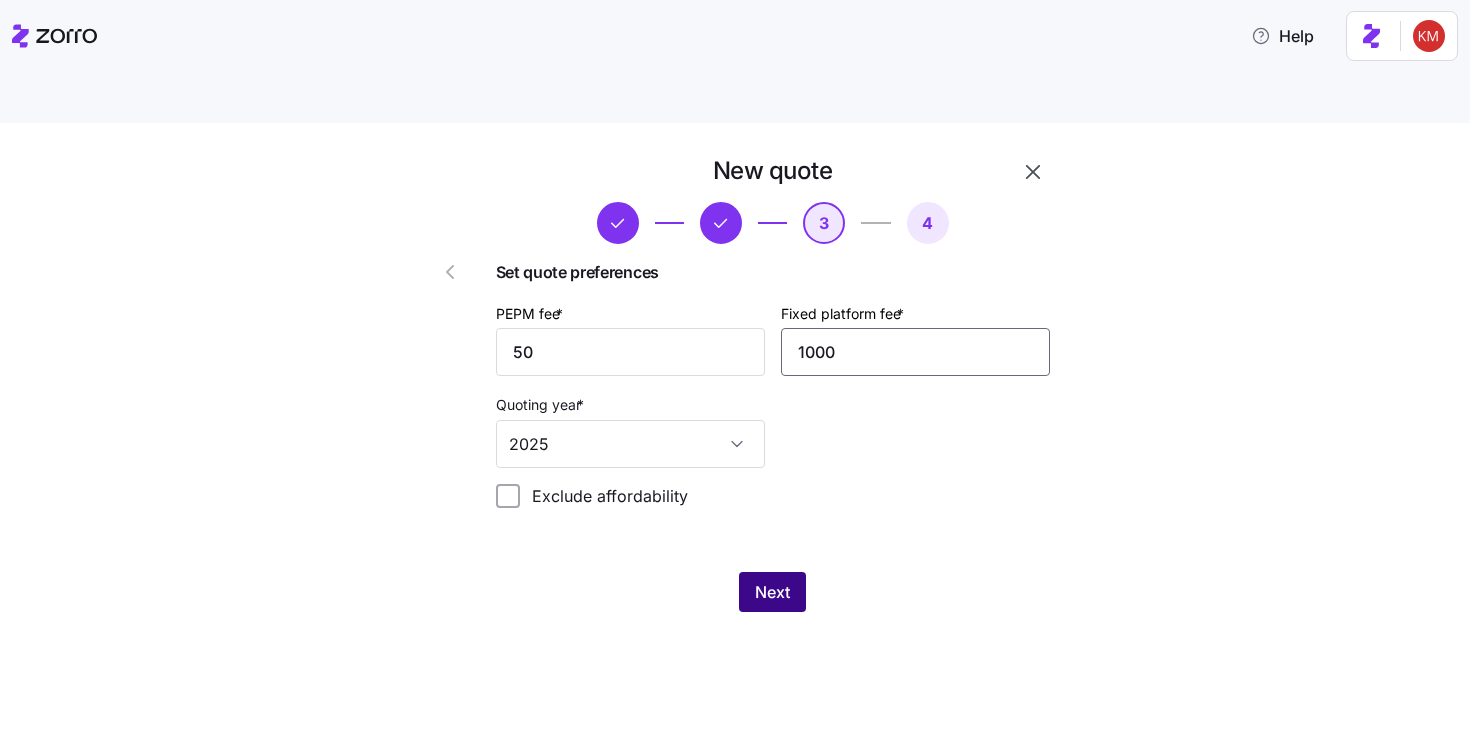 type on "1000" 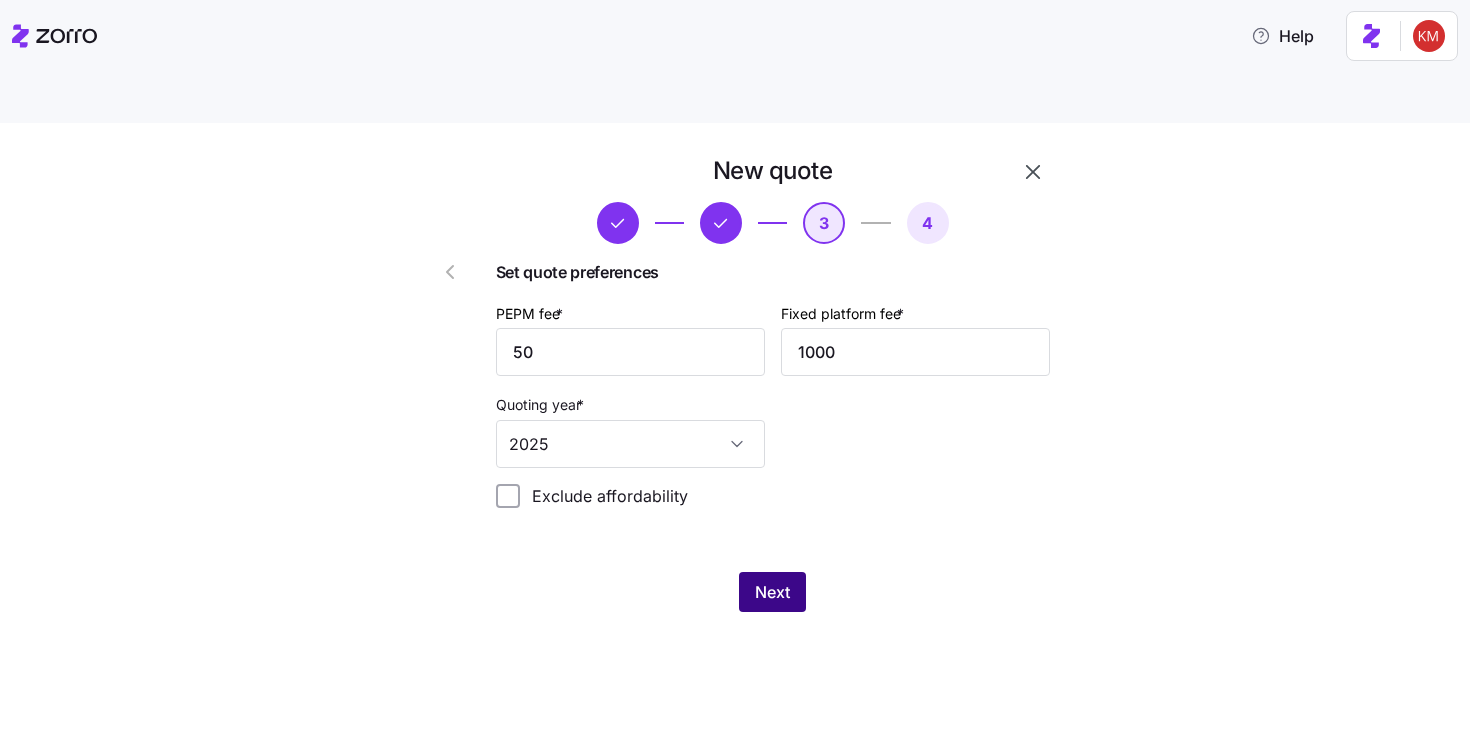 click on "Next" at bounding box center [772, 592] 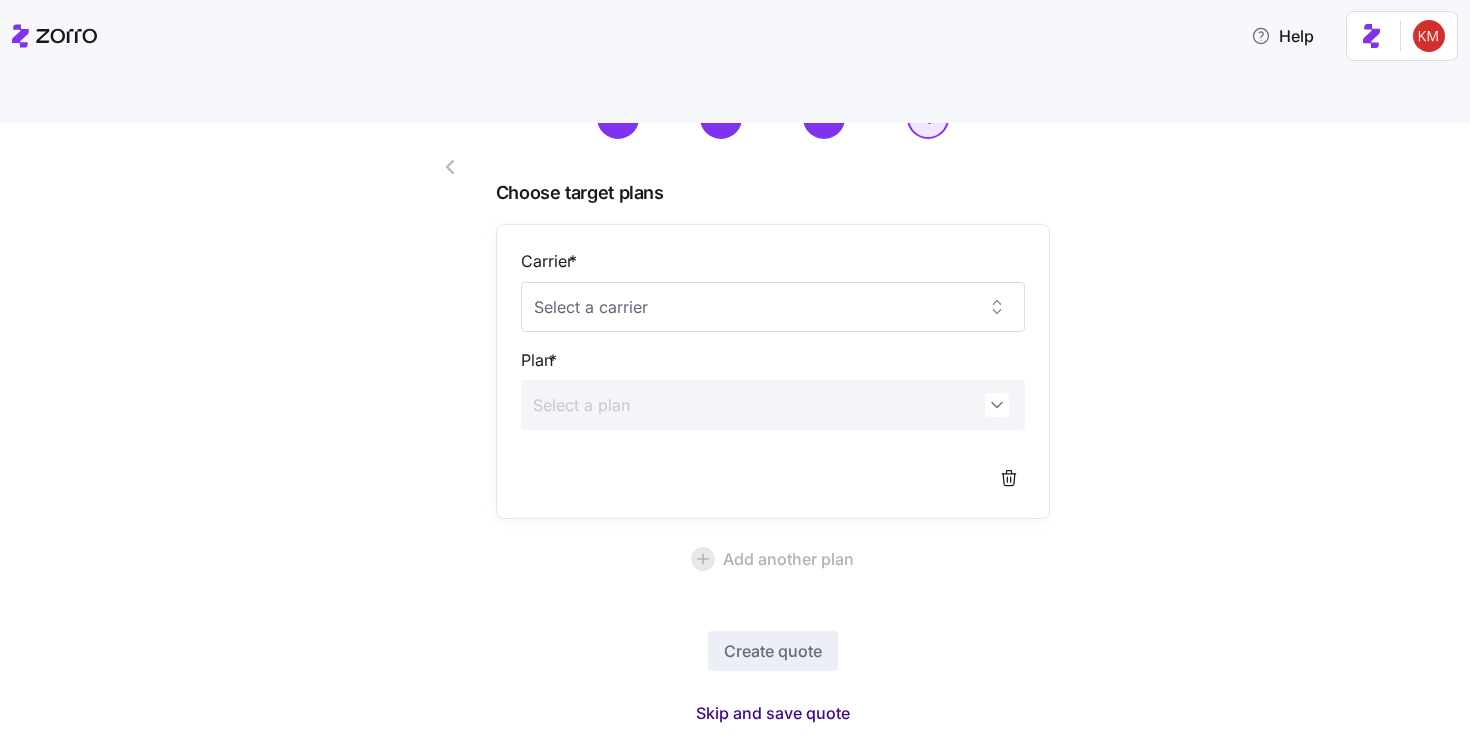 click on "Skip and save quote" at bounding box center (773, 713) 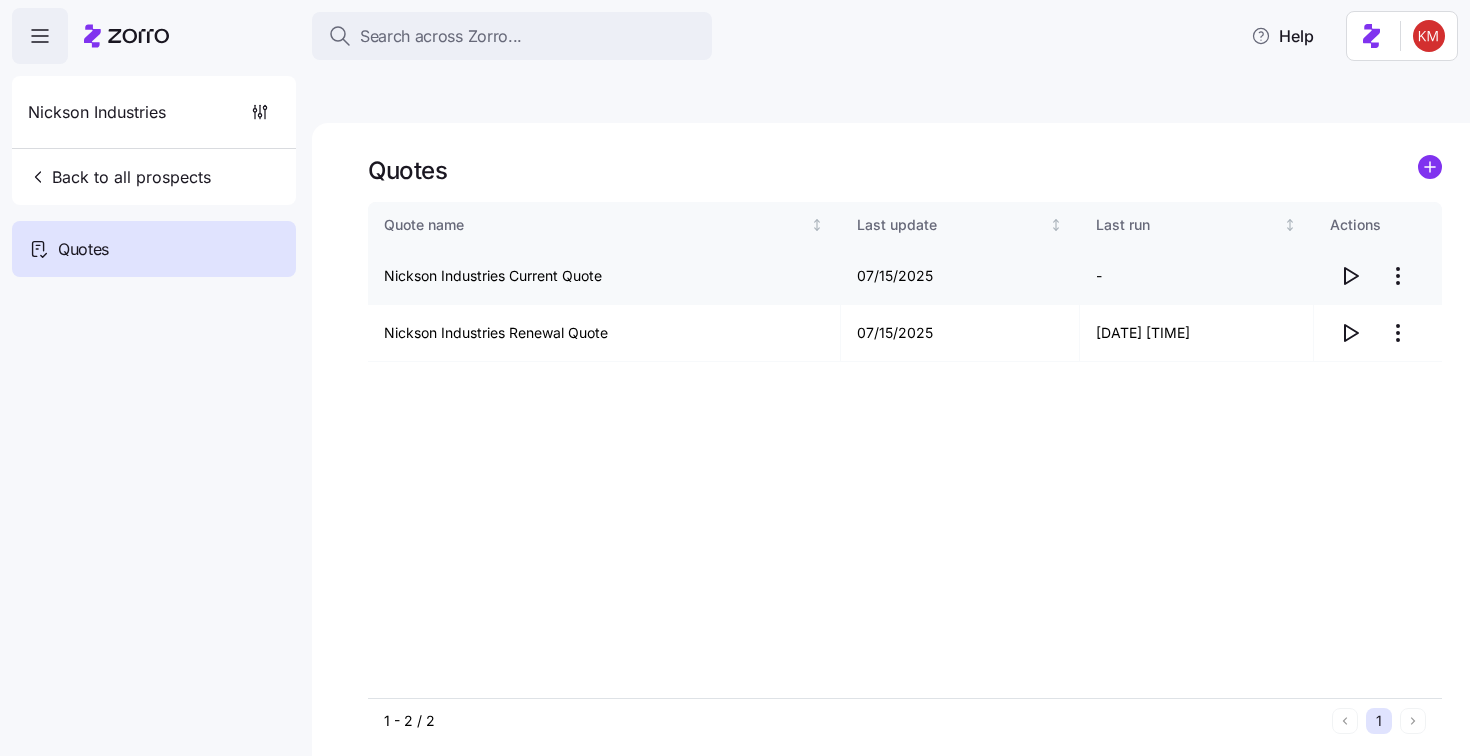 click 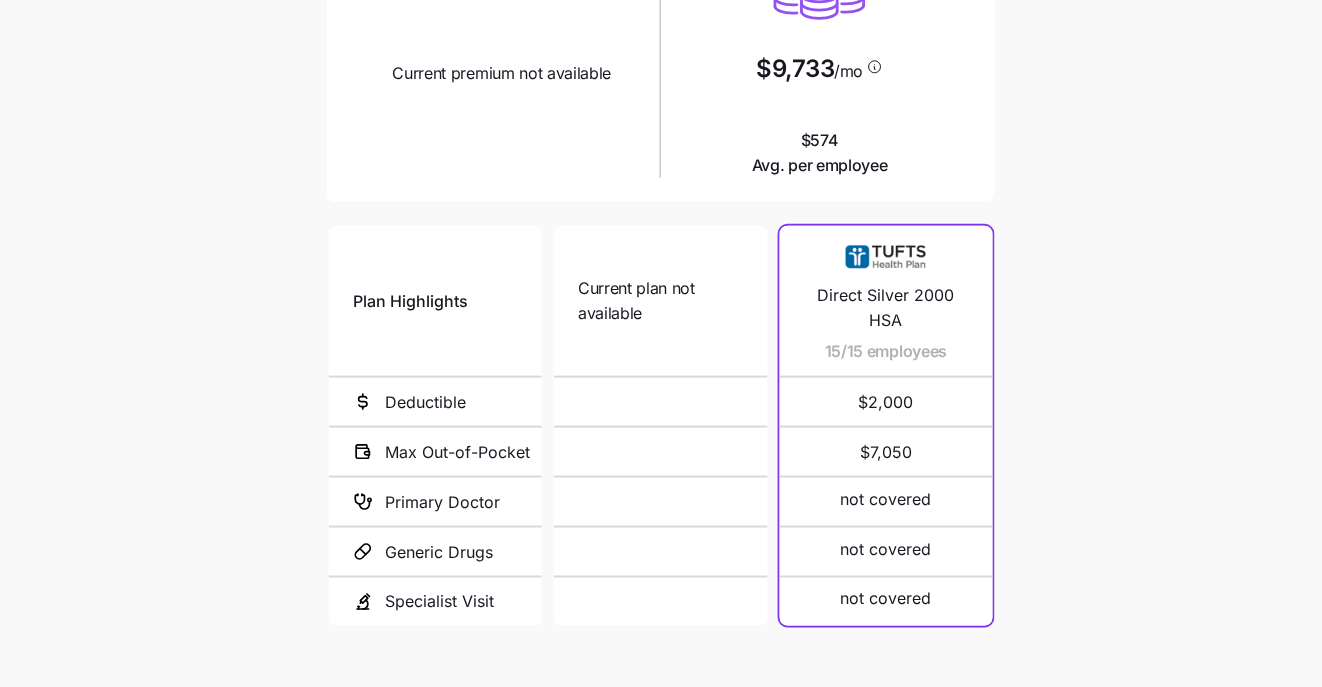 scroll, scrollTop: 403, scrollLeft: 0, axis: vertical 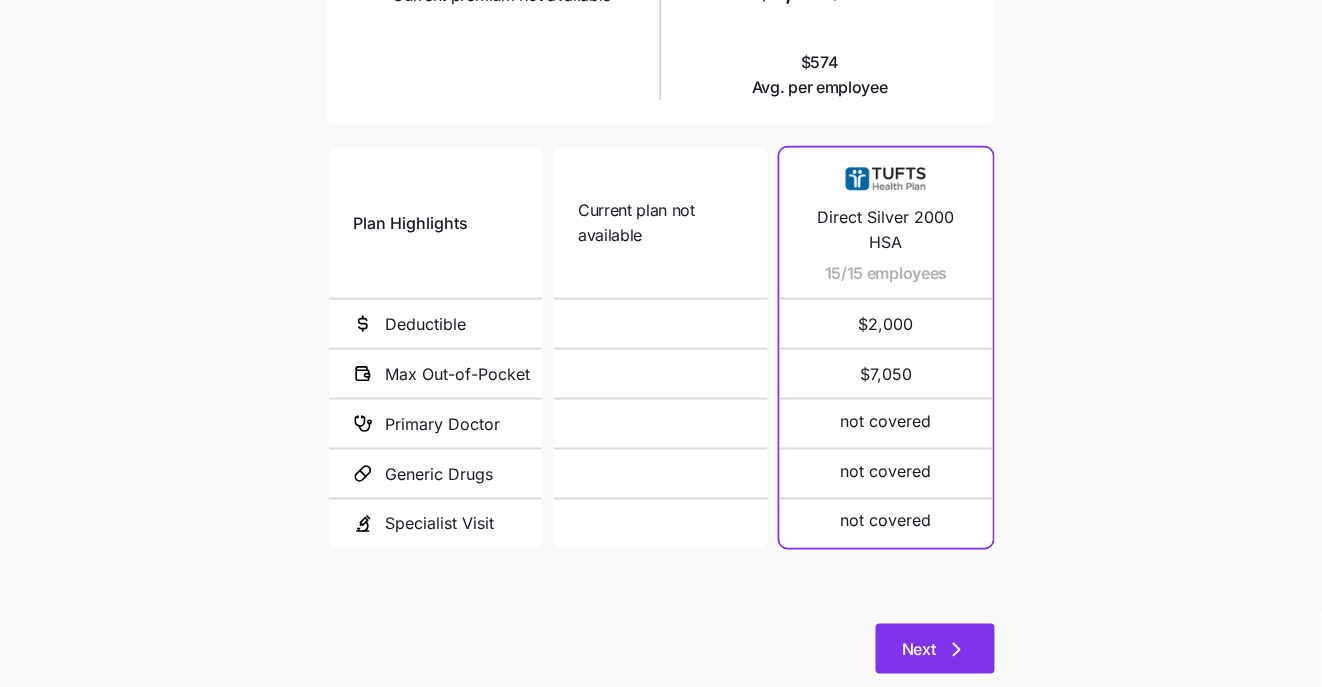 click on "Next" at bounding box center (919, 650) 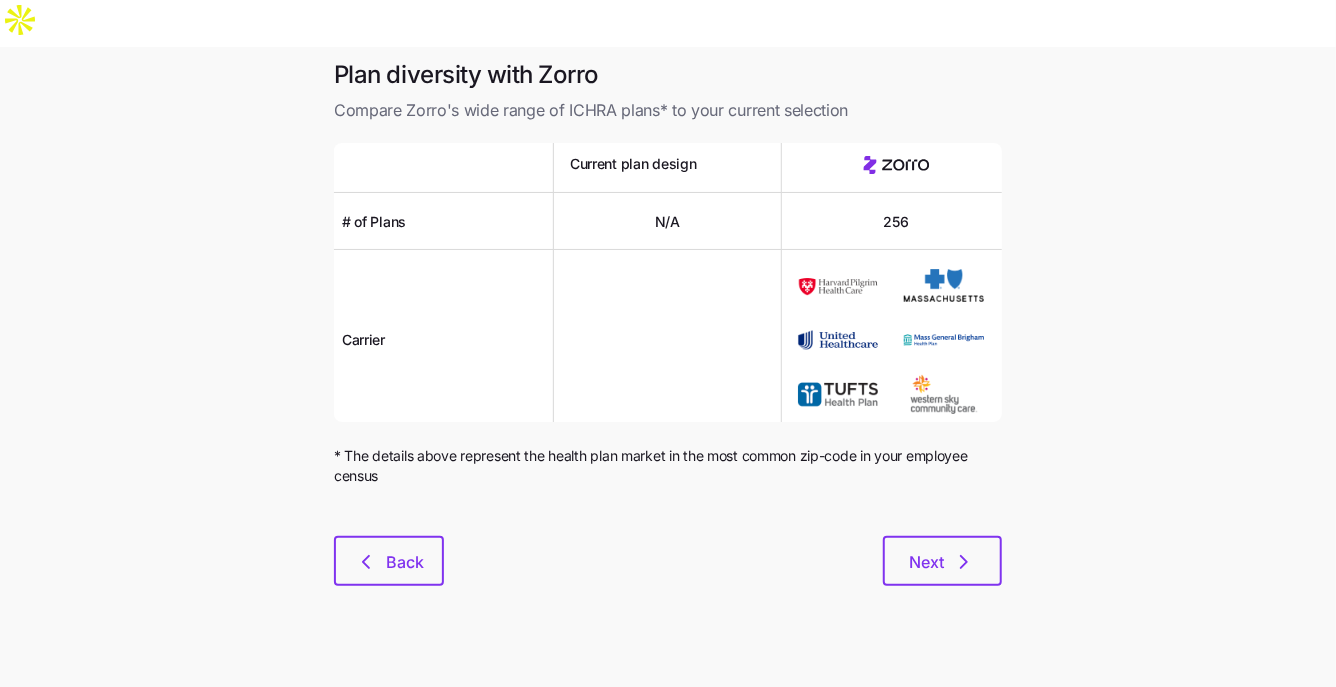 click at bounding box center (668, 524) 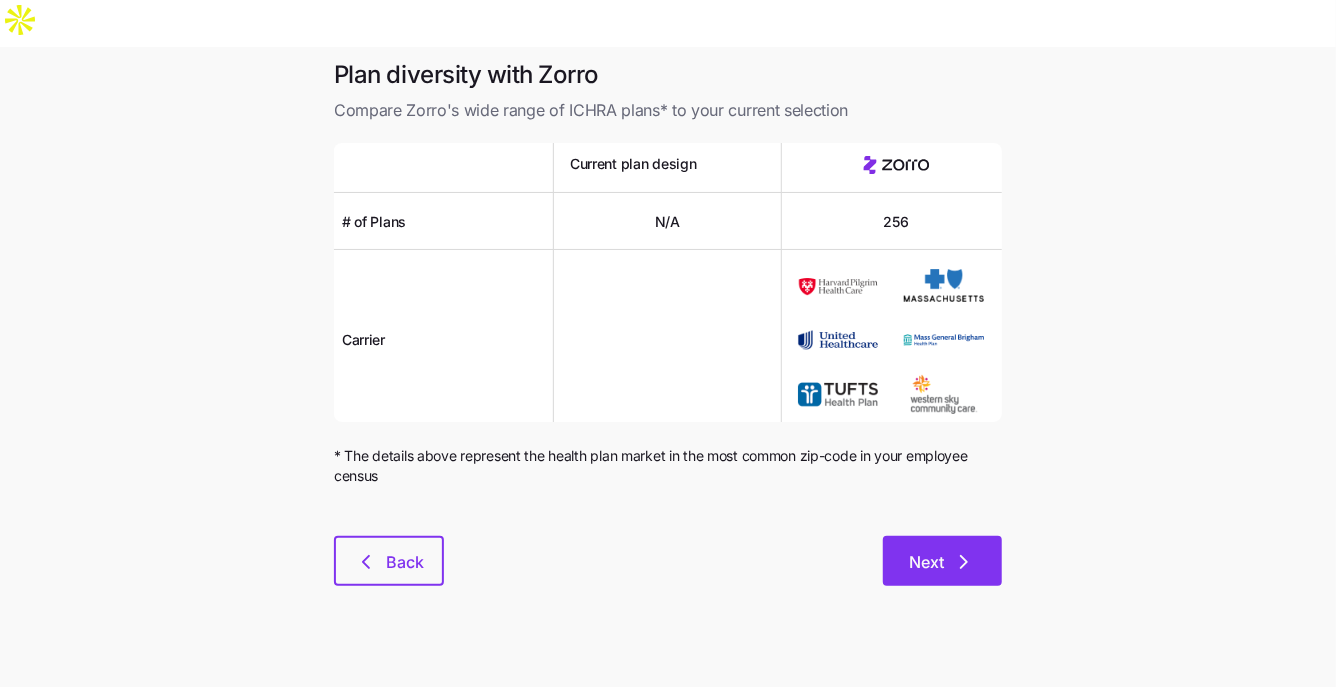 click on "Next" at bounding box center (942, 561) 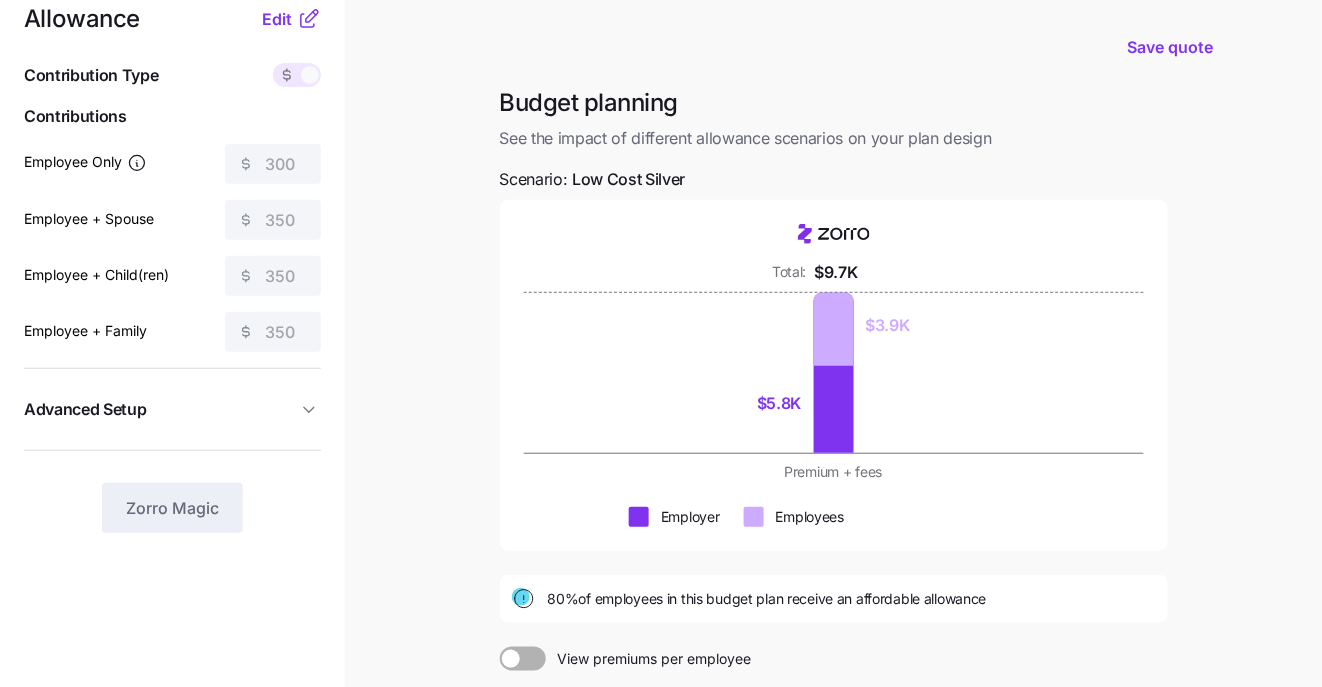 scroll, scrollTop: 290, scrollLeft: 0, axis: vertical 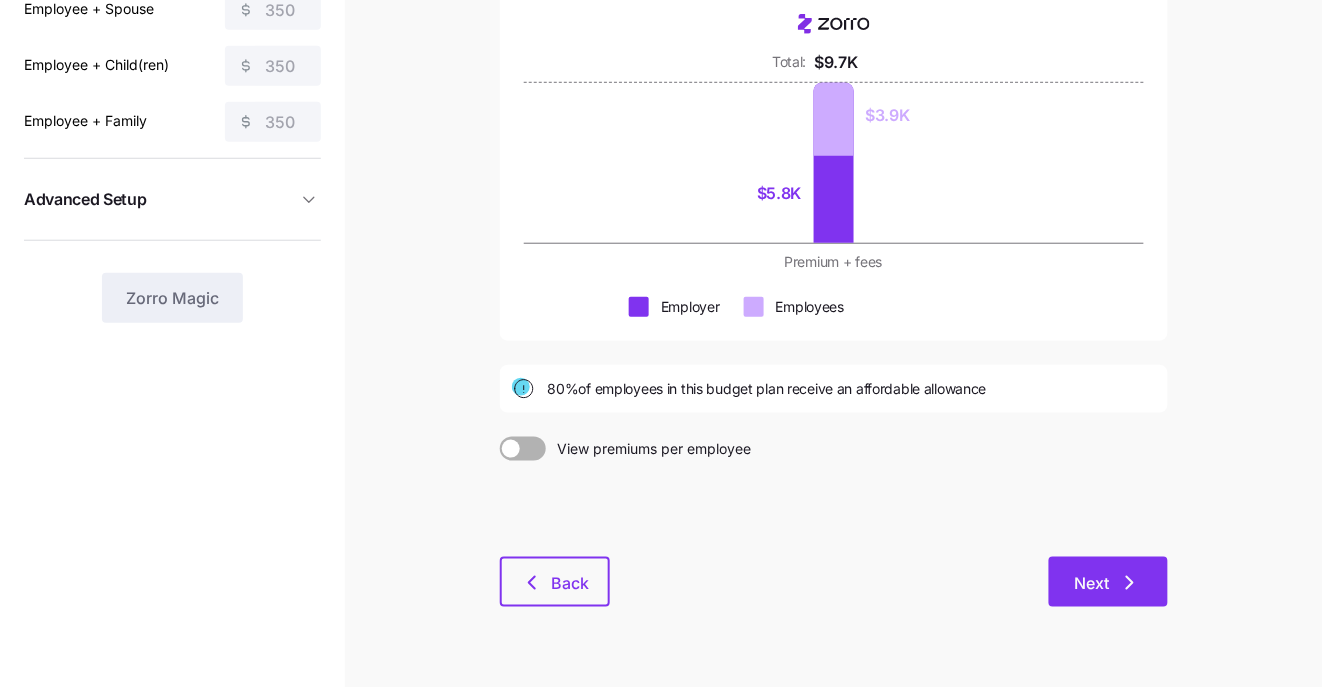click on "Next" at bounding box center (1108, 582) 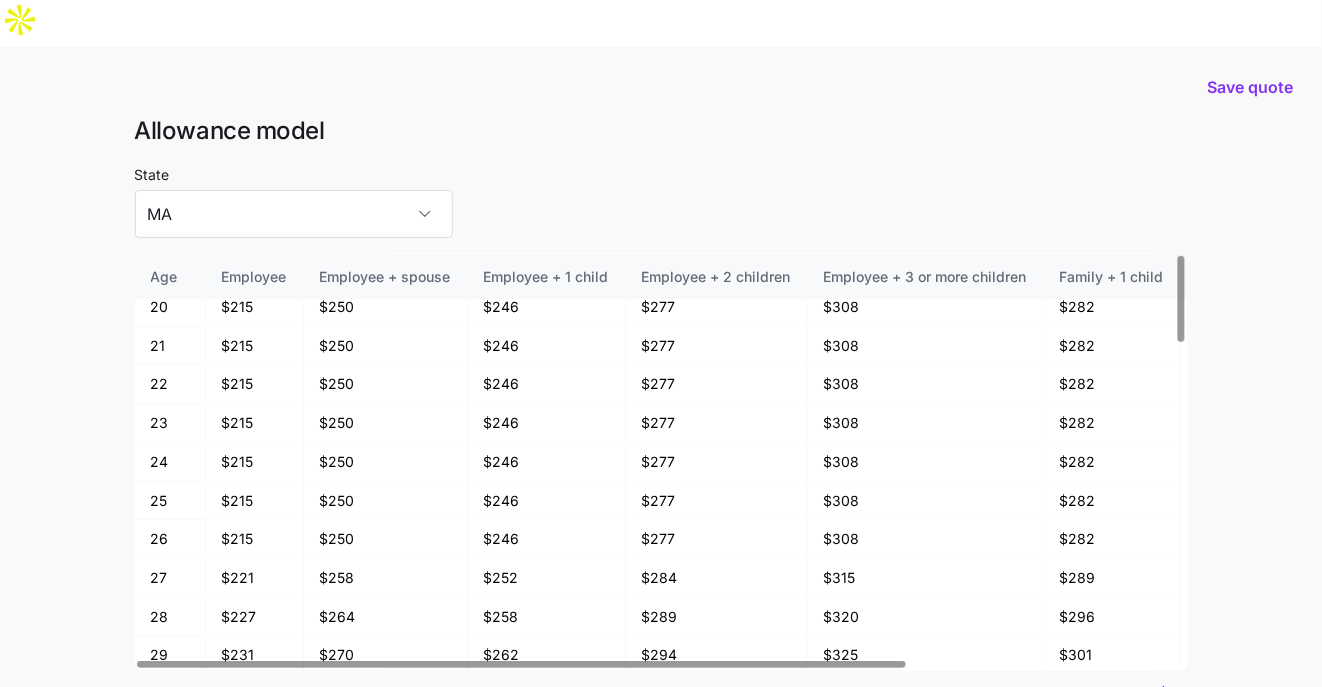scroll, scrollTop: 513, scrollLeft: 0, axis: vertical 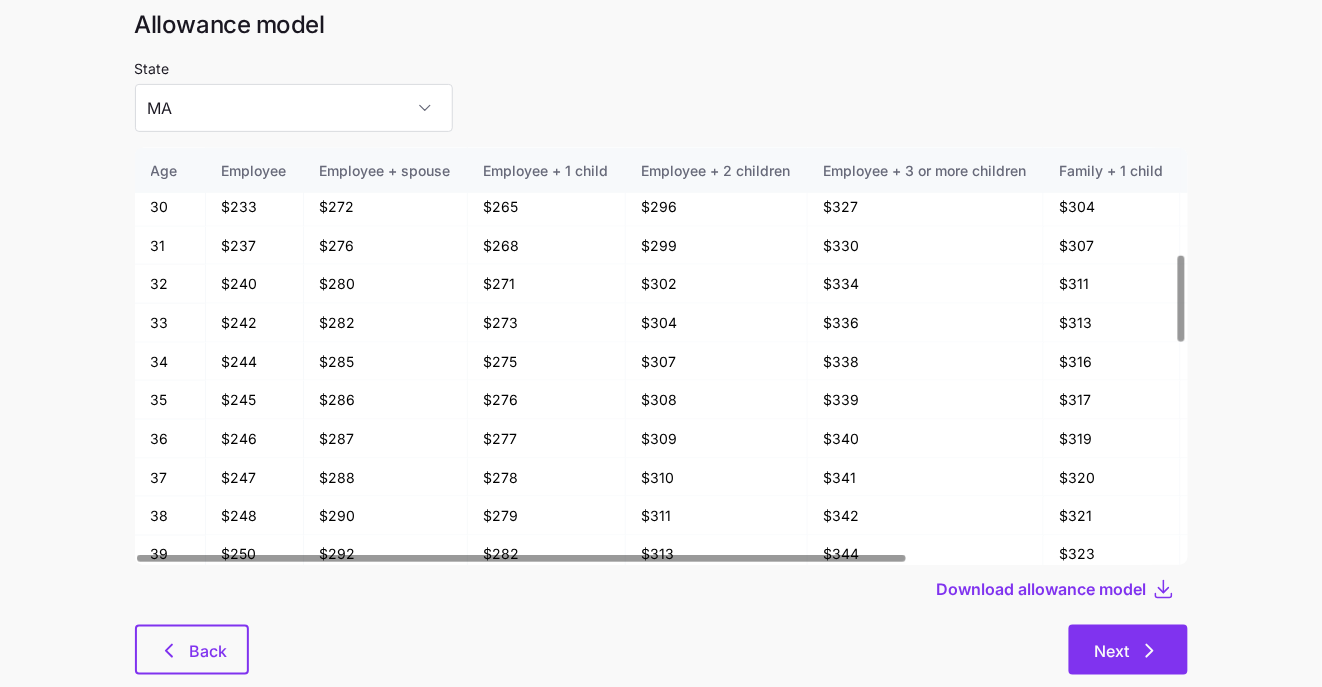 click on "Next" at bounding box center (1112, 651) 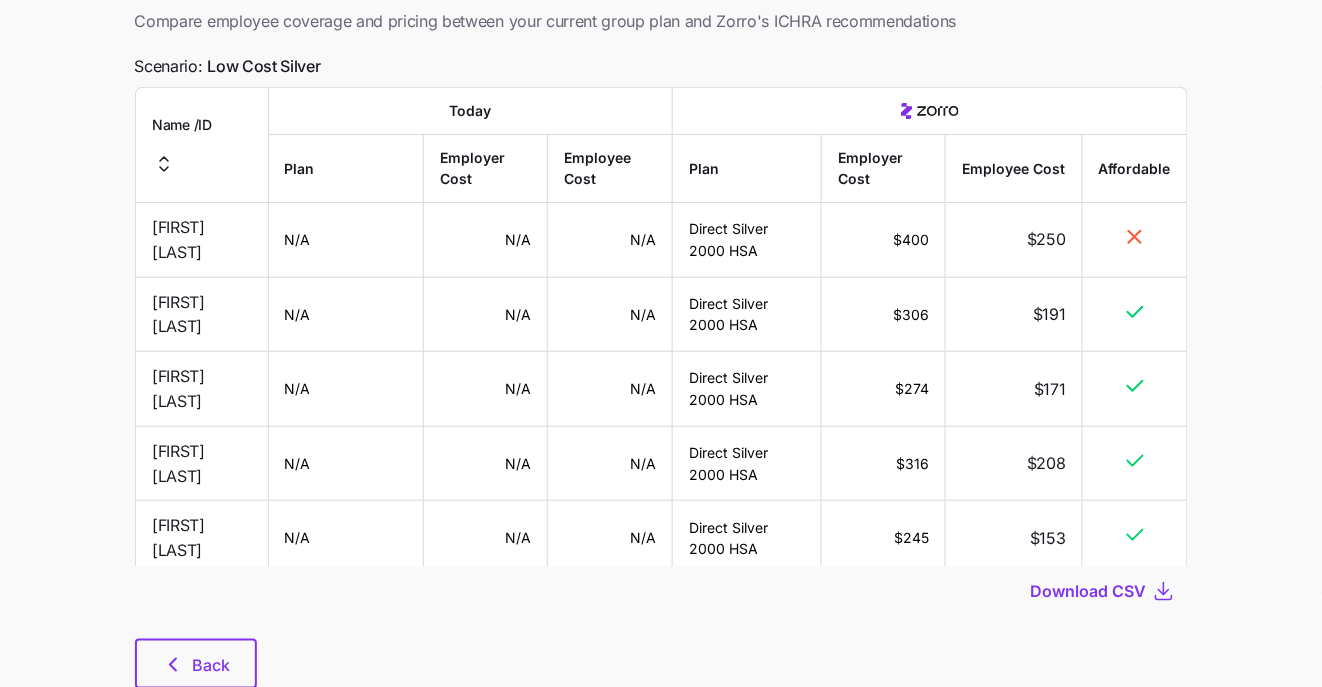 scroll, scrollTop: 184, scrollLeft: 0, axis: vertical 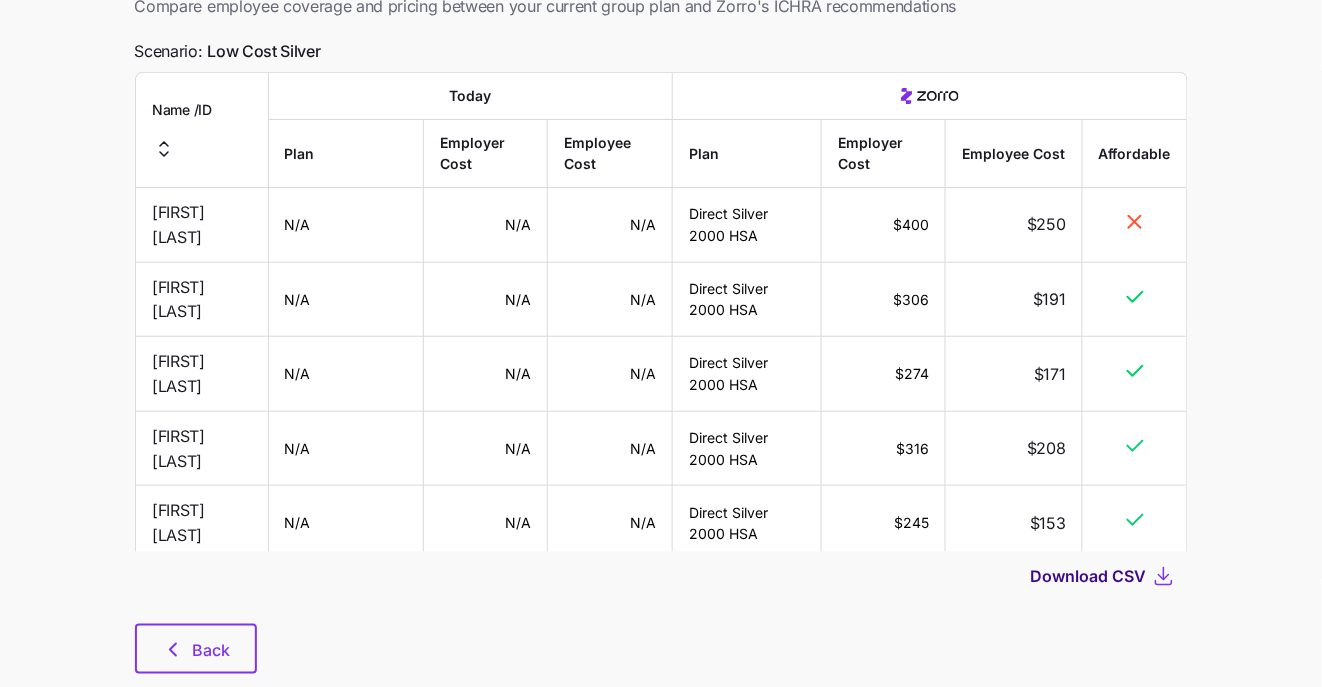 click on "Download CSV" at bounding box center (1089, 576) 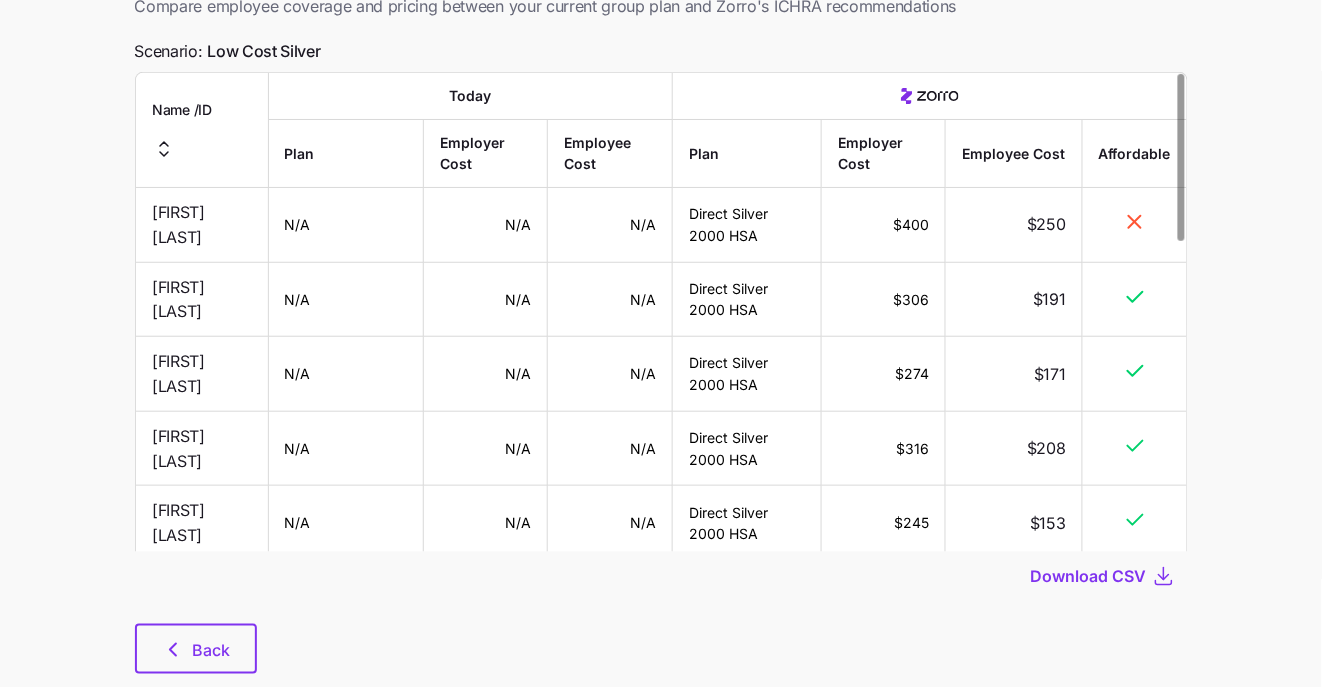 click on "Name / ID Today Plan Employer Cost Employee Cost Plan Employer Cost Employee Cost Affordable [FIRST] [LAST] N/A N/A N/A Direct Silver 2000 HSA $400 $250 [FIRST] [LAST] N/A N/A N/A Direct Silver 2000 HSA $306 $191 [FIRST] [LAST] N/A N/A N/A Direct Silver 2000 HSA $274 $171 [FIRST] [LAST] N/A N/A N/A Direct Silver 2000 HSA $316 $208 [FIRST] [LAST] N/A N/A N/A Direct Silver 2000 HSA $245 $153 [FIRST] [LAST] N/A N/A N/A Direct Silver 2000 HSA $290 $352 [FIRST] [LAST] N/A N/A N/A Direct Silver 2000 HSA $429 $283 [FIRST] [LAST] N/A N/A N/A Direct Silver 2000 HSA $253 $157 [FIRST] [LAST] N/A N/A N/A Direct Silver 2000 HSA $330 $548 [FIRST] [LAST] N/A N/A N/A Direct Silver 2000 HSA $263 $174 [FIRST] [LAST] N/A N/A N/A Direct Silver 2000 HSA $304 $656 [FIRST] [LAST] N/A N/A N/A Direct Silver 2000 HSA $345 $215 [FIRST] [LAST] N/A N/A N/A Direct Silver 2000 HSA $248 $155 [FIRST] [LAST] N/A N/A N/A Direct Silver 2000 HSA $356 $222" at bounding box center (661, 689) 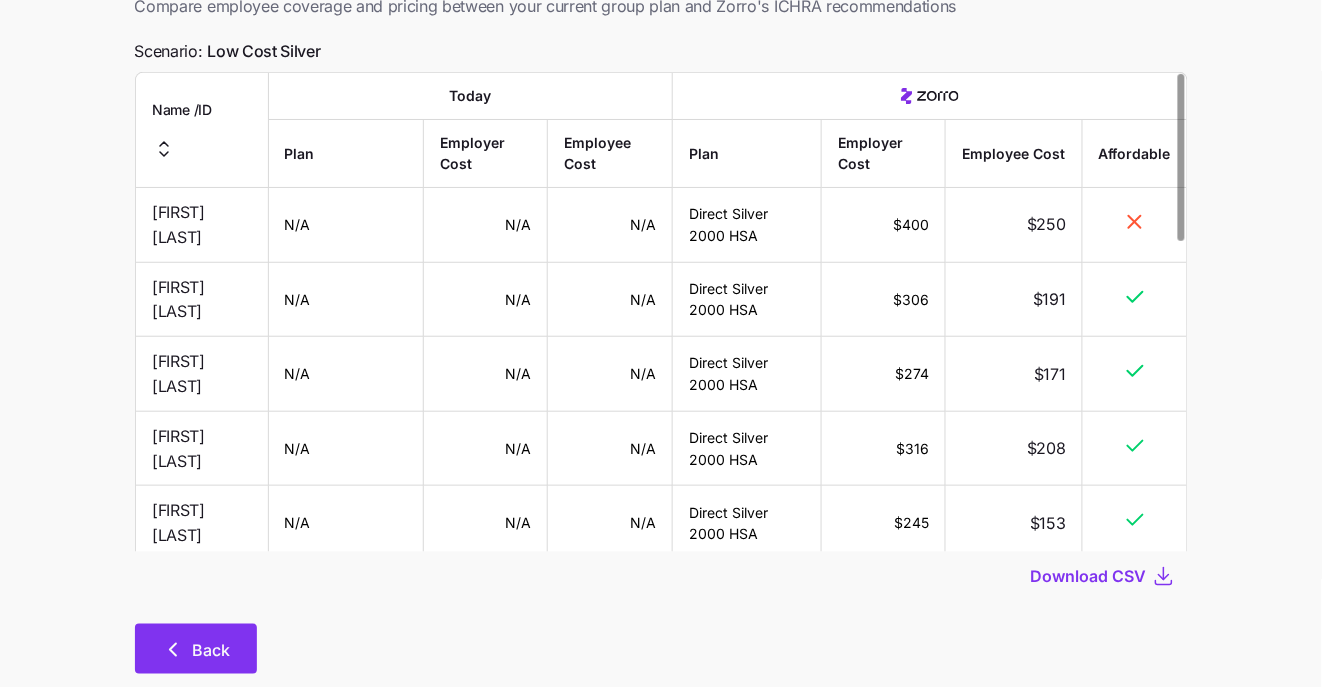click on "Back" at bounding box center (196, 649) 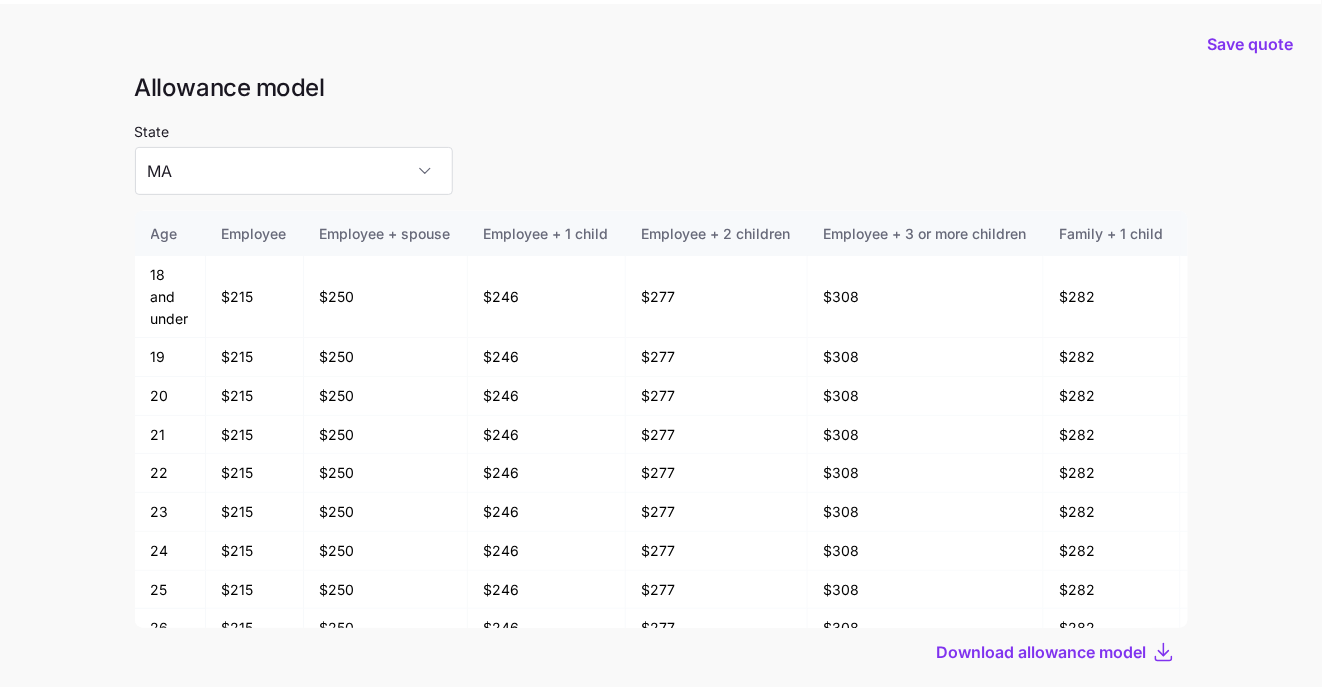 scroll, scrollTop: 106, scrollLeft: 0, axis: vertical 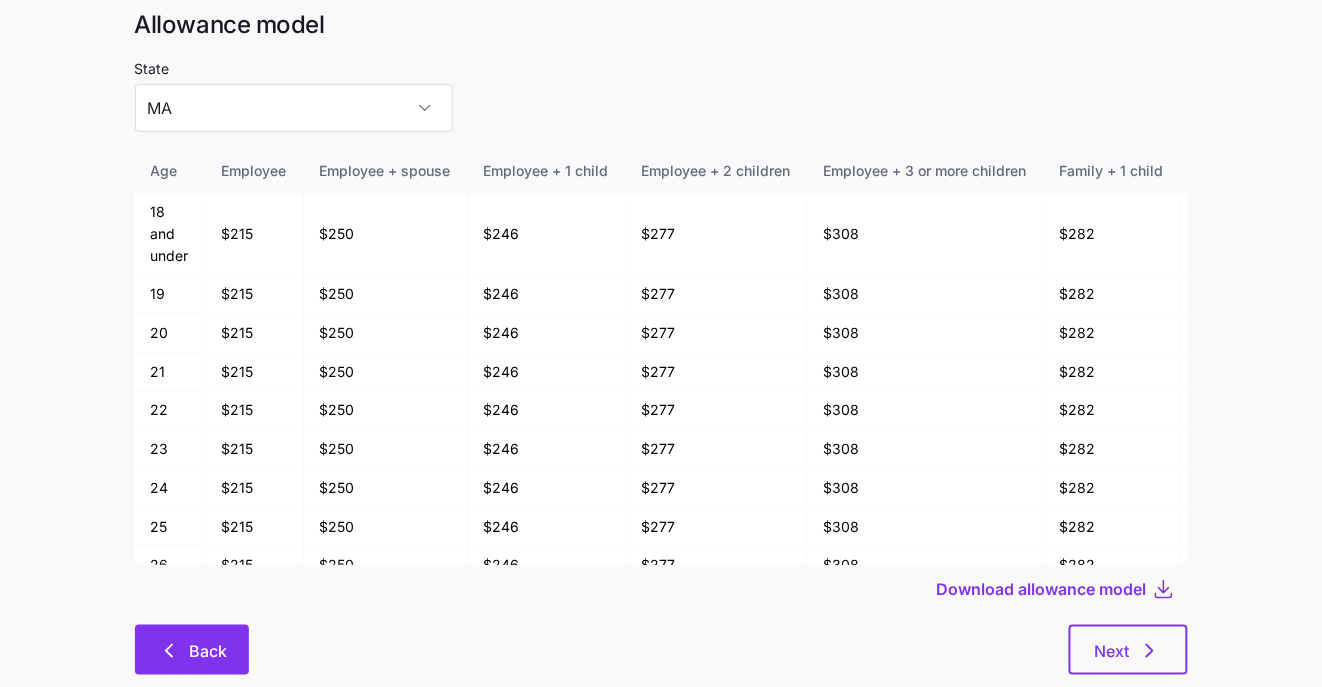 click on "Back" at bounding box center (192, 650) 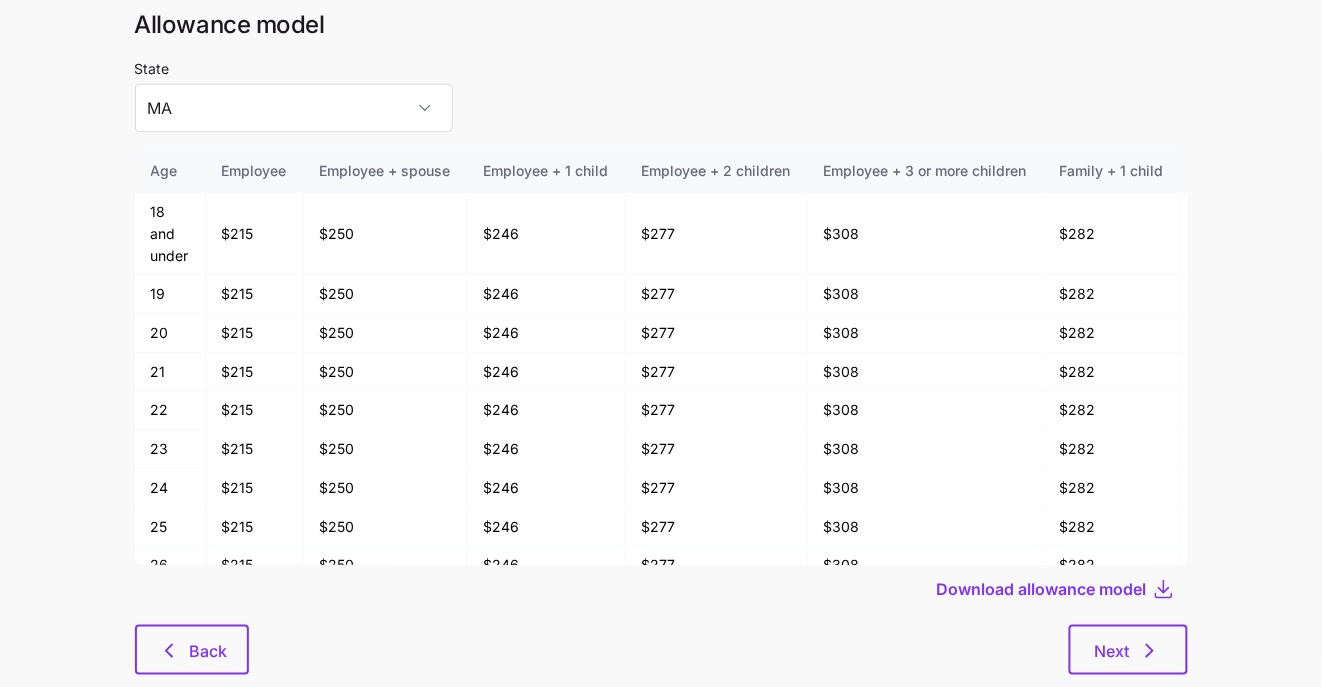 scroll, scrollTop: 0, scrollLeft: 0, axis: both 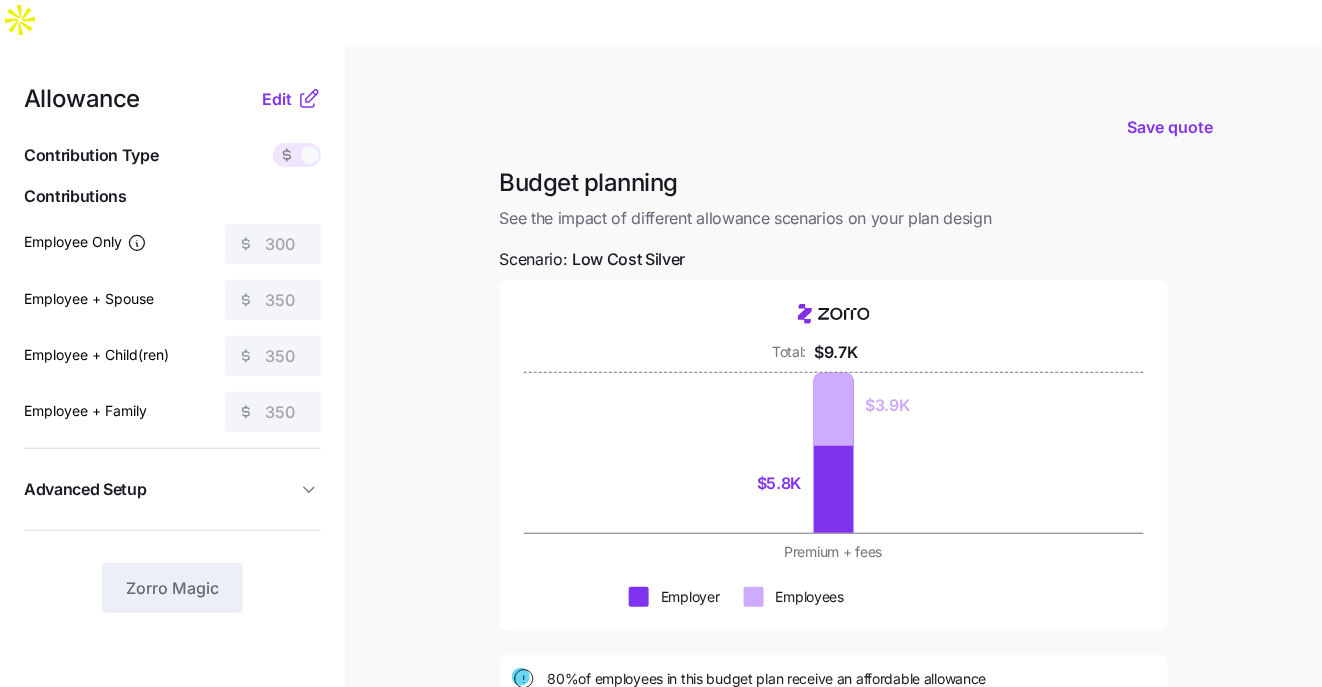 click on "Allowance Edit" at bounding box center (172, 99) 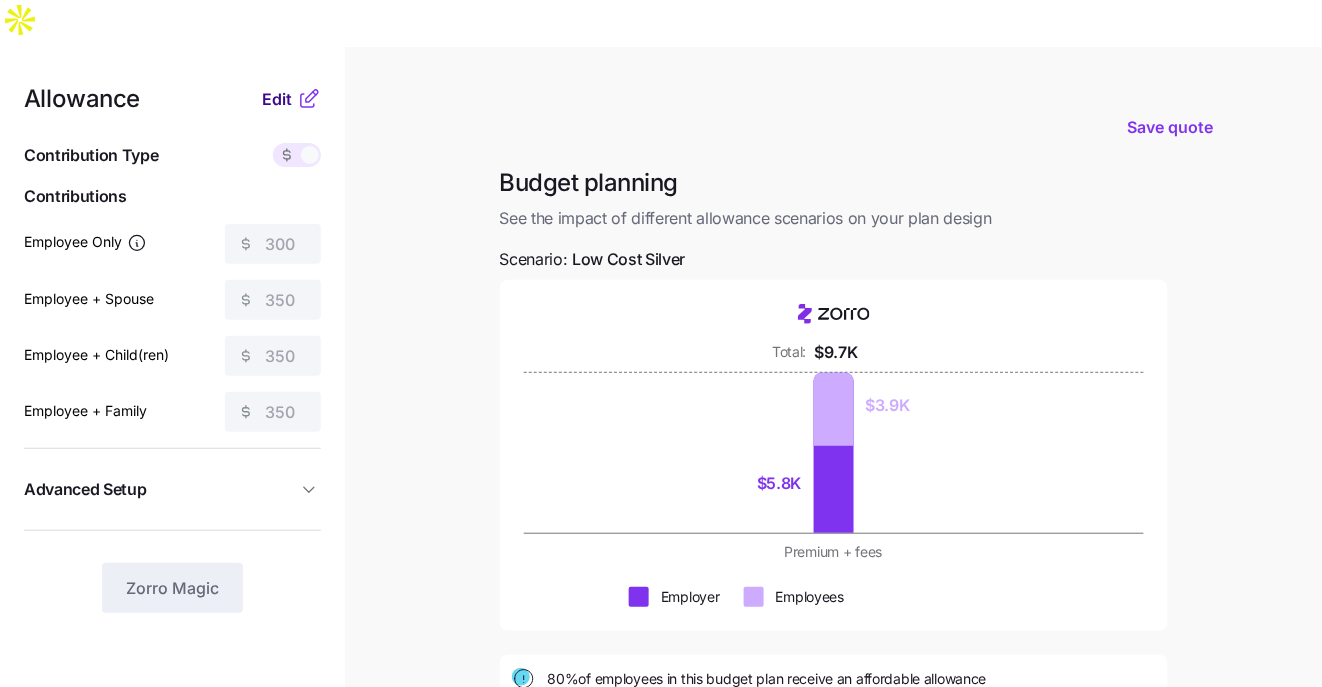 click on "Edit" at bounding box center [277, 99] 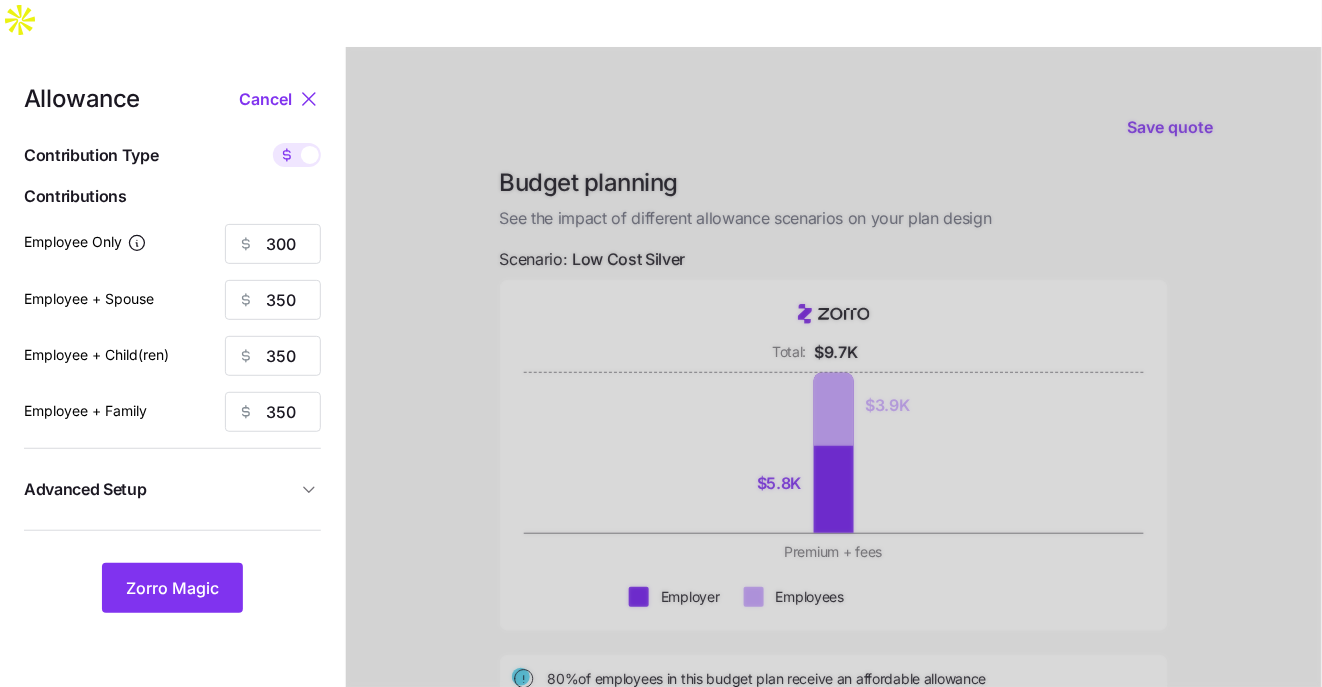 click at bounding box center (310, 155) 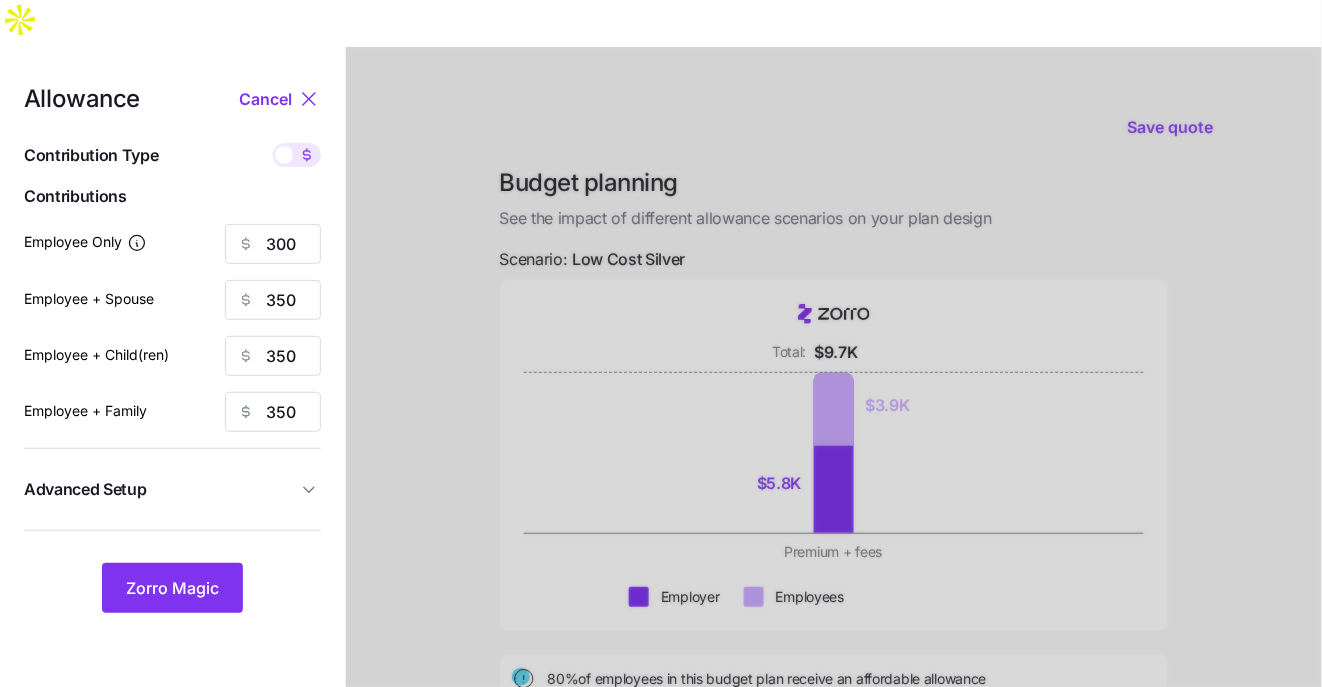 type on "61" 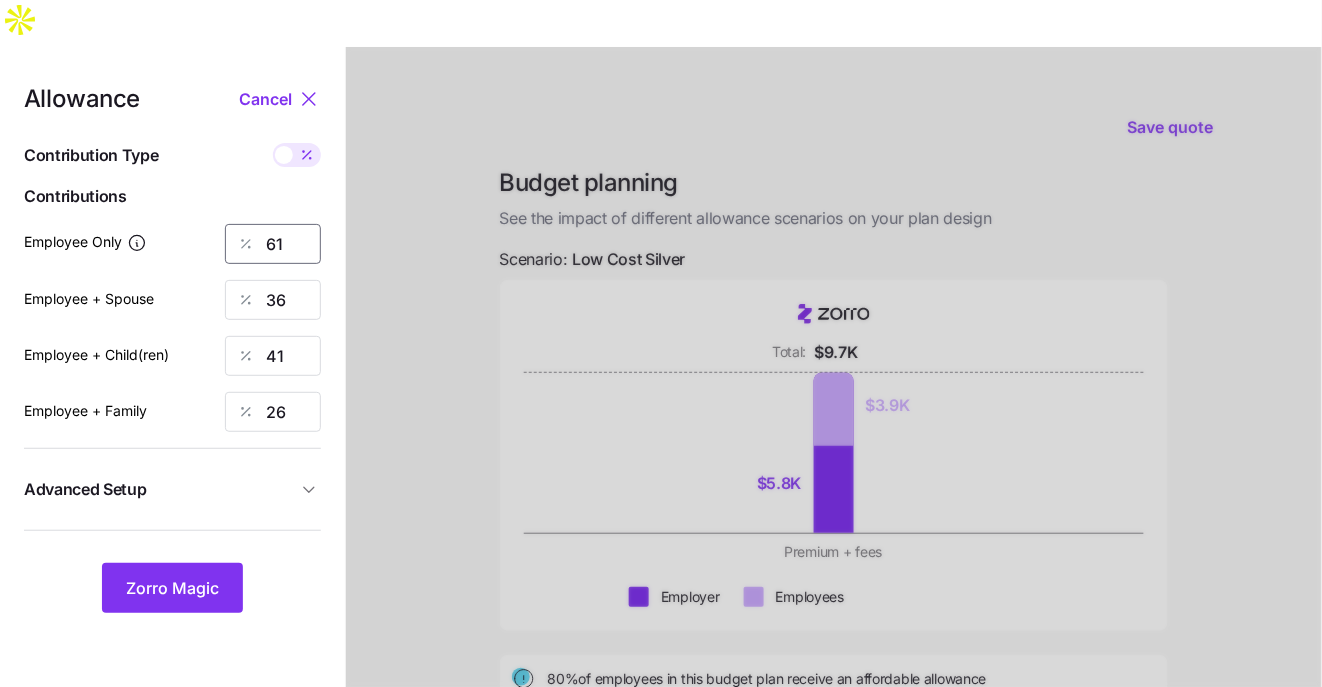 click on "61" at bounding box center [273, 244] 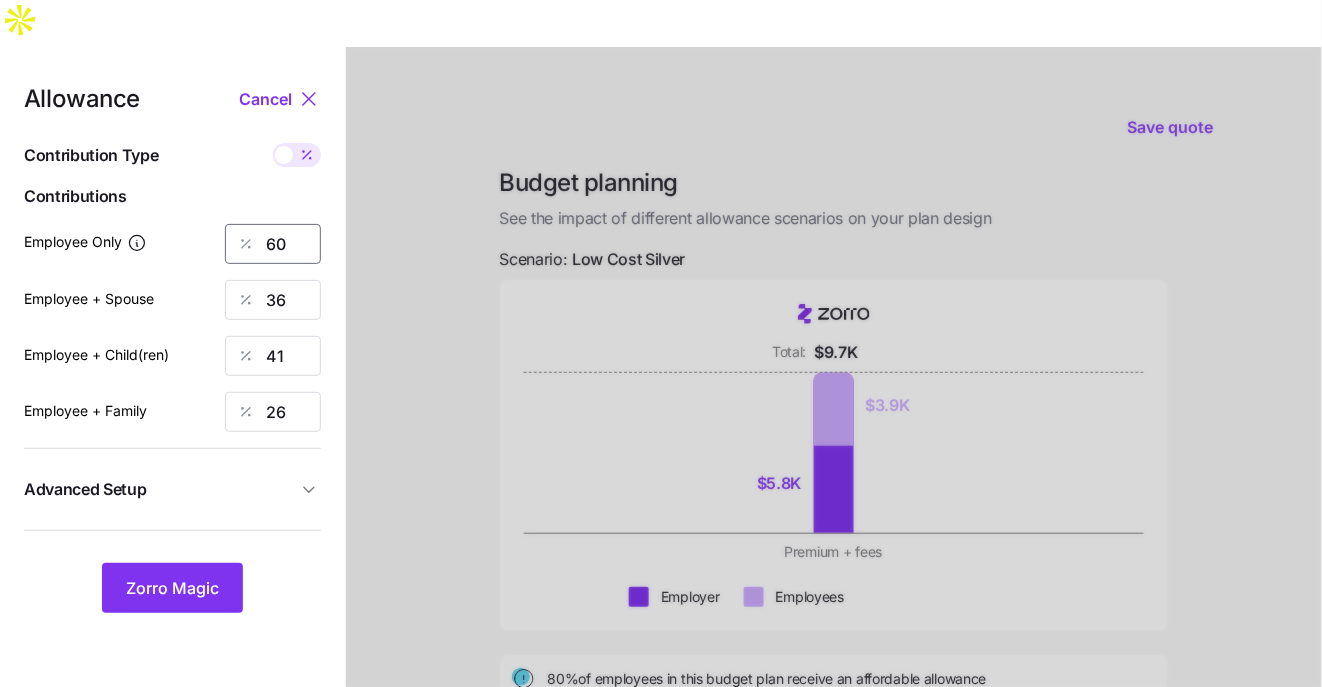 type on "60" 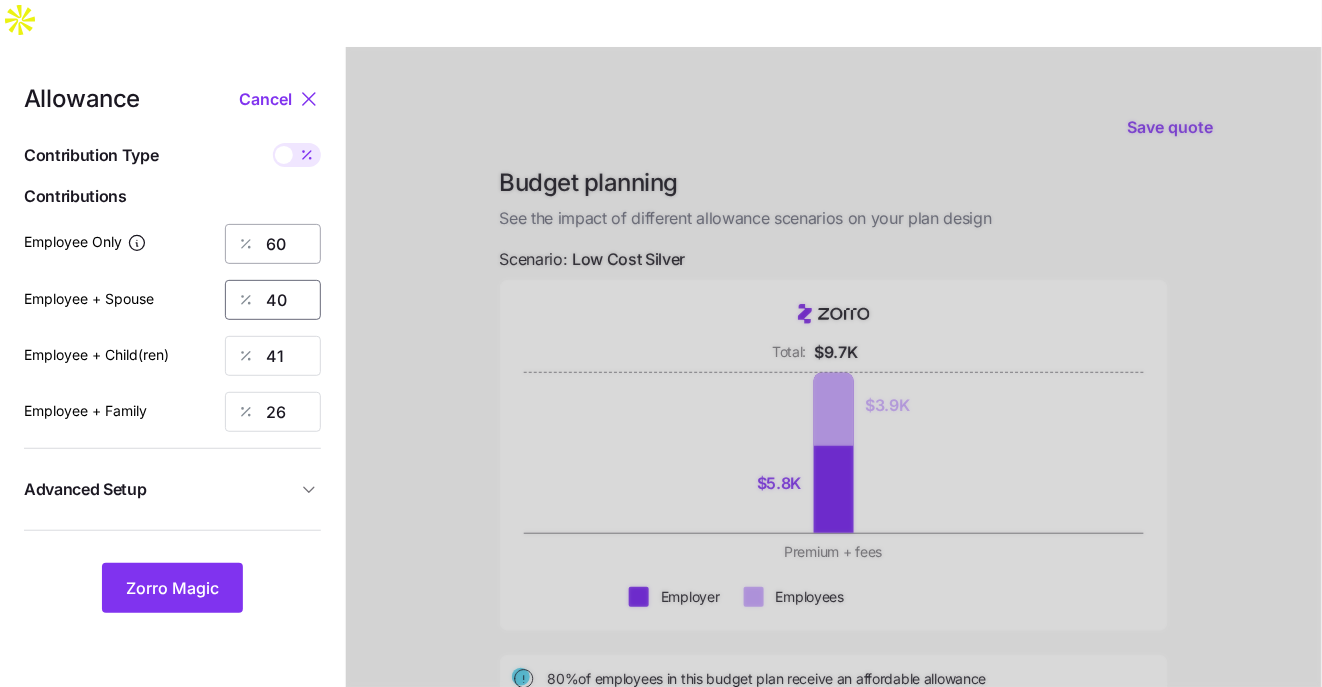 type on "40" 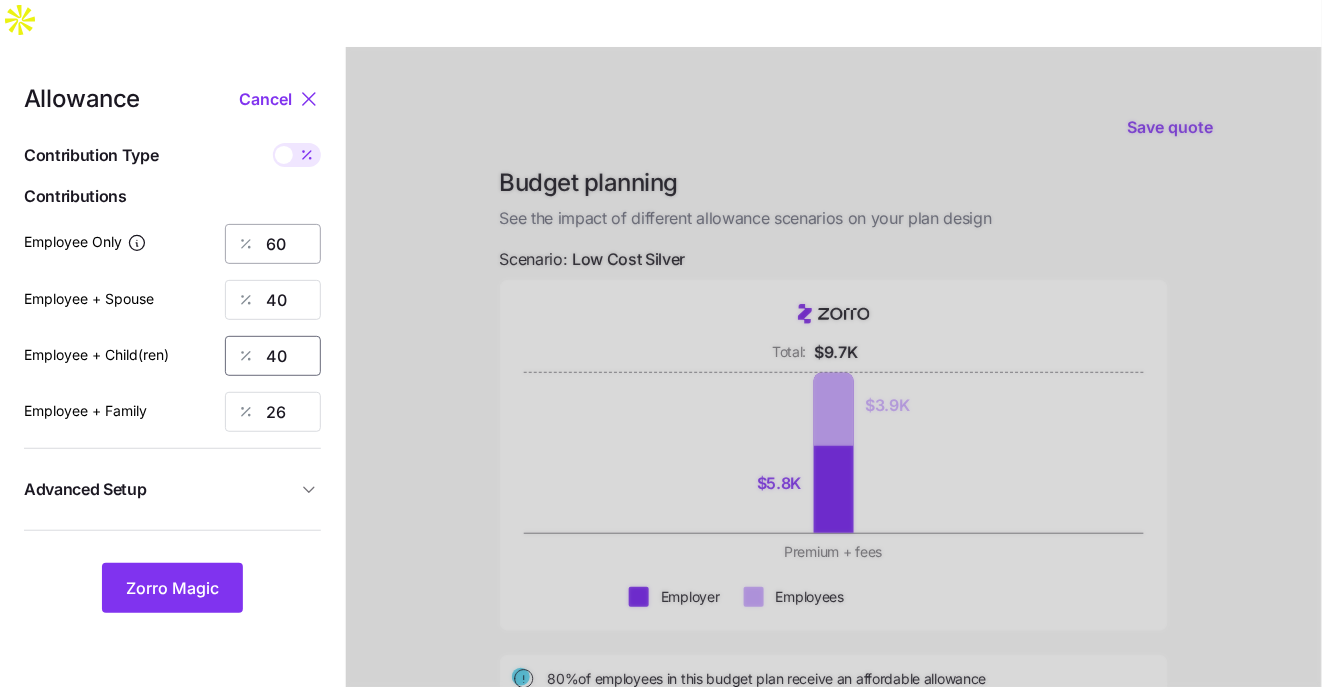 type on "40" 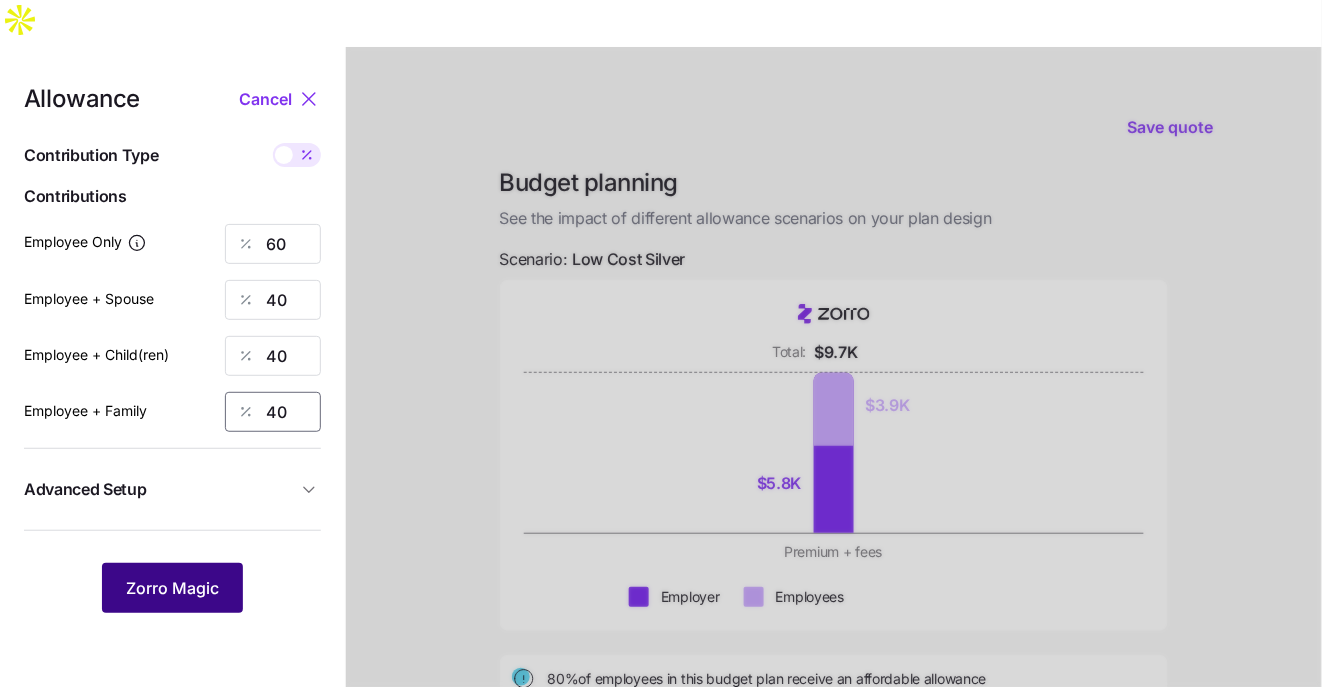 type on "40" 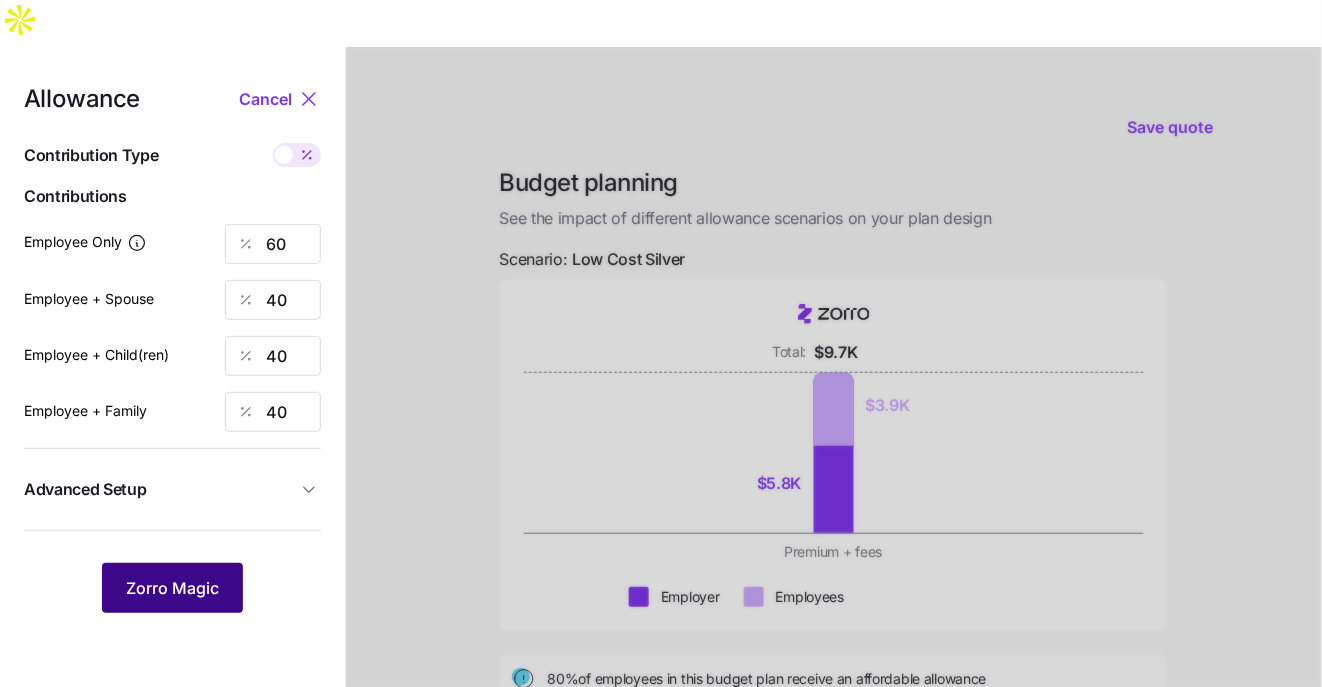 click on "Zorro Magic" at bounding box center [172, 588] 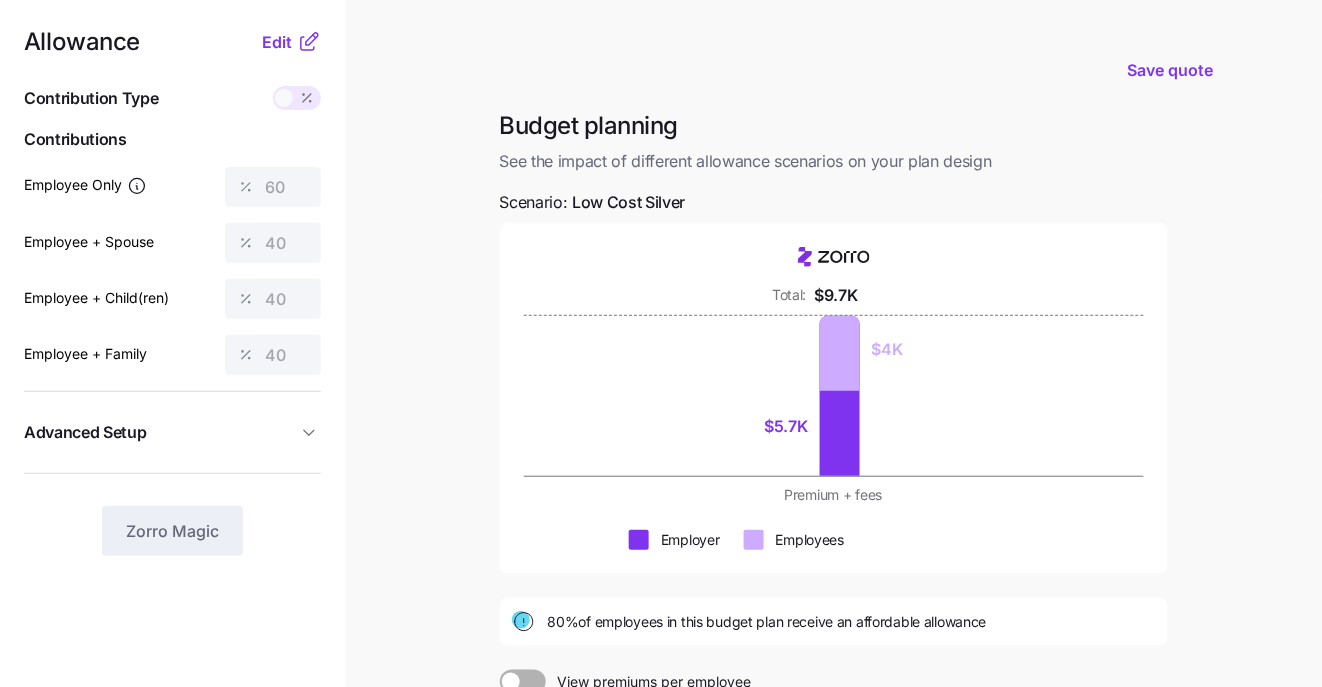 scroll, scrollTop: 0, scrollLeft: 0, axis: both 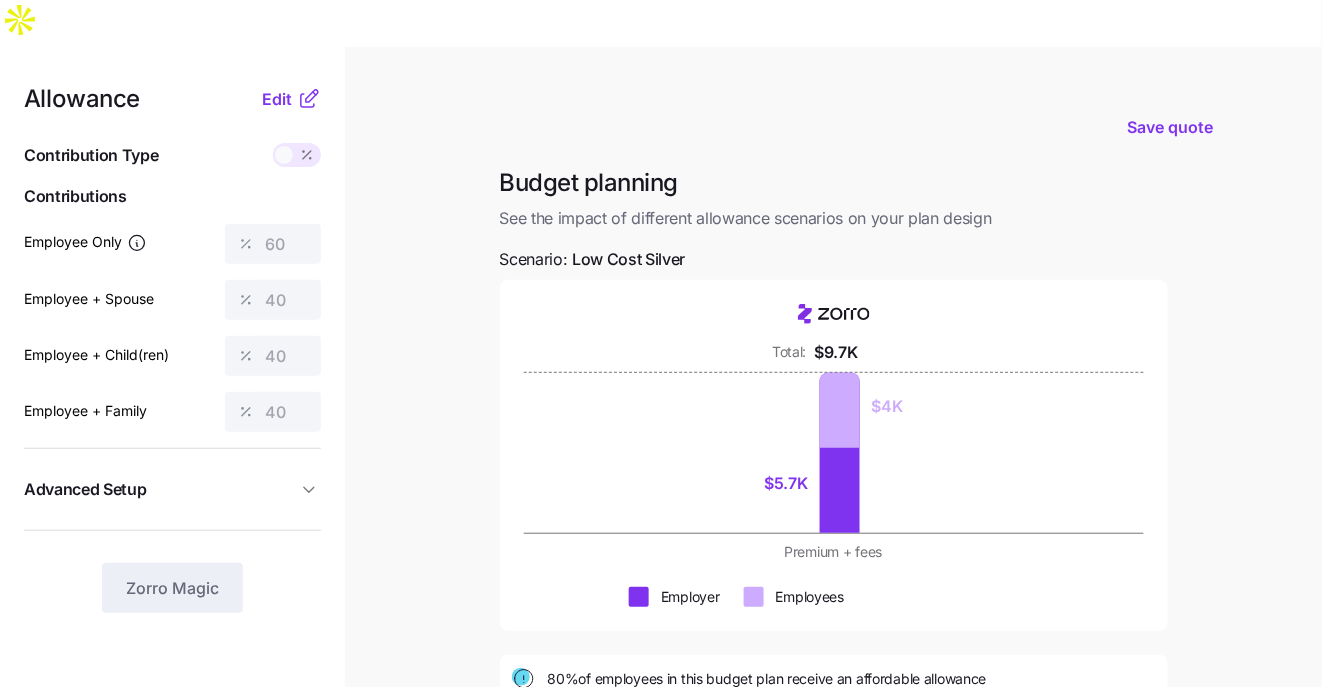 click on "Allowance Edit Contribution Type Use classes Contributions Employee Only 60 Employee + Spouse 40 Employee + Child(ren) 40 Employee + Family 40 Advanced Setup Geo distribution By [STATE] (1) Family Units 8 units Zorro Magic" at bounding box center [172, 536] 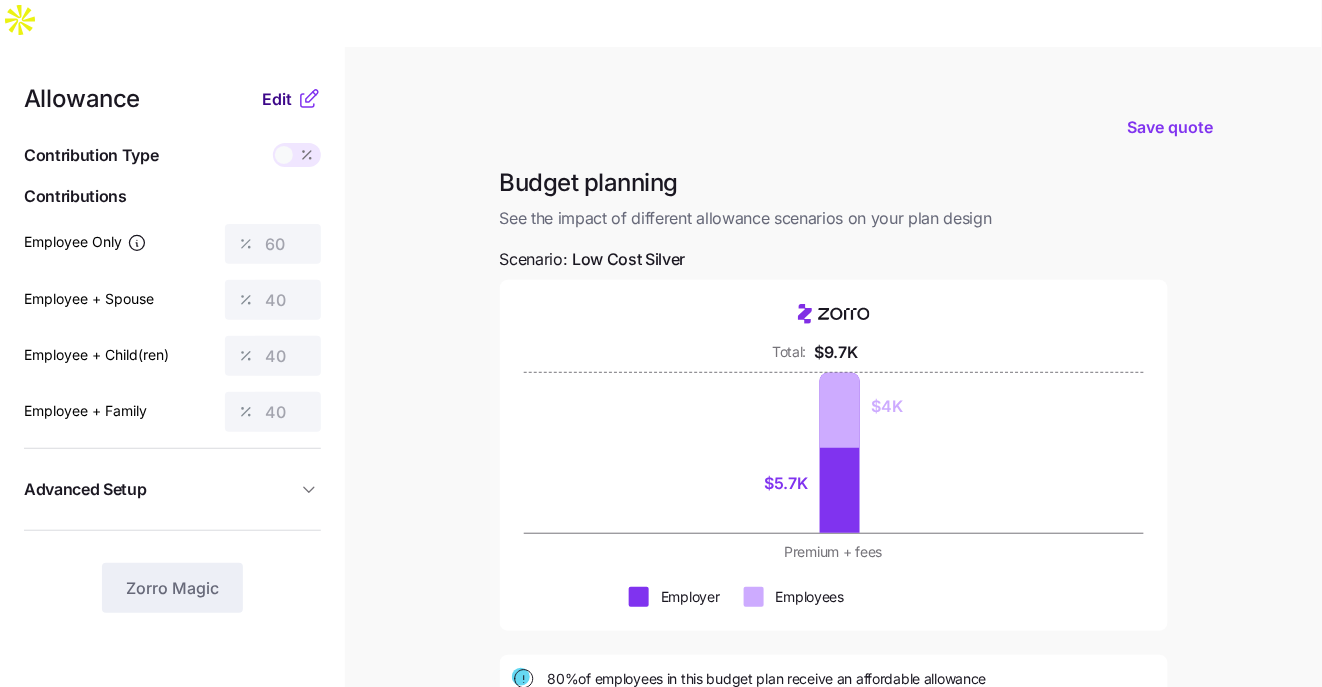 click on "Edit" at bounding box center (277, 99) 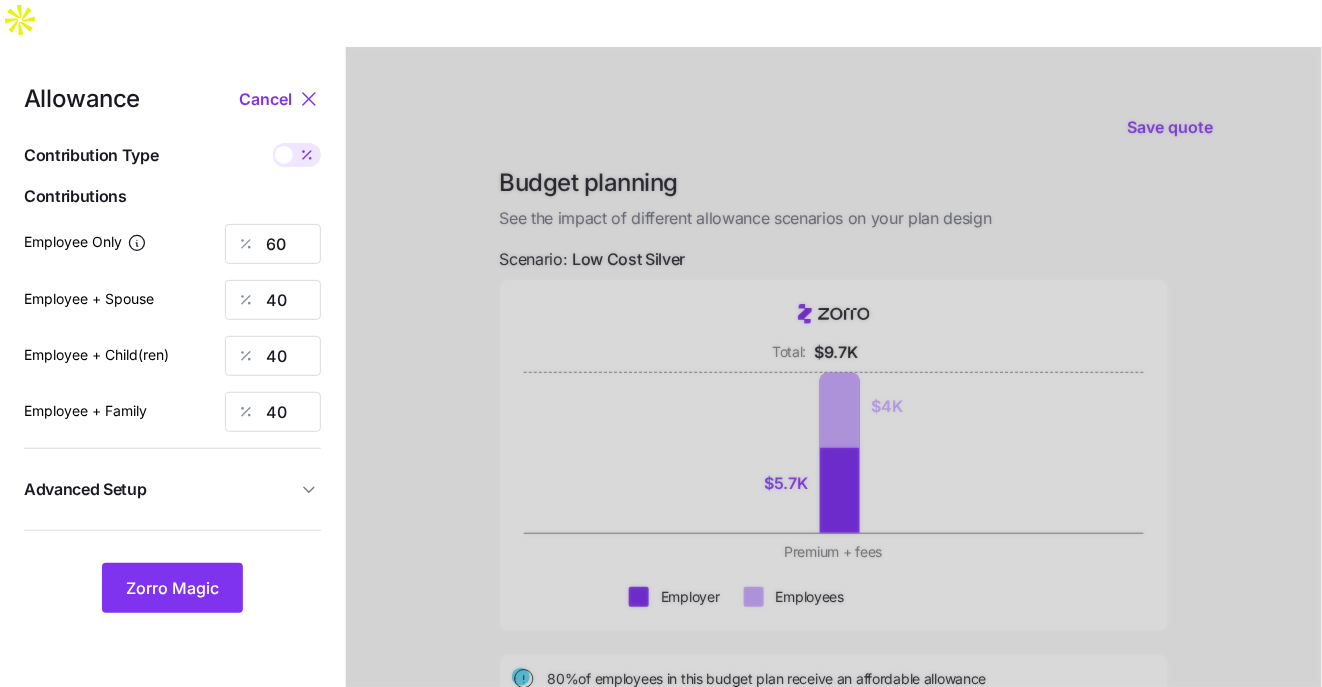 click at bounding box center [284, 155] 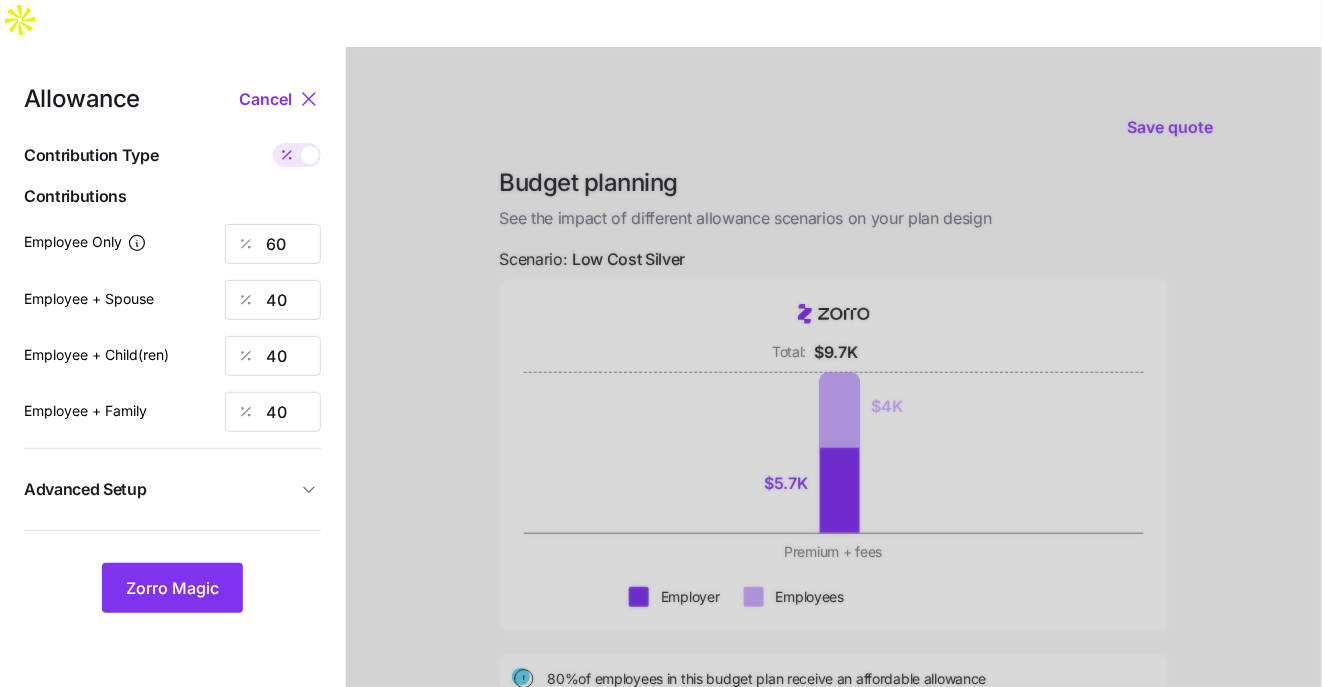 type on "293" 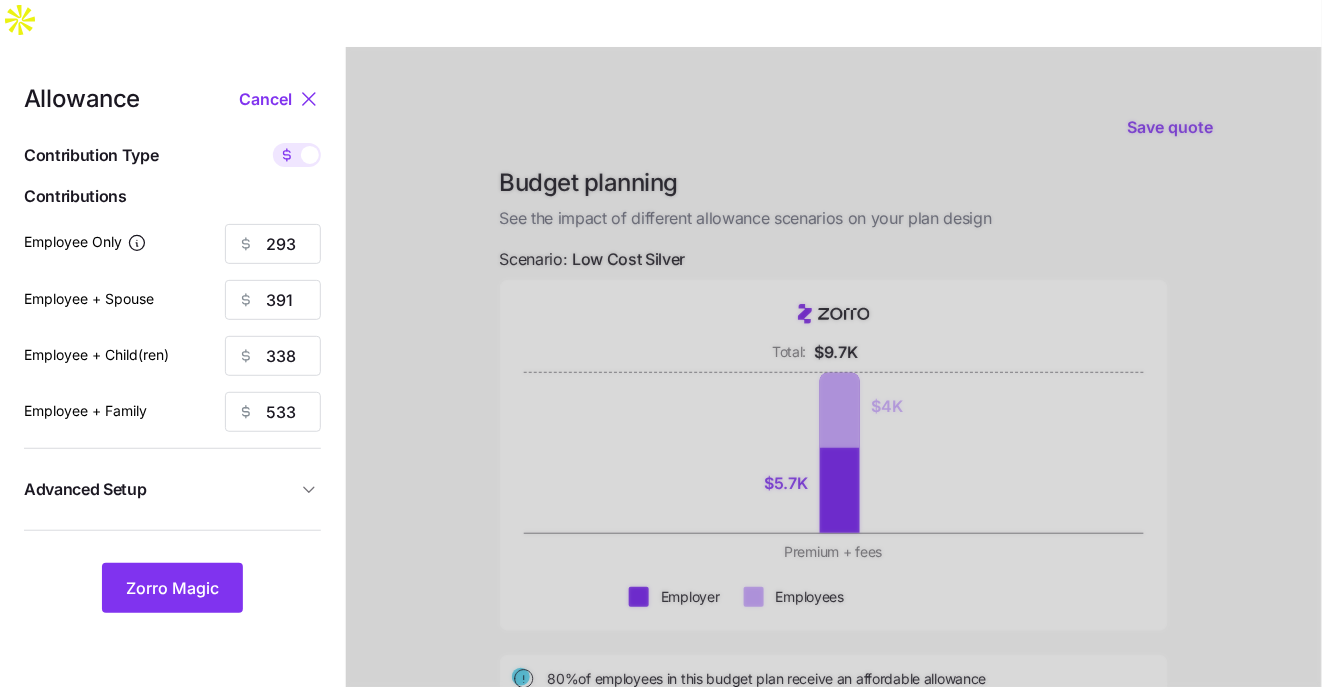 click at bounding box center [287, 155] 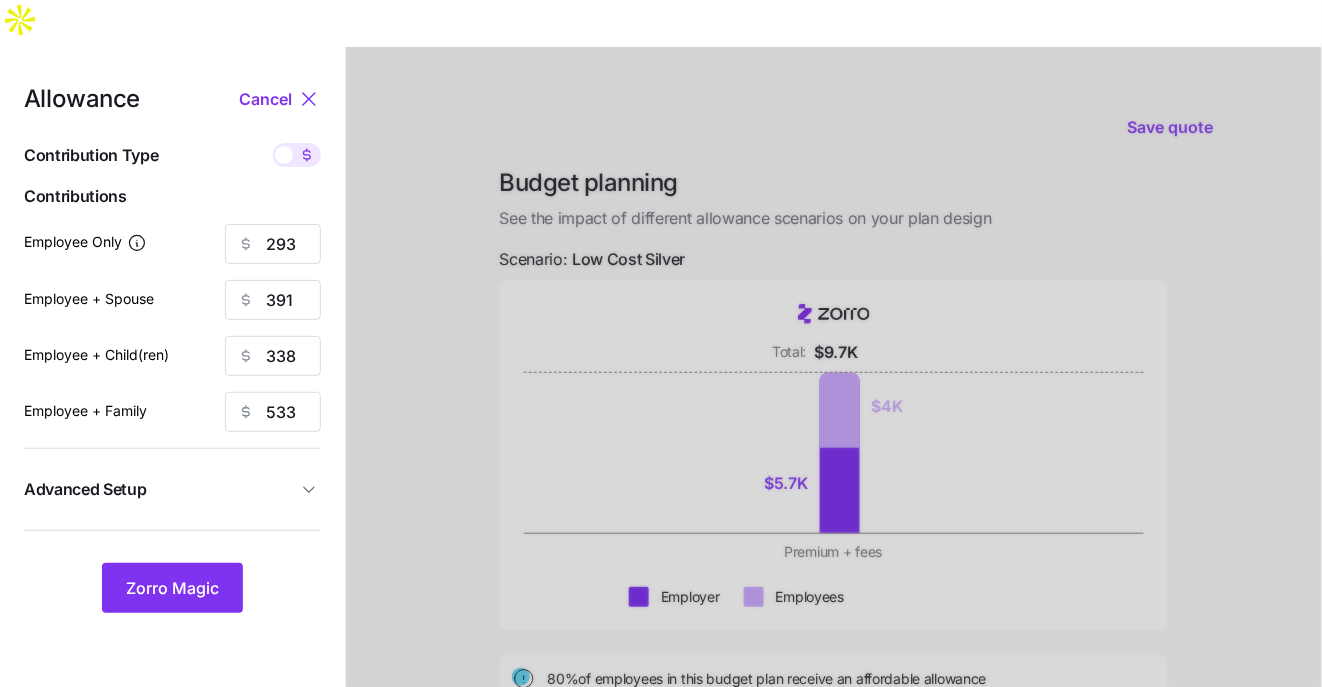 type on "60" 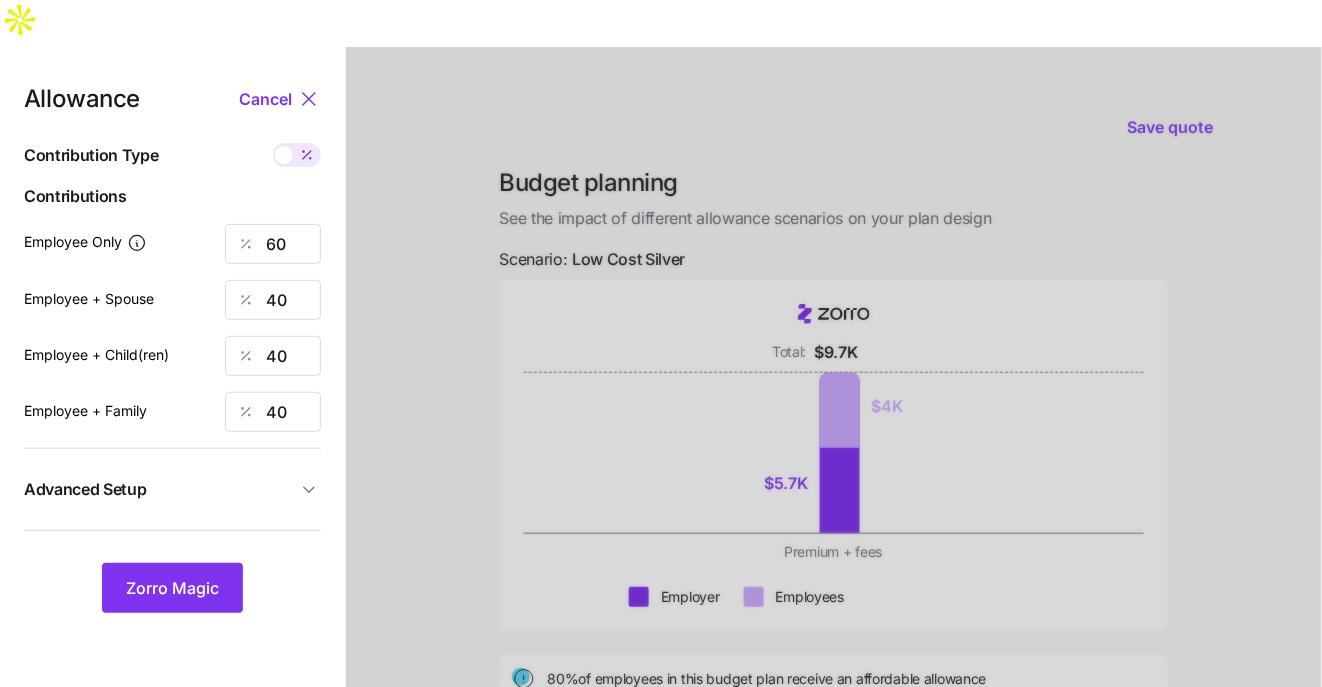 click at bounding box center [297, 155] 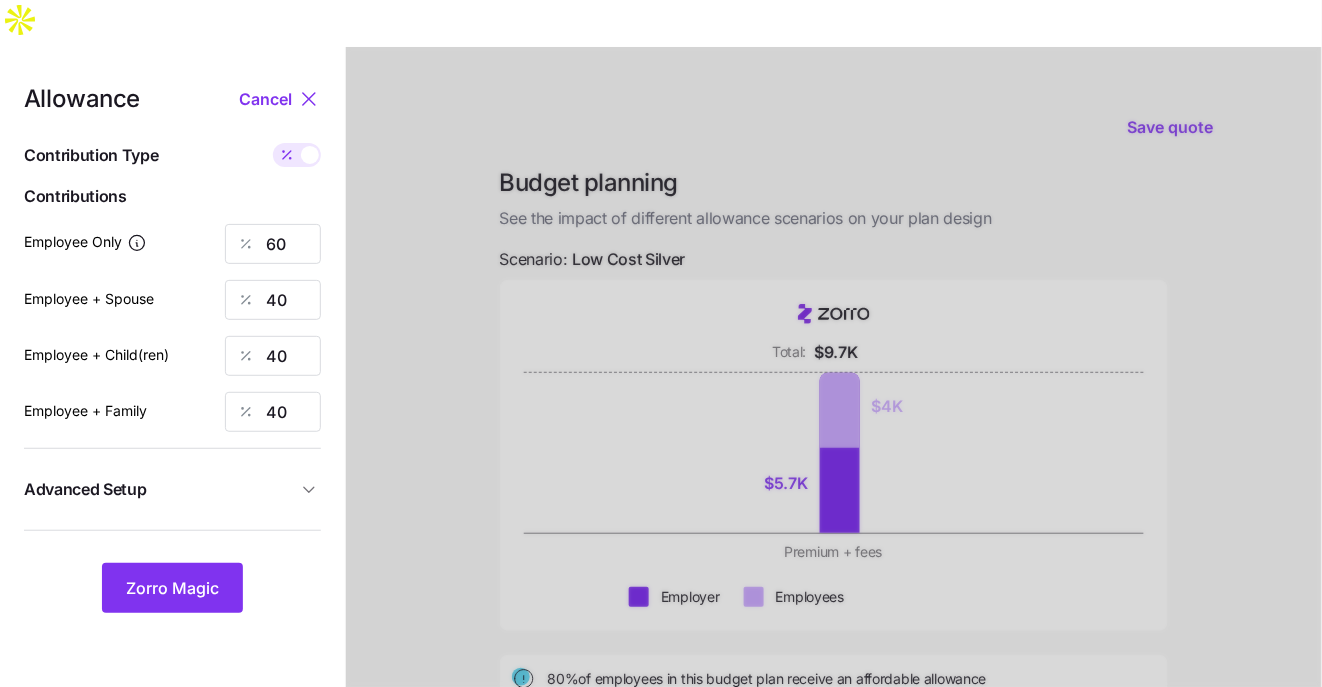 type on "293" 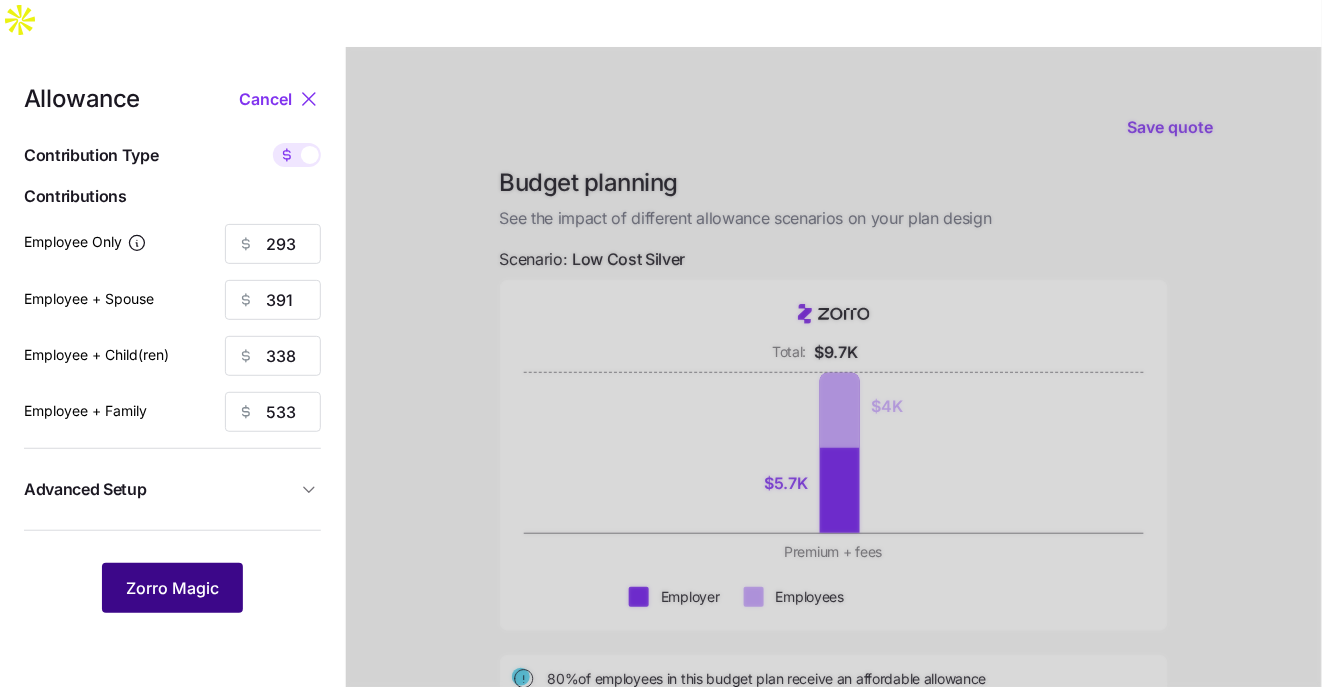 click on "Zorro Magic" at bounding box center (172, 588) 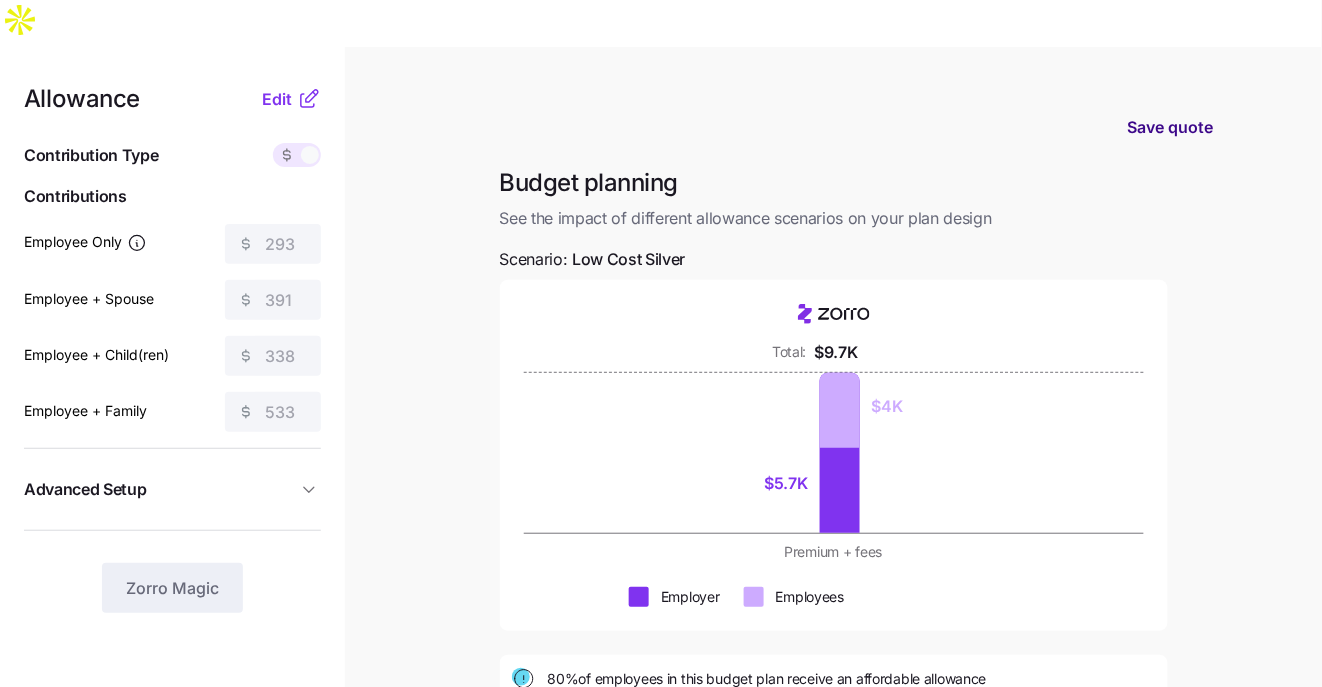 click on "Save quote" at bounding box center (1171, 127) 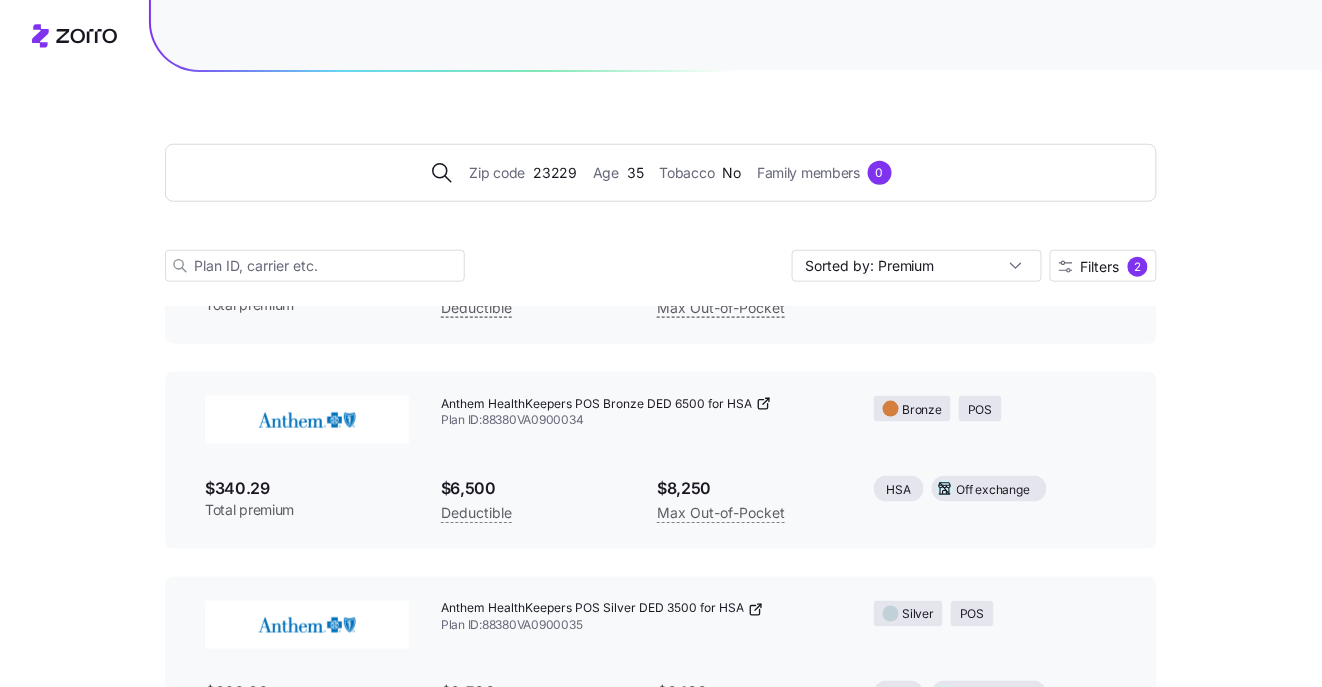 scroll, scrollTop: 317, scrollLeft: 0, axis: vertical 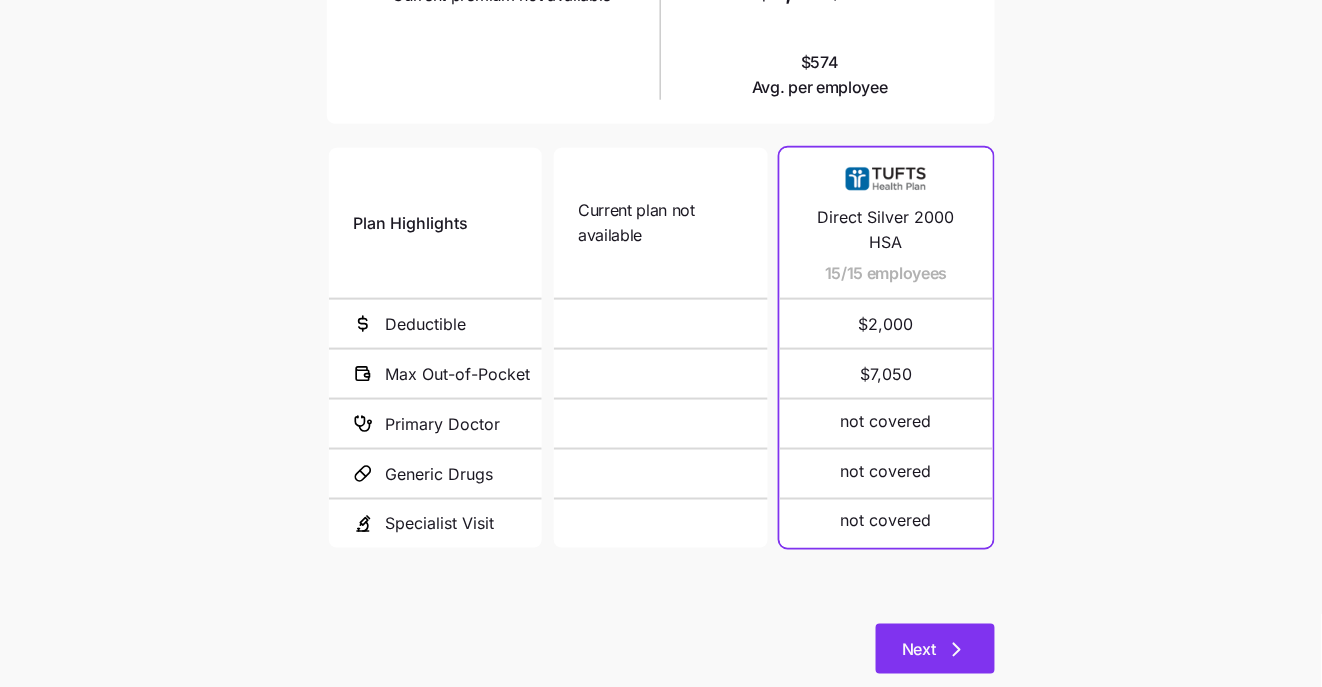click on "Next" at bounding box center [935, 649] 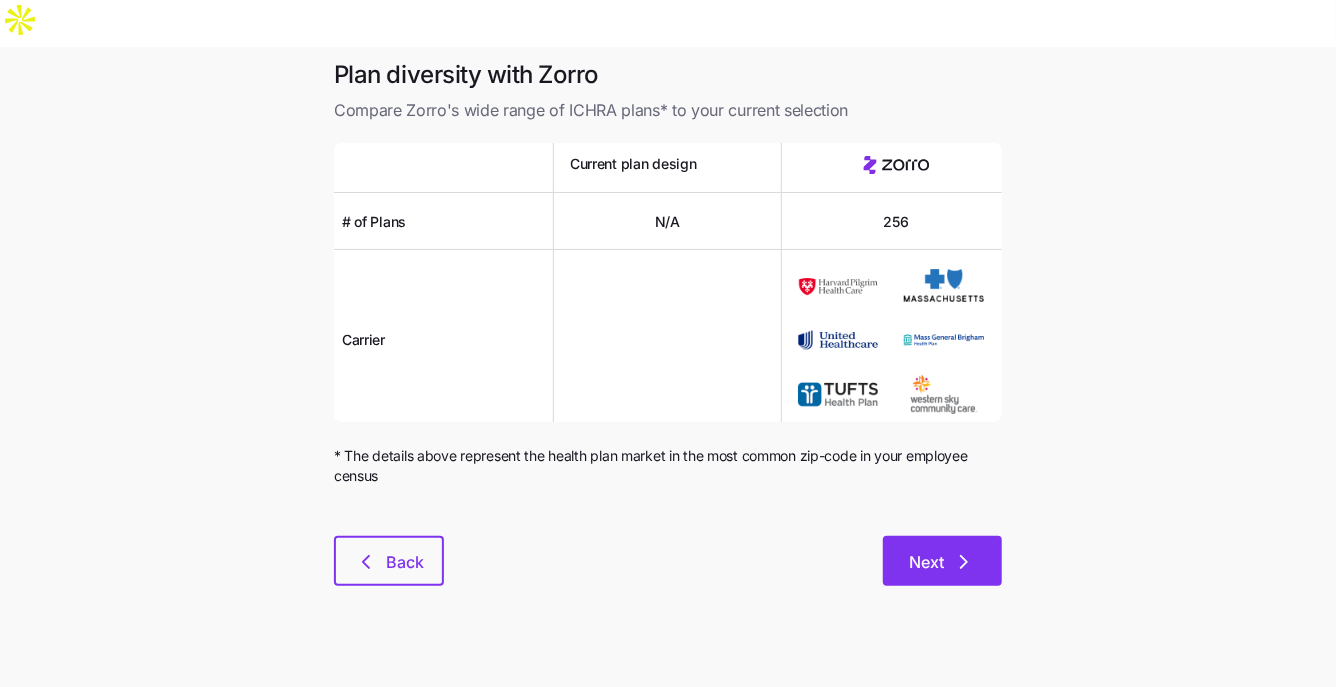 click on "Next" at bounding box center (926, 562) 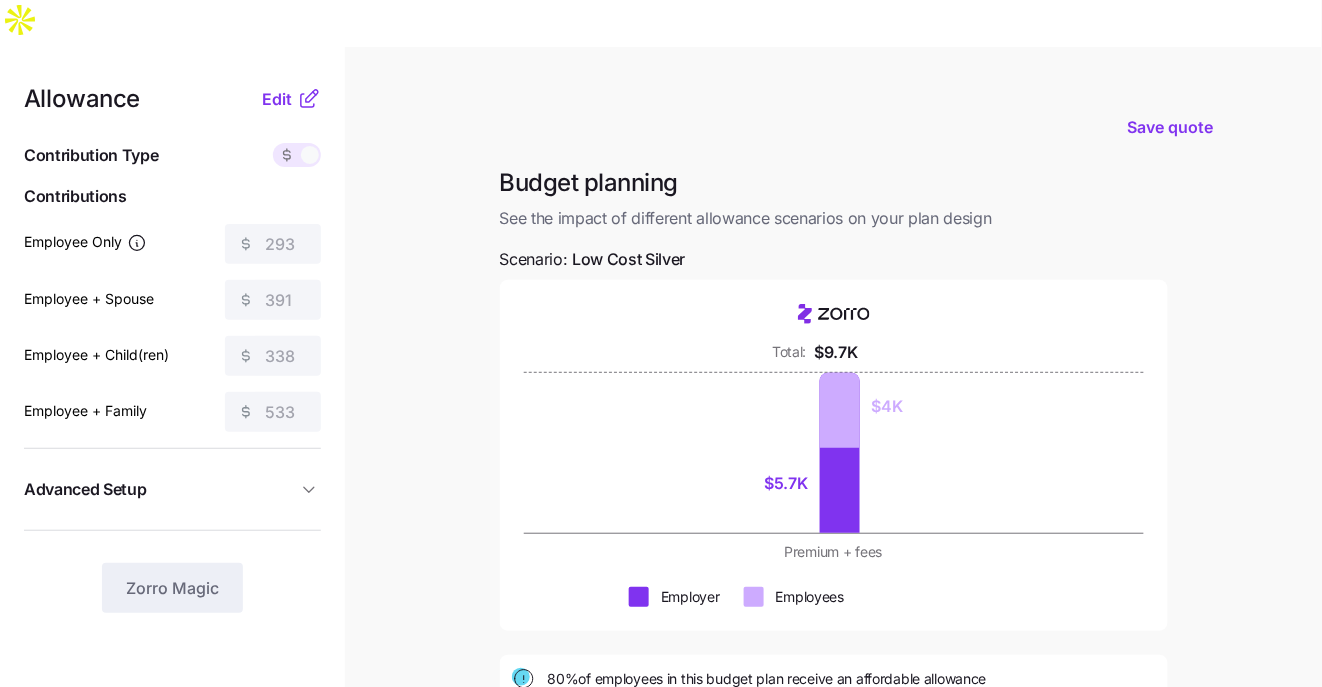 drag, startPoint x: 1184, startPoint y: 480, endPoint x: 1163, endPoint y: 531, distance: 55.154327 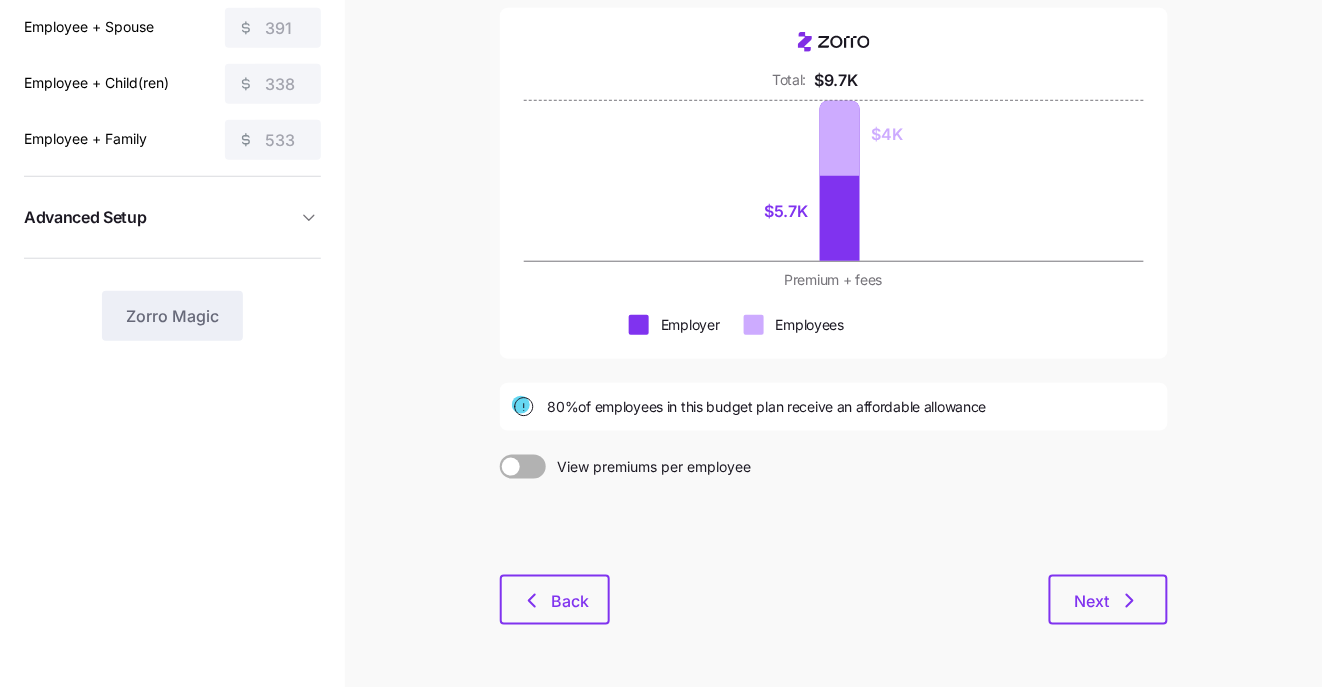 scroll, scrollTop: 290, scrollLeft: 0, axis: vertical 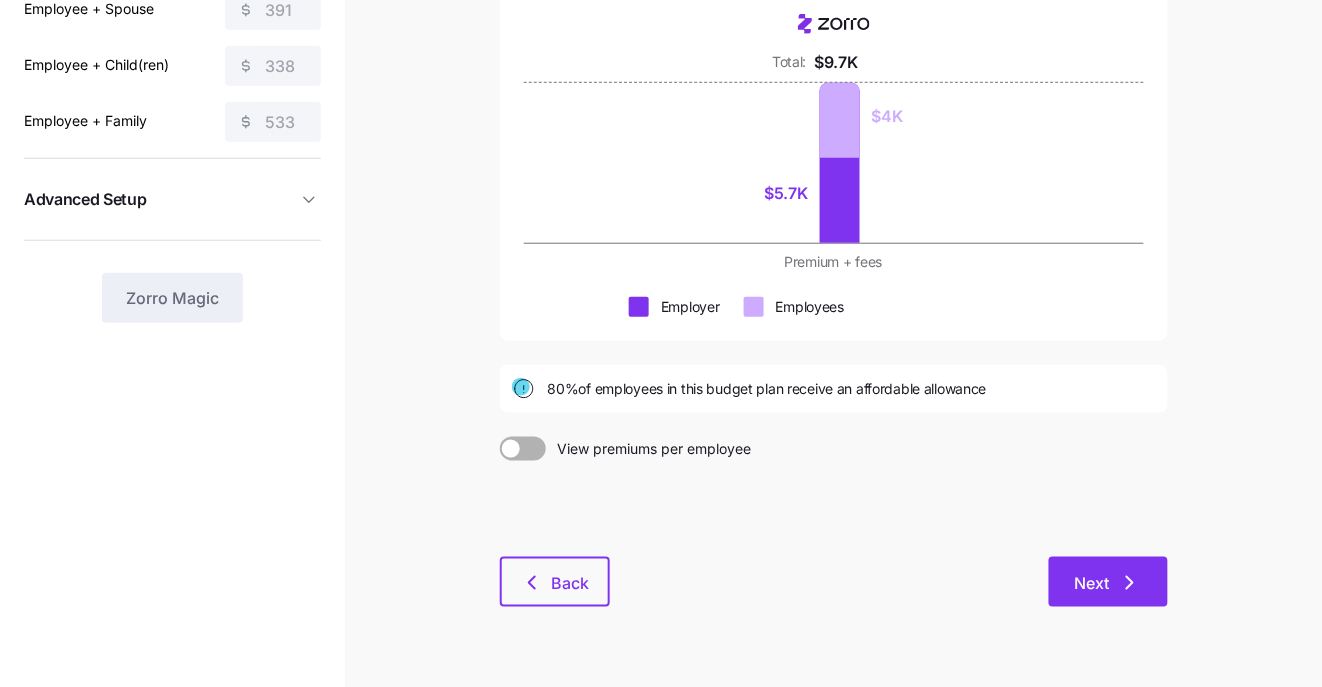 click on "Next" at bounding box center (1092, 583) 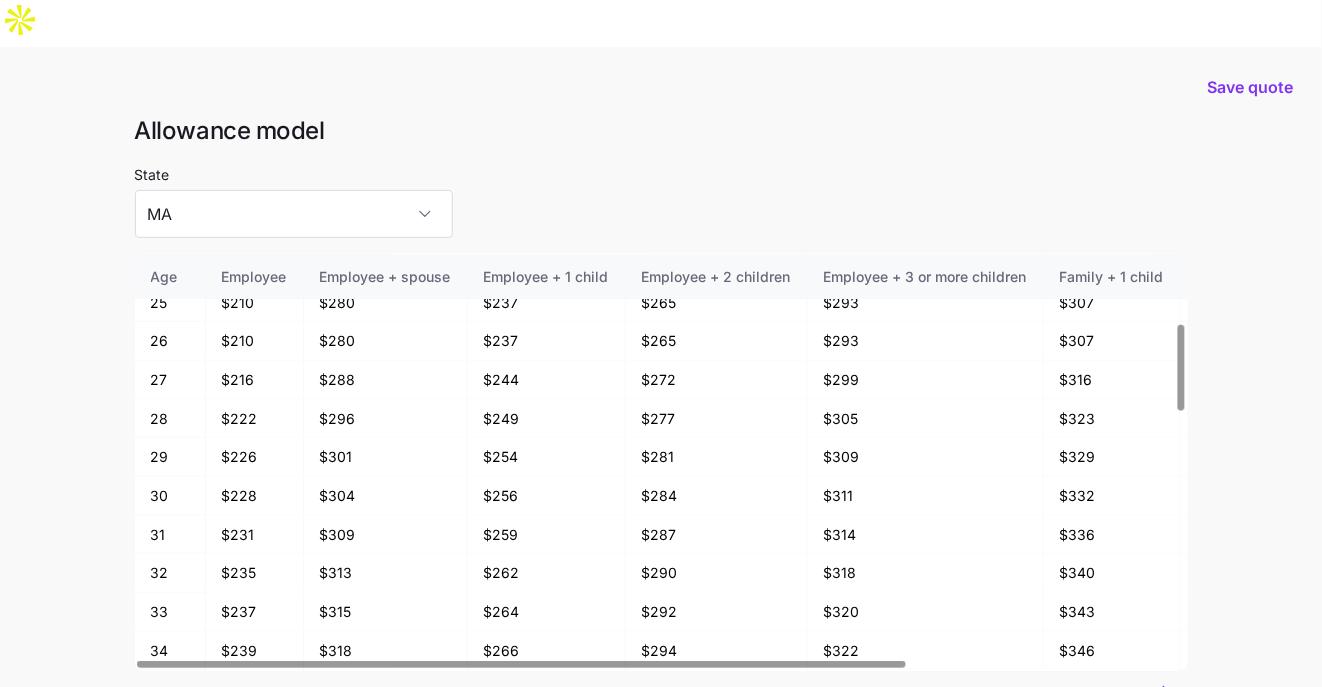 scroll, scrollTop: 333, scrollLeft: 0, axis: vertical 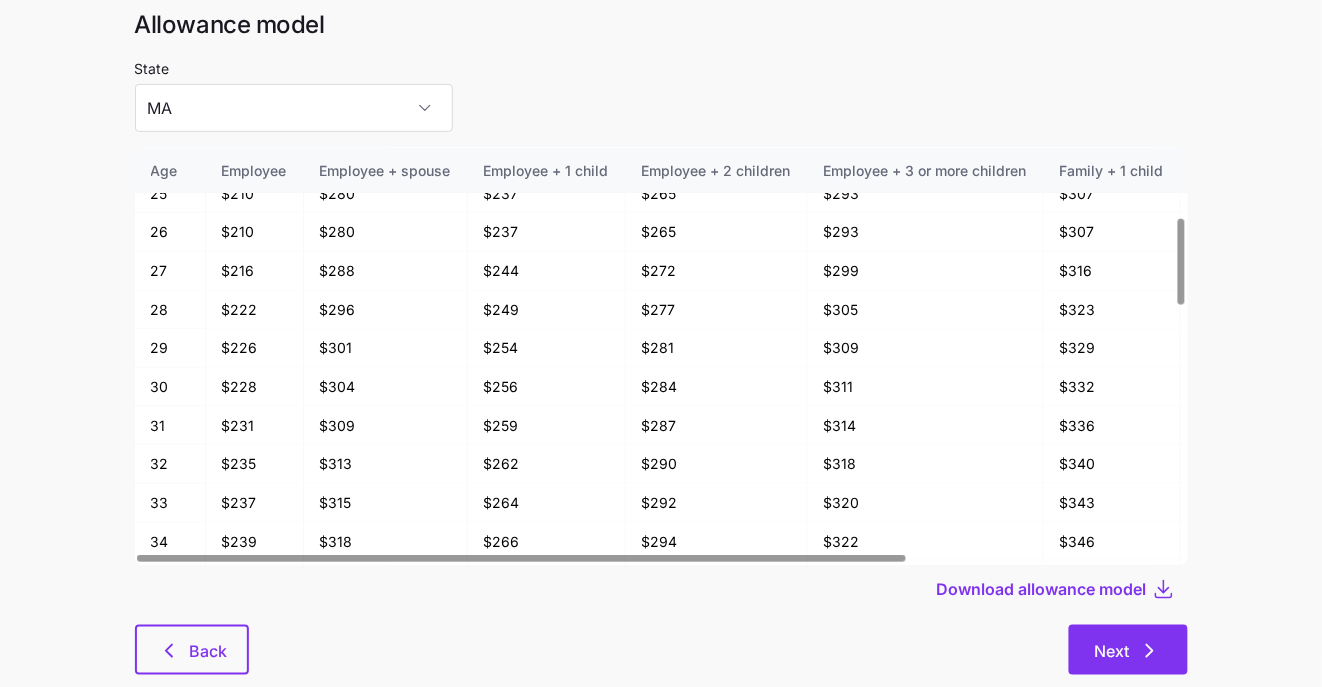 click on "Next" at bounding box center (1128, 651) 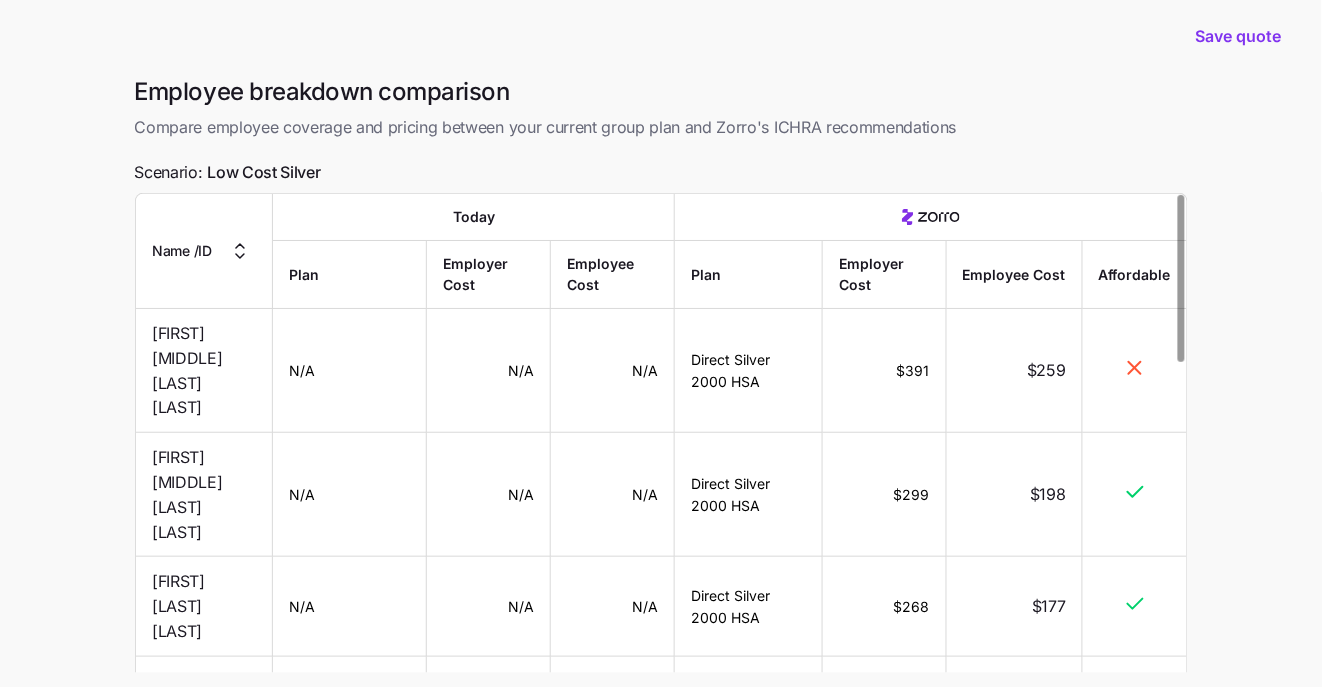 scroll, scrollTop: 184, scrollLeft: 0, axis: vertical 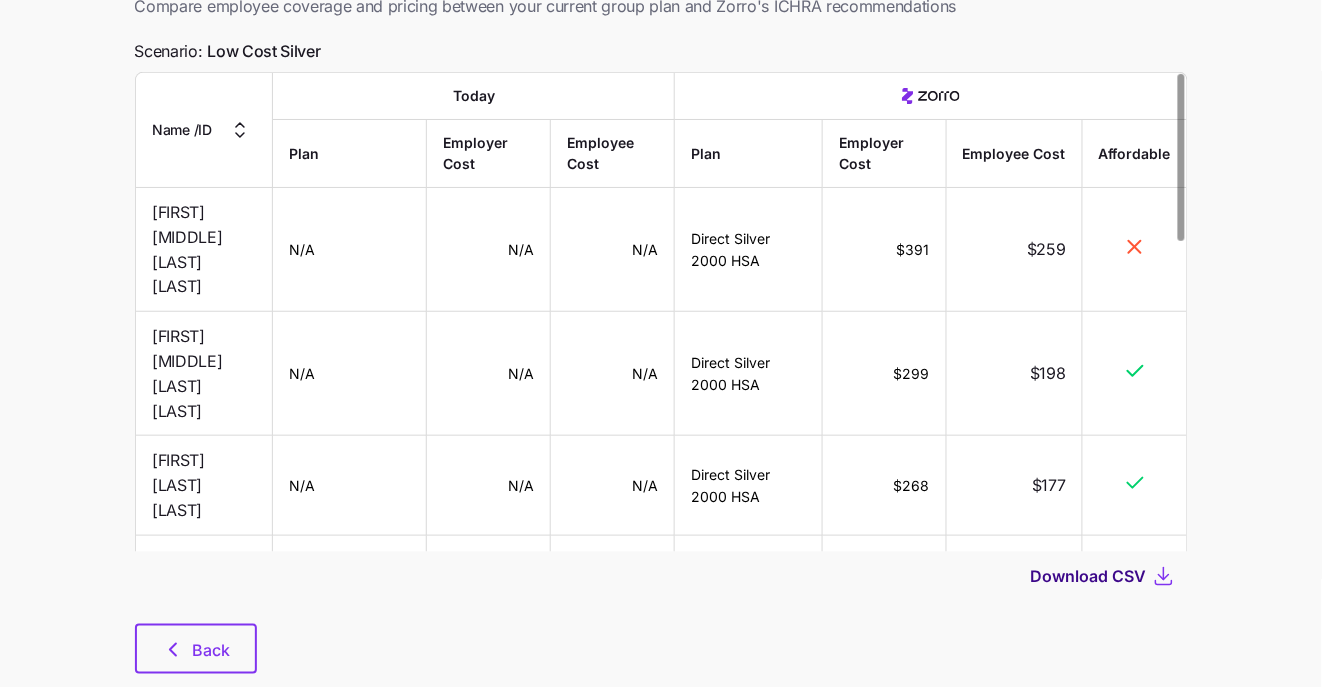 click on "Download CSV" at bounding box center [1089, 576] 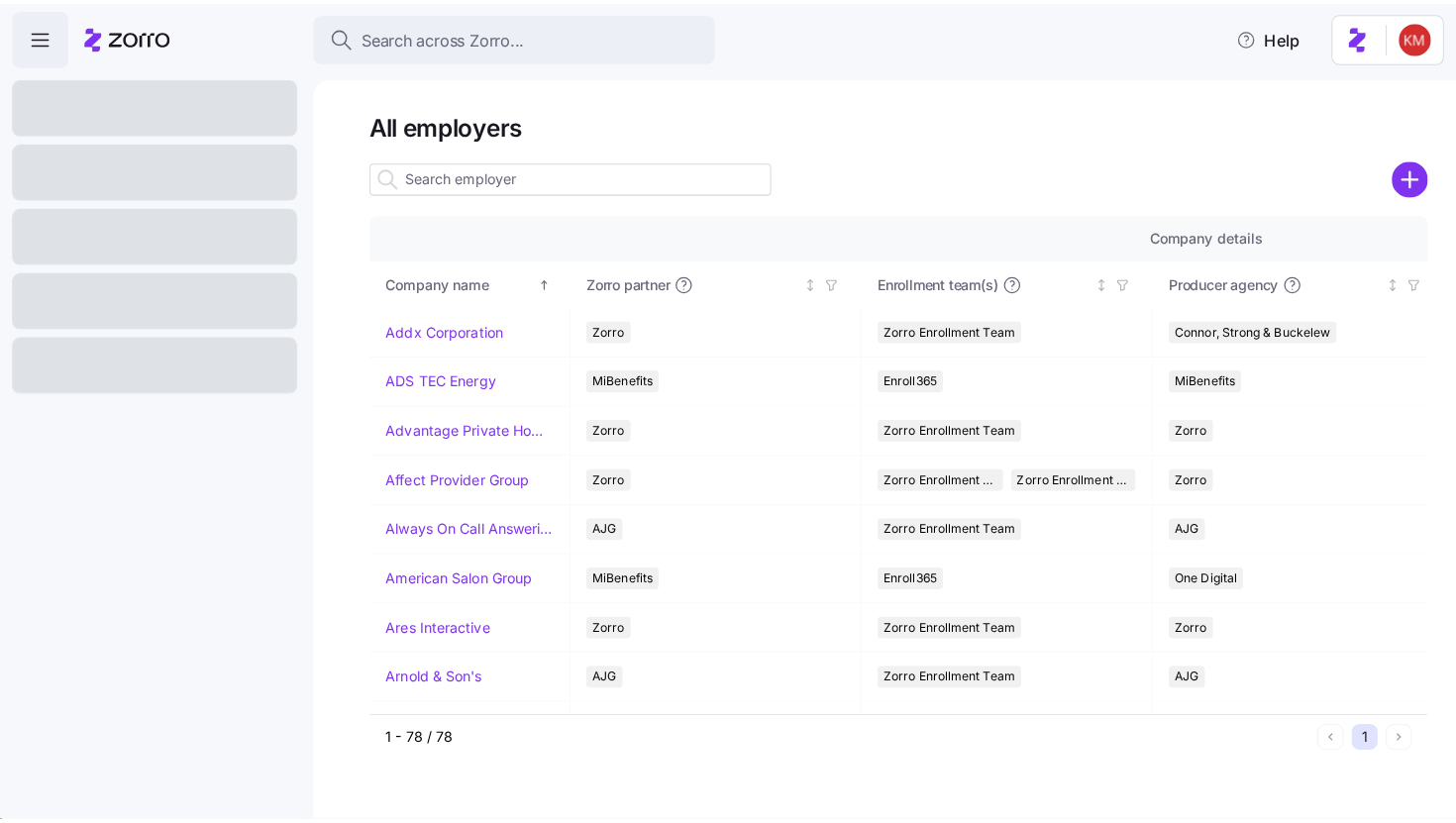 scroll, scrollTop: 0, scrollLeft: 0, axis: both 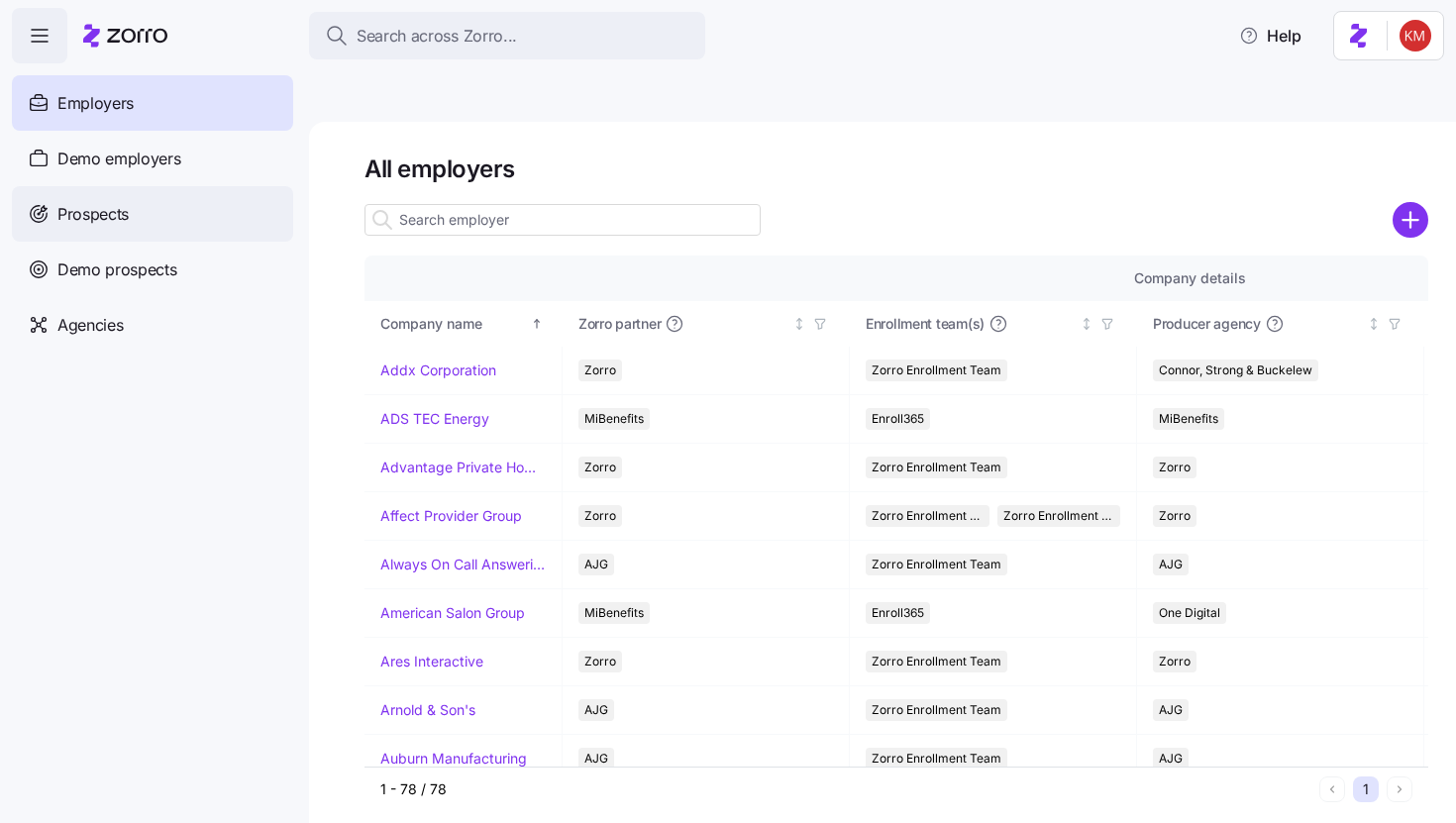 click on "Prospects" at bounding box center [153, 214] 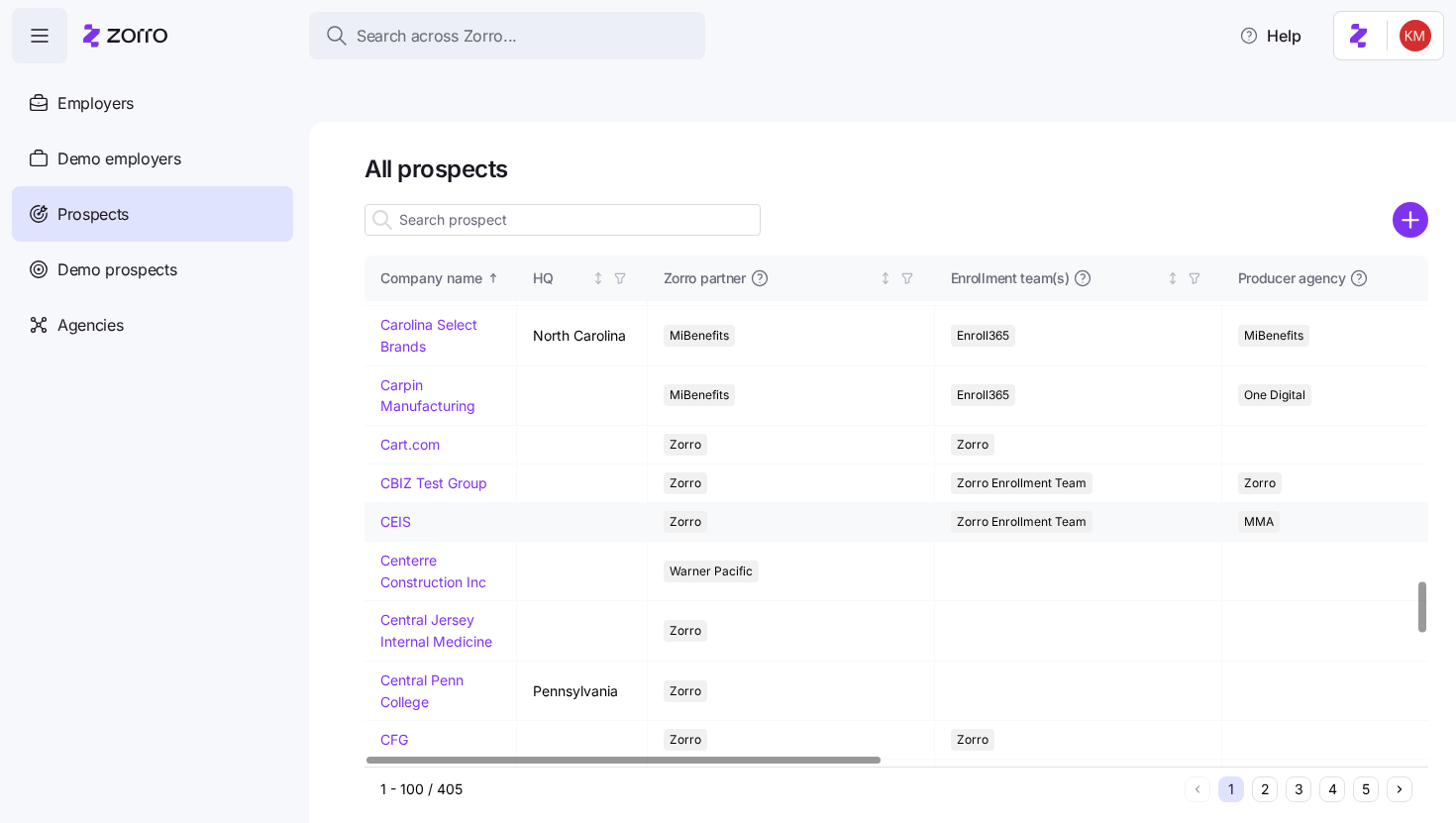 scroll, scrollTop: 3726, scrollLeft: 0, axis: vertical 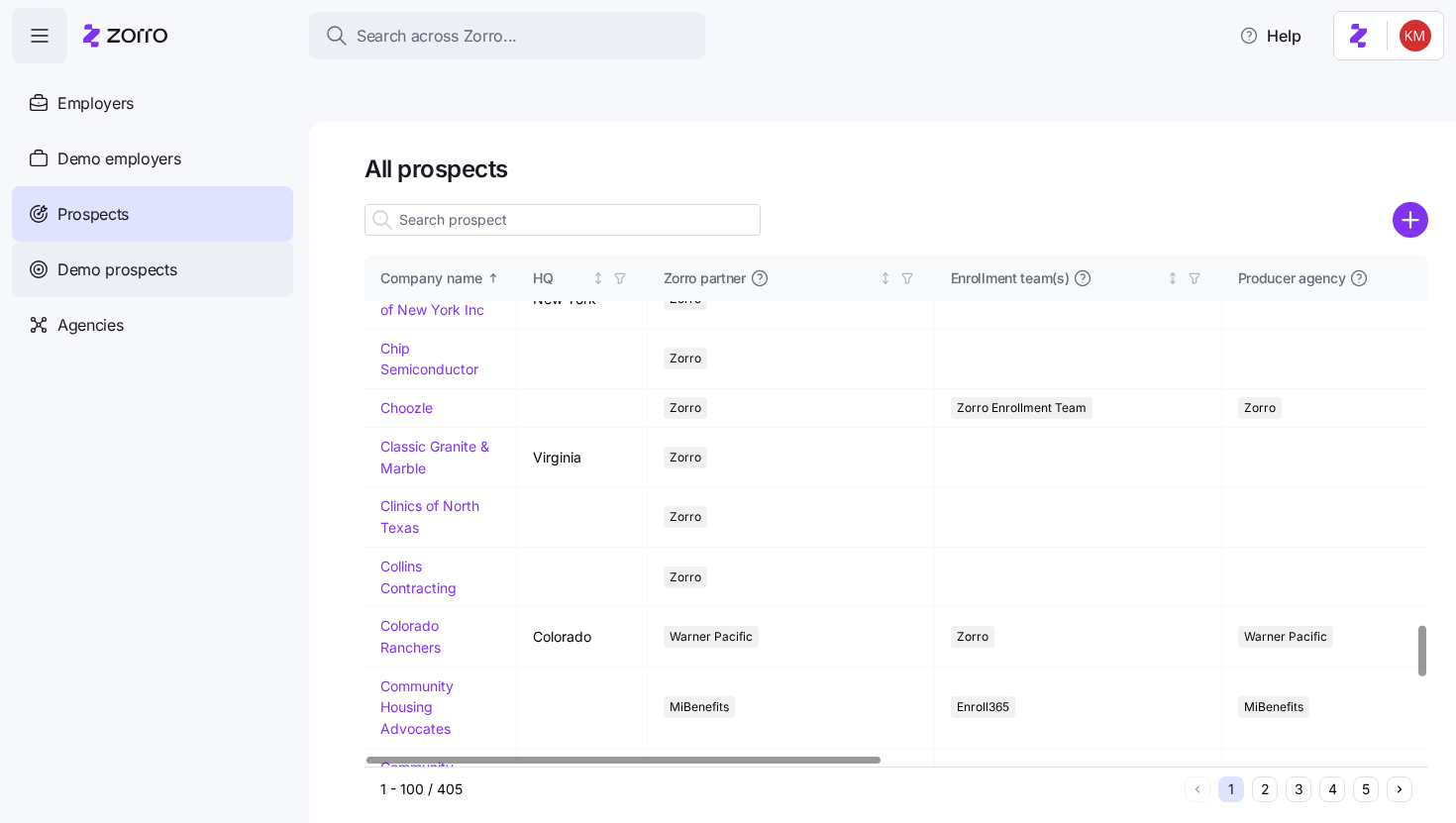 click on "Demo prospects" at bounding box center [153, 269] 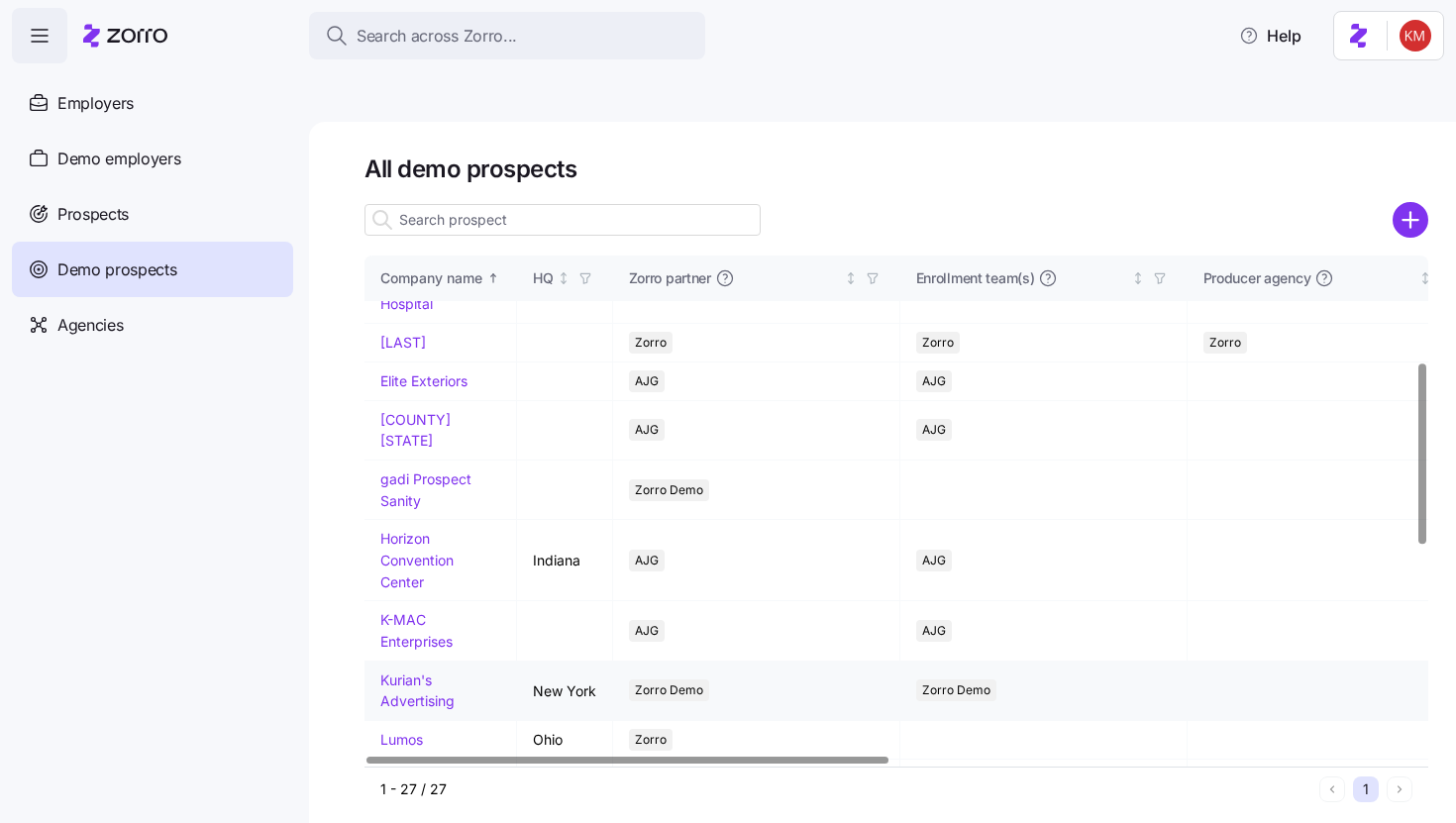 scroll, scrollTop: 697, scrollLeft: 0, axis: vertical 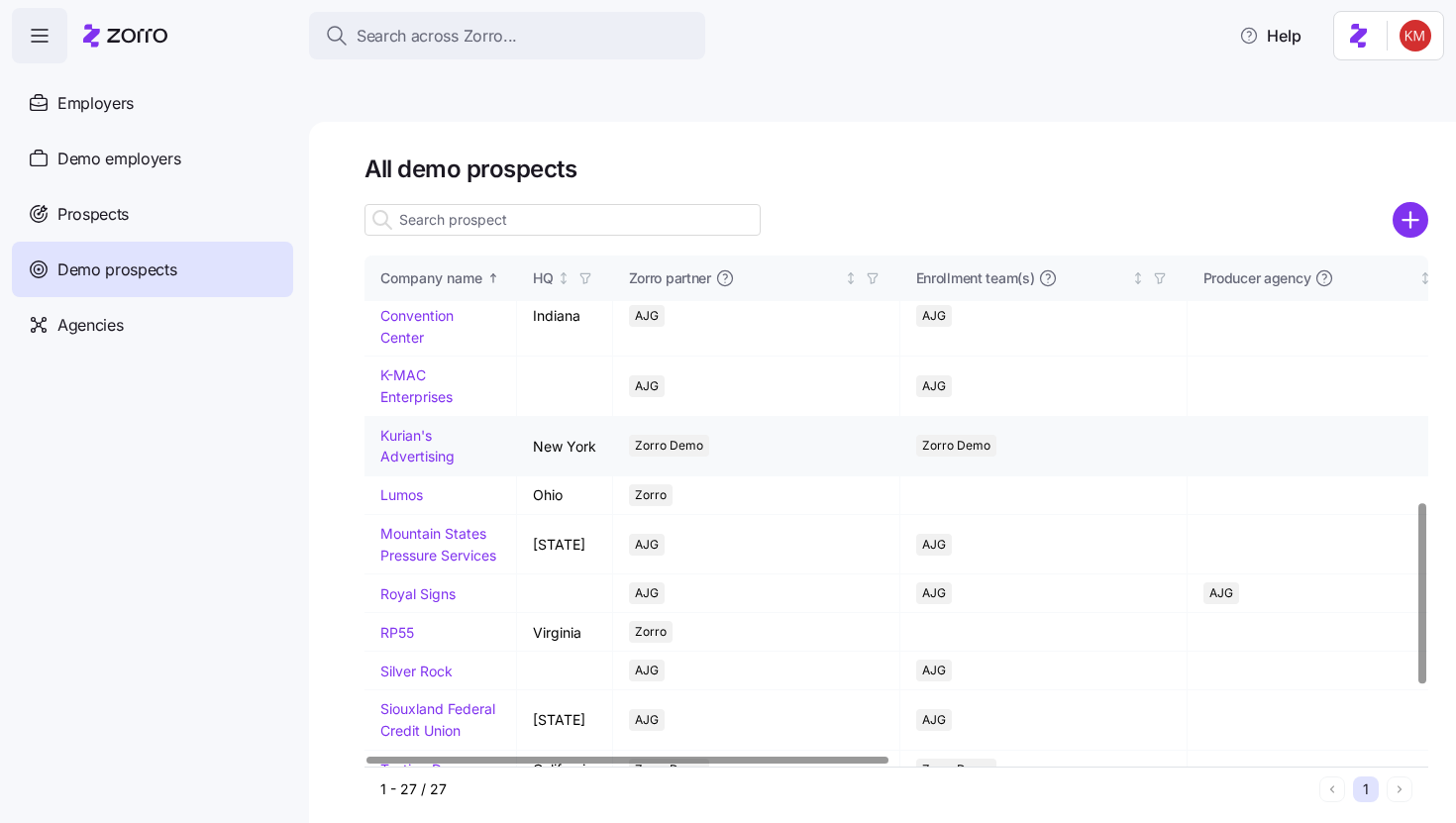 click on "Kurian's Advertising" at bounding box center (417, 446) 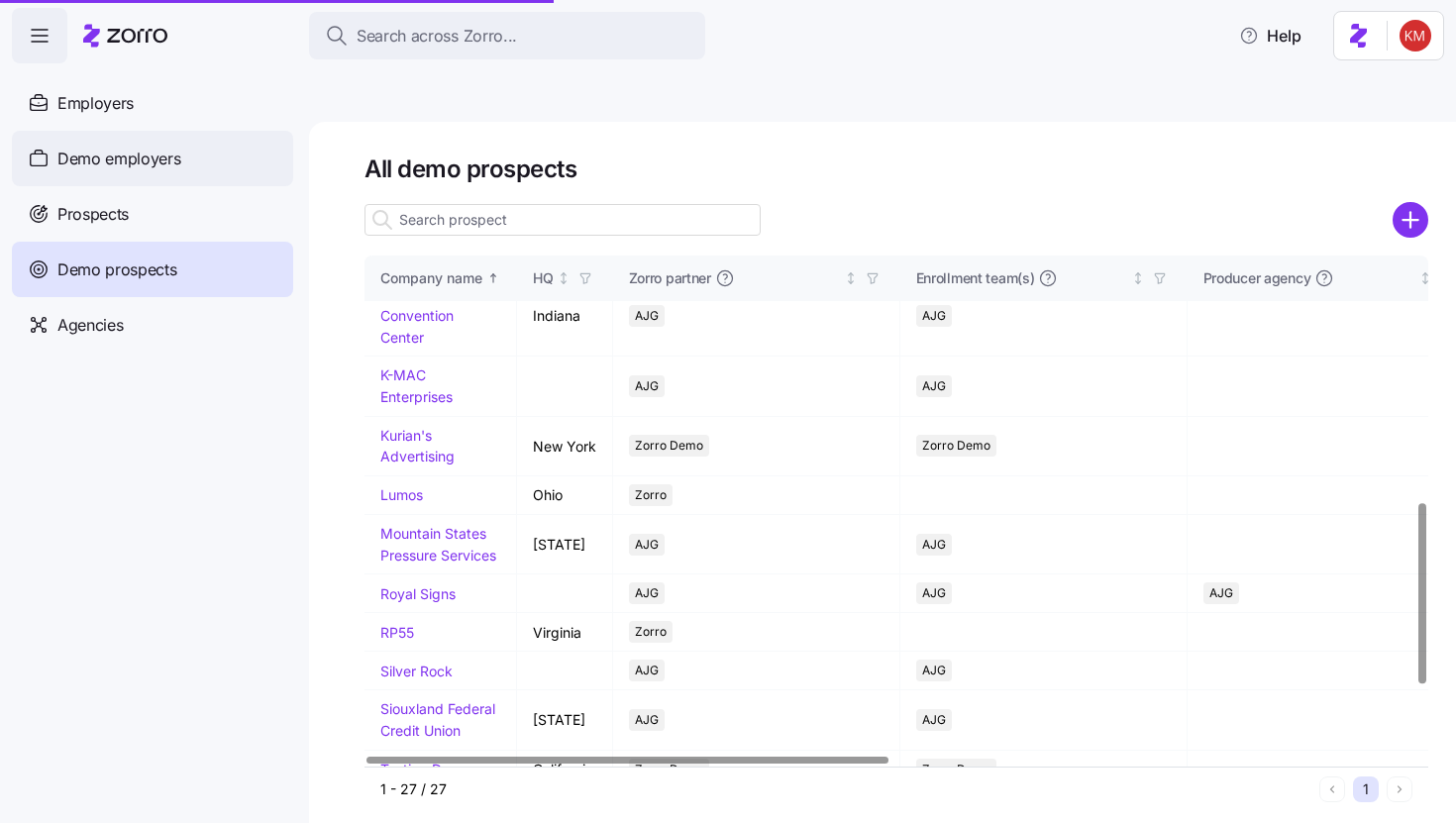 click on "Demo employers" at bounding box center [153, 158] 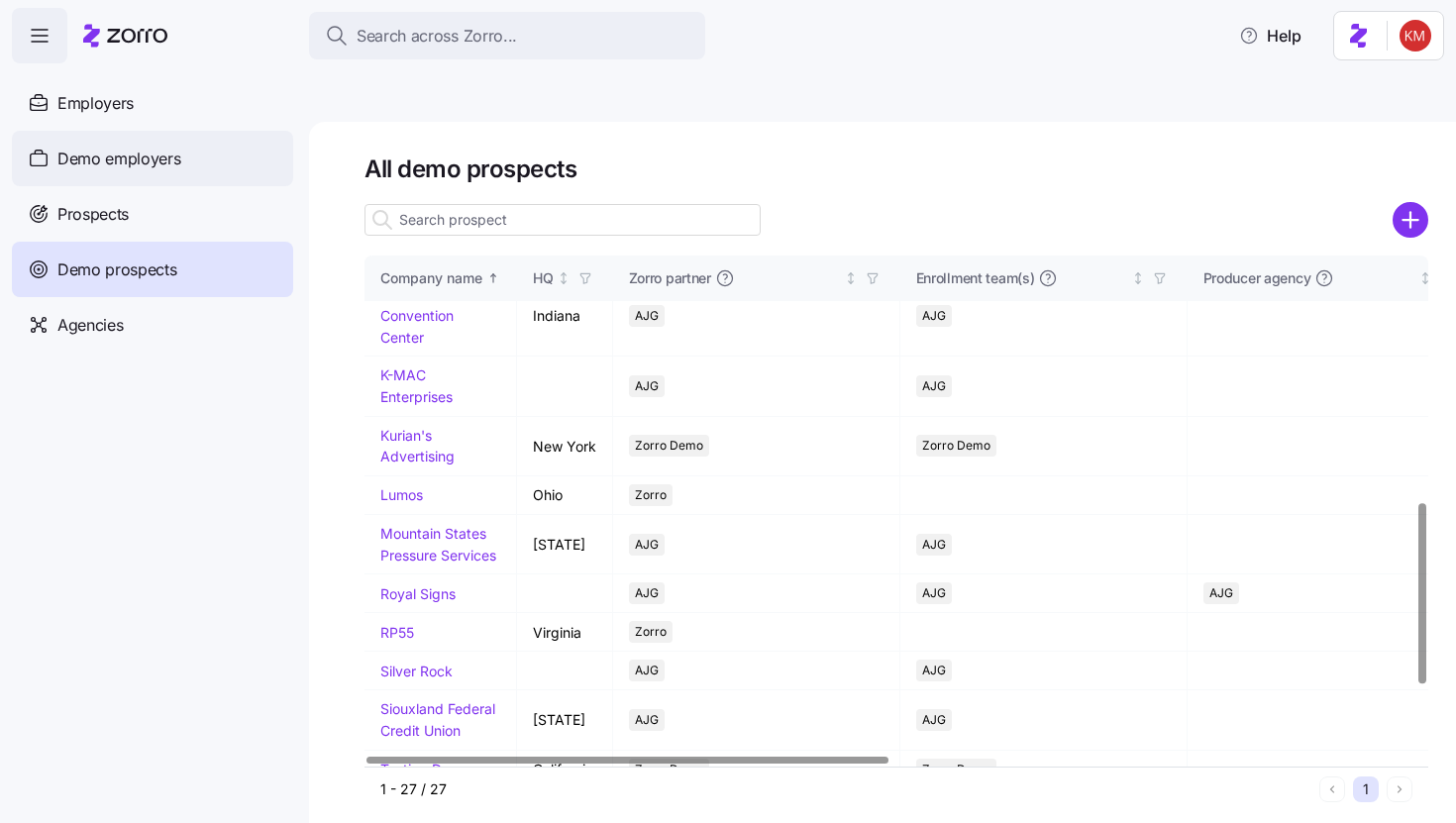 click on "Demo employers" at bounding box center [119, 158] 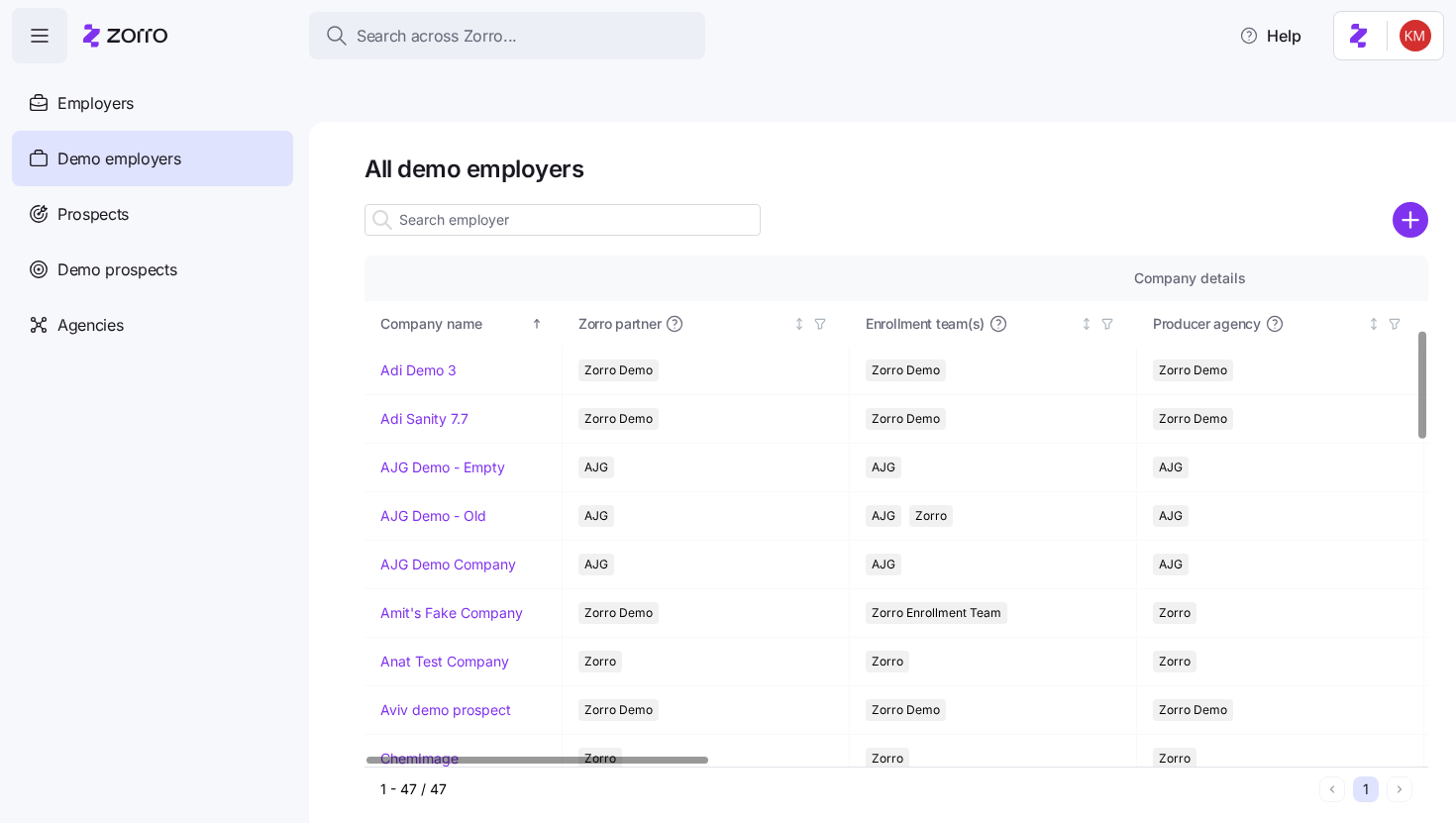 scroll, scrollTop: 1238, scrollLeft: 0, axis: vertical 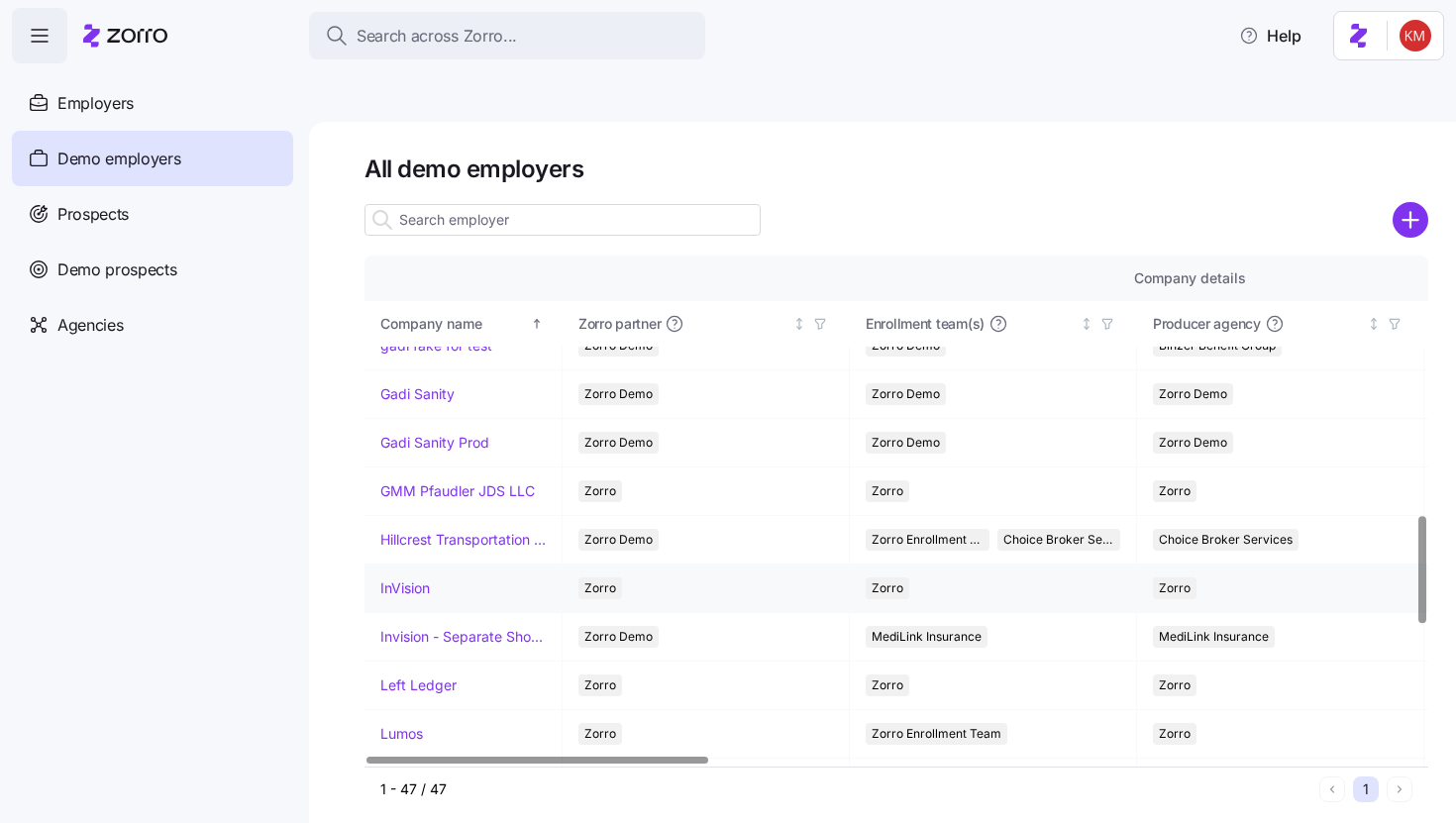 click on "InVision" at bounding box center (405, 588) 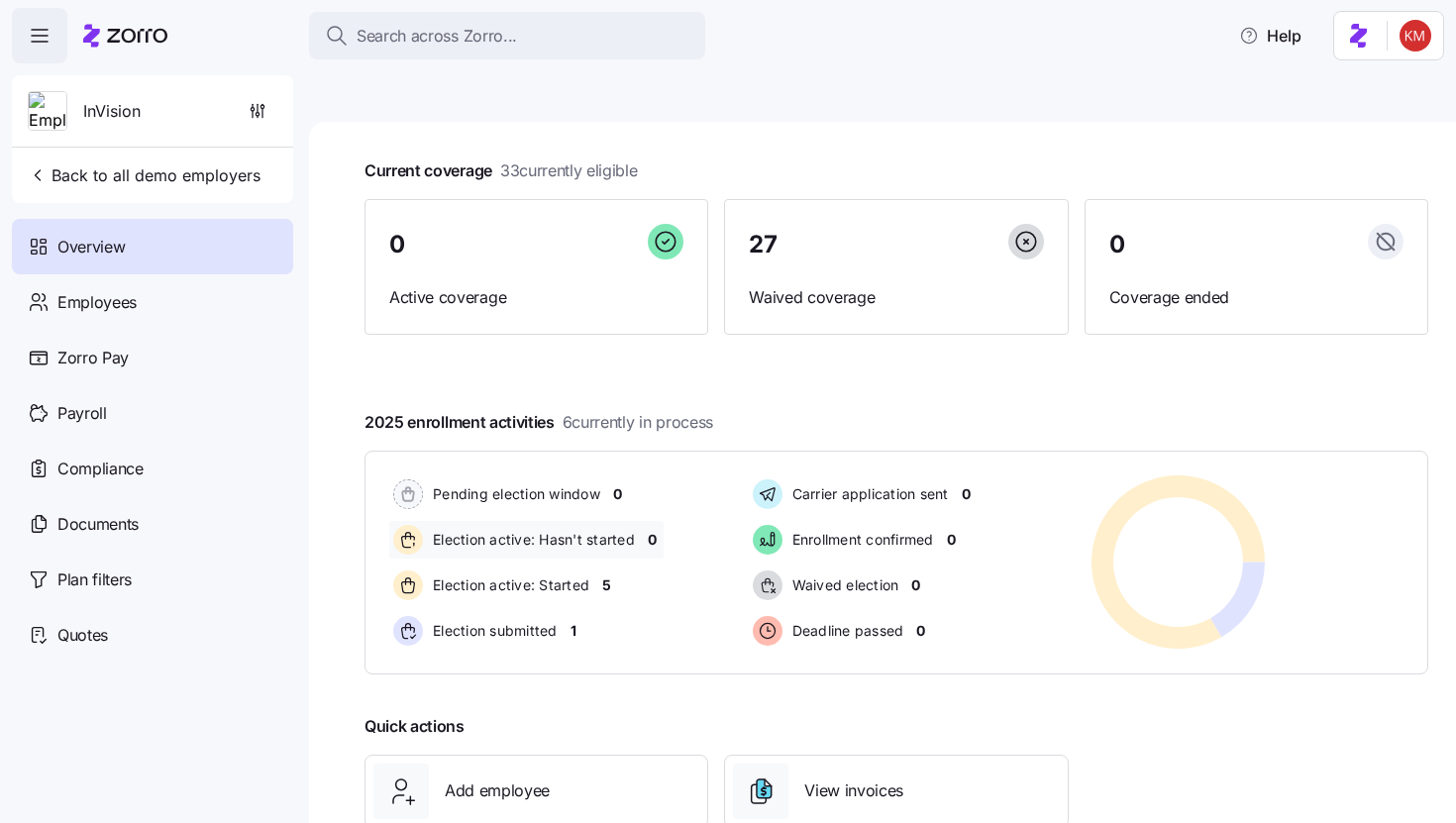 scroll, scrollTop: 189, scrollLeft: 0, axis: vertical 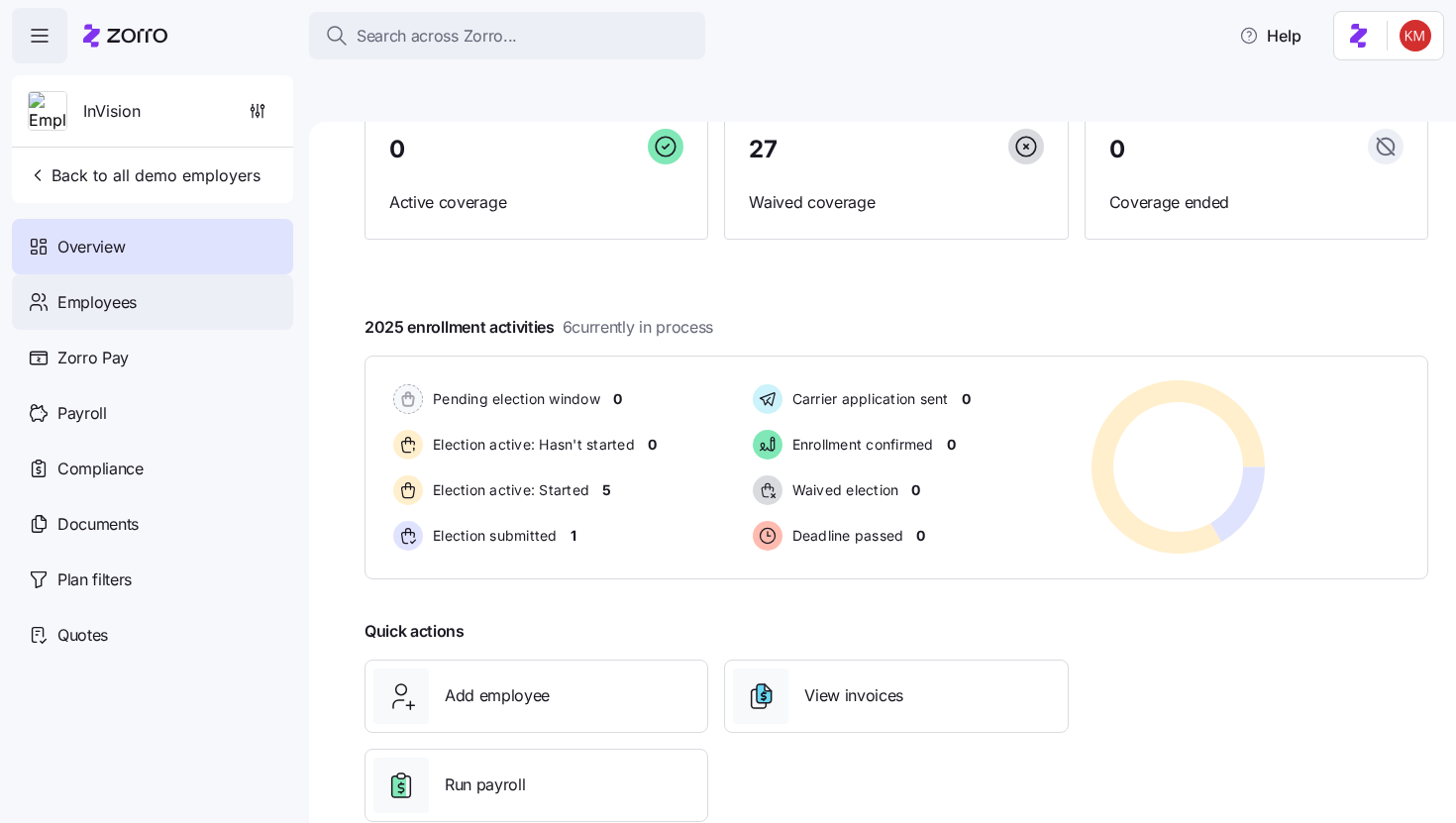 click on "Employees" at bounding box center (153, 302) 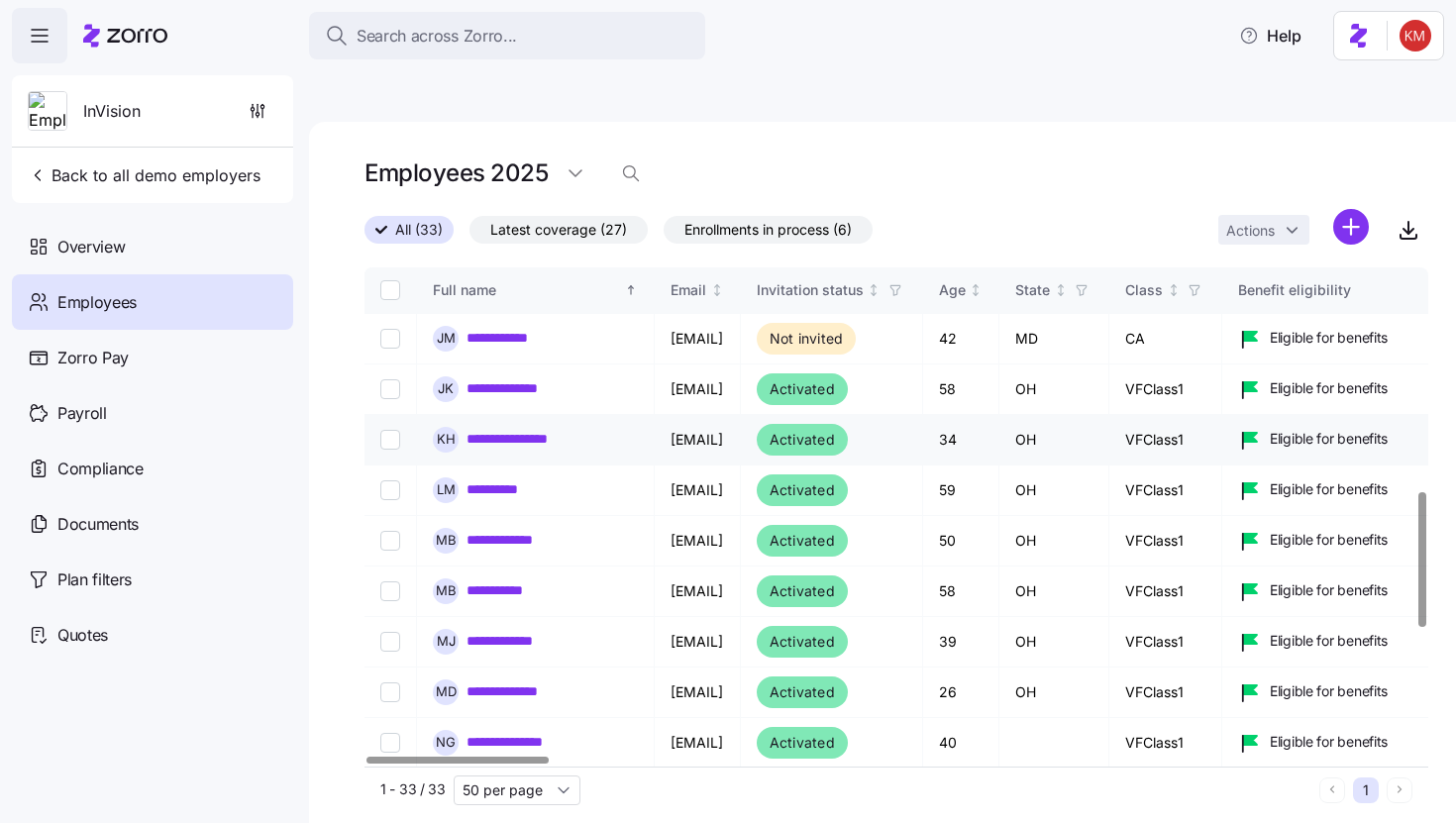 scroll, scrollTop: 828, scrollLeft: 0, axis: vertical 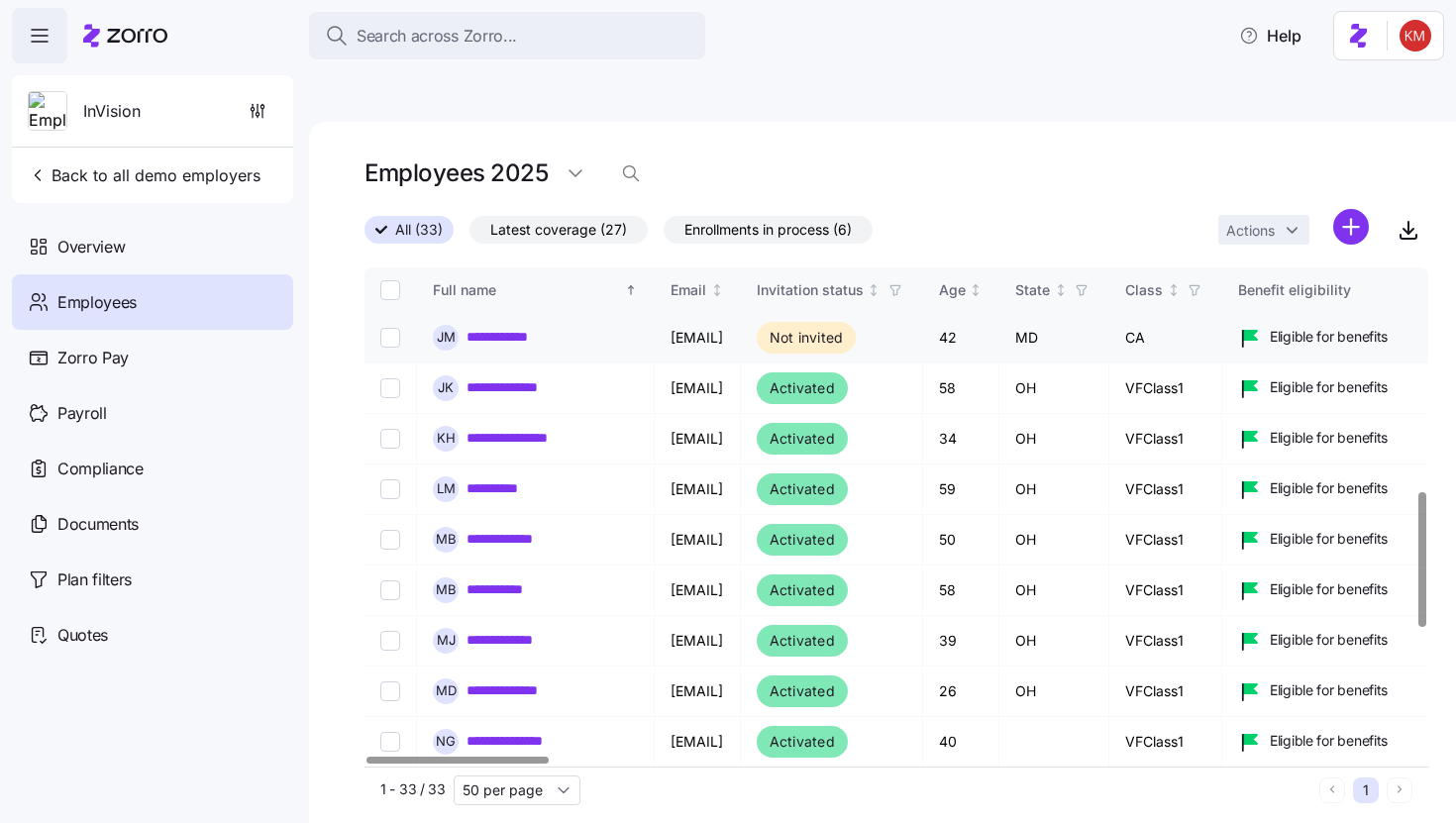 click on "**********" at bounding box center [513, 337] 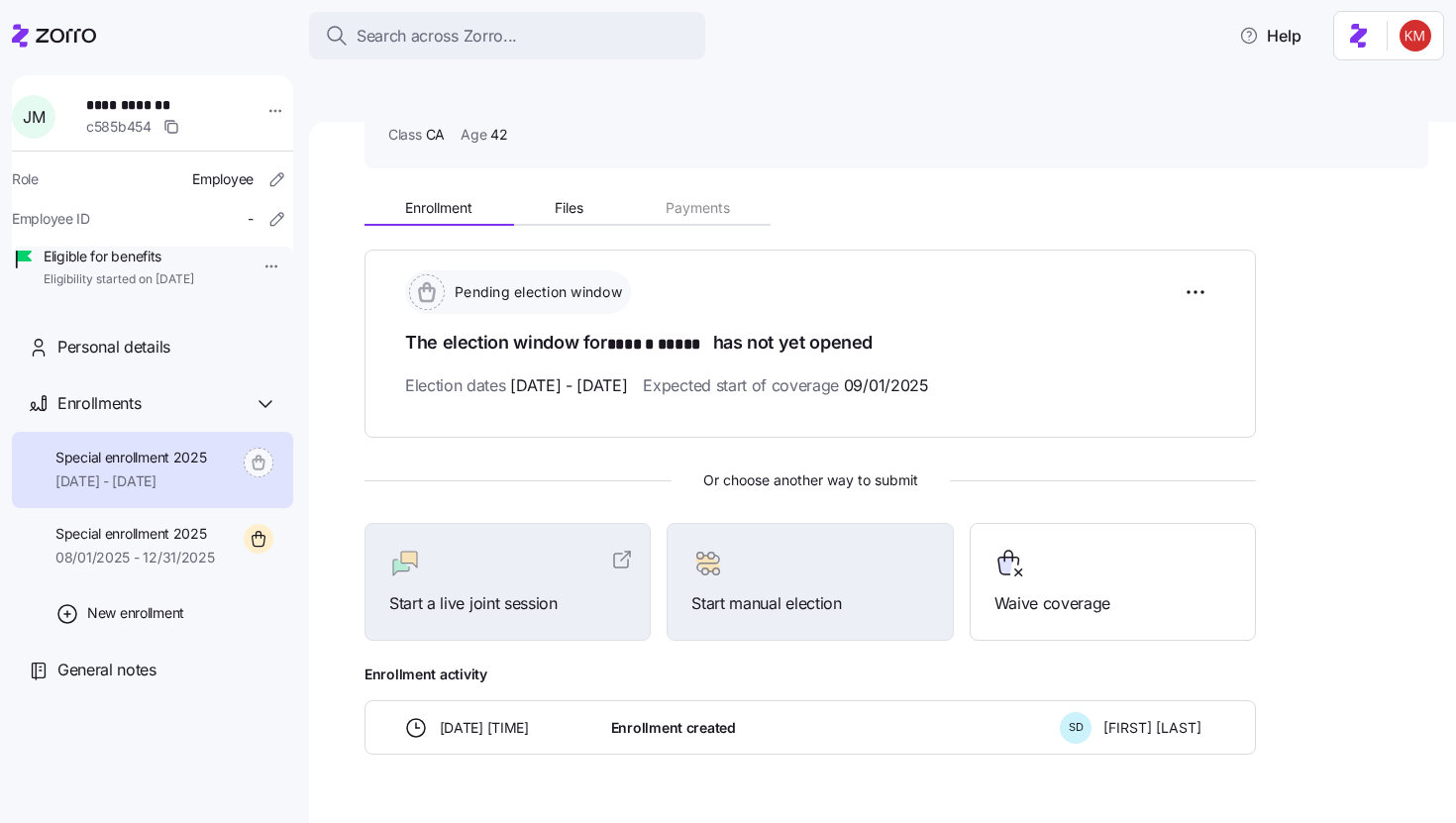 scroll, scrollTop: 151, scrollLeft: 0, axis: vertical 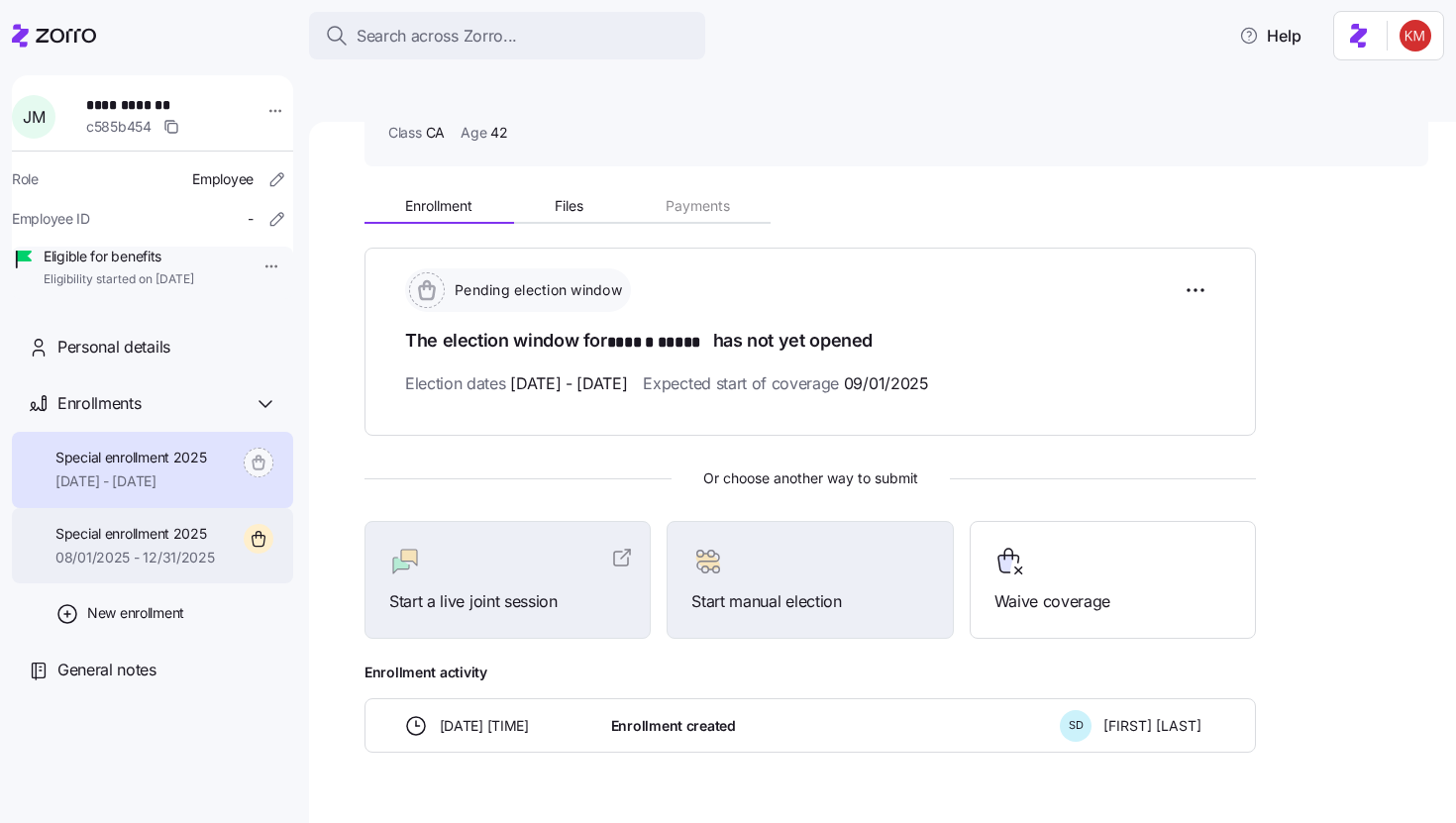 click on "08/01/2025 - 12/31/2025" at bounding box center (135, 558) 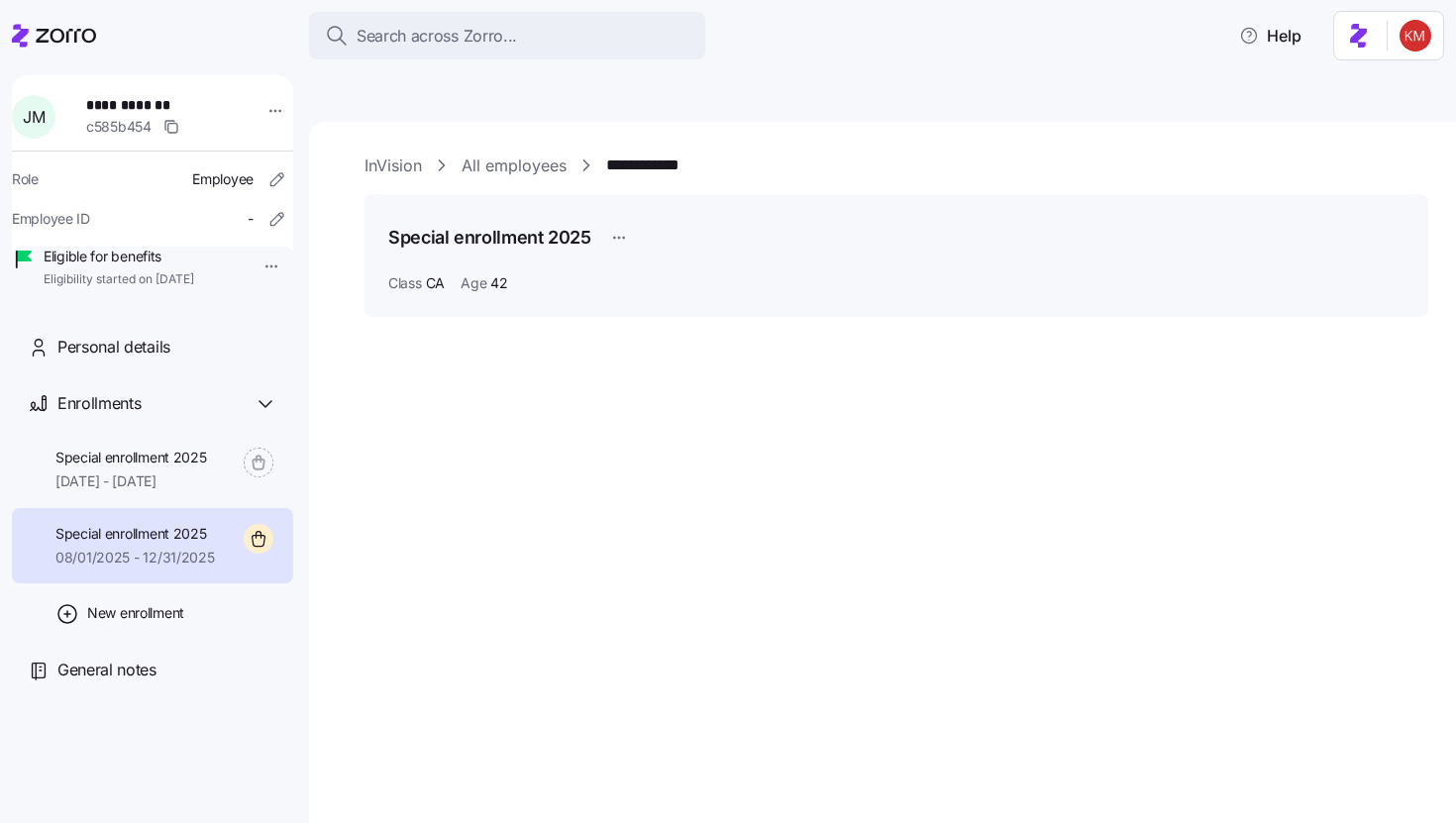 scroll, scrollTop: 0, scrollLeft: 0, axis: both 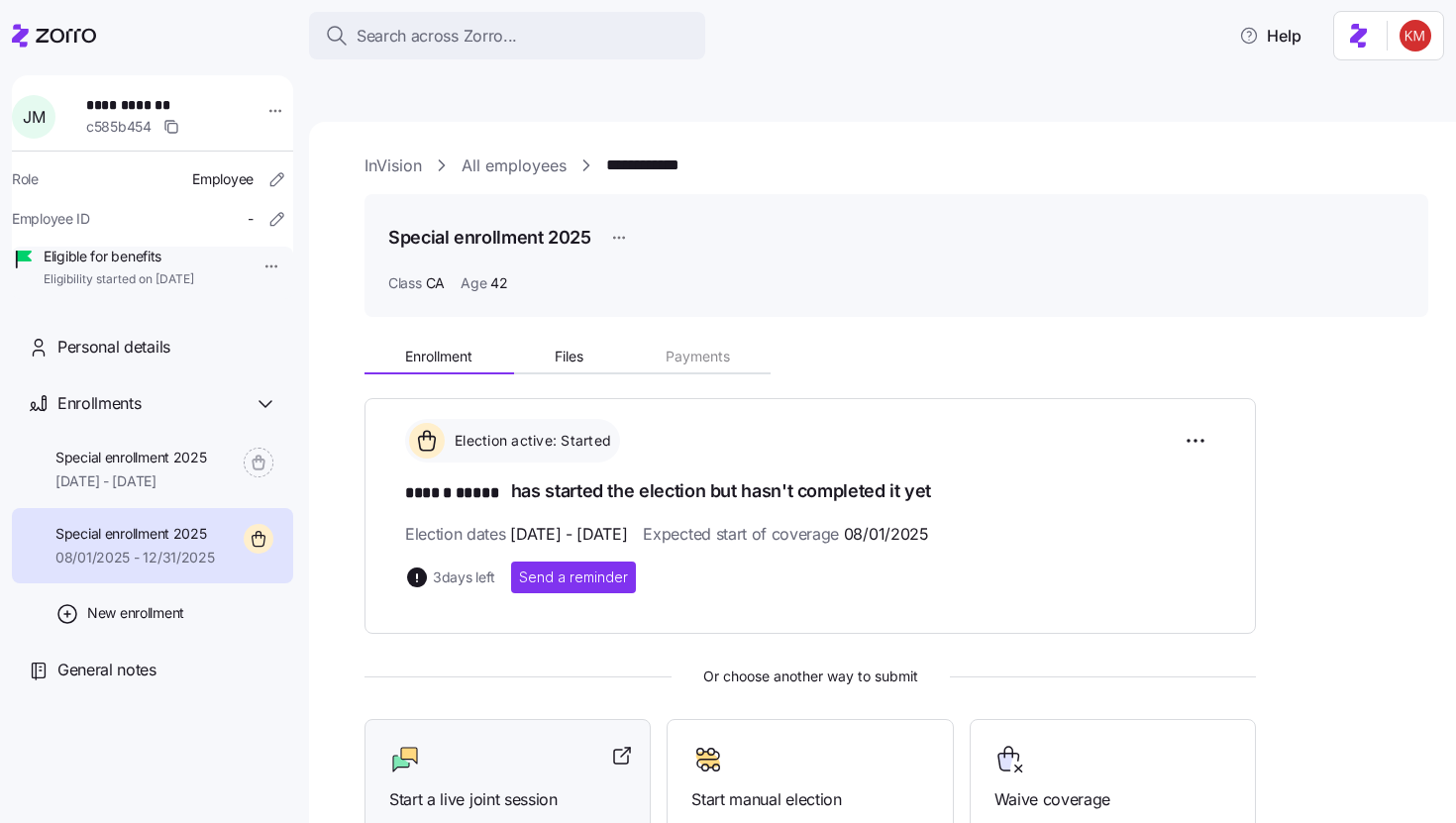 click on "Start a live joint session" at bounding box center [507, 777] 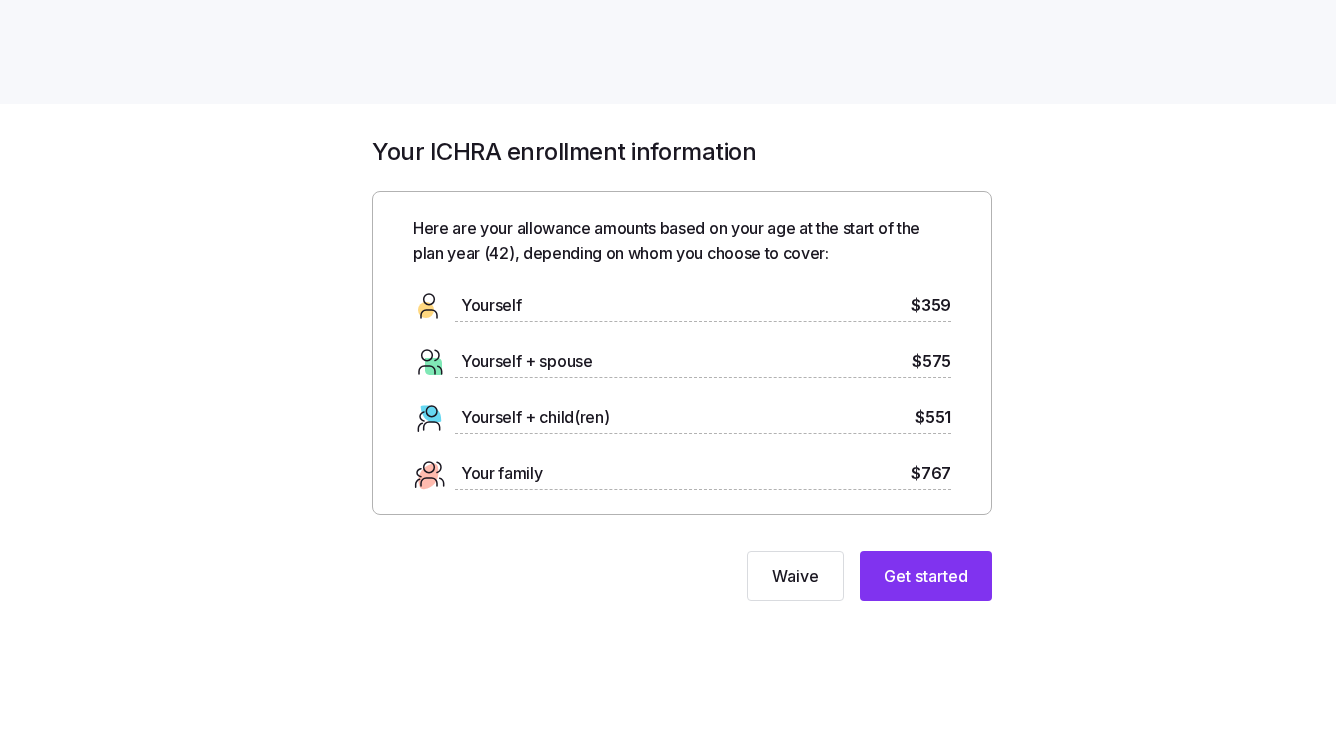 scroll, scrollTop: 0, scrollLeft: 0, axis: both 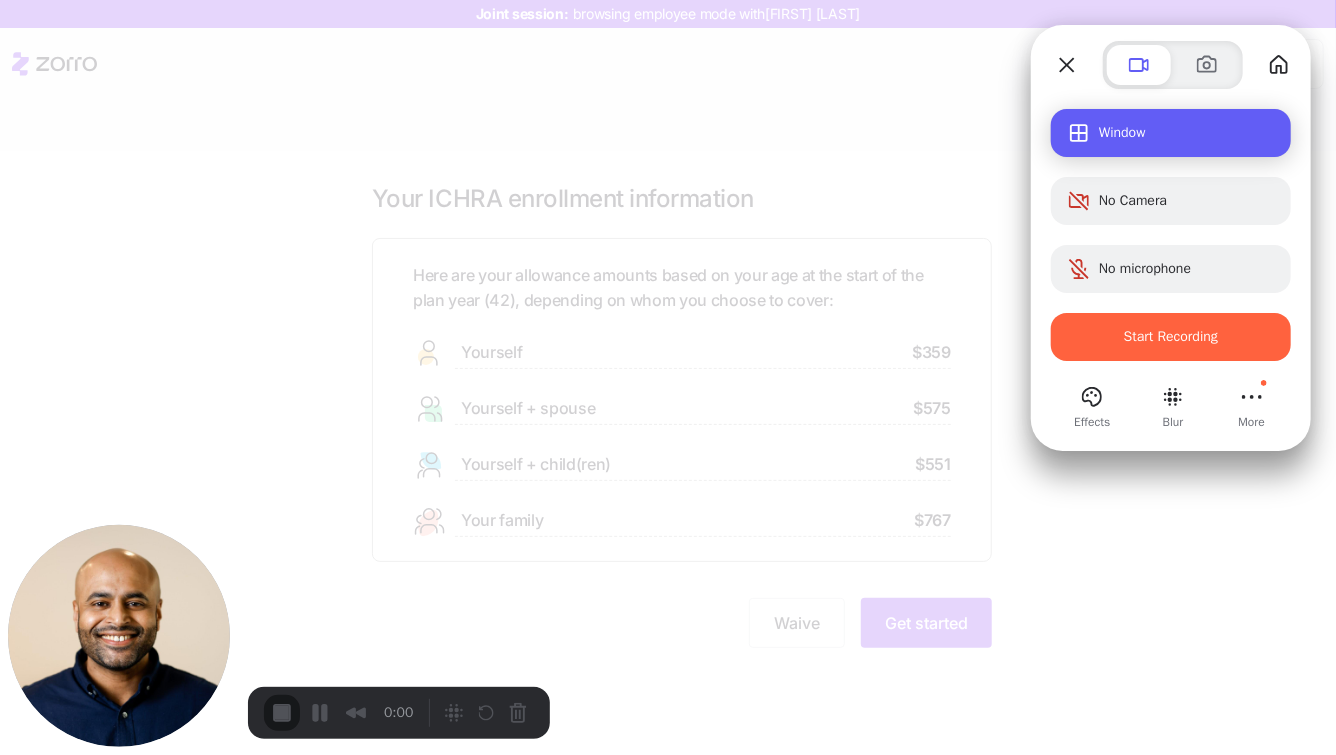 click on "Window" at bounding box center (1187, 133) 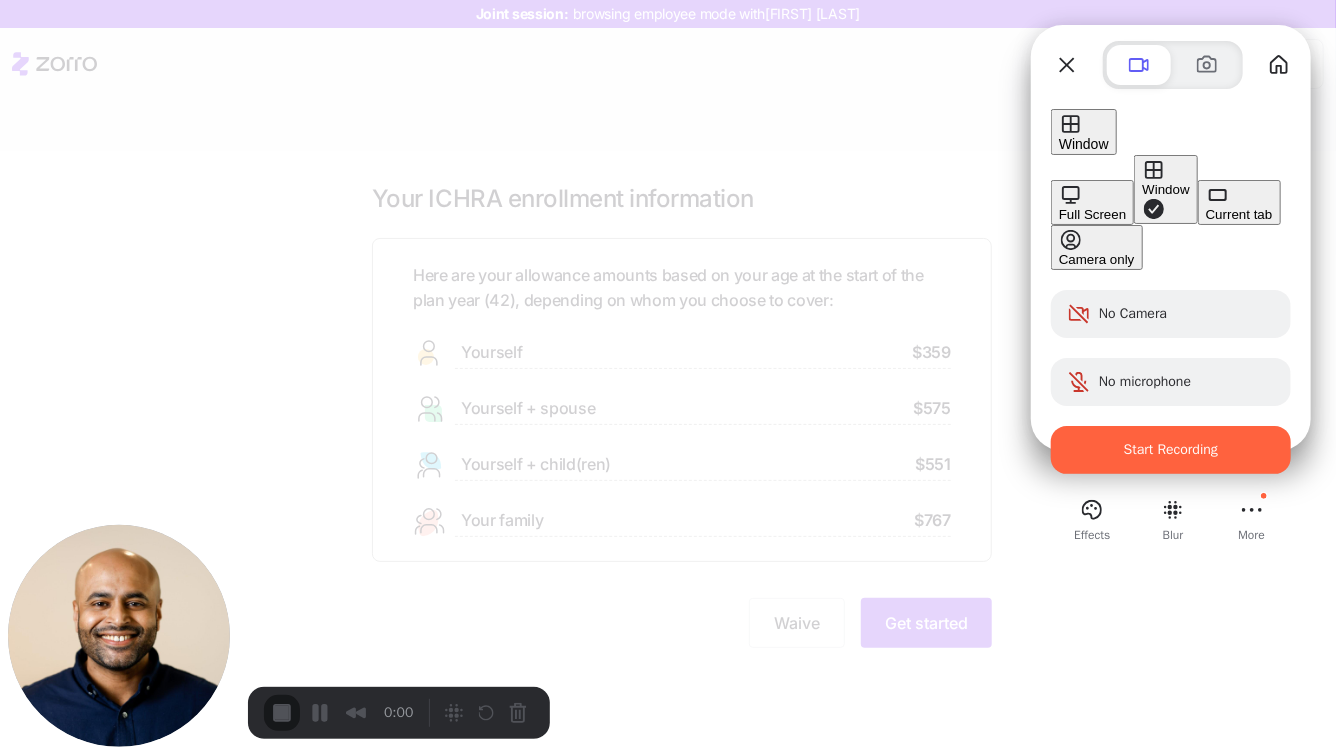 click on "Current tab" at bounding box center [1239, 202] 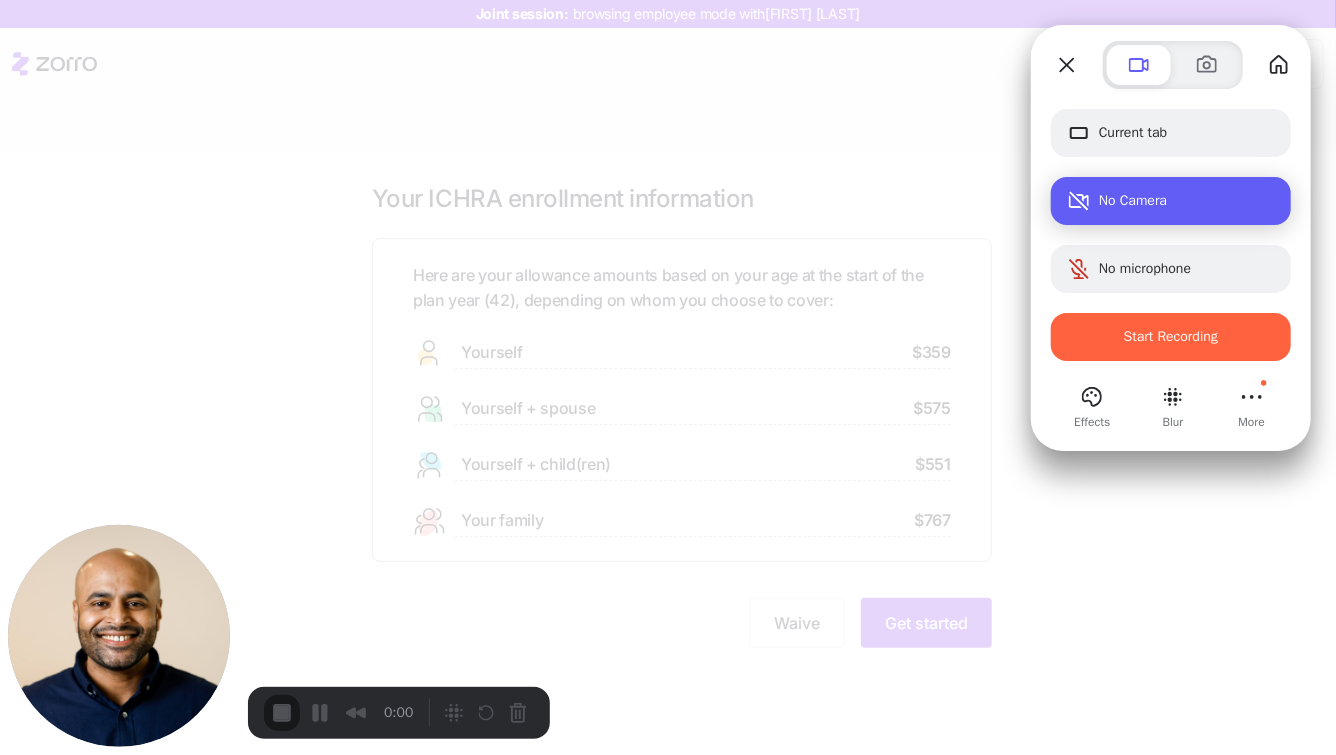 click on "No Camera" at bounding box center [1187, 201] 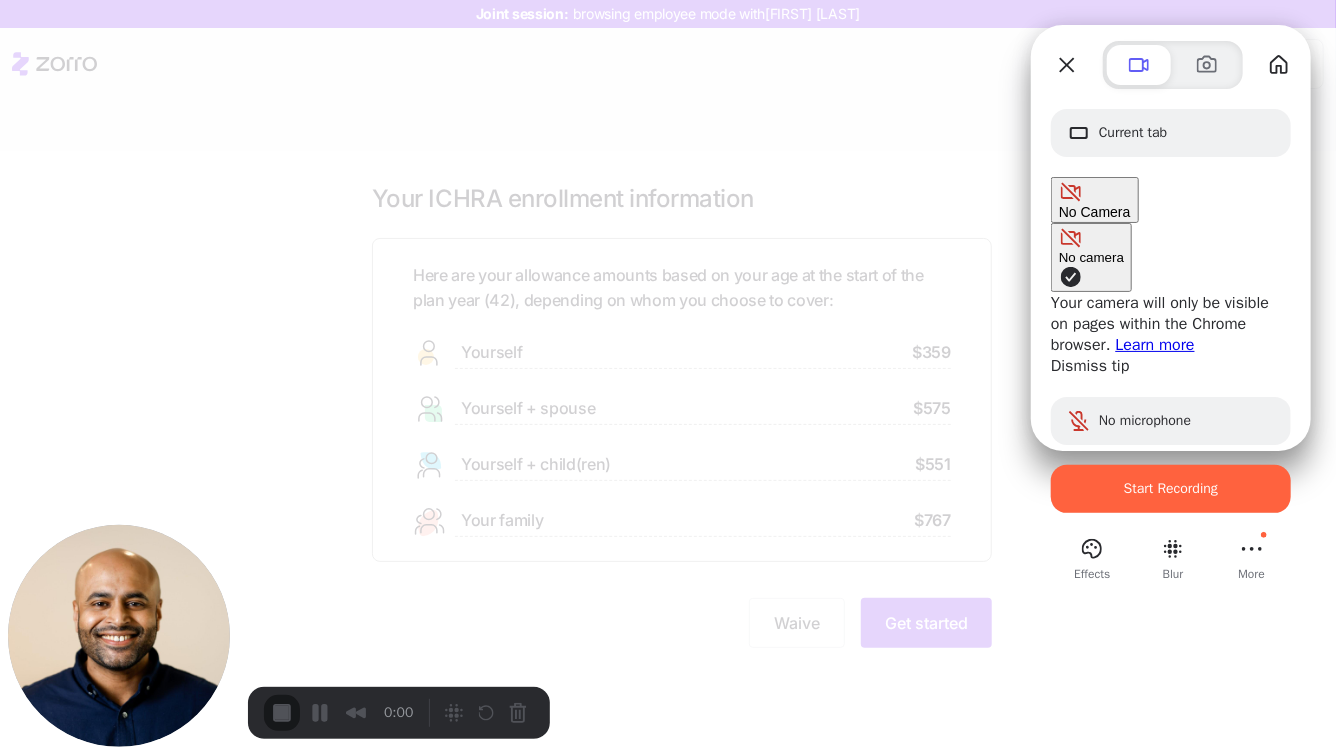 click at bounding box center [1071, 277] 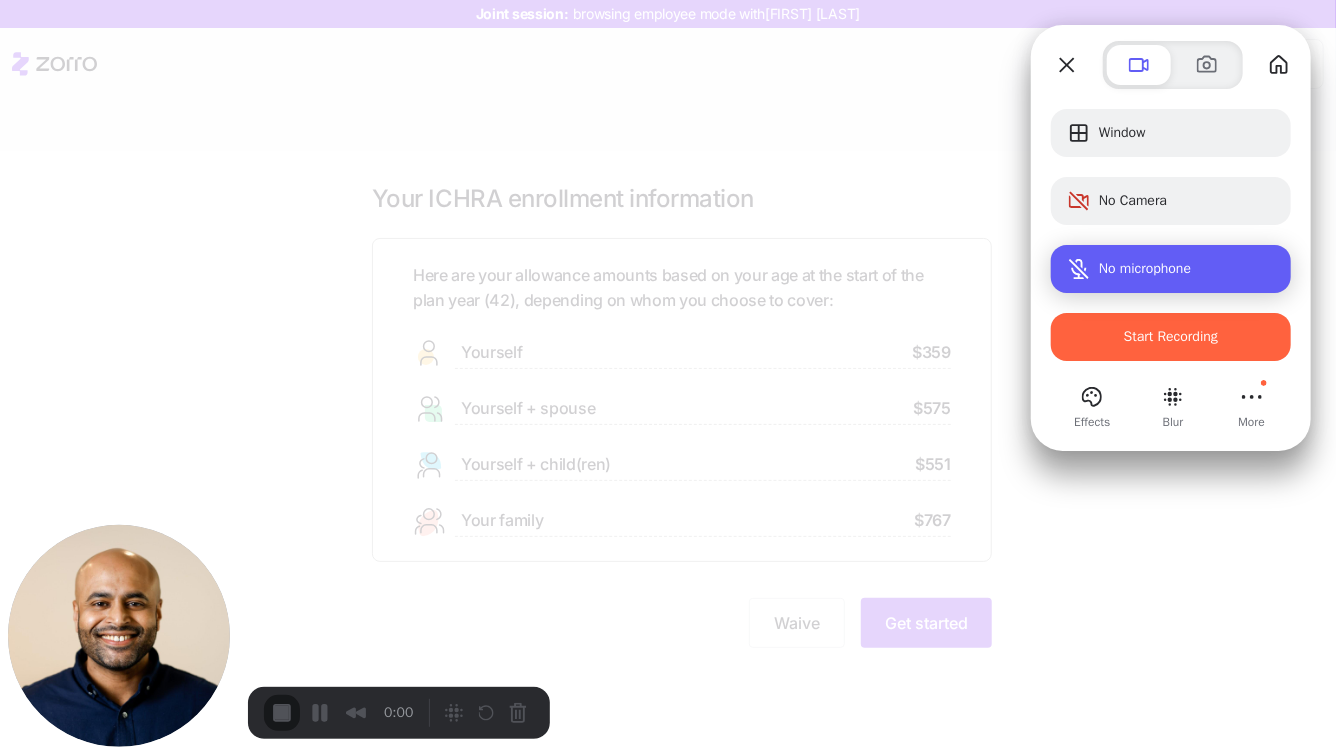 click on "No microphone" at bounding box center [1145, 269] 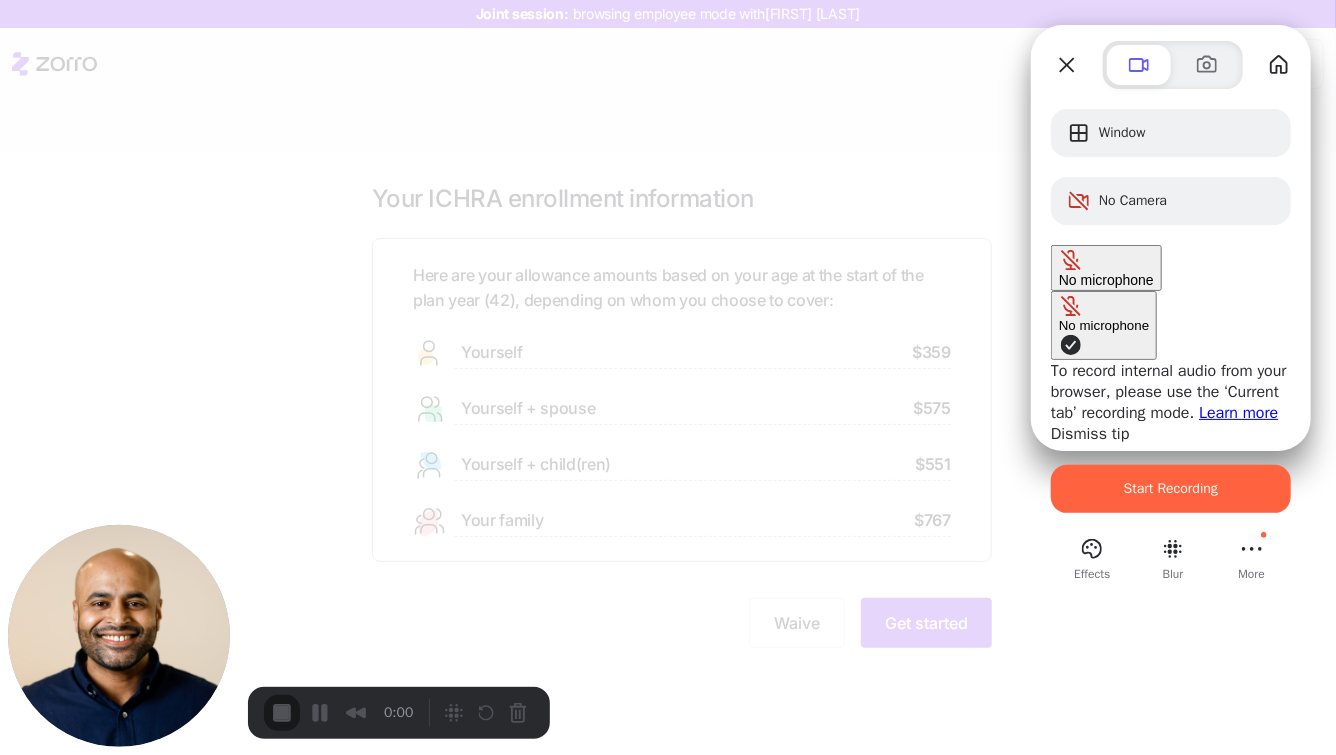 click on "Dismiss tip" at bounding box center (1090, 434) 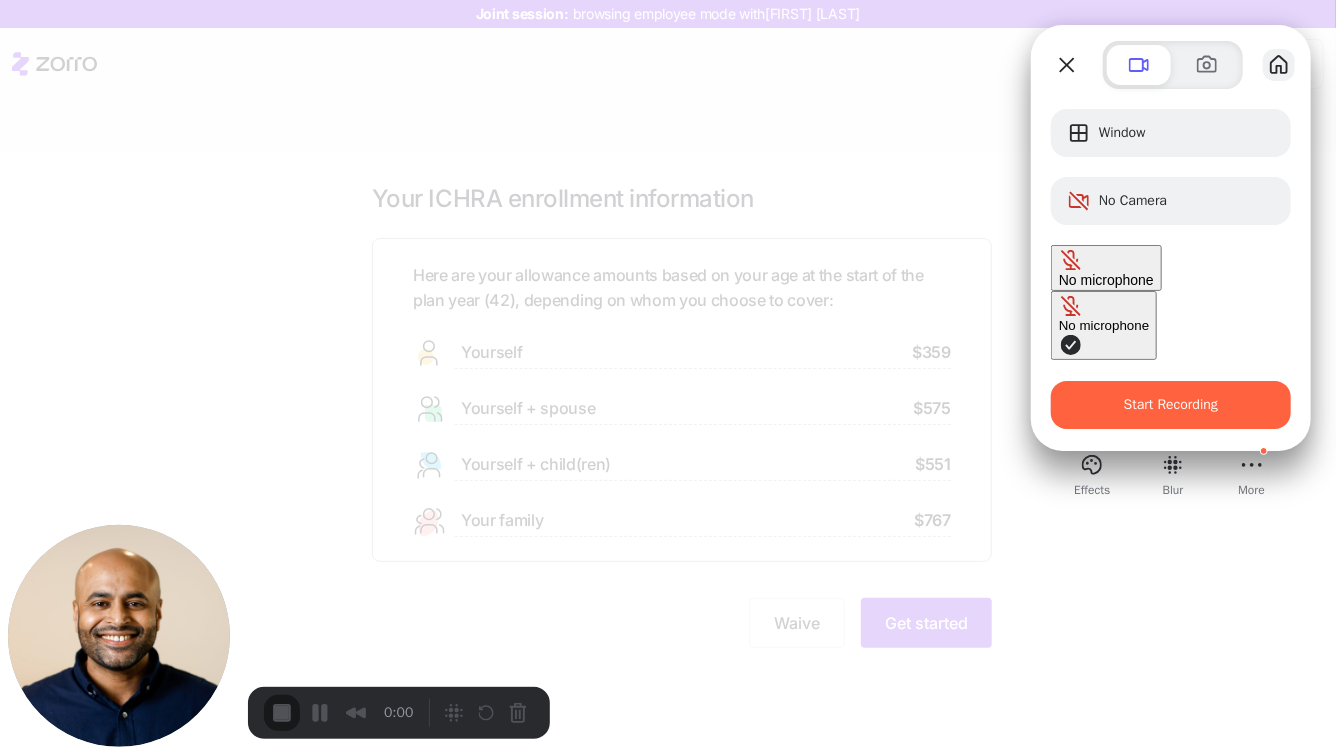 drag, startPoint x: 1191, startPoint y: 61, endPoint x: 1291, endPoint y: 65, distance: 100.07997 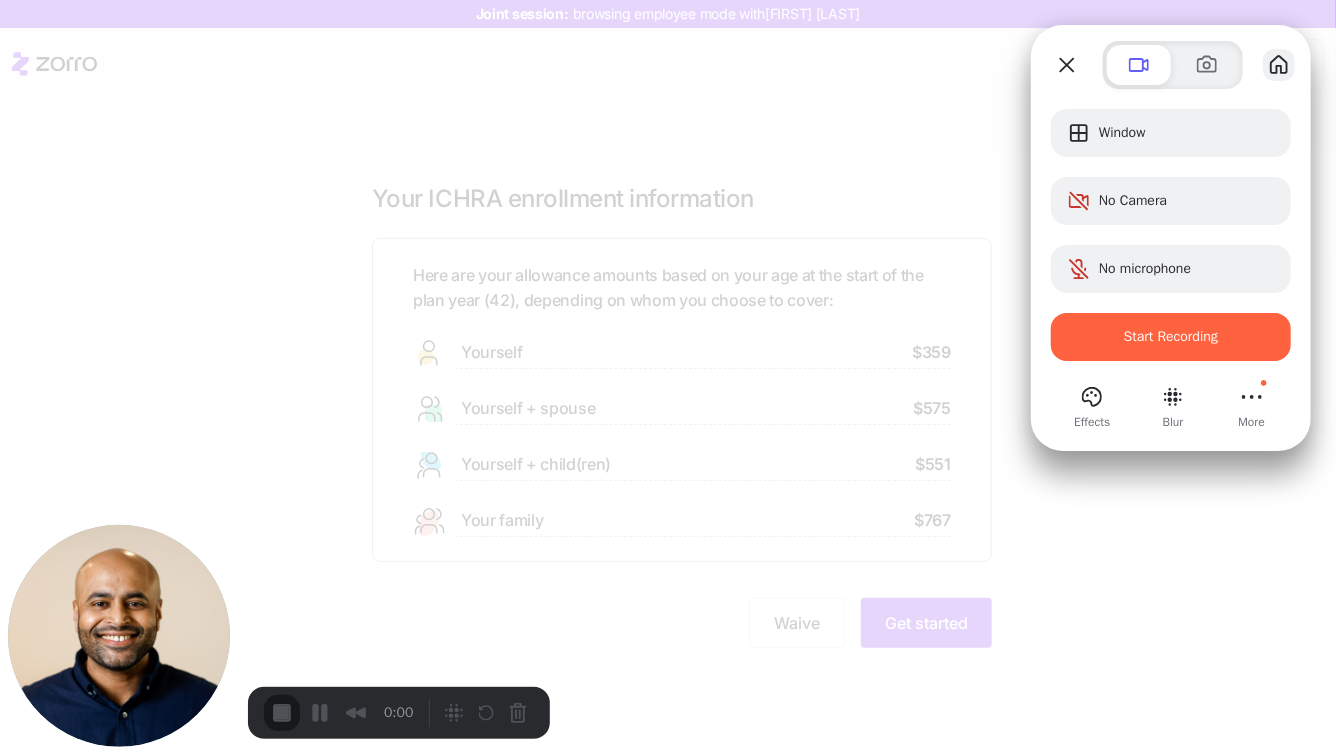 click at bounding box center (1279, 65) 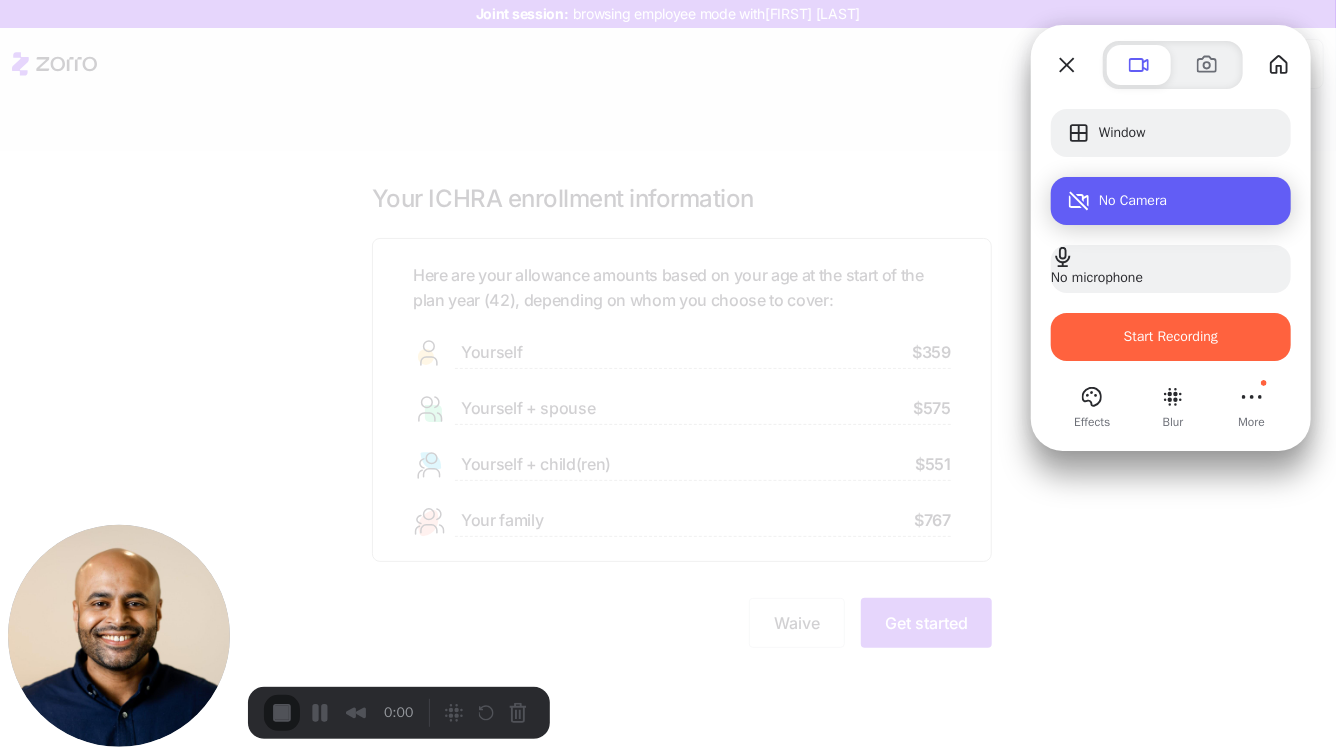 click at bounding box center (1079, 201) 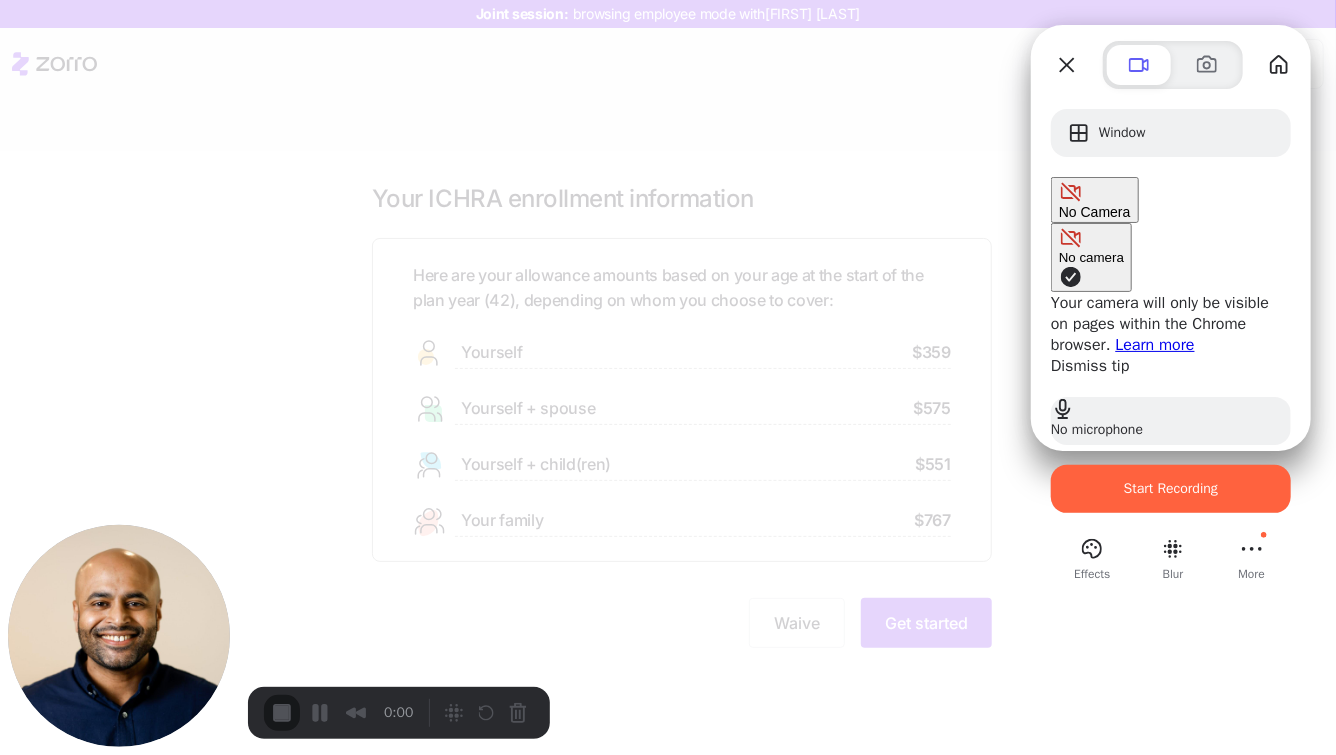 click at bounding box center [1071, 277] 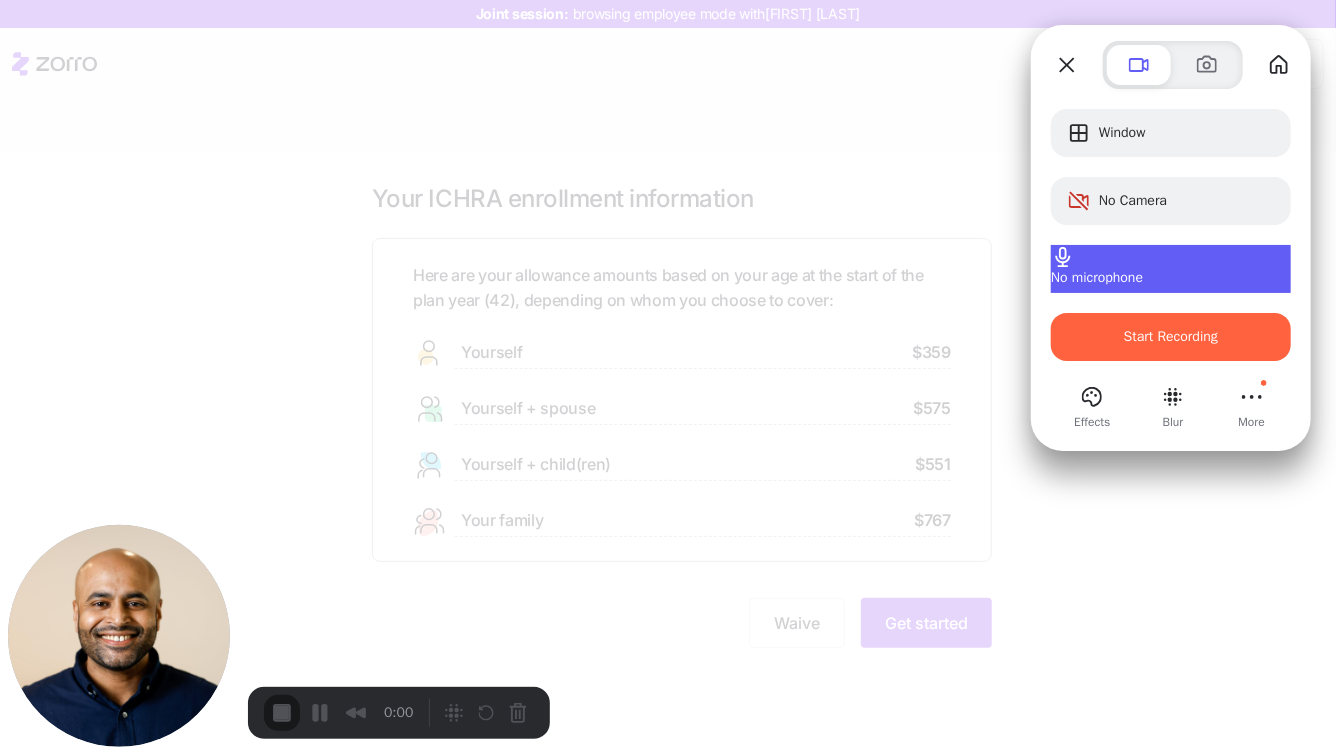 click on "No microphone" at bounding box center (1097, 278) 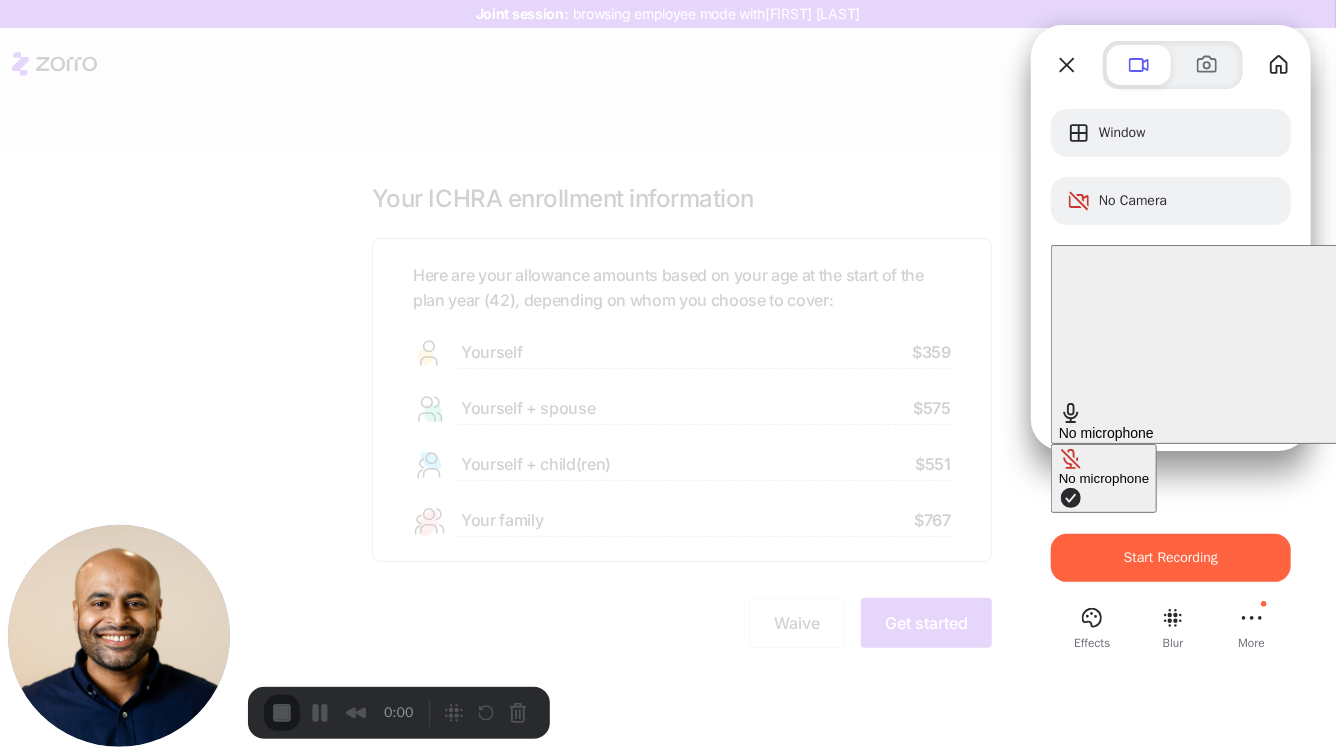 click at bounding box center (1071, 498) 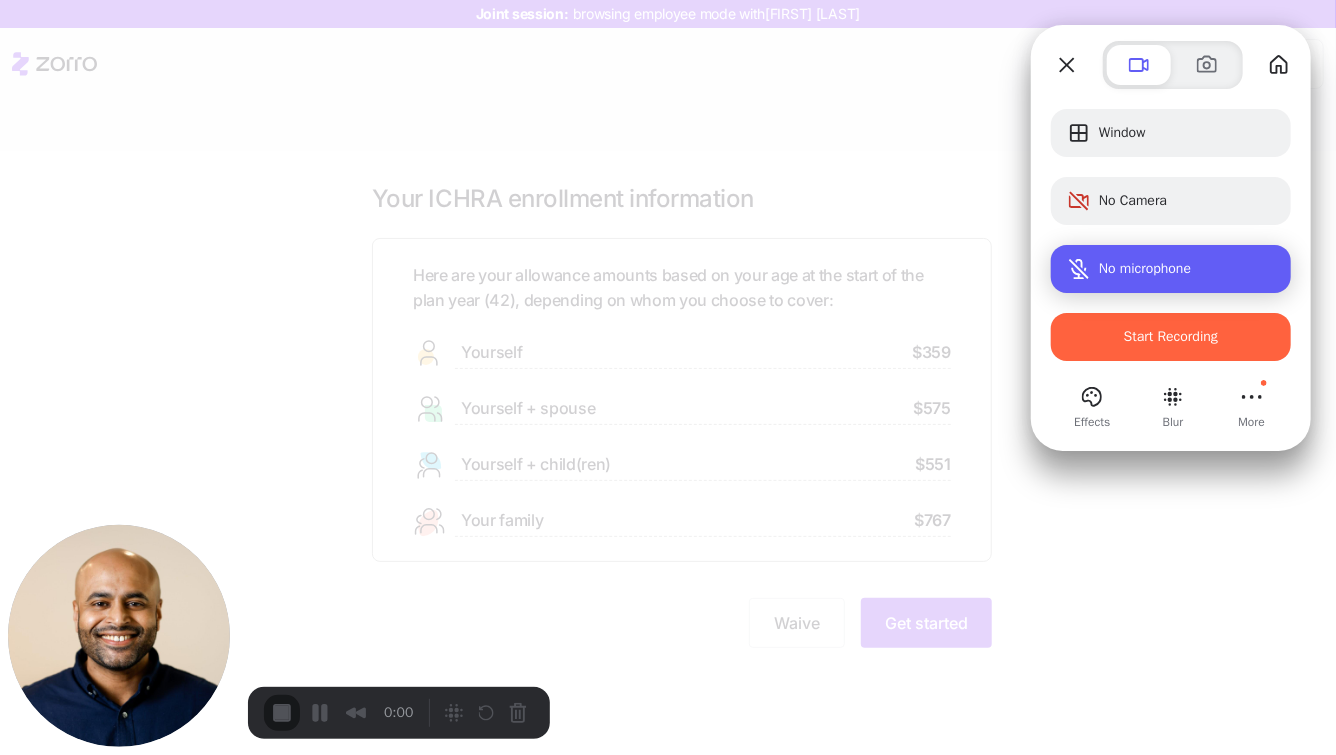 click on "No microphone" at bounding box center (1145, 269) 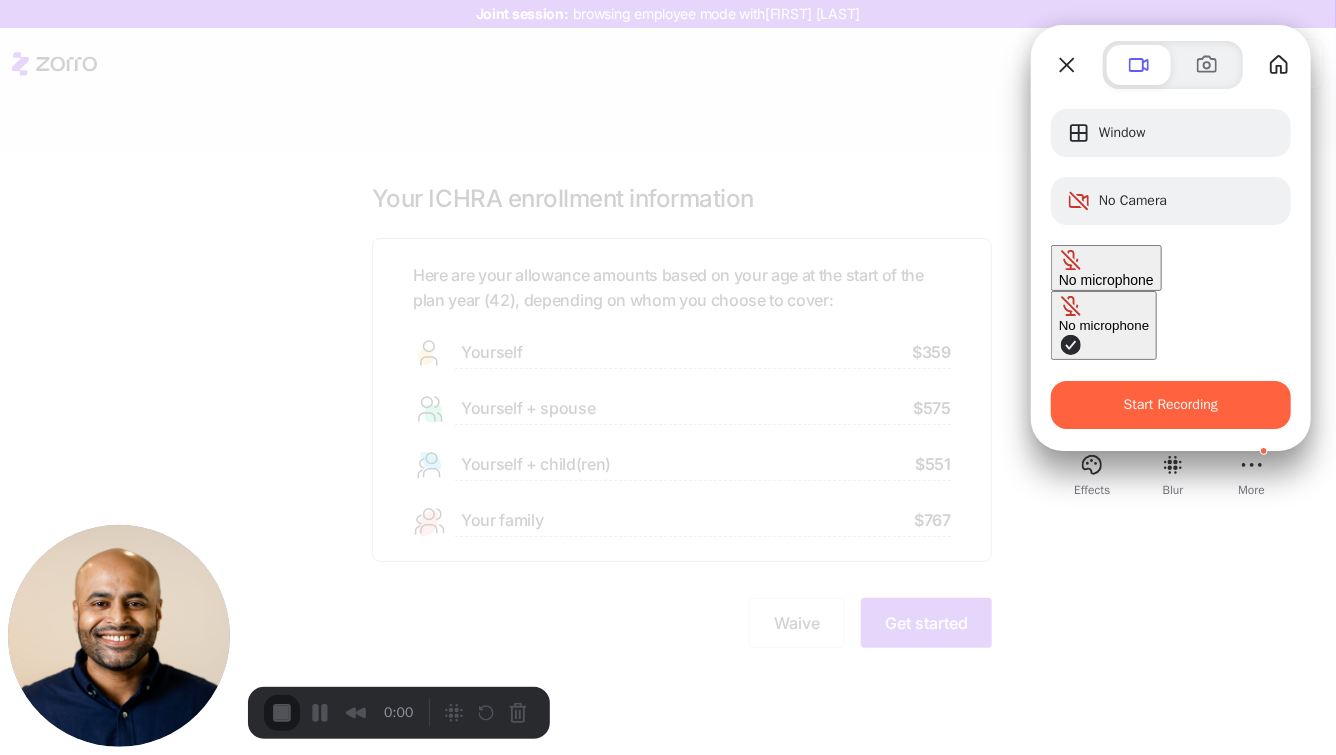 click at bounding box center (1071, 345) 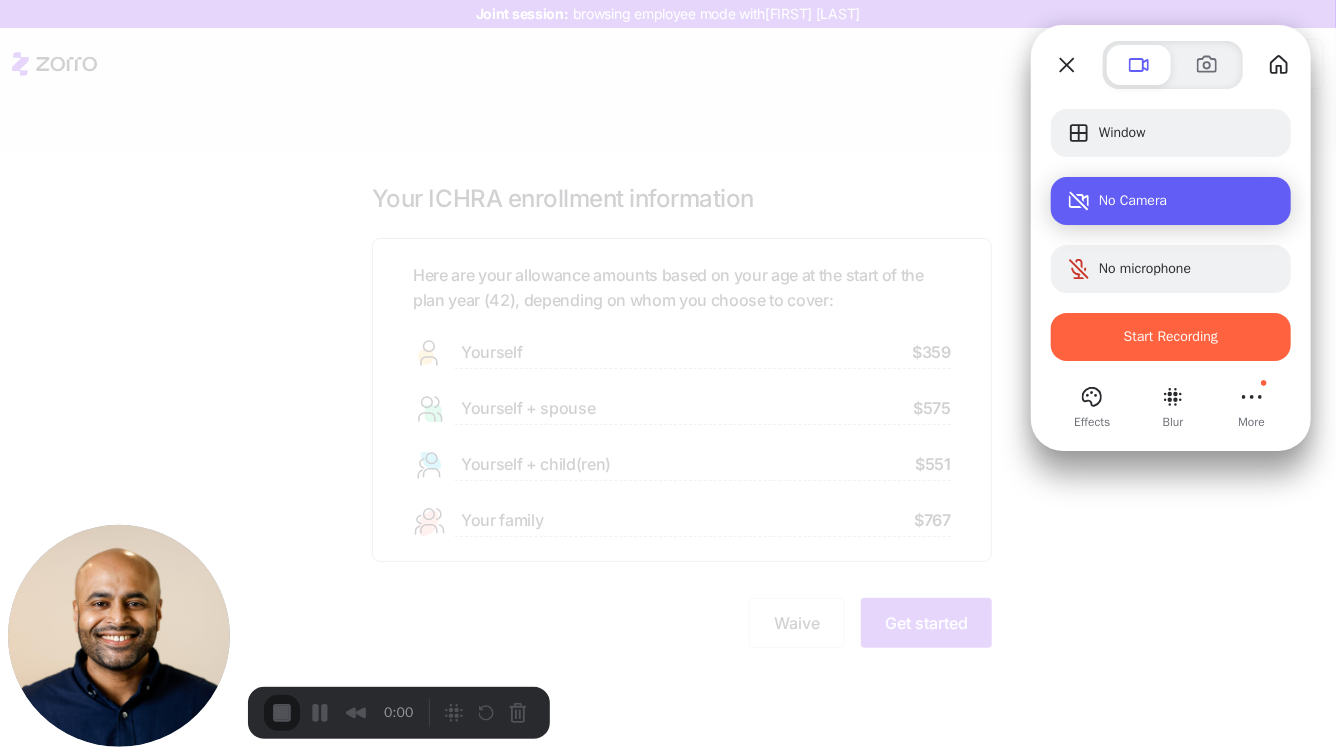 click on "No Camera" at bounding box center (1187, 201) 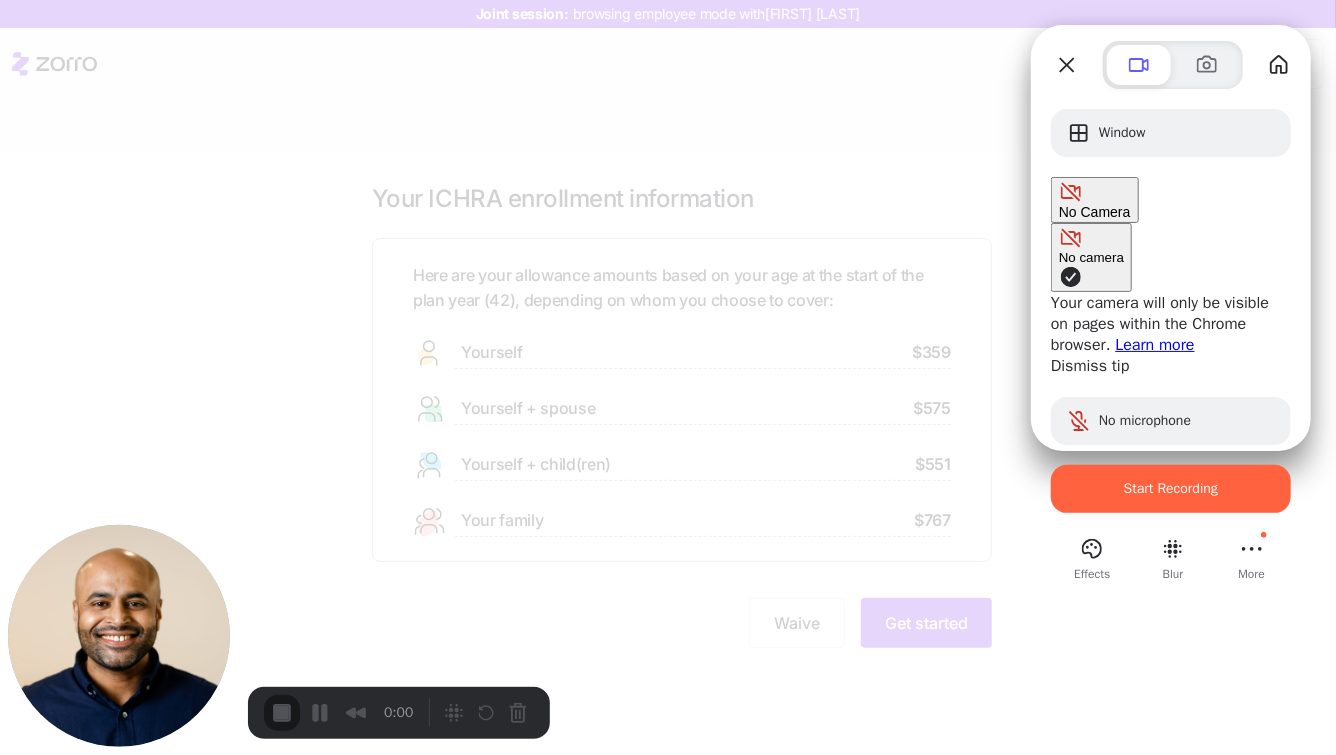 click at bounding box center [1071, 277] 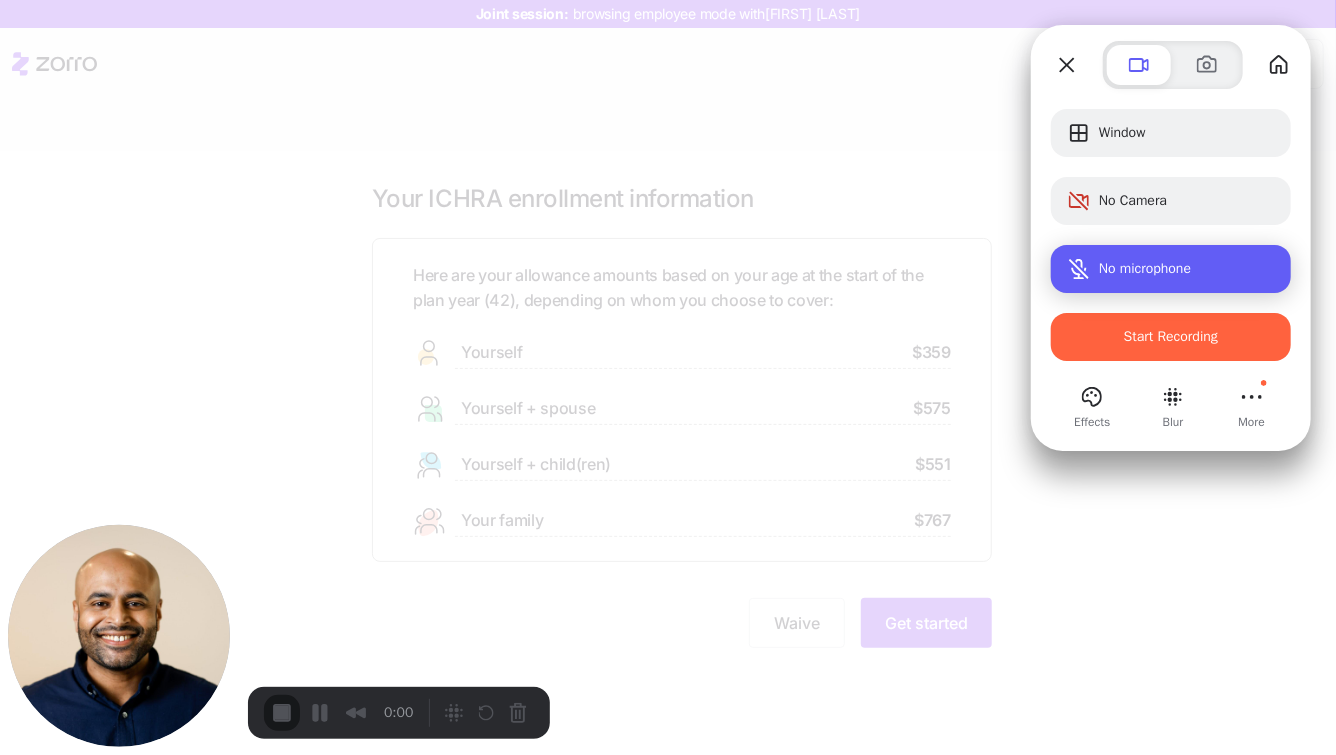 click on "No microphone" at bounding box center [1145, 269] 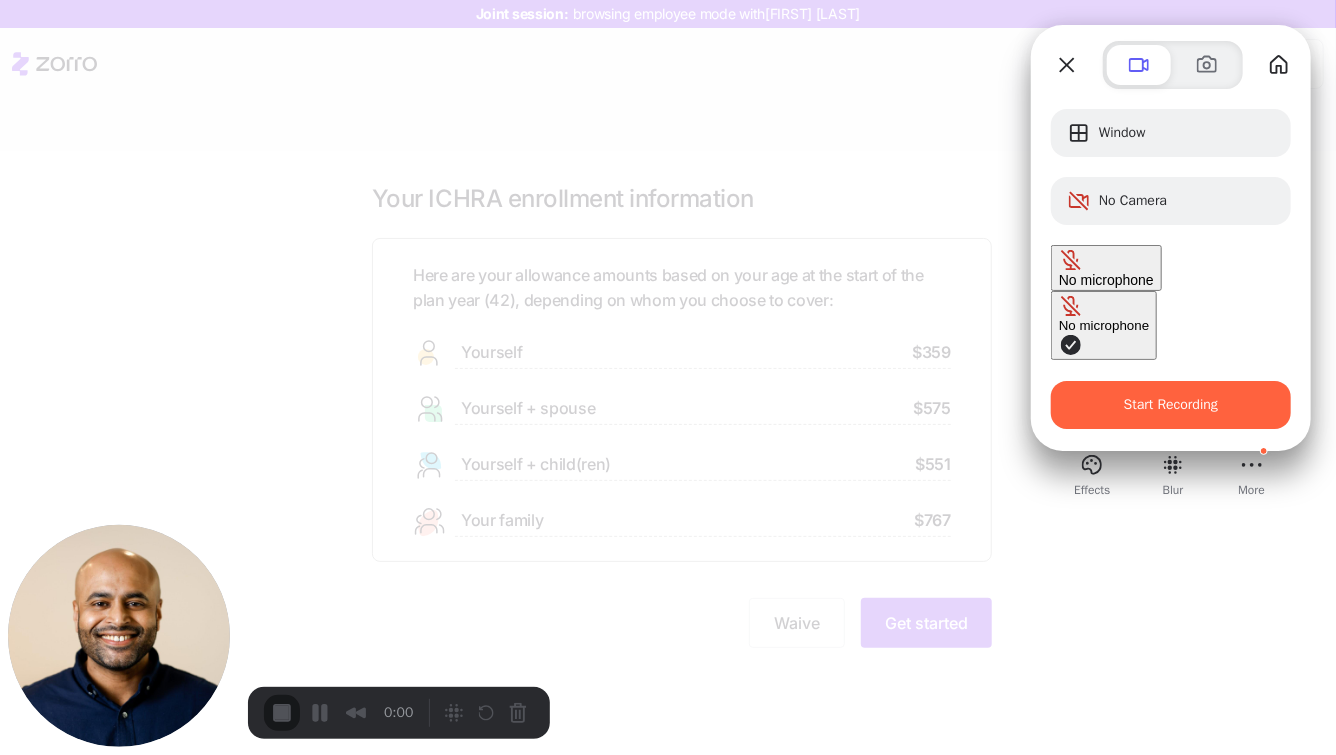 click on "No microphone" at bounding box center [1104, 325] 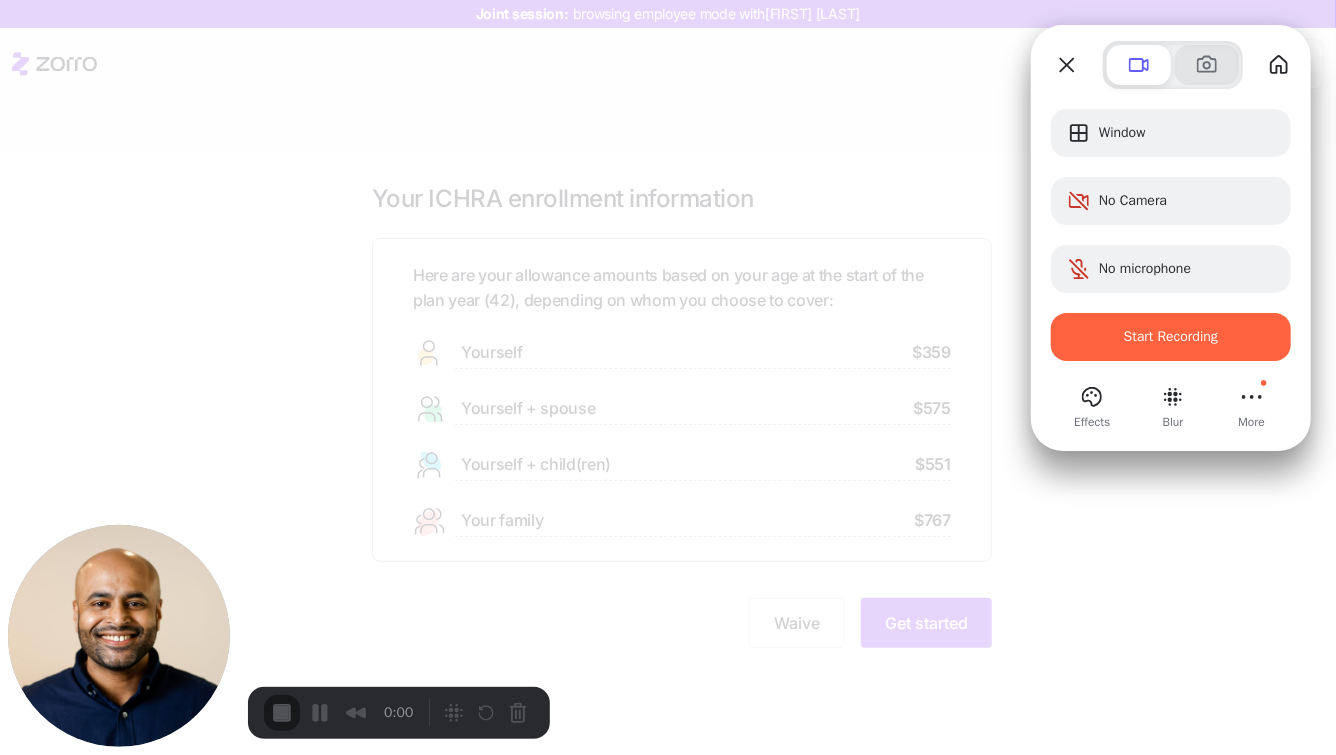 click at bounding box center (1207, 65) 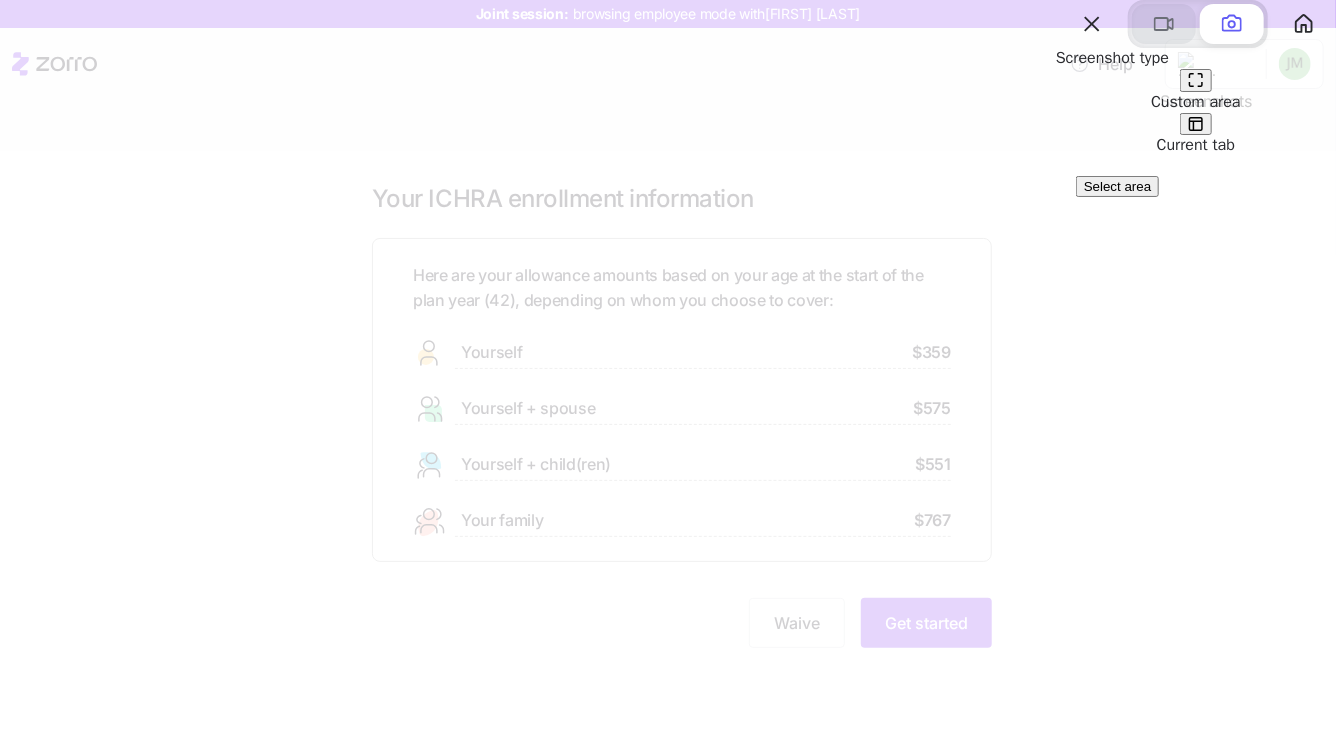 click at bounding box center [1164, 24] 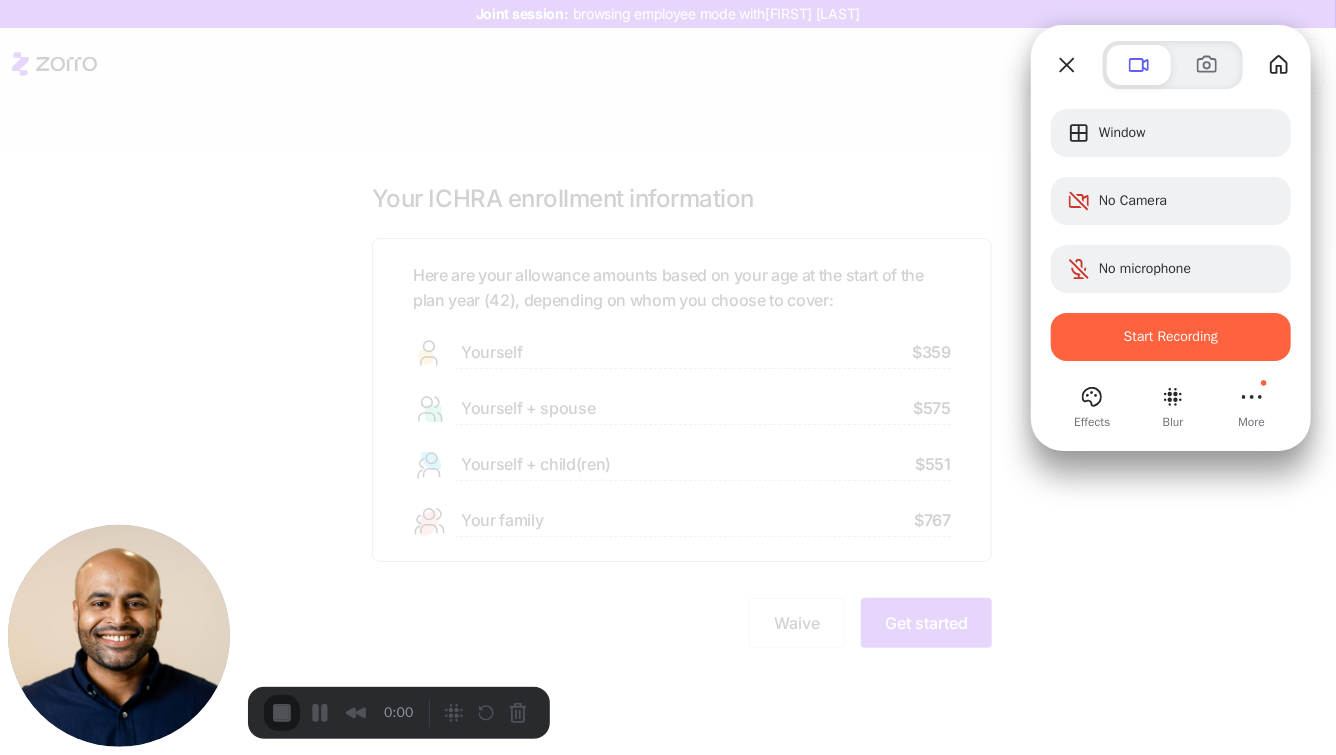 click on "Window No Camera No microphone Start Recording" at bounding box center [1171, 235] 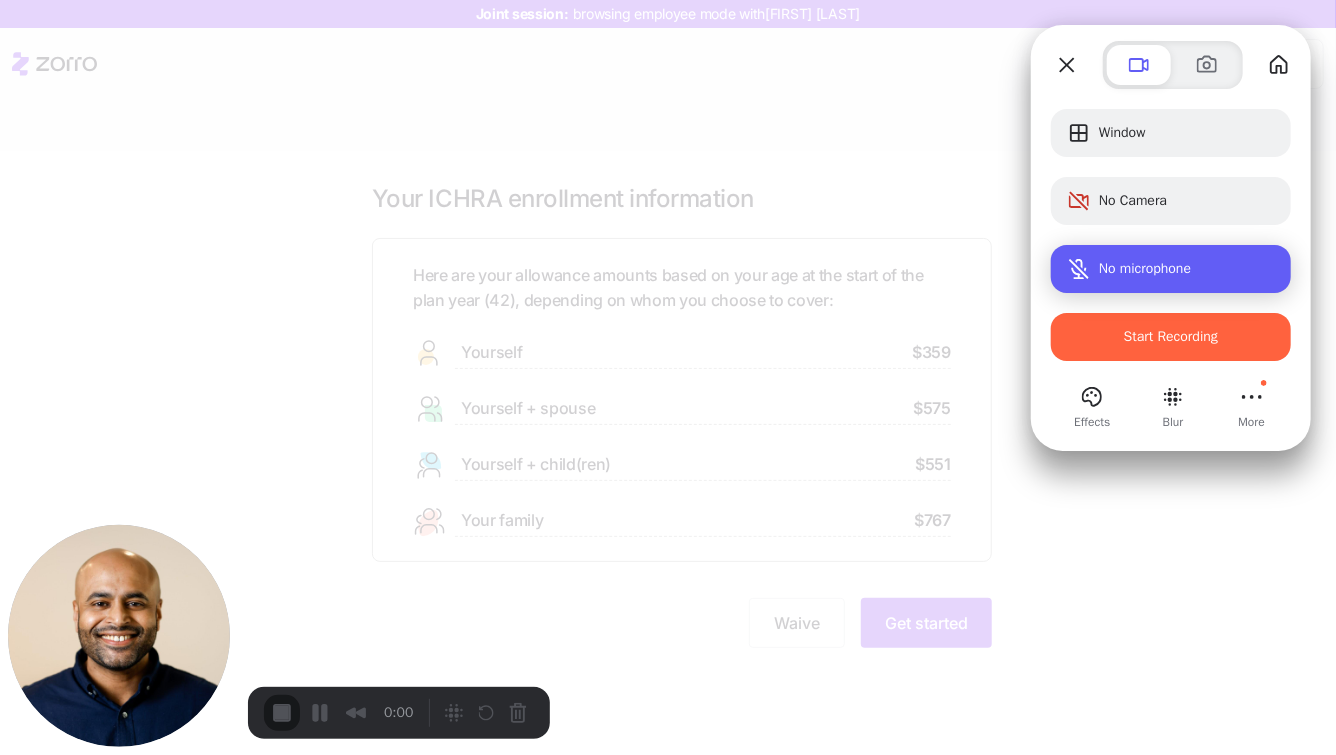 click on "No microphone" at bounding box center (1171, 269) 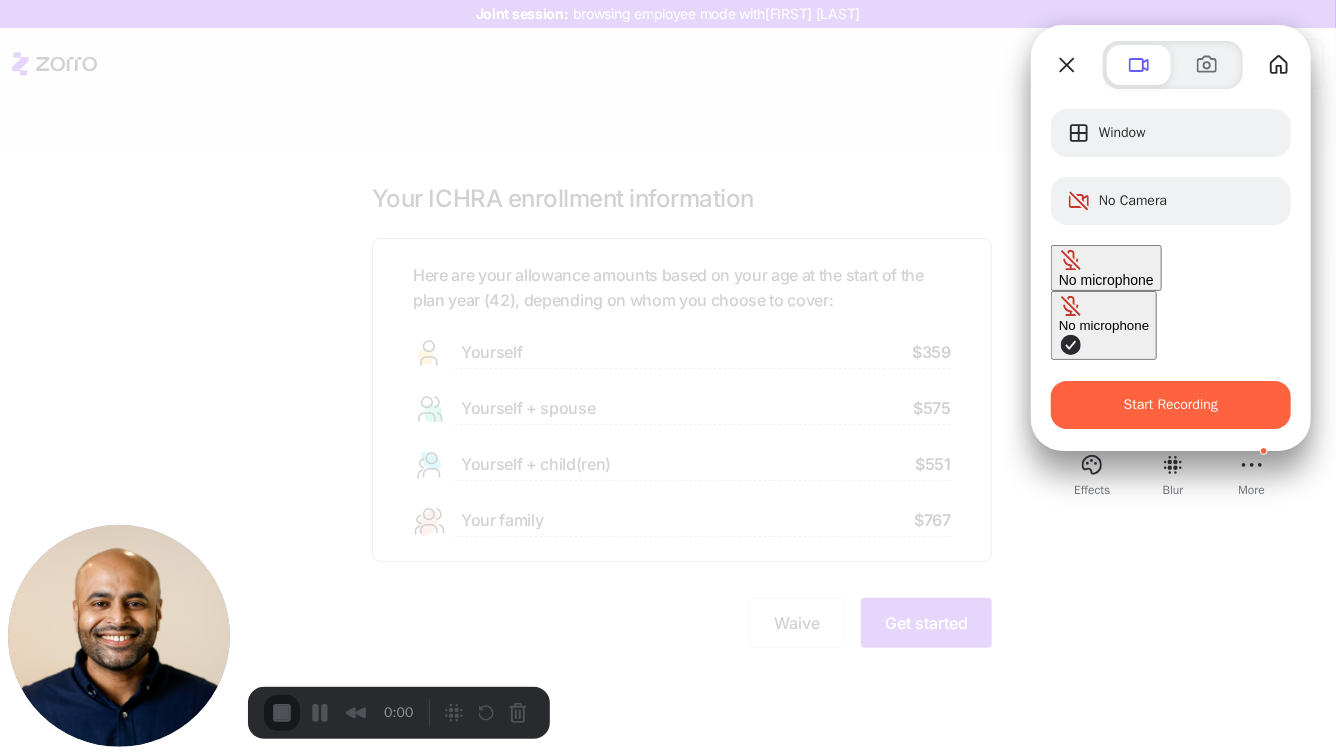 click at bounding box center (1071, 345) 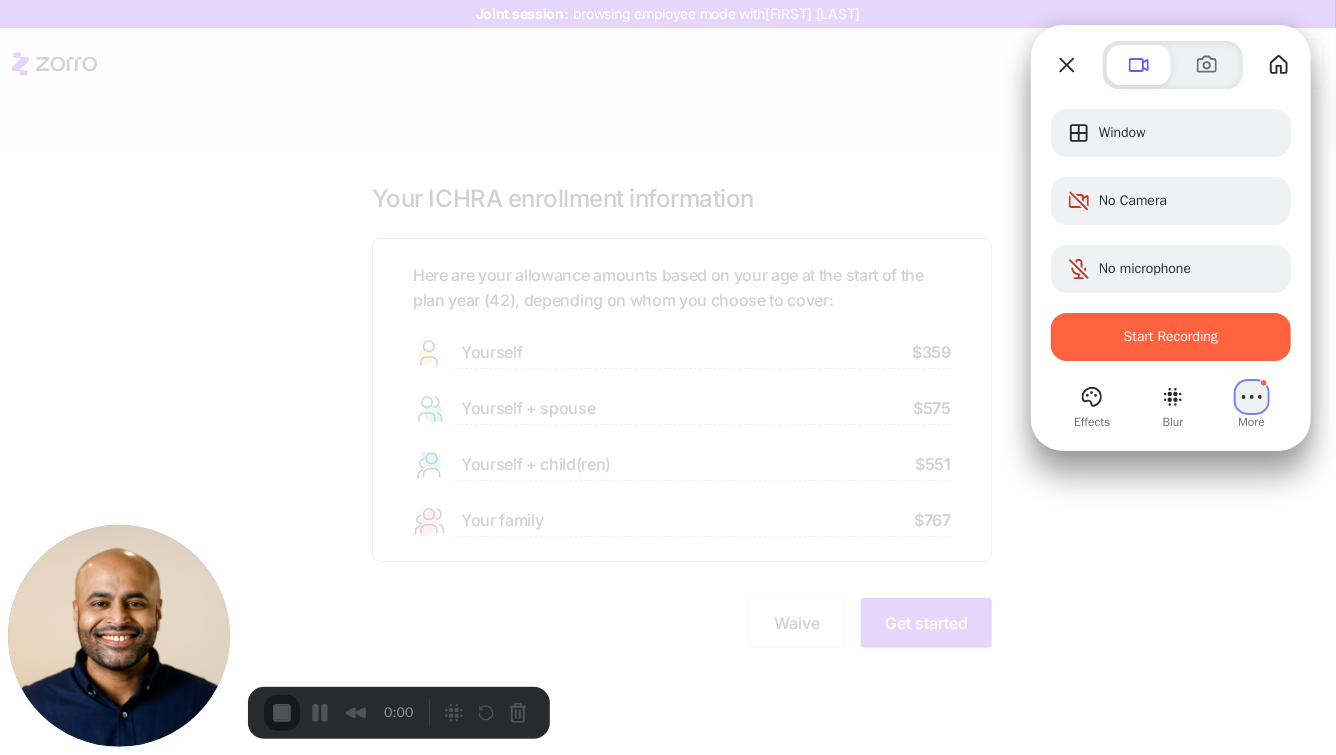 click at bounding box center [1252, 397] 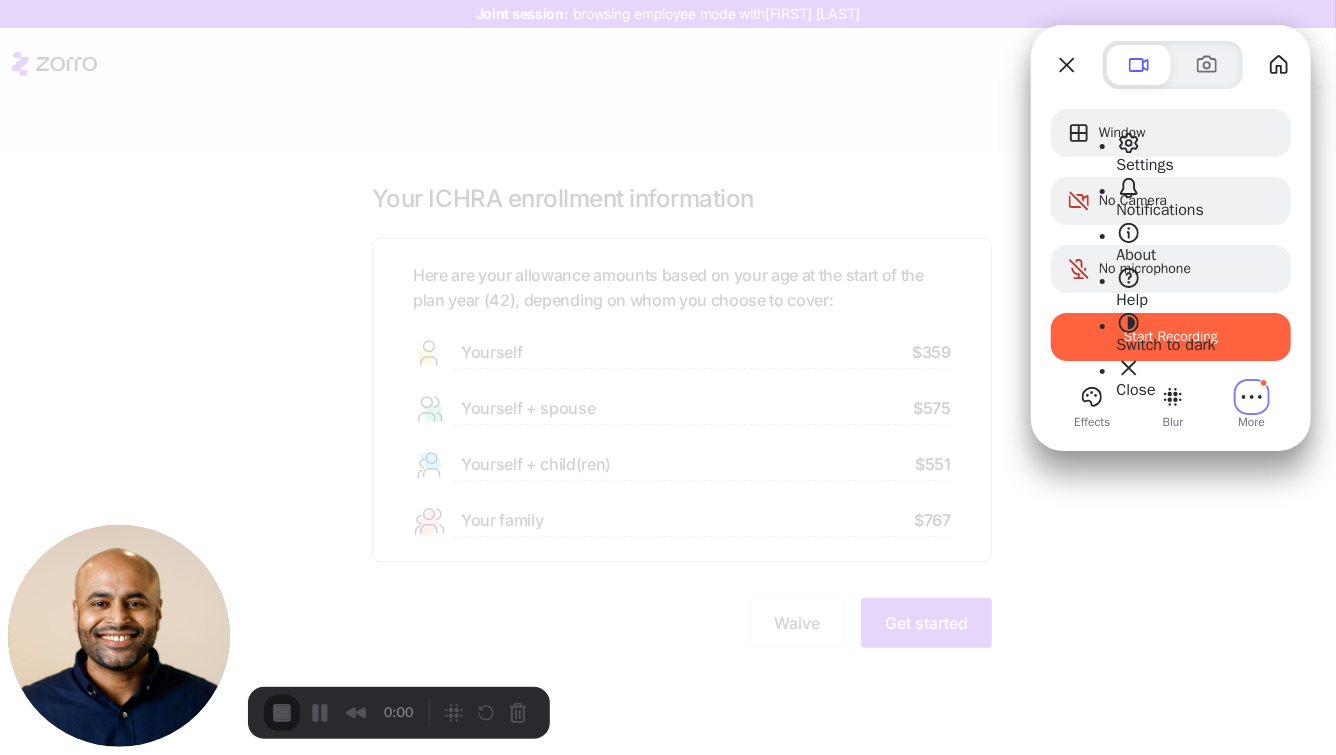 click on "Settings" at bounding box center [1146, 165] 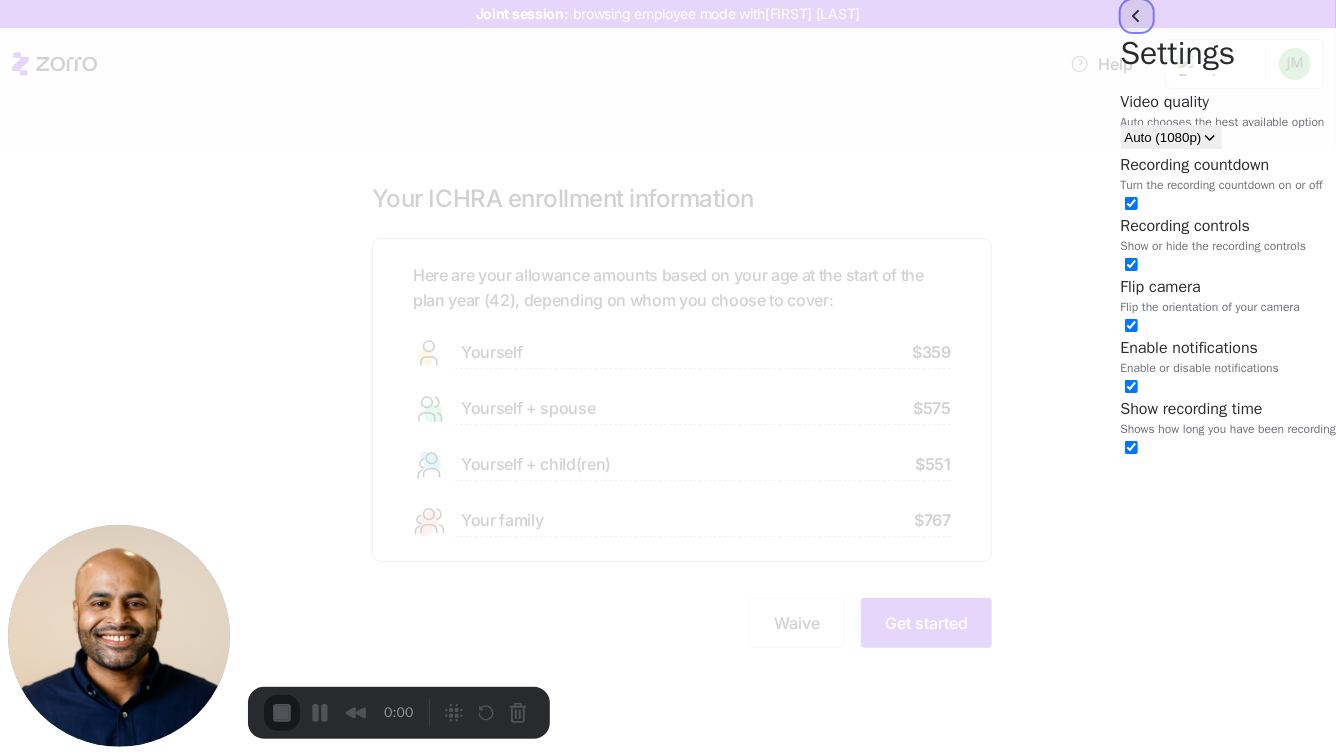 click at bounding box center [1137, 16] 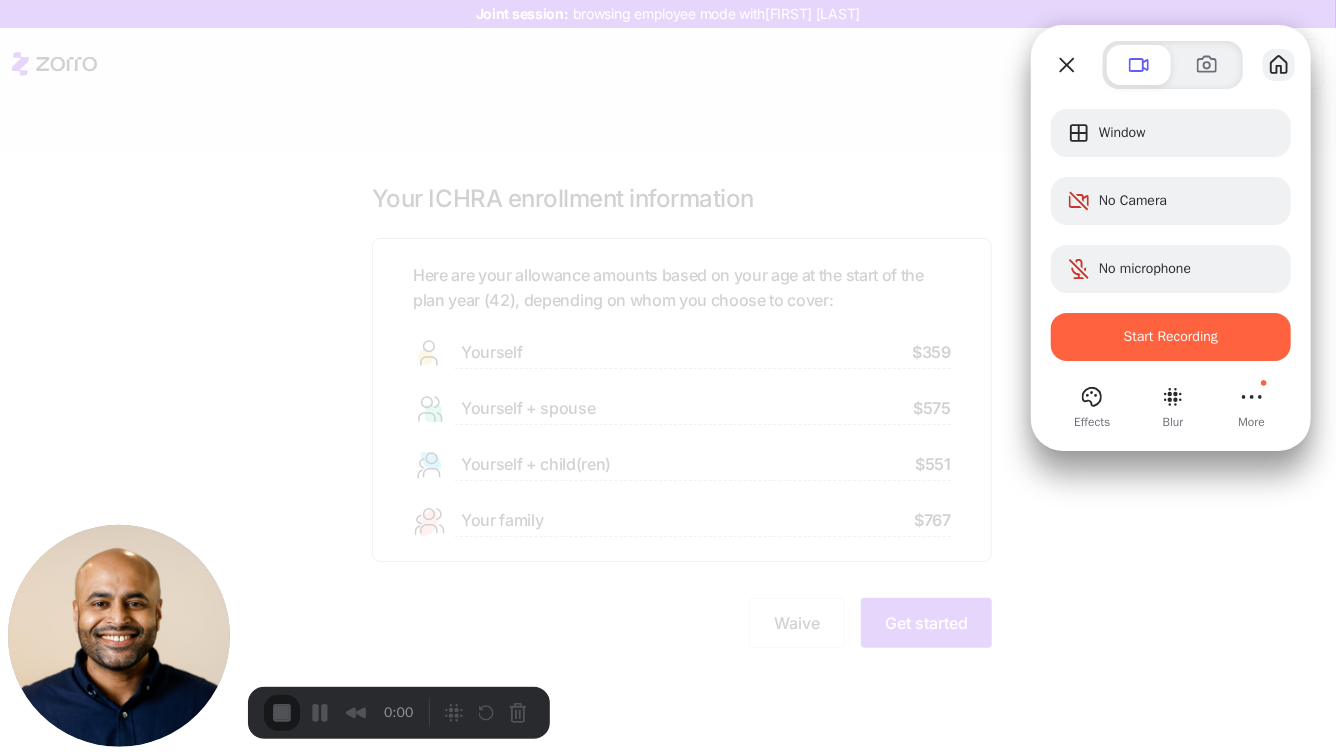 click at bounding box center (1279, 65) 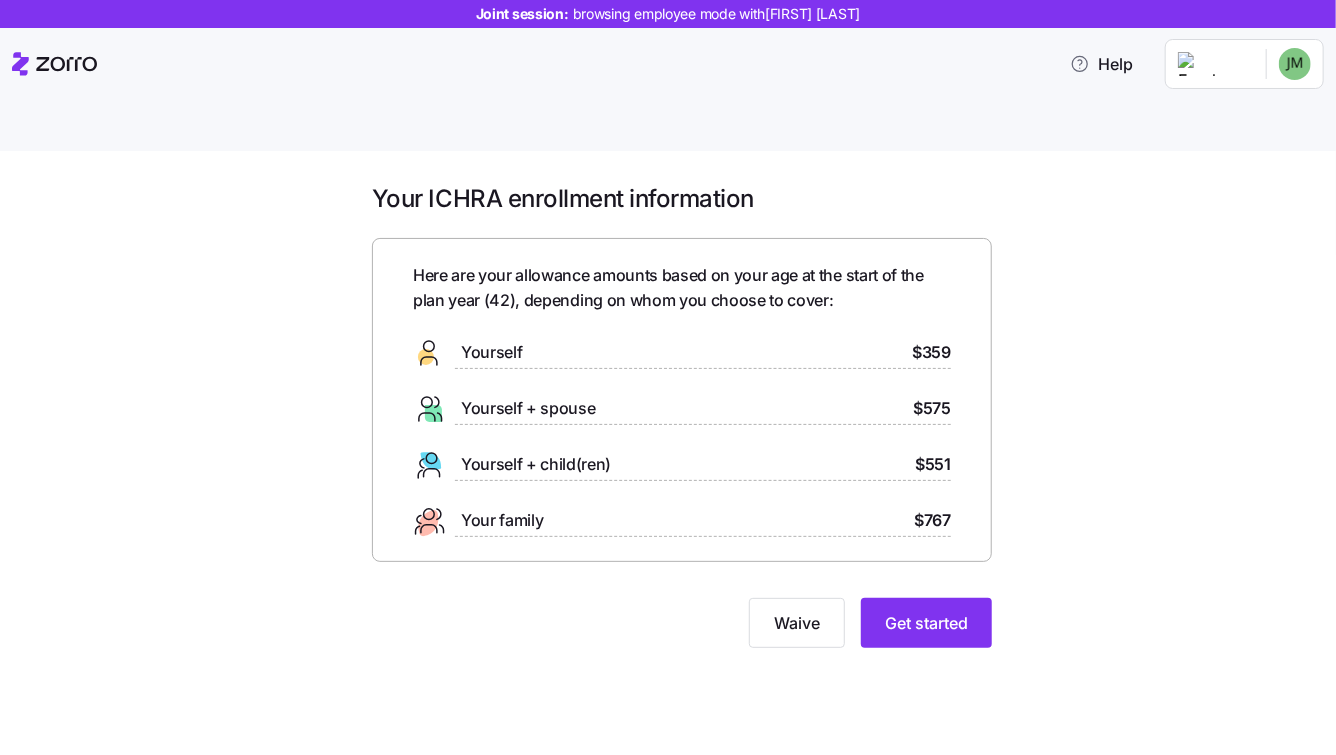 click on "Your ICHRA enrollment information Here are your allowance amounts based on your age at the start of the plan year ( 42 ), depending on whom you choose to cover: Yourself $359 Yourself + spouse $575 Yourself + child(ren) $551 Your family $767 Waive Get started" at bounding box center (682, 427) 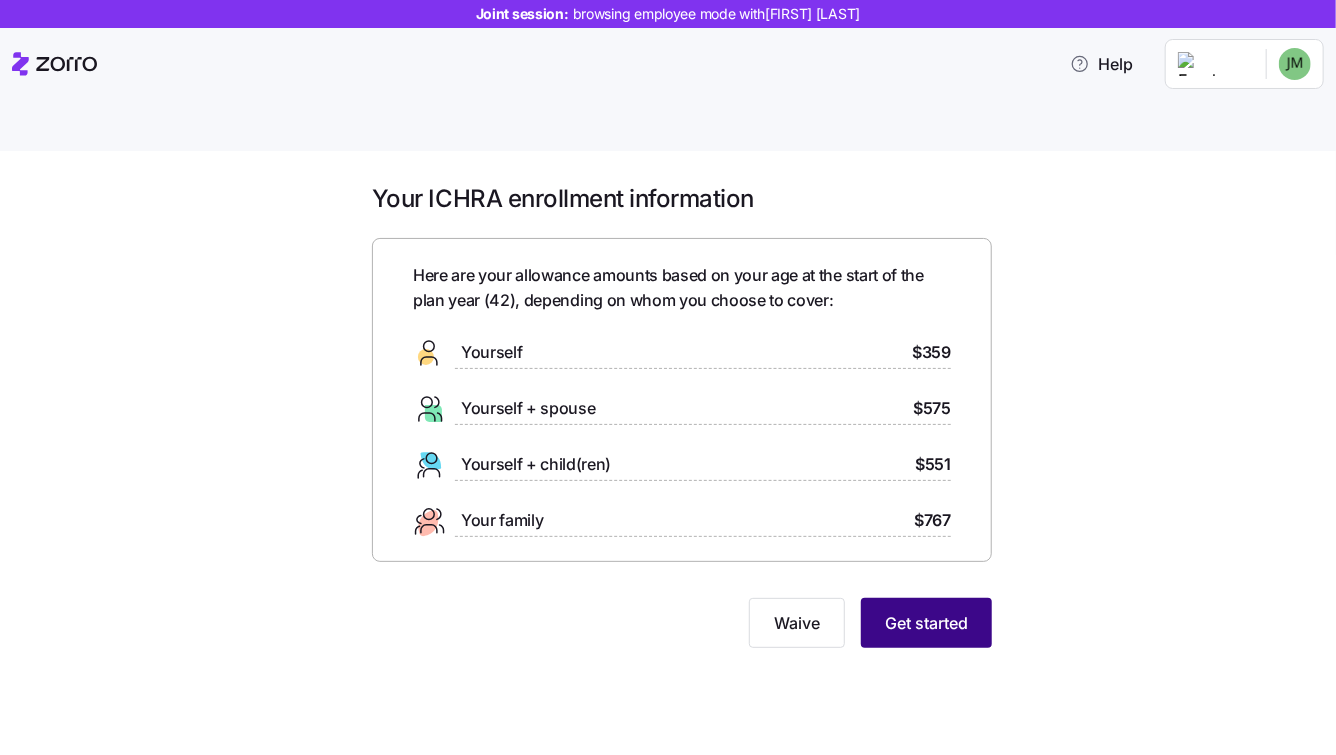 click on "Get started" at bounding box center [926, 623] 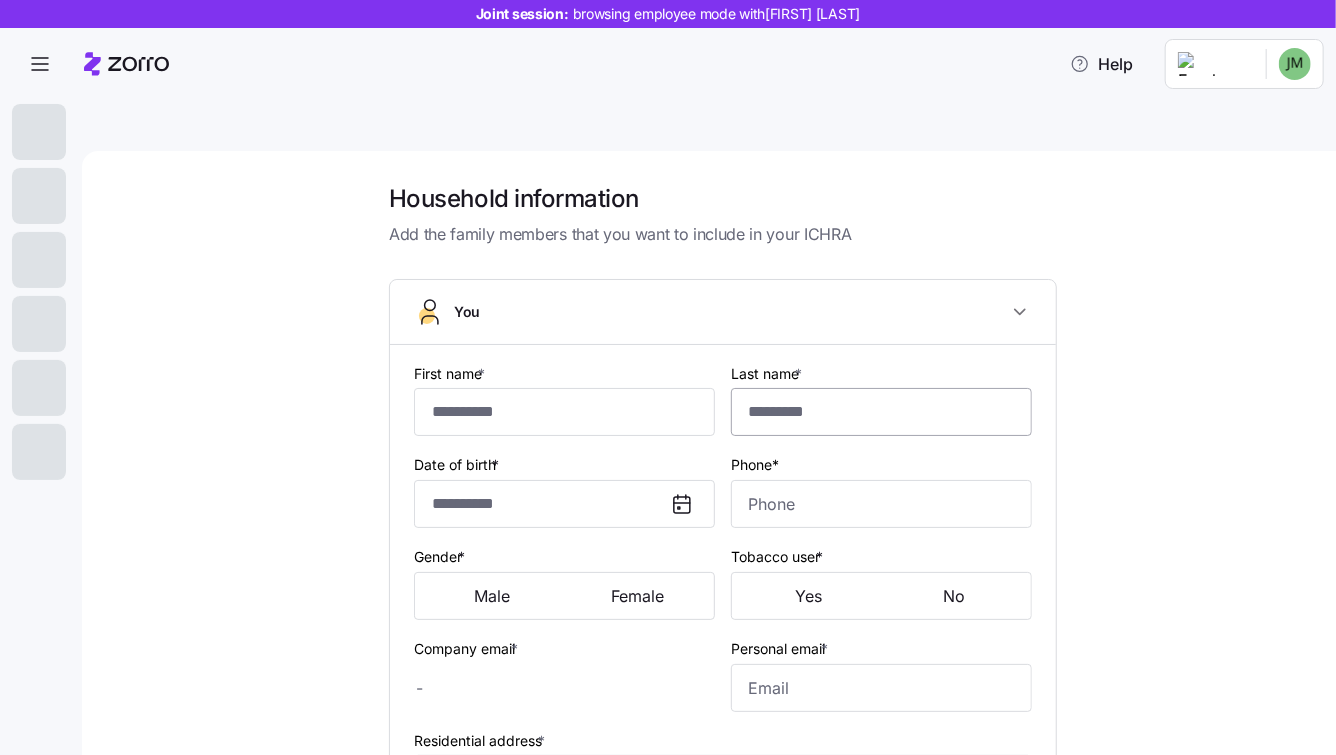 type on "******" 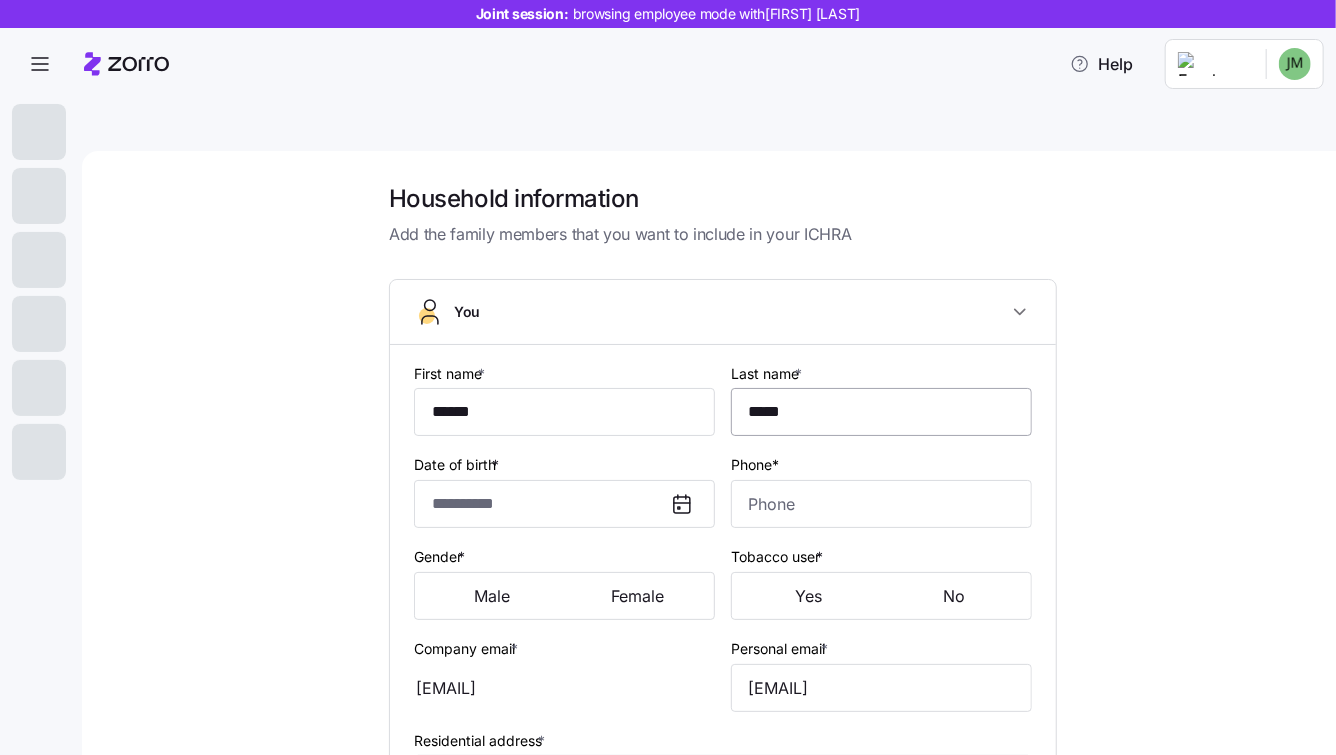 type on "**********" 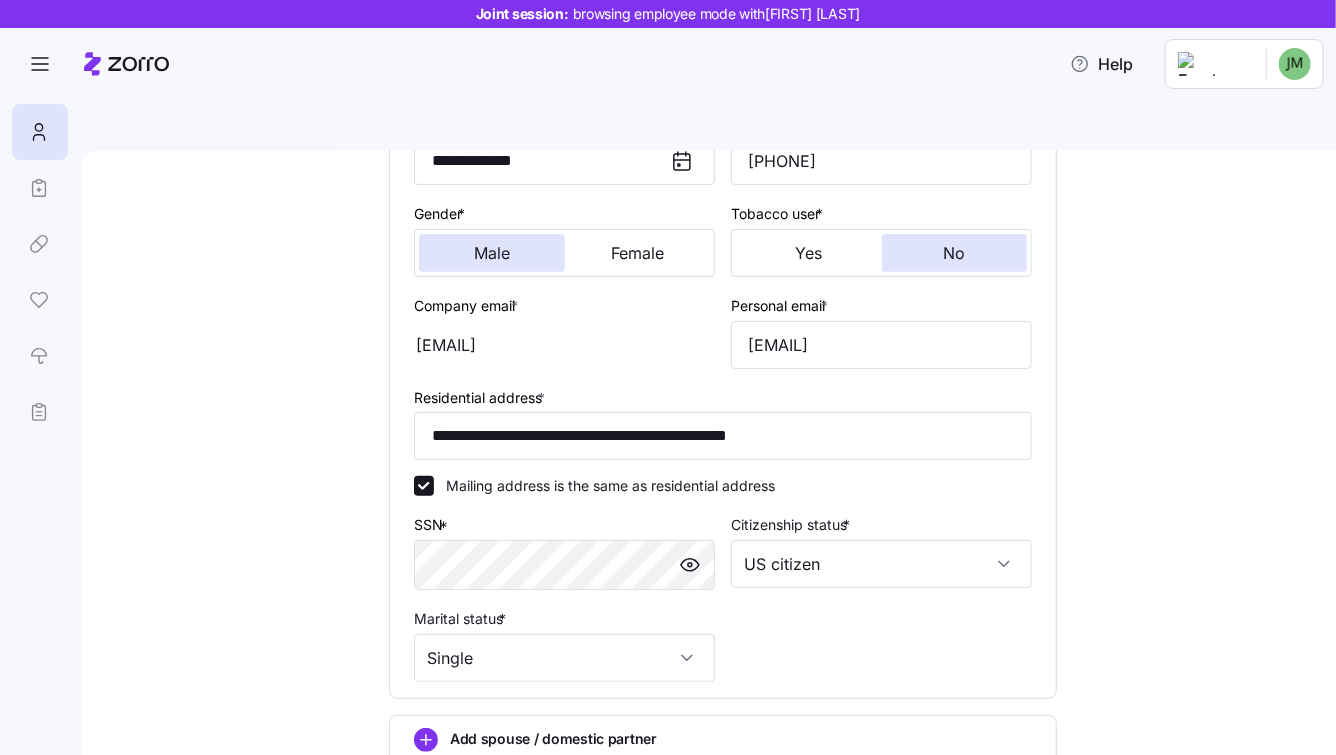 scroll, scrollTop: 508, scrollLeft: 0, axis: vertical 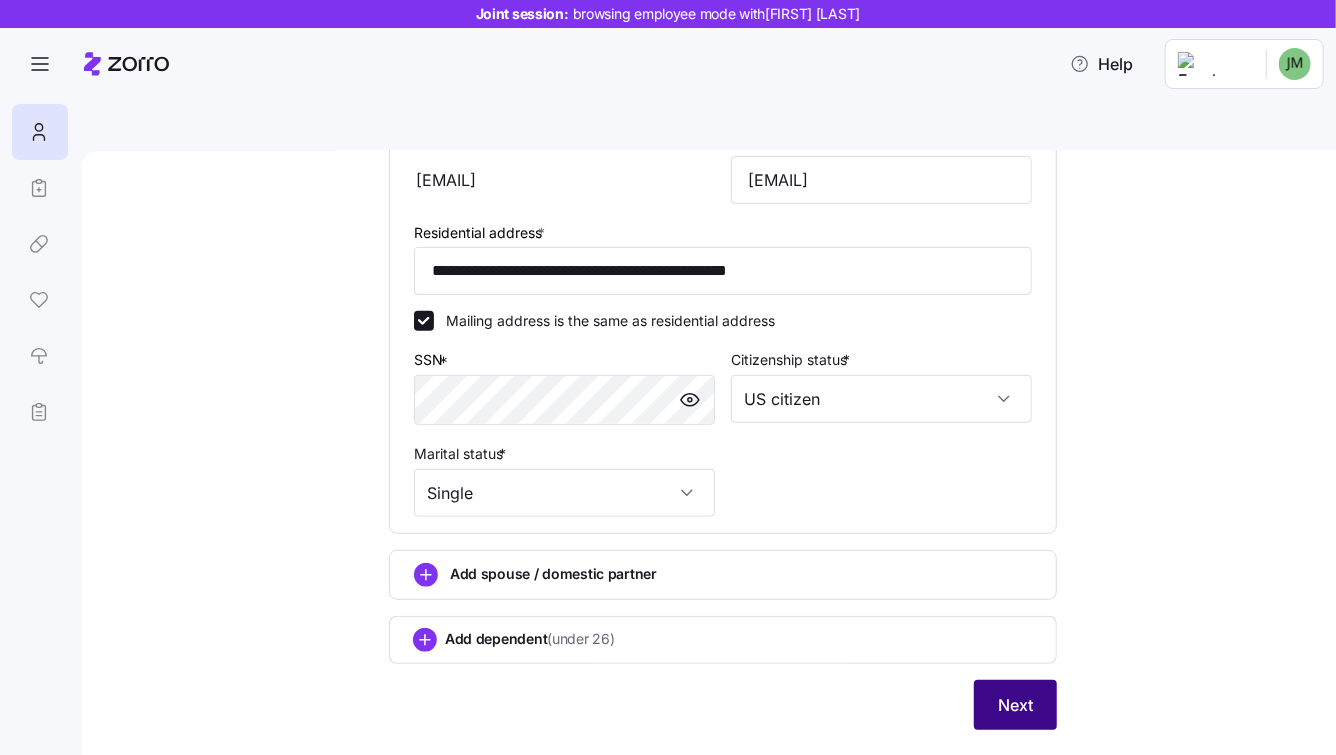 click on "Next" at bounding box center (1015, 705) 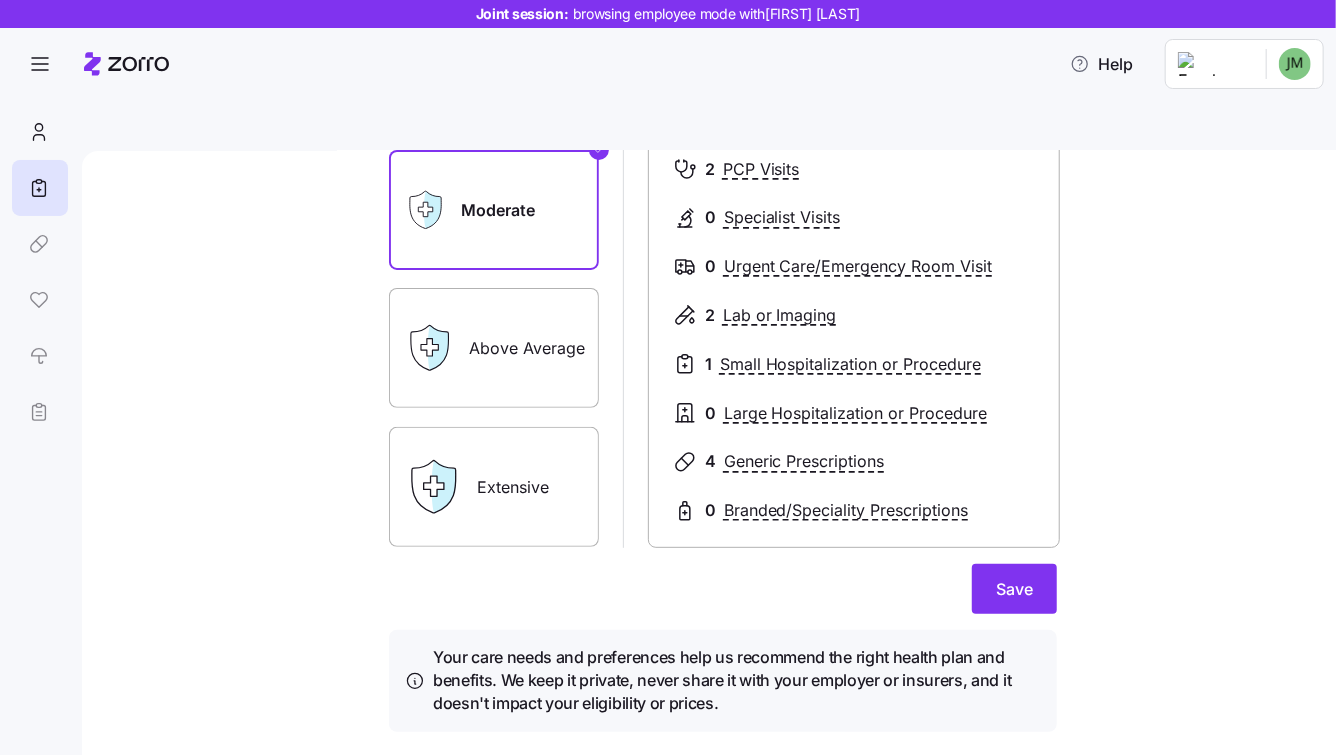 scroll, scrollTop: 280, scrollLeft: 0, axis: vertical 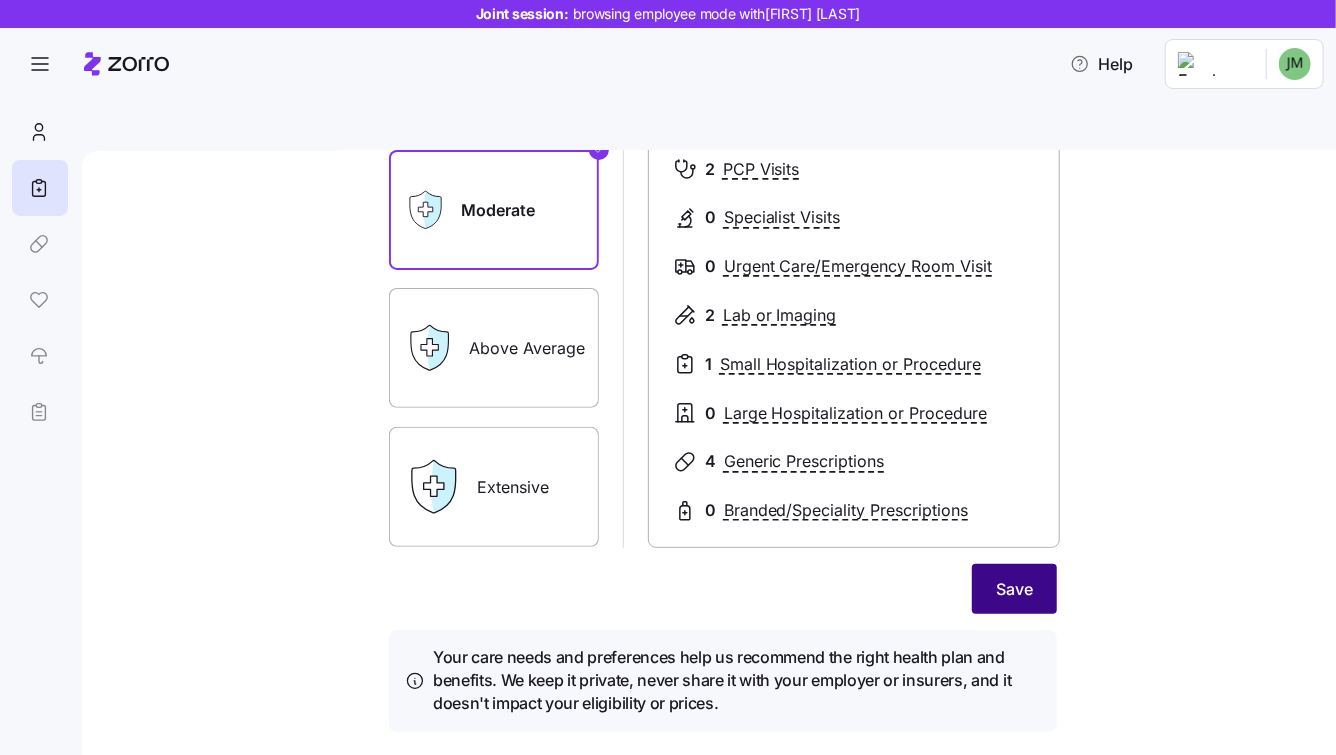 click on "Save" at bounding box center [1014, 589] 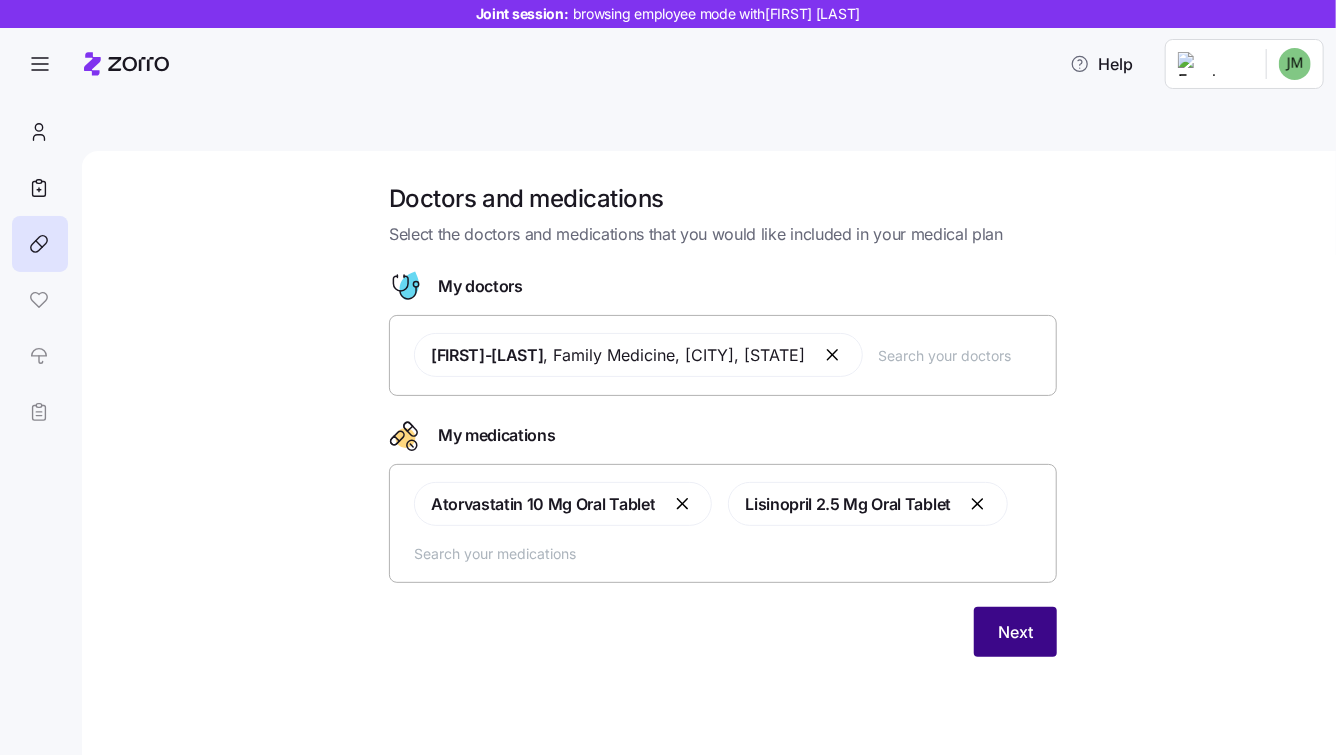 click on "Next" at bounding box center (1015, 632) 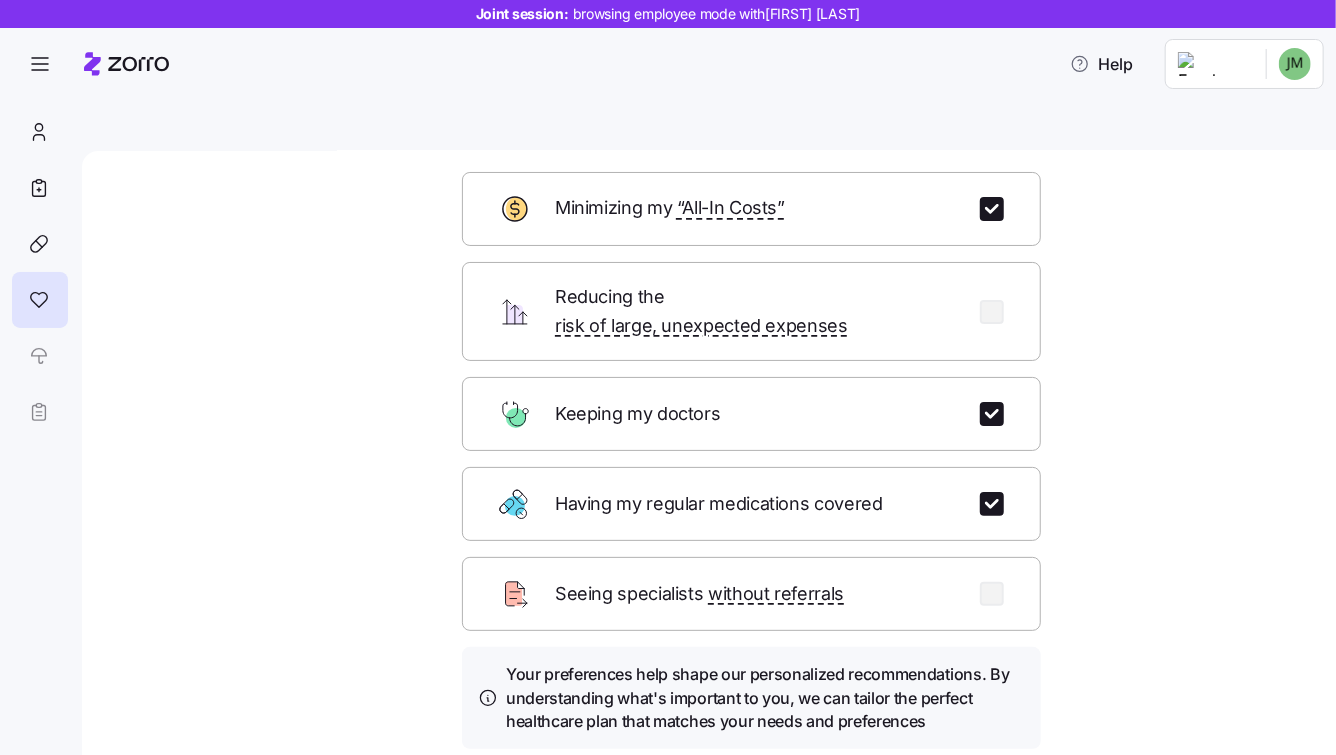 scroll, scrollTop: 117, scrollLeft: 0, axis: vertical 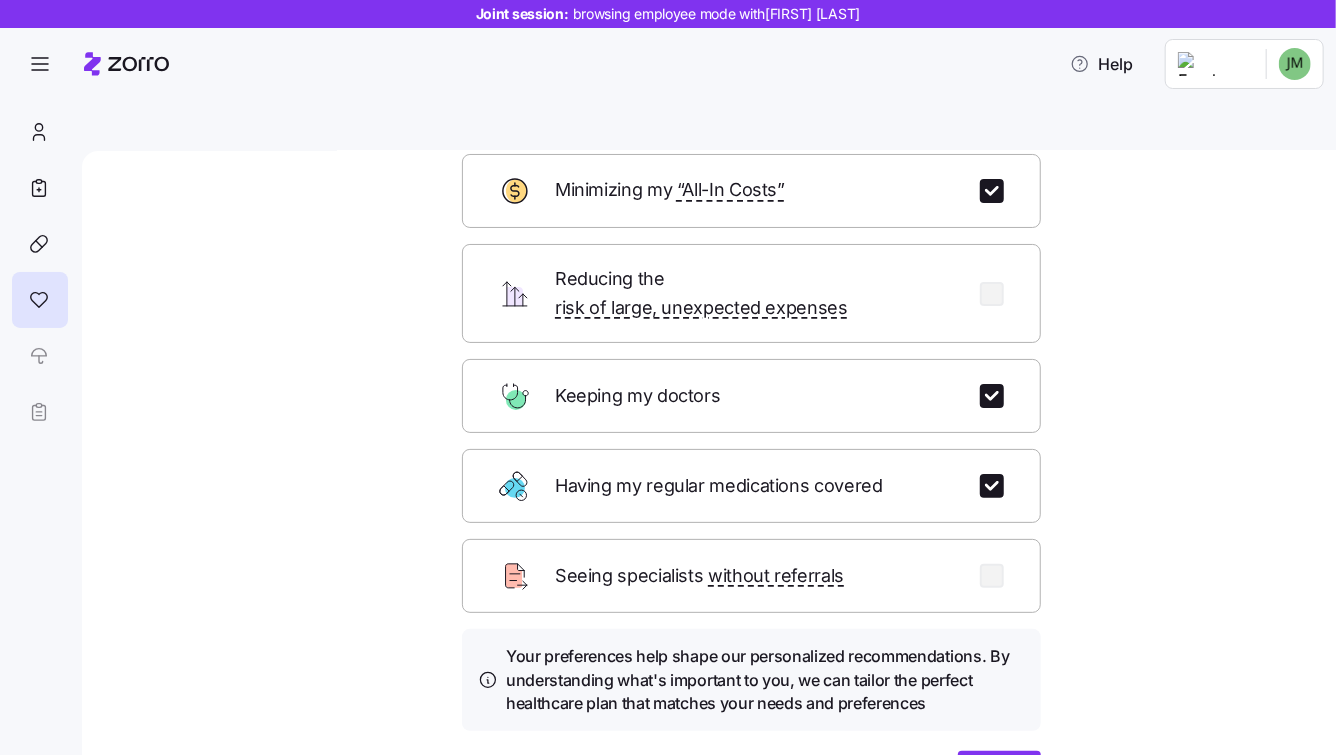click on "Which of these are most important to you? Select up to 3 of the most important factors when choosing your medical plan Minimizing my    “All-In Costs”    Reducing the    risk of large, unexpected expenses    Keeping my doctors       Having my regular medications covered       Seeing specialists    without referrals    Your preferences help shape our personalized recommendations. By understanding what's important to you, we can tailor the perfect healthcare plan that matches your needs and preferences Next" at bounding box center (723, 457) 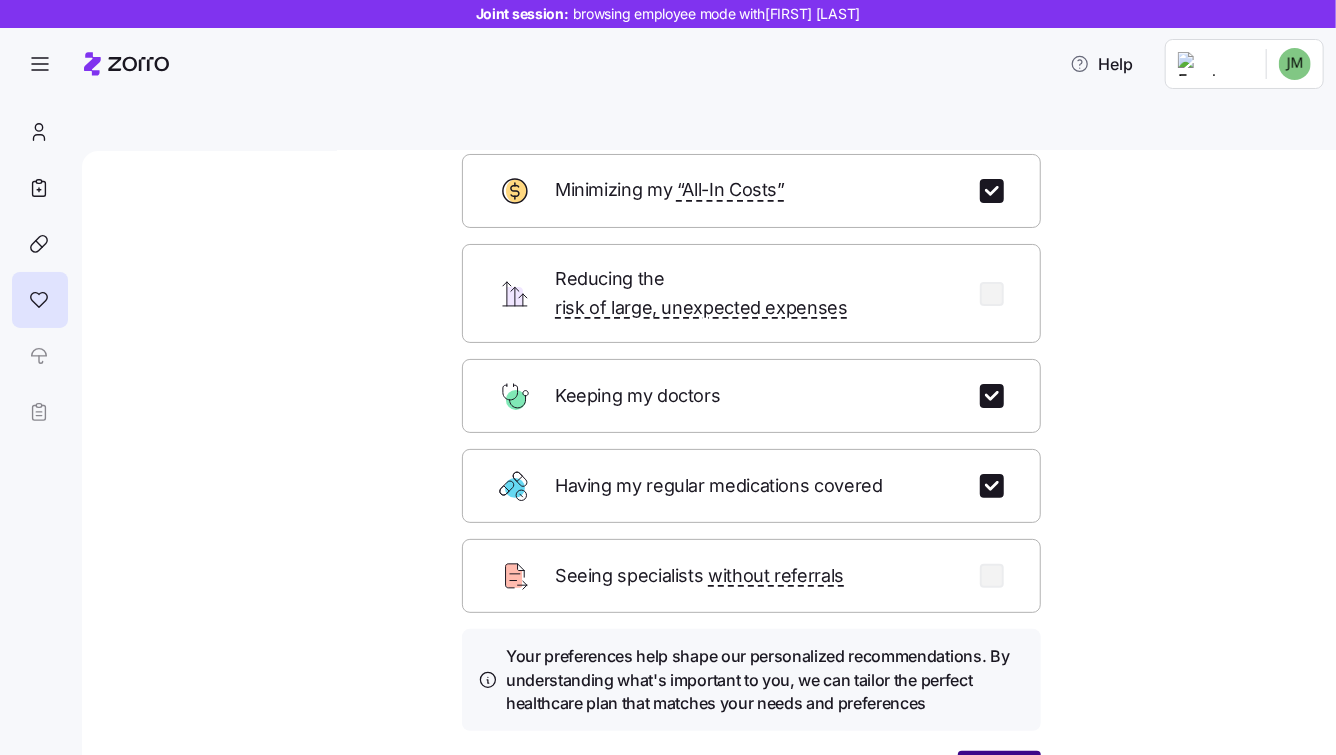 click on "Next" at bounding box center [999, 776] 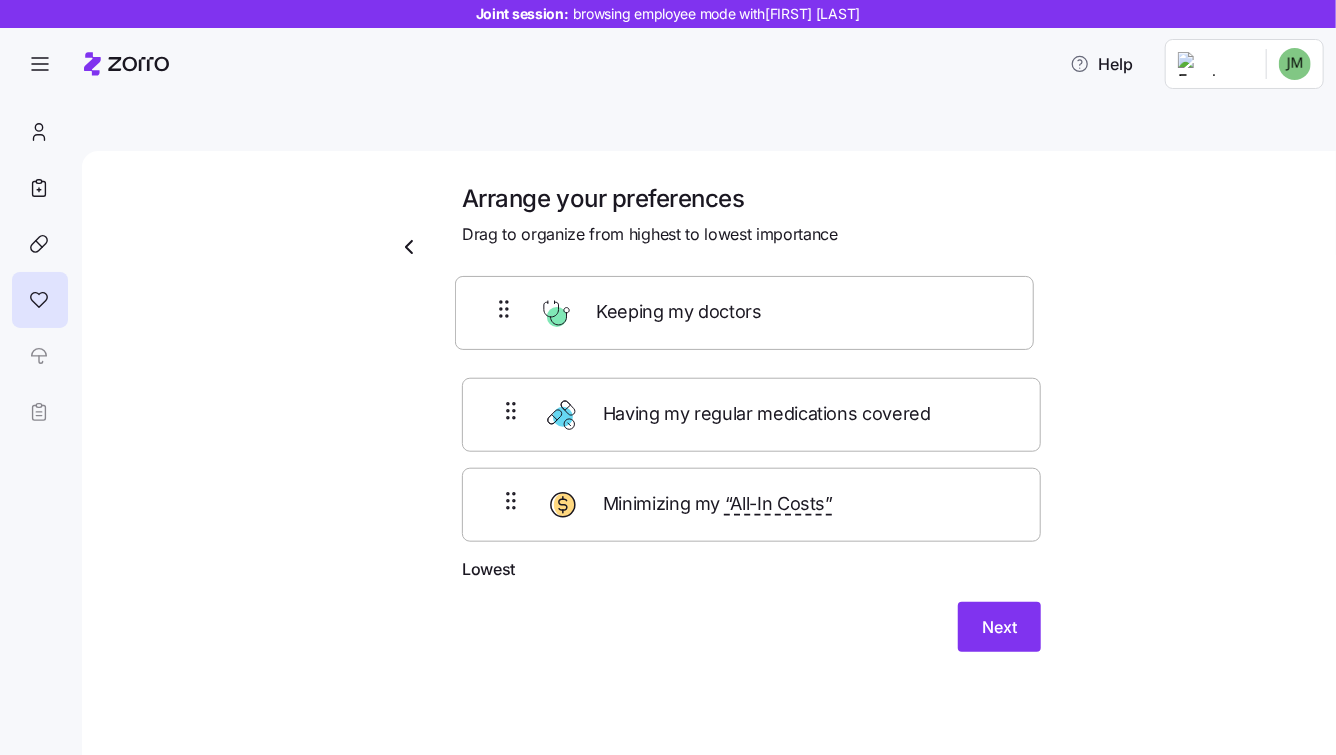 drag, startPoint x: 515, startPoint y: 384, endPoint x: 508, endPoint y: 311, distance: 73.33485 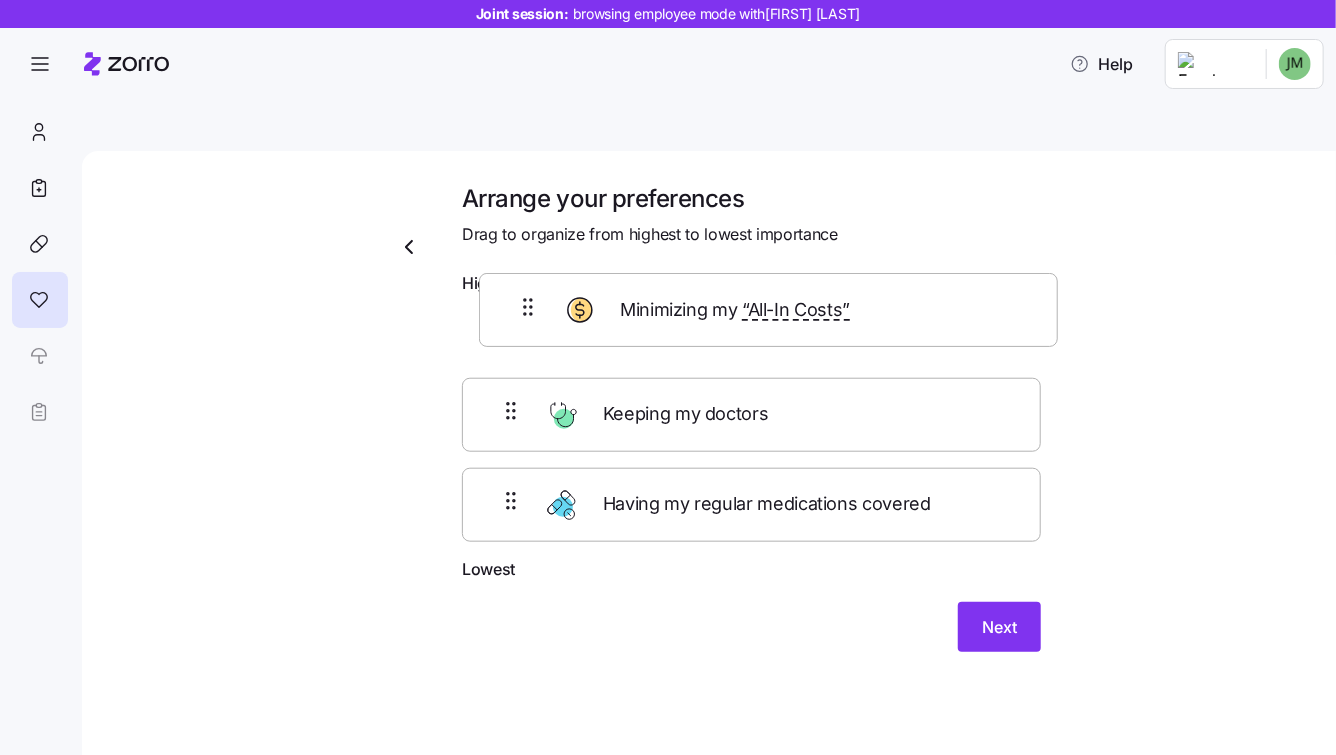 drag, startPoint x: 502, startPoint y: 435, endPoint x: 518, endPoint y: 271, distance: 164.77864 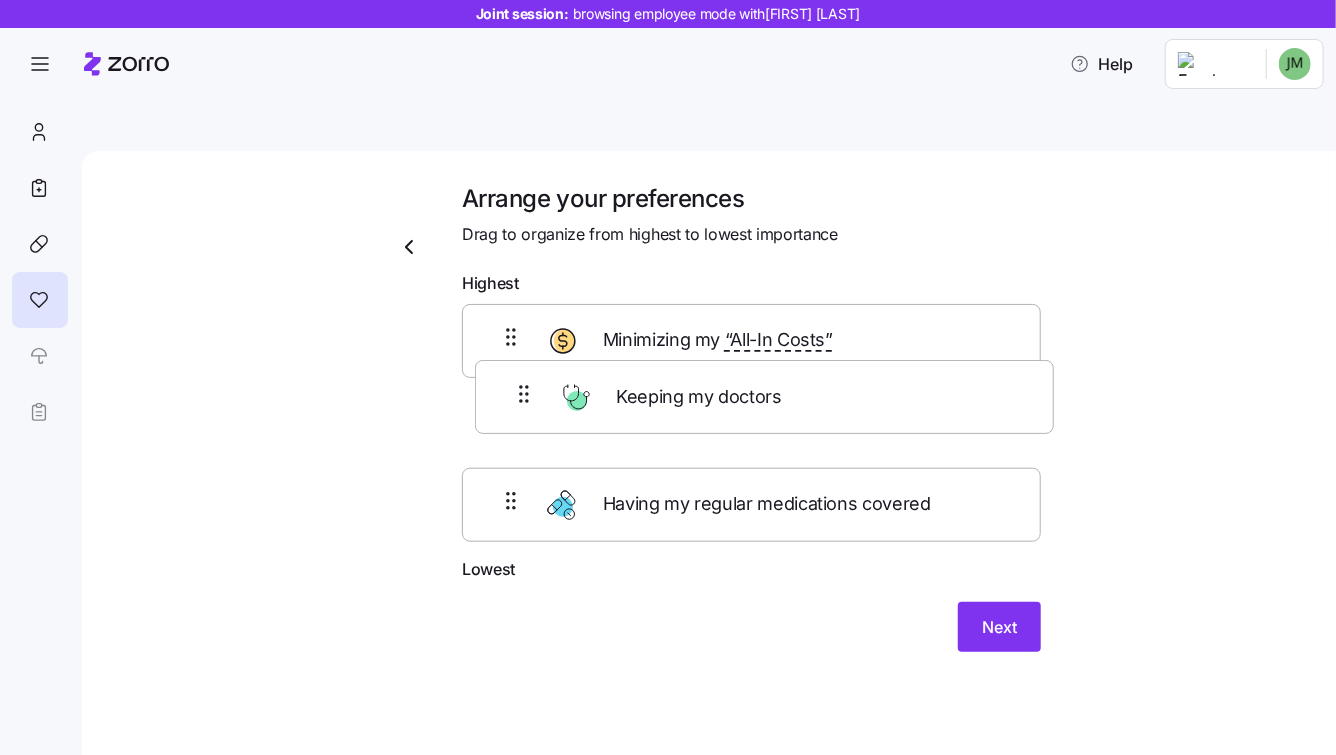 drag, startPoint x: 495, startPoint y: 452, endPoint x: 509, endPoint y: 369, distance: 84.17244 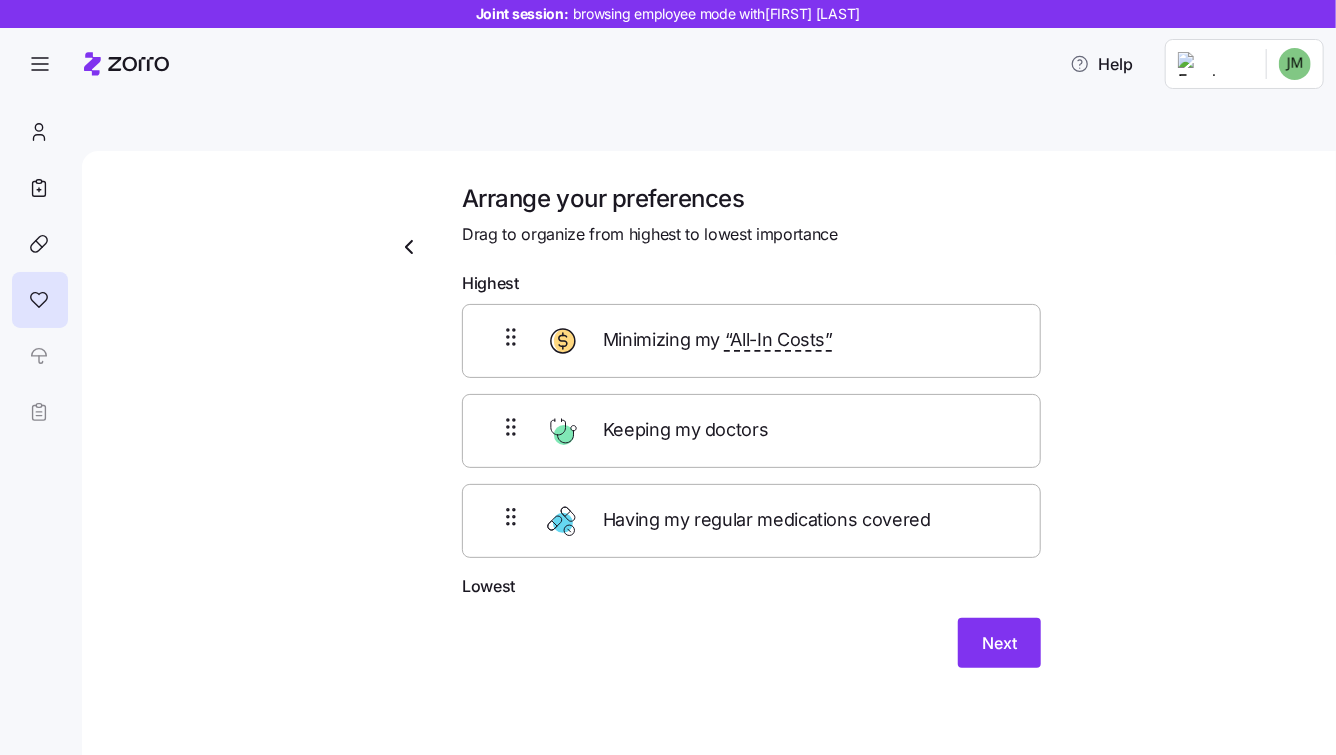 drag, startPoint x: 496, startPoint y: 476, endPoint x: 502, endPoint y: 414, distance: 62.289646 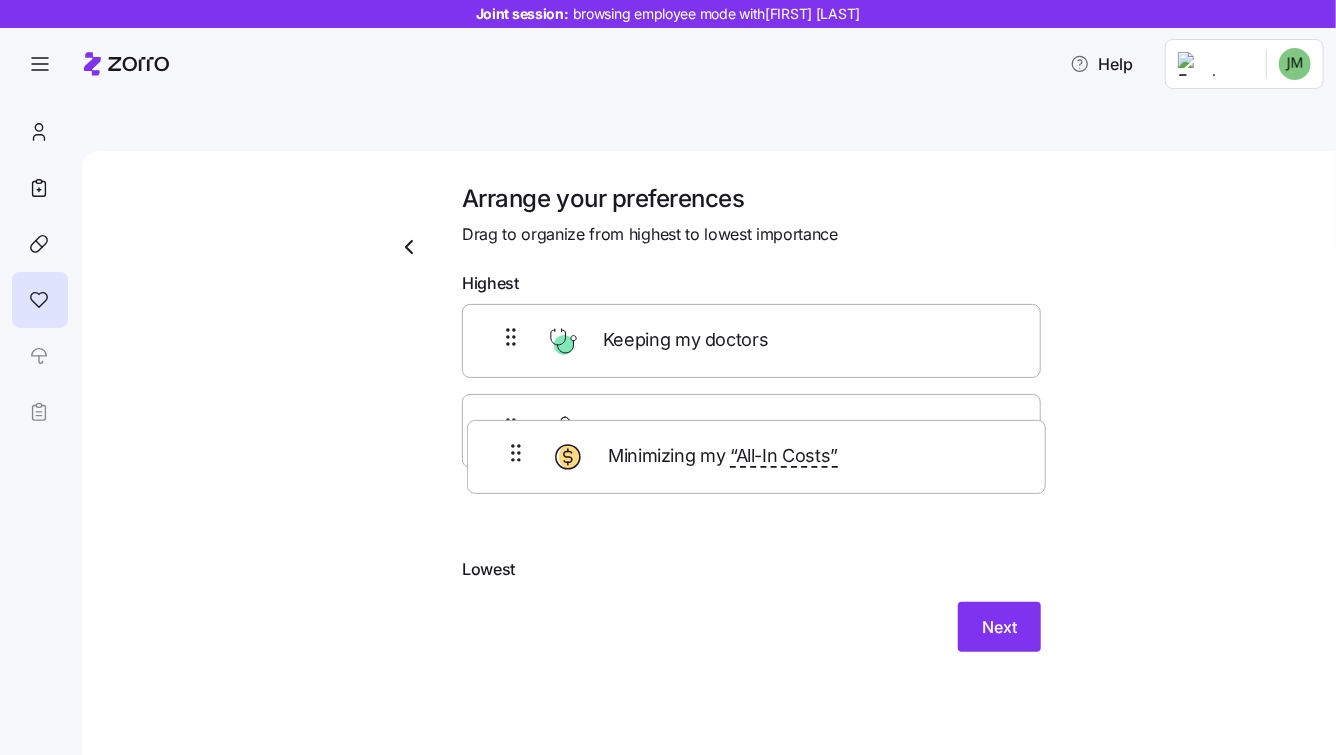 drag, startPoint x: 500, startPoint y: 284, endPoint x: 494, endPoint y: 454, distance: 170.10585 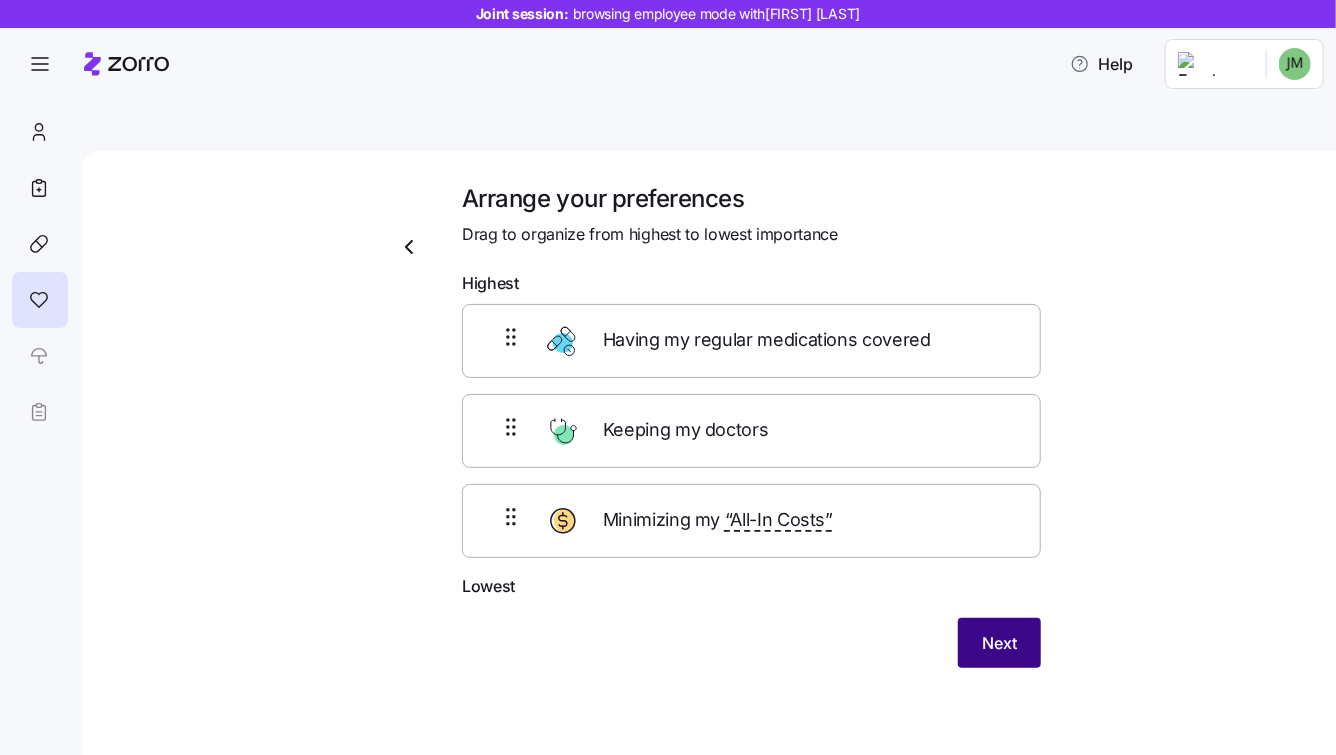 click on "Next" at bounding box center [999, 643] 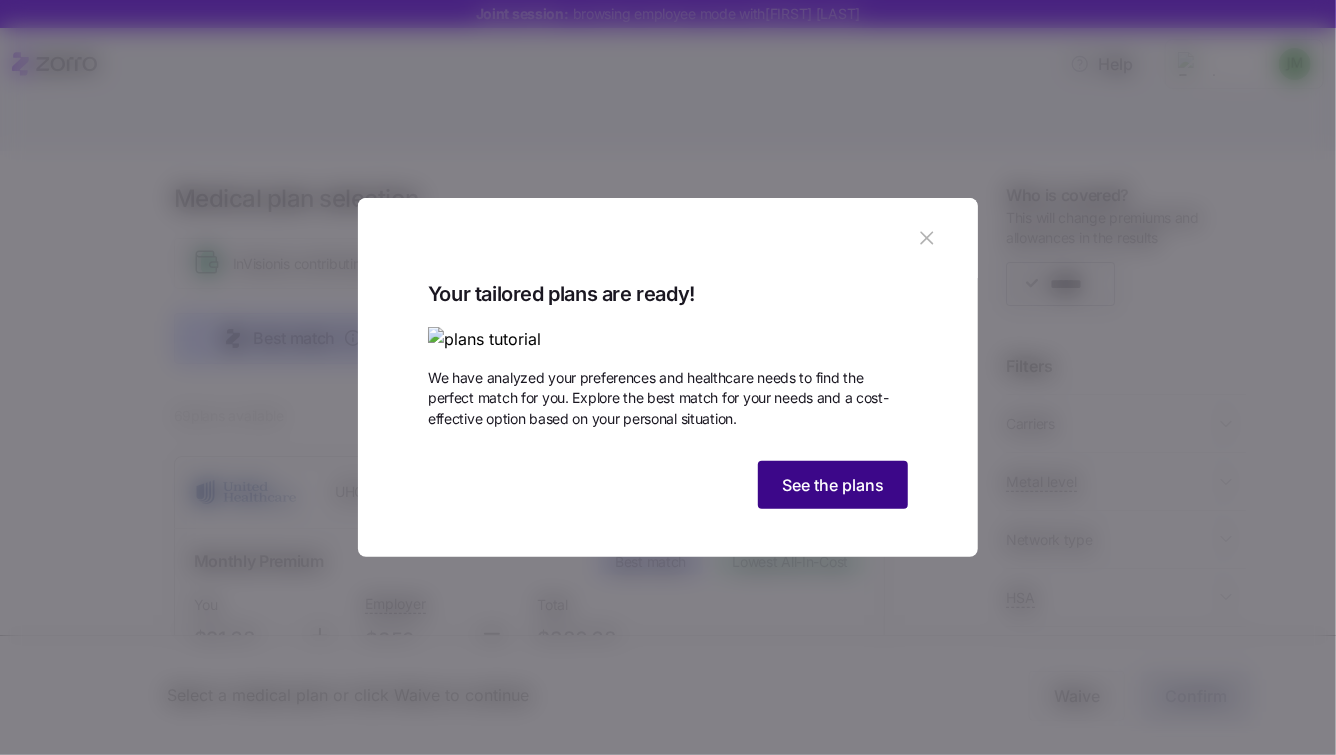 click on "See the plans" at bounding box center (833, 485) 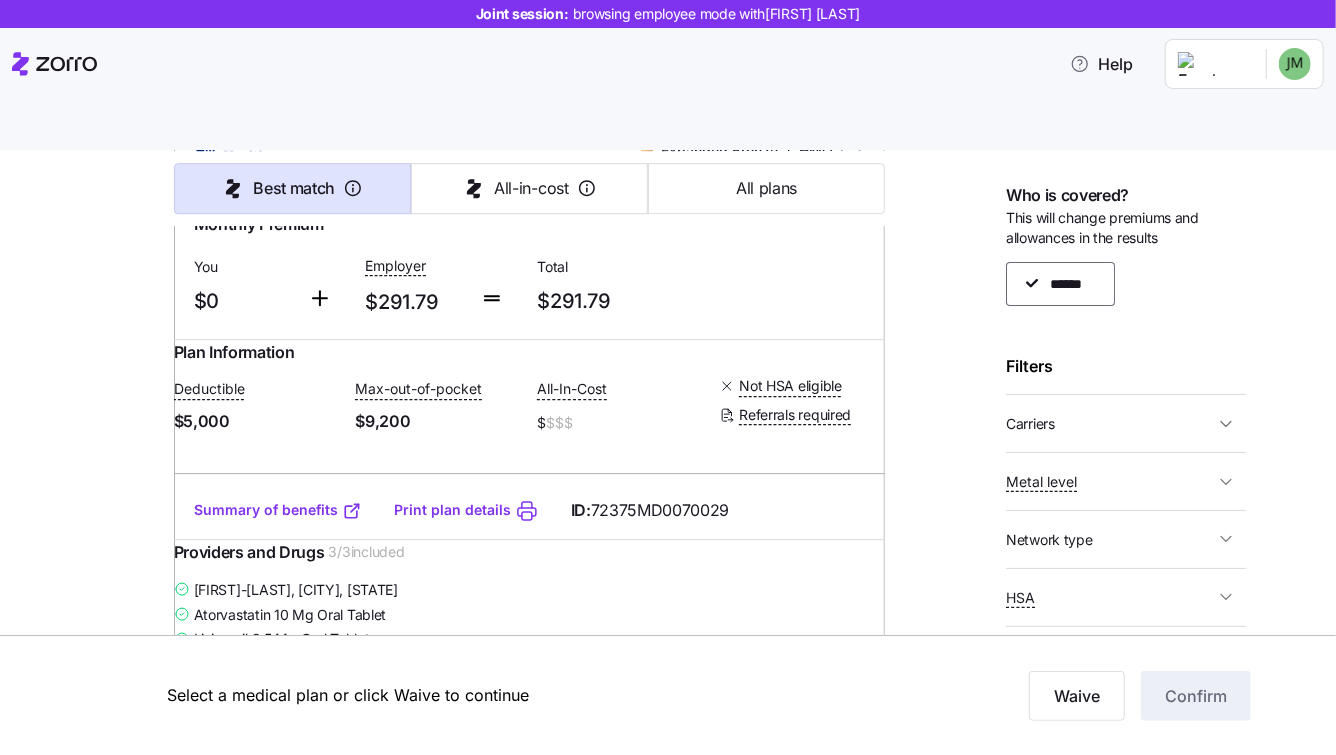 scroll, scrollTop: 3190, scrollLeft: 0, axis: vertical 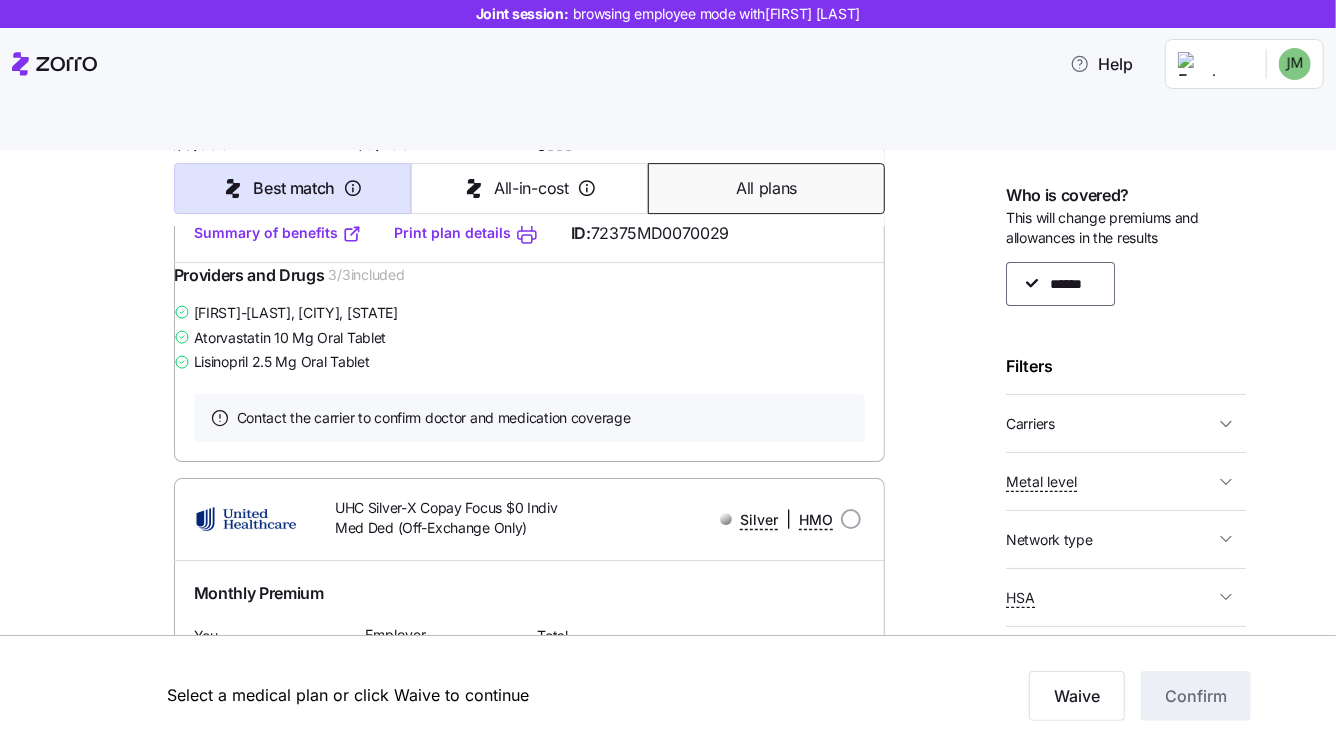 click on "All plans" at bounding box center (766, 188) 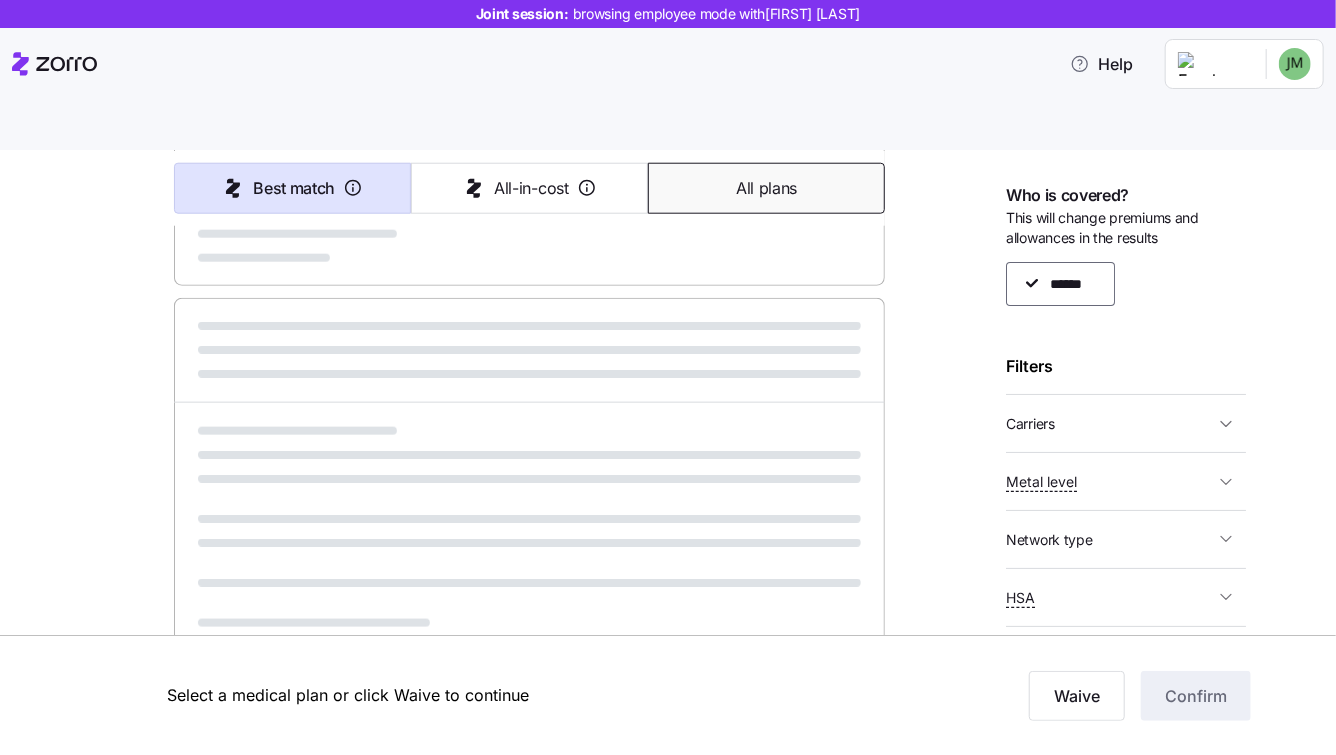 type on "Premium" 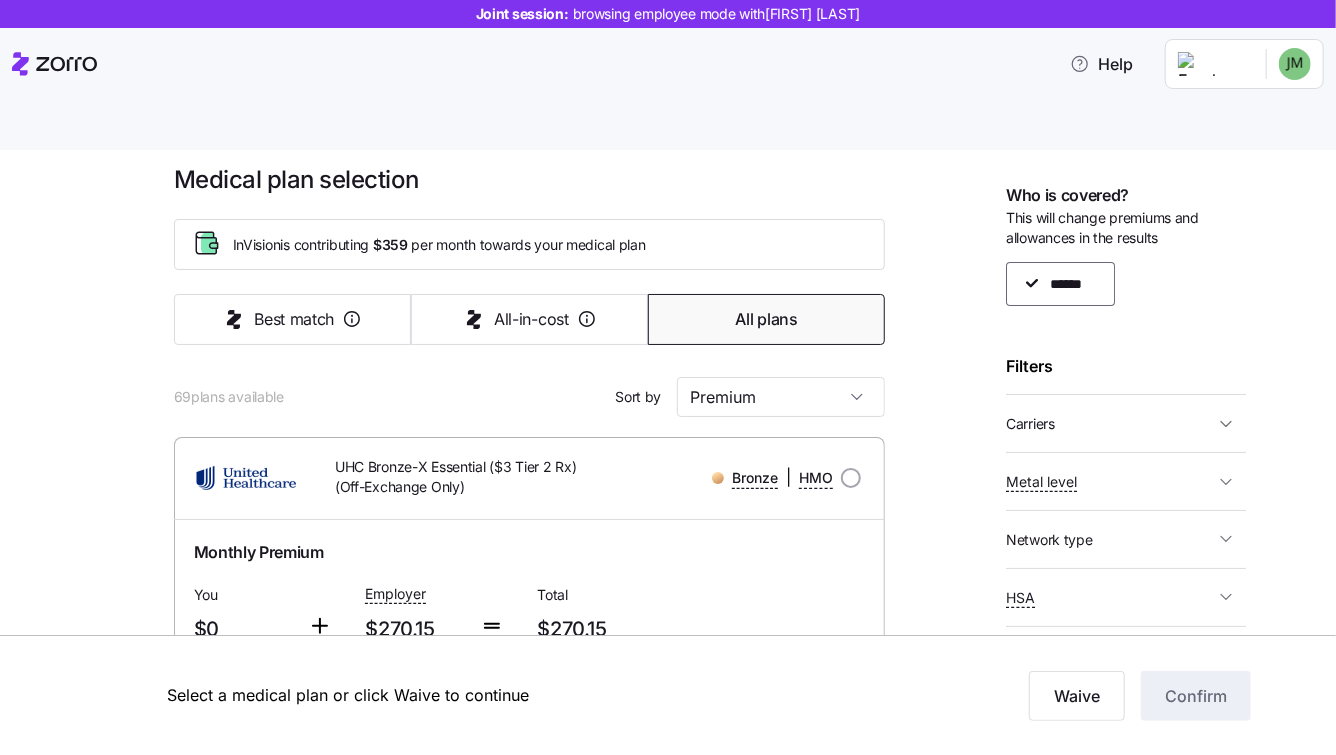 scroll, scrollTop: 0, scrollLeft: 0, axis: both 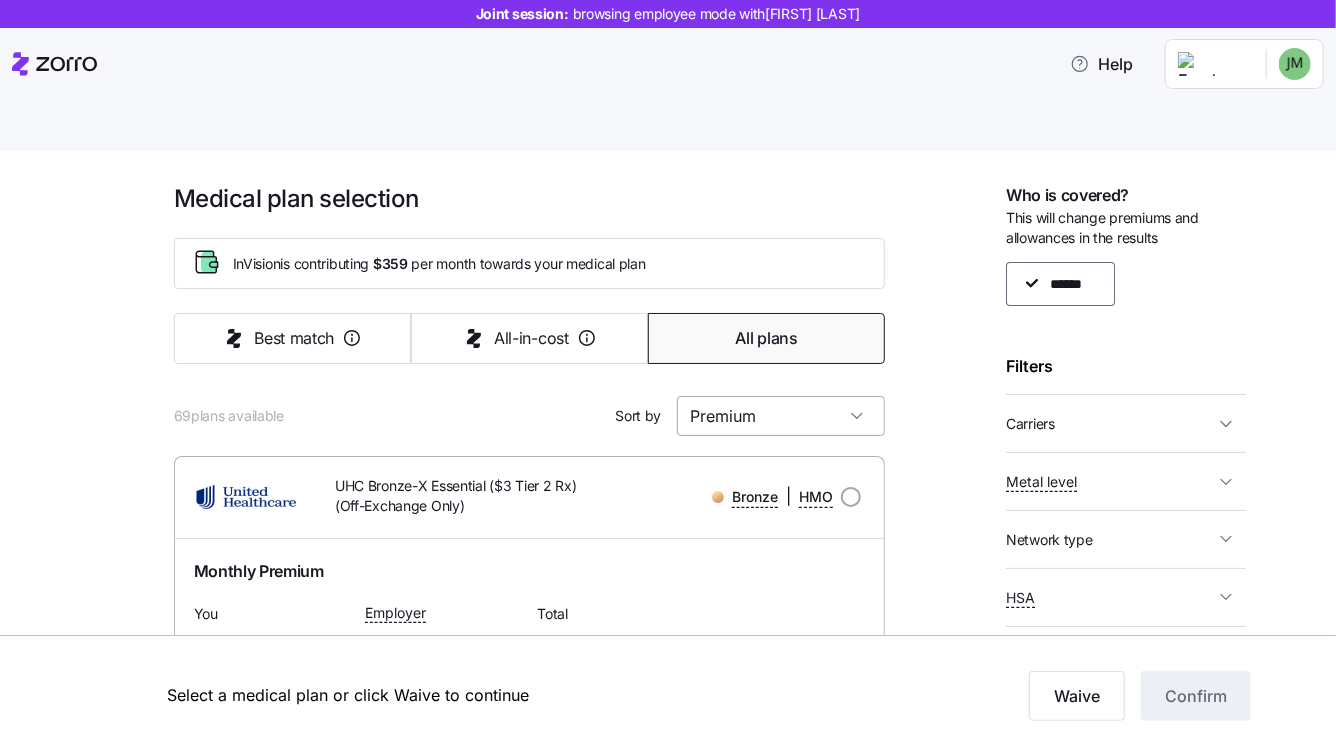 click on "Premium" at bounding box center [781, 416] 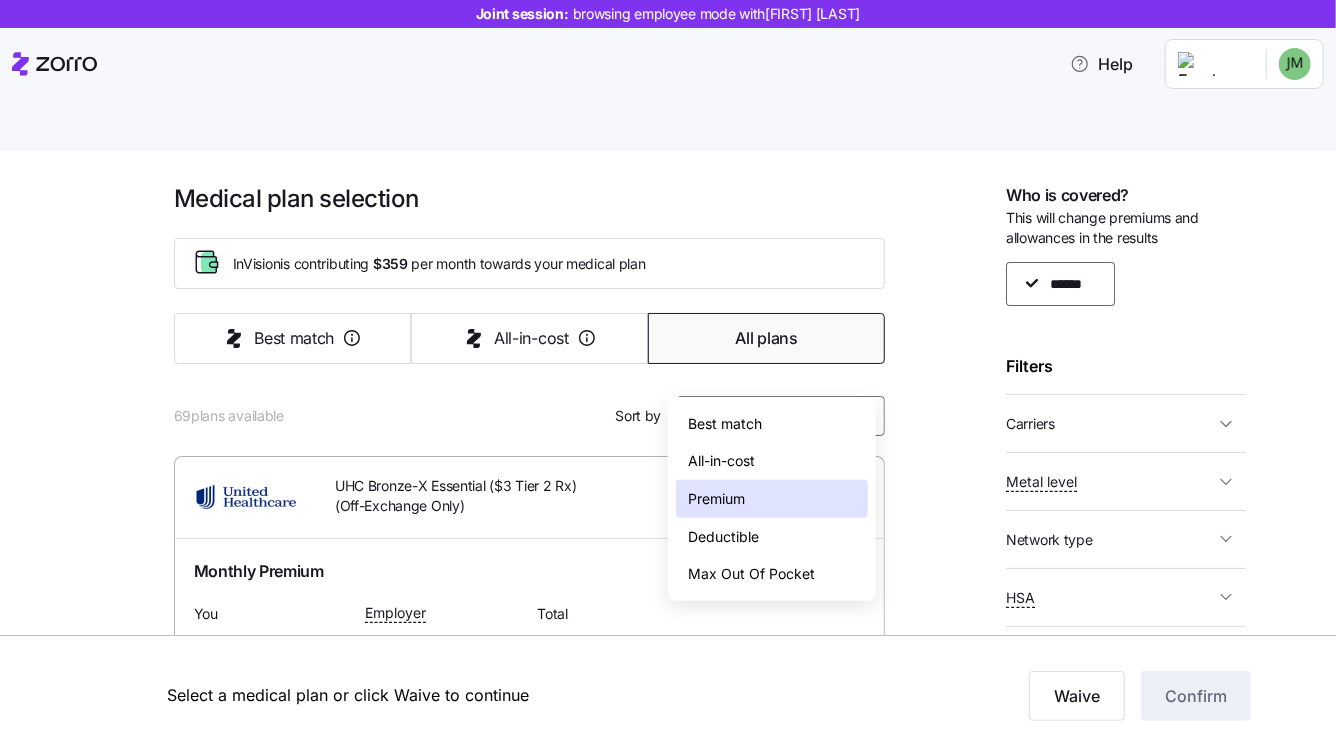 click on "Medical plan selection InVision  is contributing   $359   per month towards your medical plan Best match All-in-cost All plans 69  plans available Sort by Premium UHC Bronze-X Essential ($3 Tier 2 Rx) (Off-Exchange Only)   Bronze | HMO Monthly Premium You $0 Employer $270.15 Total $270.15 Plan Information Deductible $6,350 Max-out-of-pocket $9,200 All-In-Cost $$ $$ Not HSA eligible Referrals required Joseph   Mauer ,  06/15/1983 ,   364 Main Street, Gaithersburg, MD 20878-5567, USA ; Who is covered:   Me ;   Employer contribution:  up to $359 Medical Plan UHC Bronze-X Essential ($3 Tier 2 Rx) (Off-Exchange Only)   Bronze  |  HMO Summary of benefits Select Your current choice Premium Total Premium $270.15 After allowance $0 Deductible Individual: Medical $6,350 Individual: Drug 0 Family: Medical $12,700 Family: Drug 0 Max Out of Pocket Individual: Medical $9,200 Individual: Drug 0 Family: Medical $18,400 Family: Drug 0 HSA Eligible HSA Eligible No Doctor visits Primary Care Specialist Urgent Care & Visits 3" at bounding box center (682, 3541) 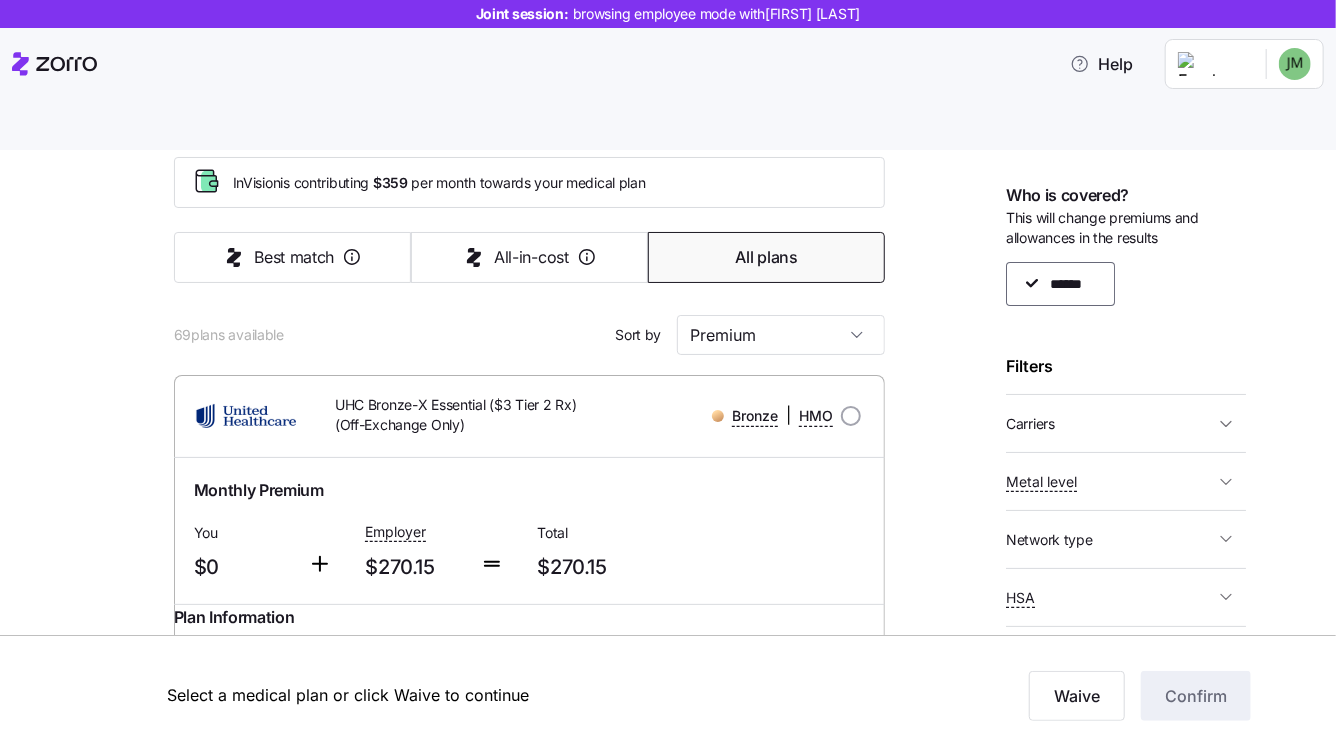 scroll, scrollTop: 142, scrollLeft: 0, axis: vertical 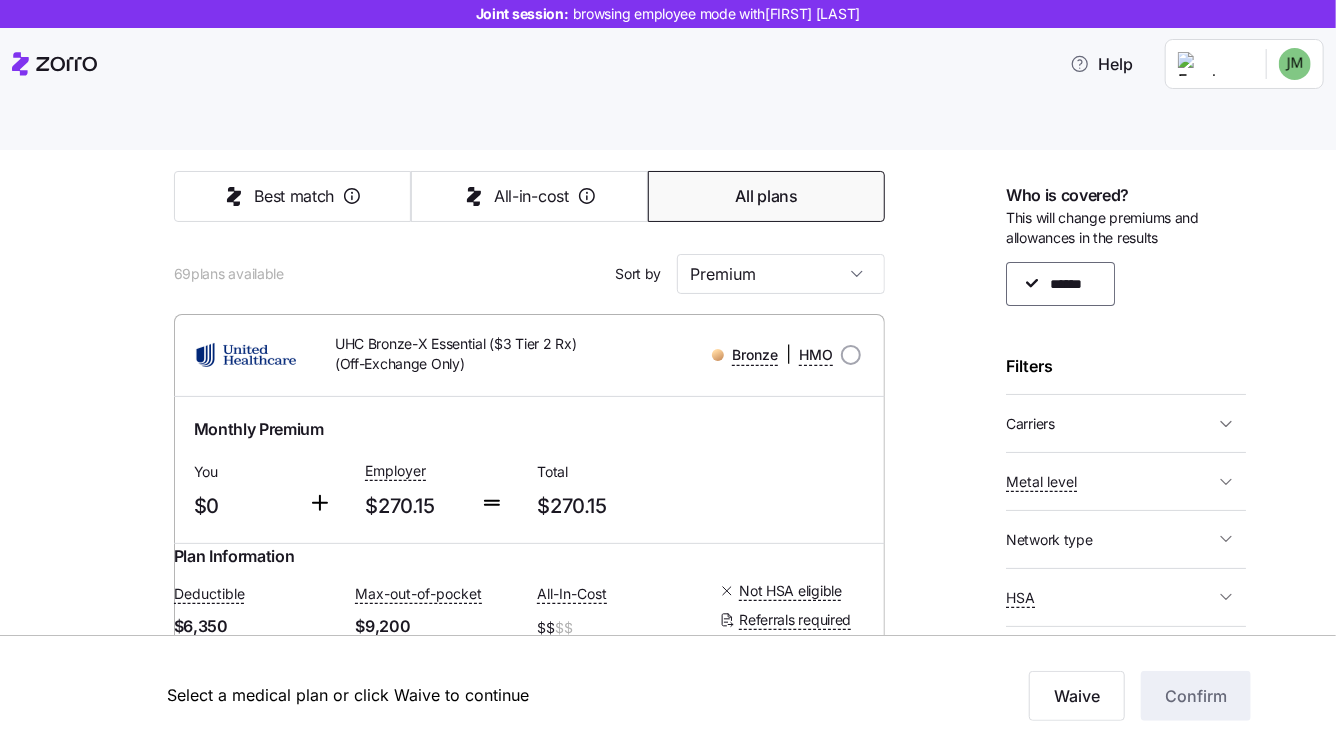 click on "Carriers" at bounding box center (1110, 423) 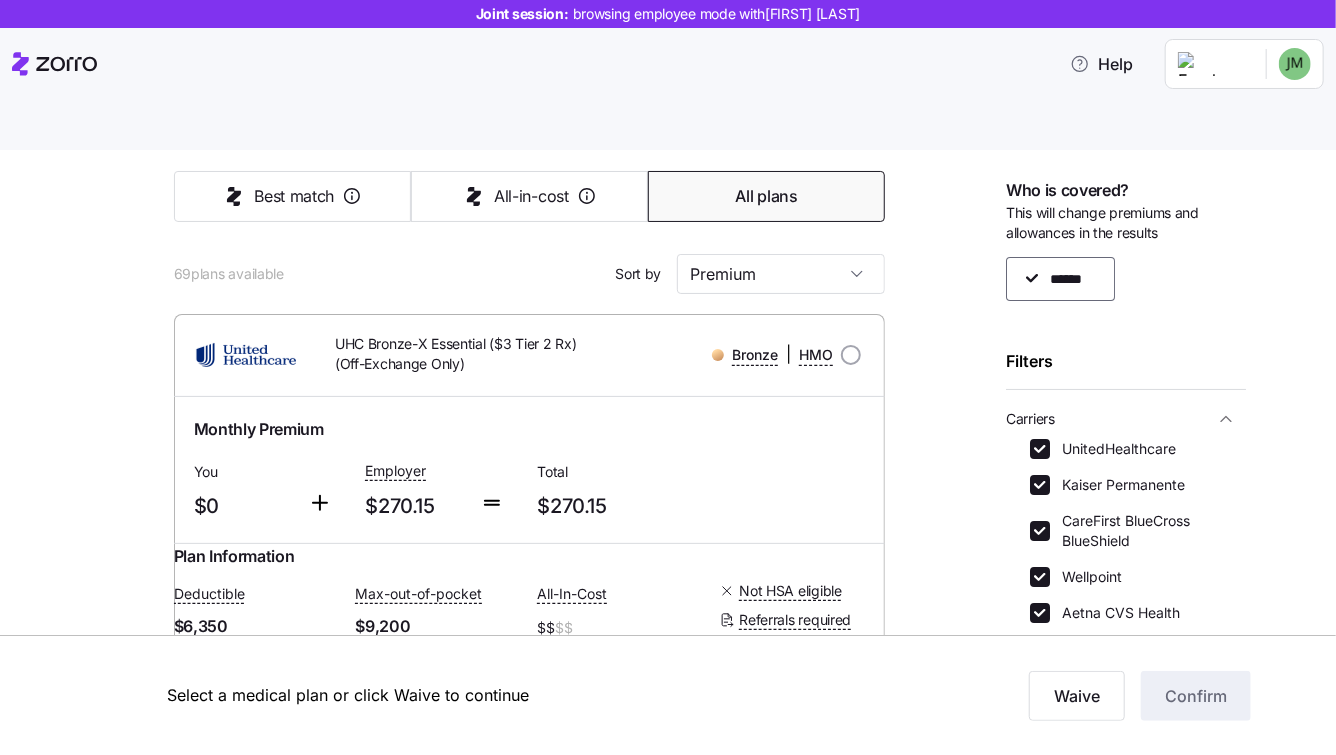 scroll, scrollTop: 19, scrollLeft: 0, axis: vertical 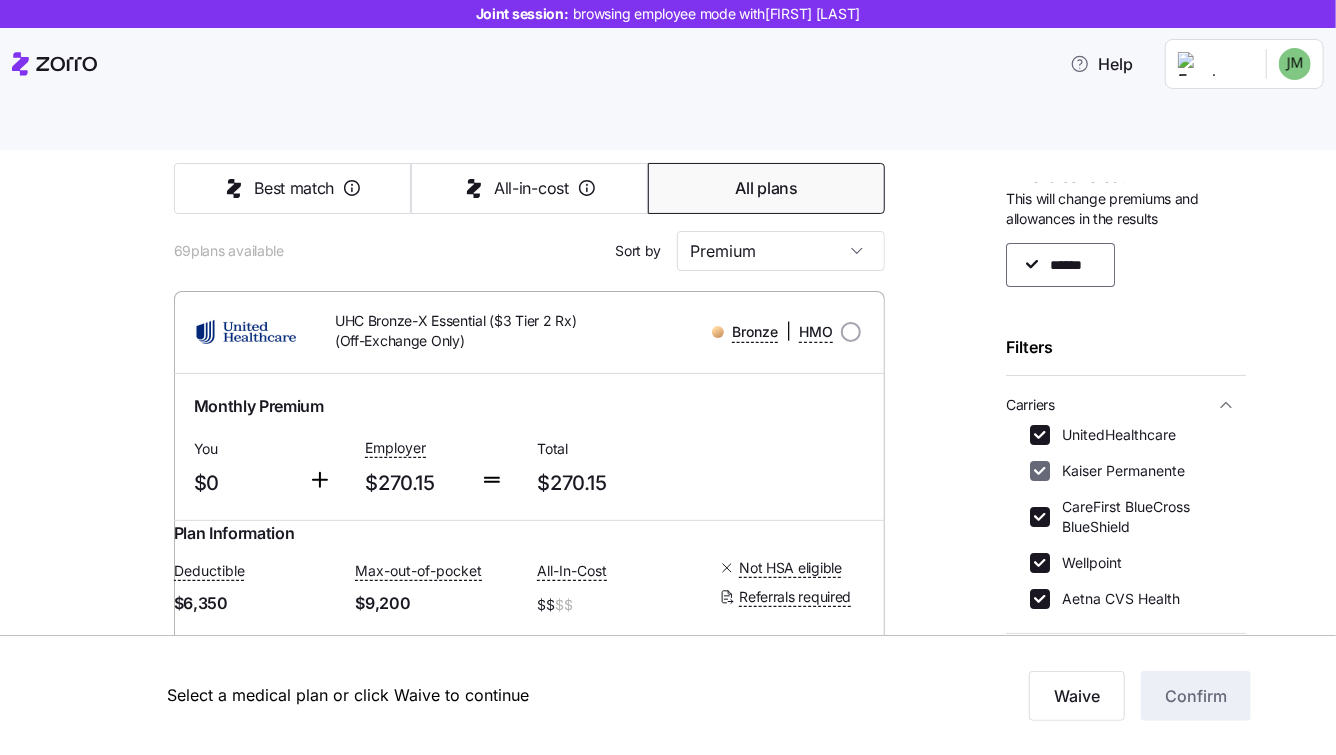 click on "Kaiser Permanente" at bounding box center [1040, 471] 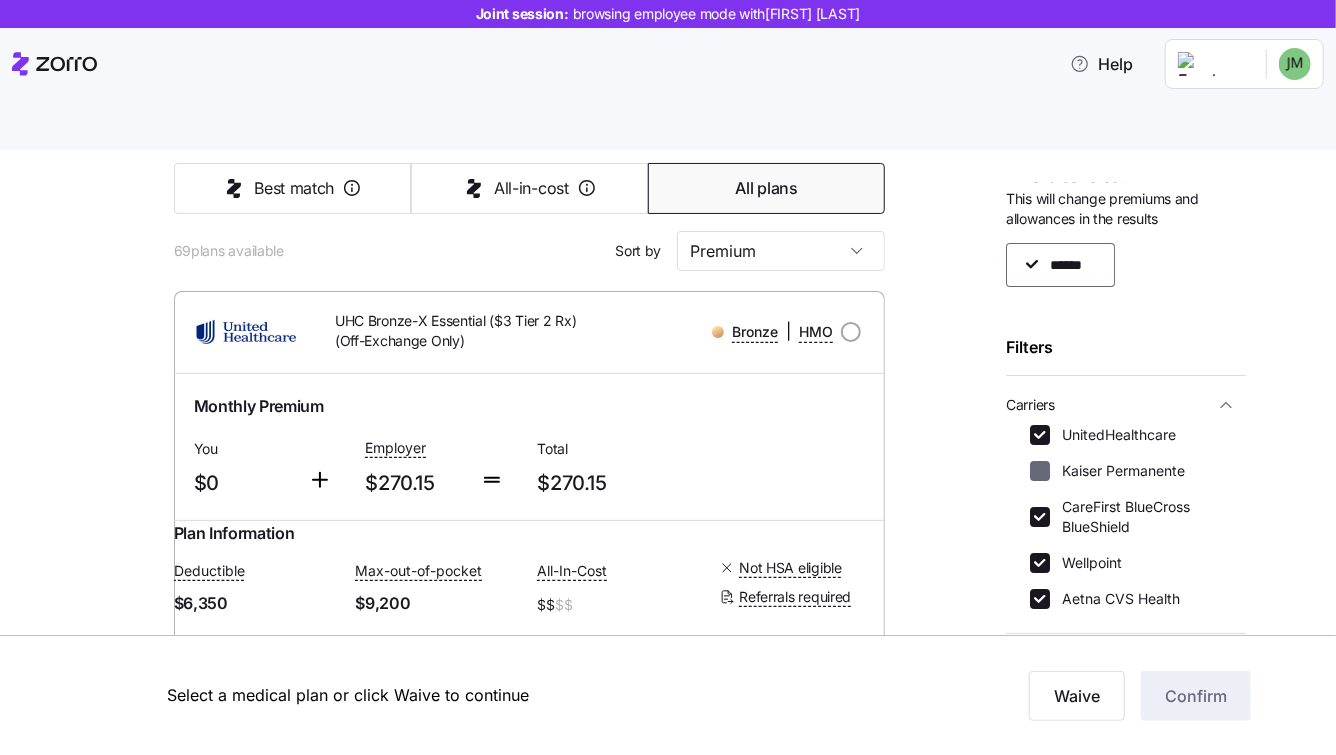 checkbox on "false" 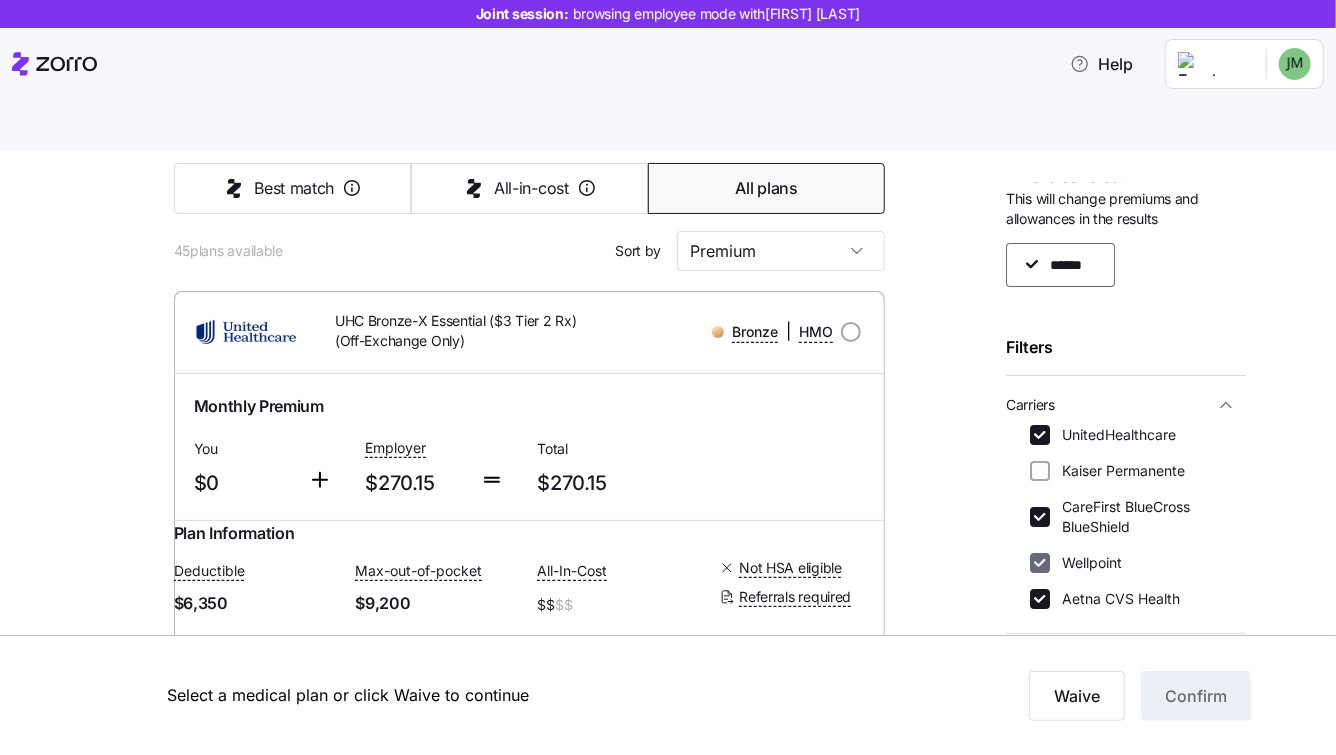 click on "Wellpoint" at bounding box center [1040, 563] 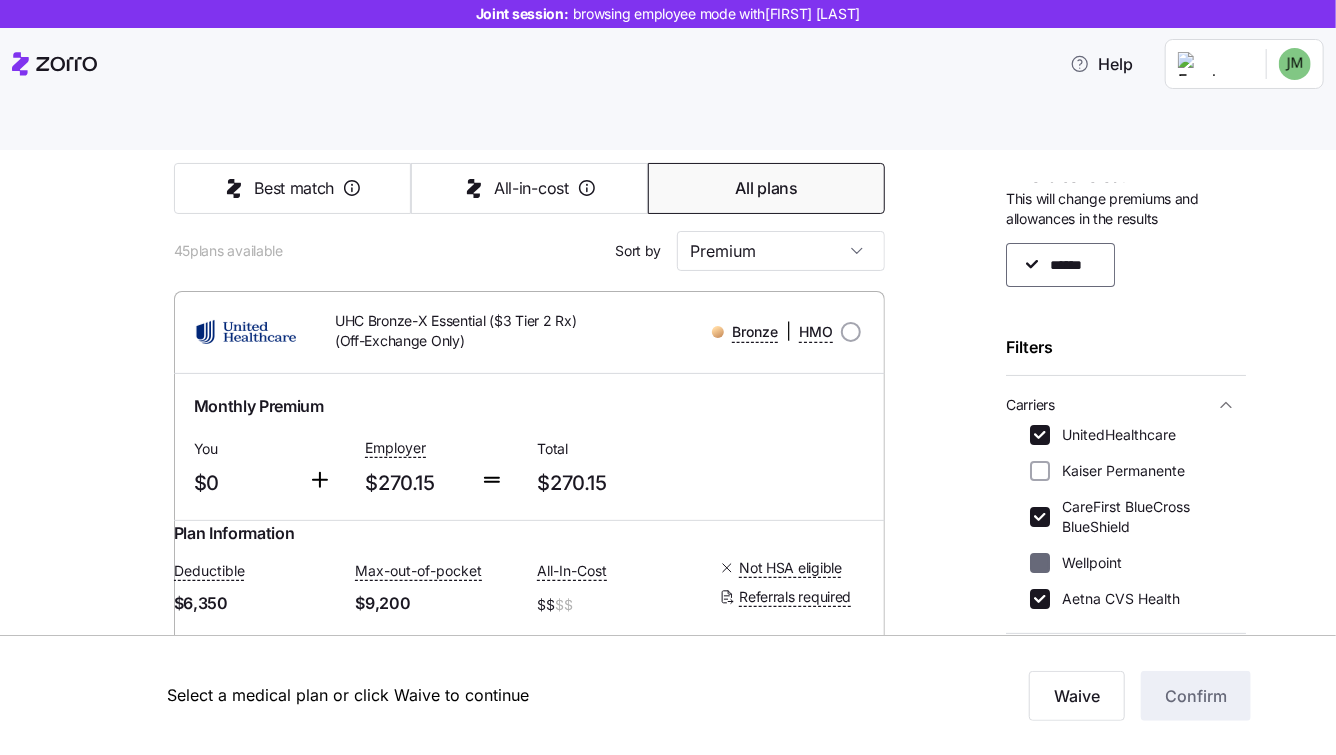 checkbox on "false" 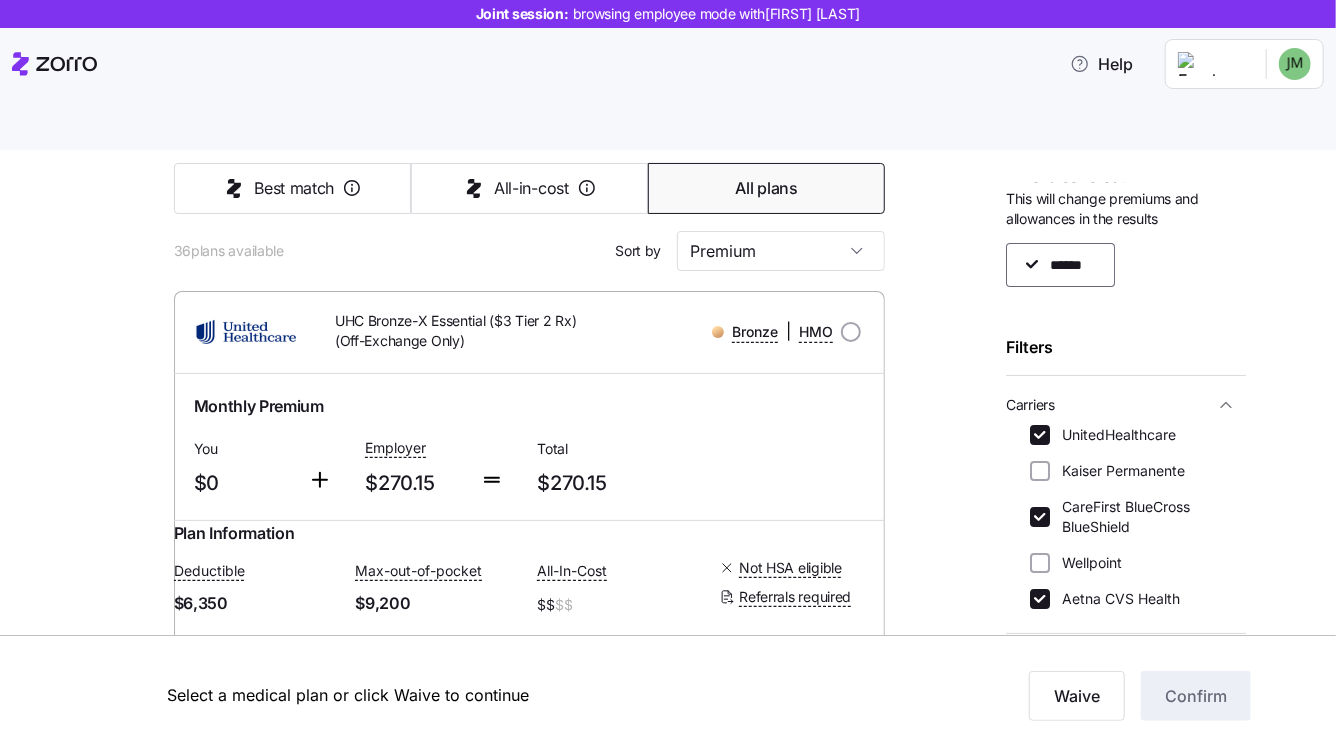 click on "Aetna CVS Health" at bounding box center (1040, 599) 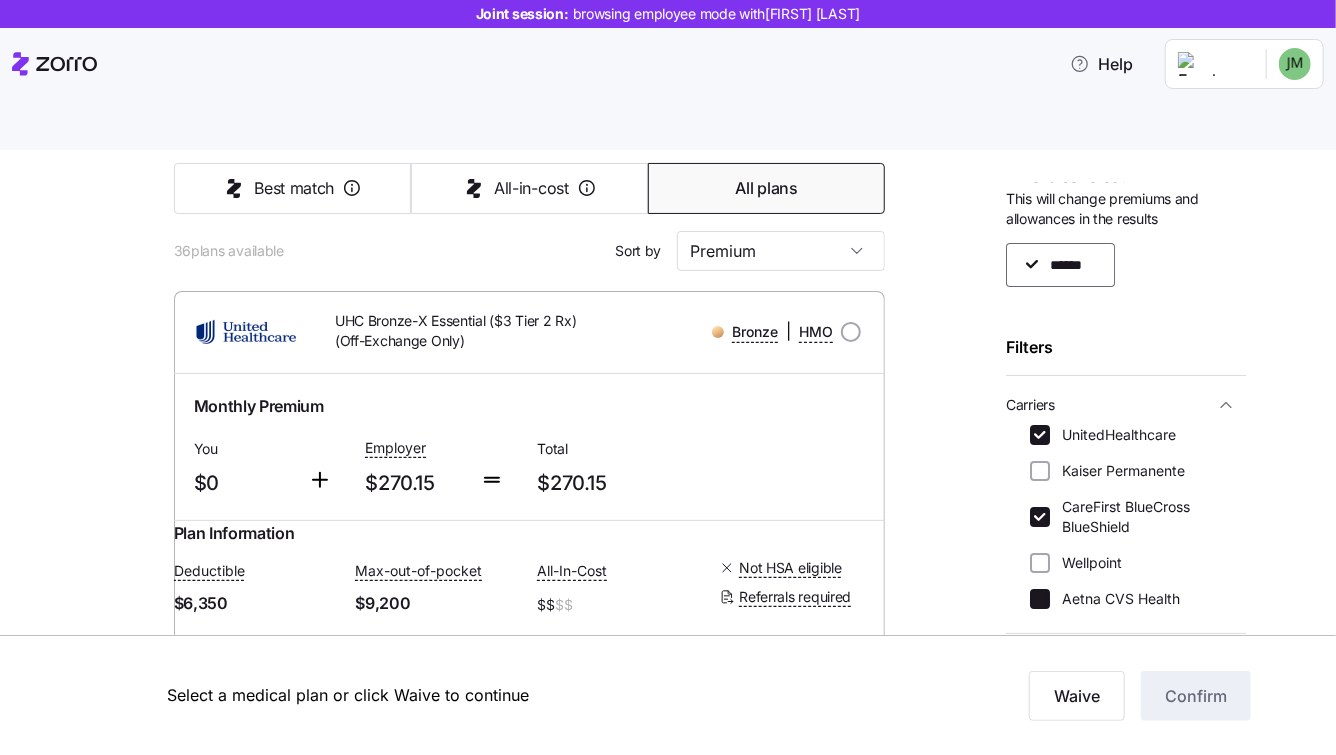 checkbox on "false" 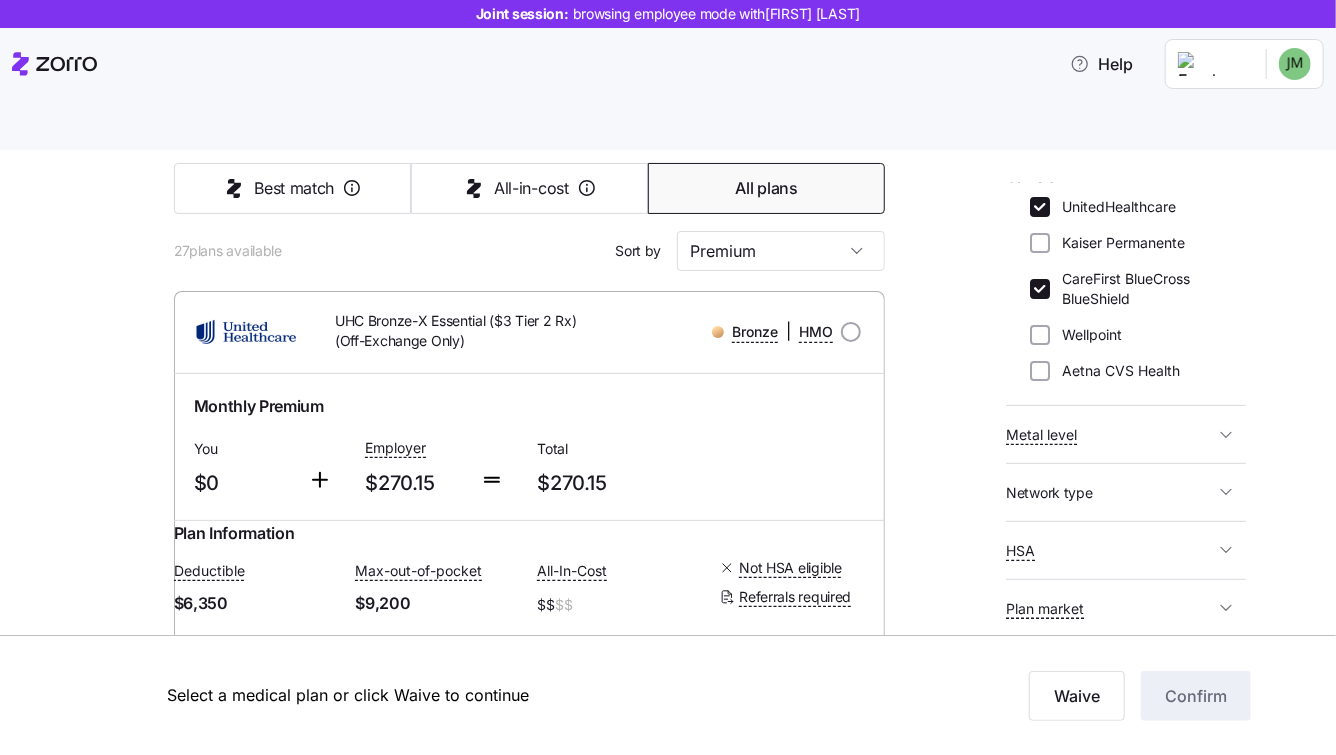 scroll, scrollTop: 265, scrollLeft: 0, axis: vertical 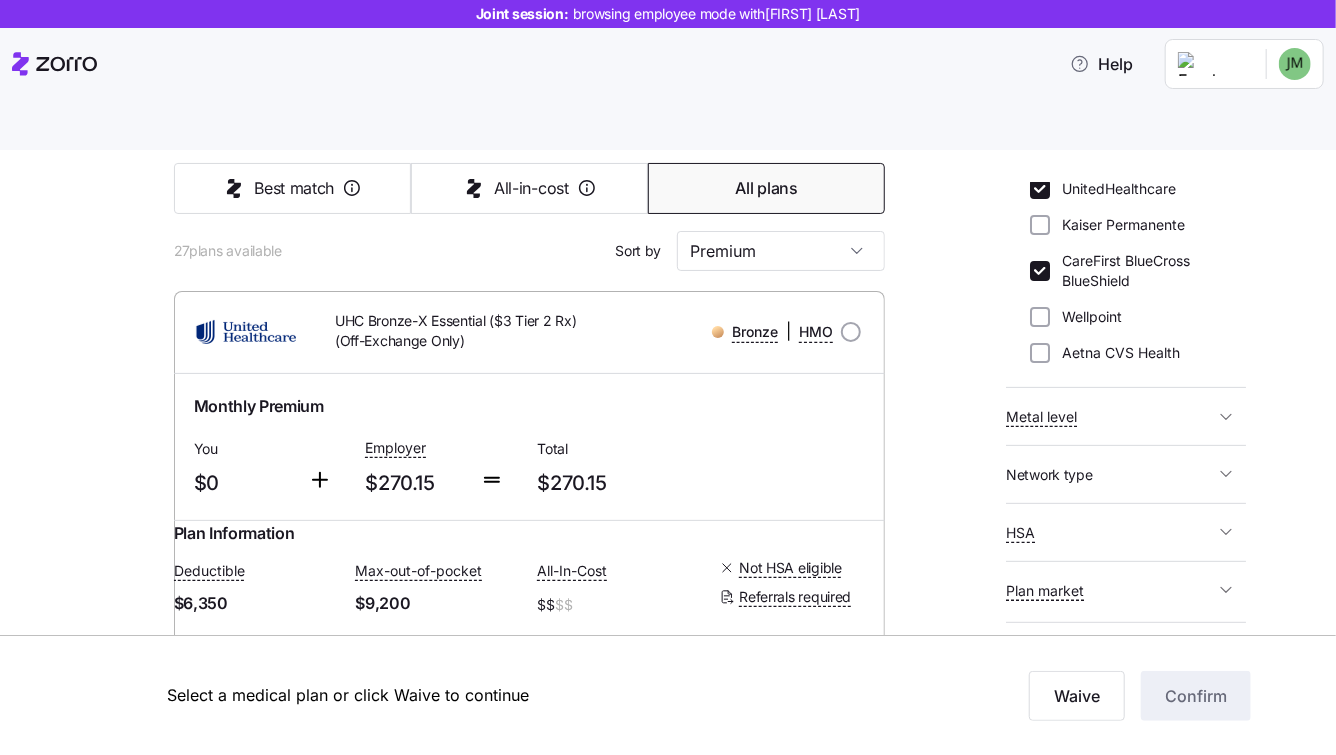 click on "HSA" at bounding box center [1110, 532] 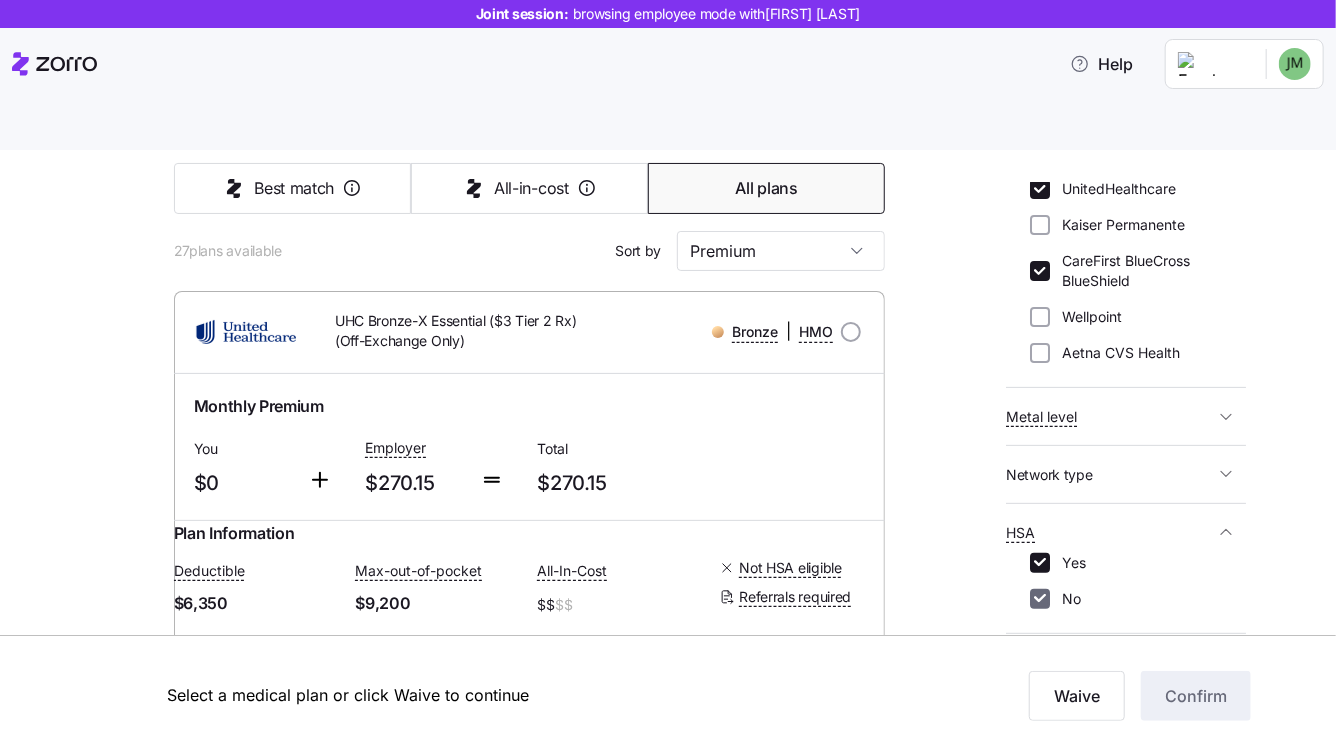 click on "No" at bounding box center [1040, 599] 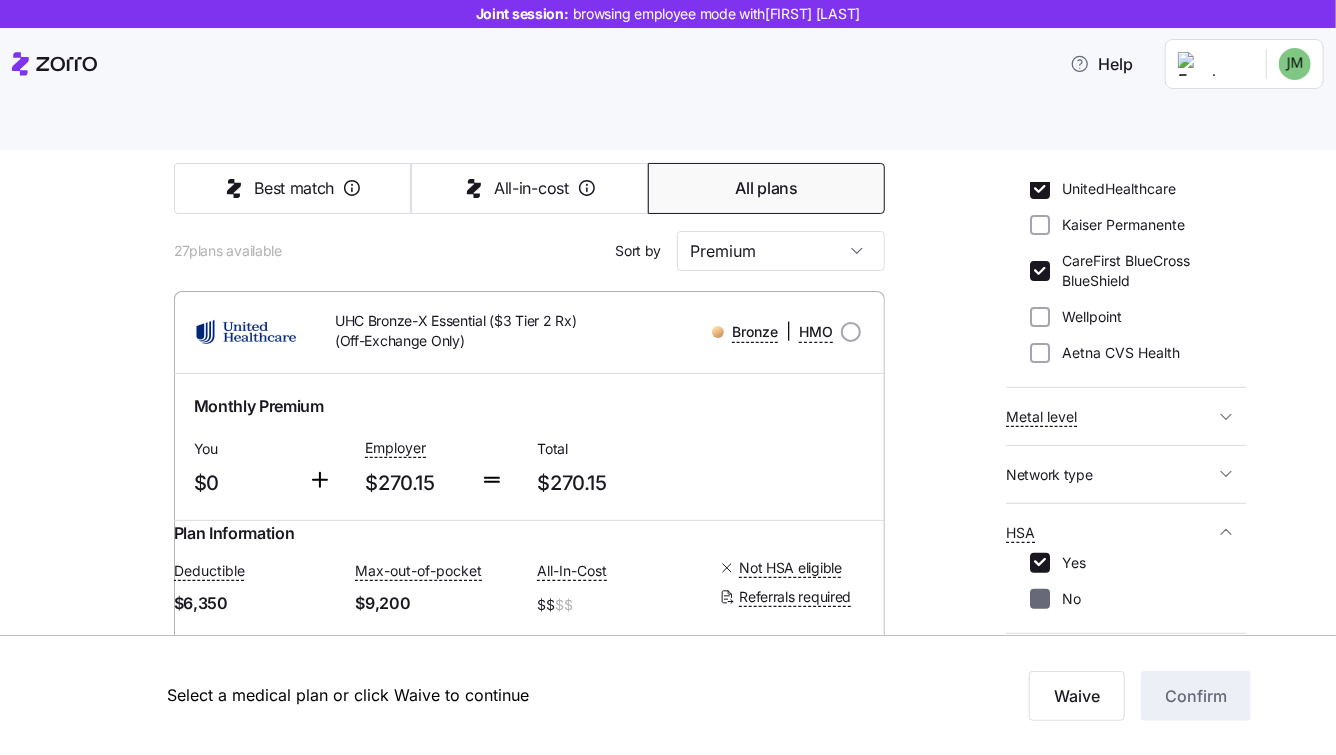 checkbox on "false" 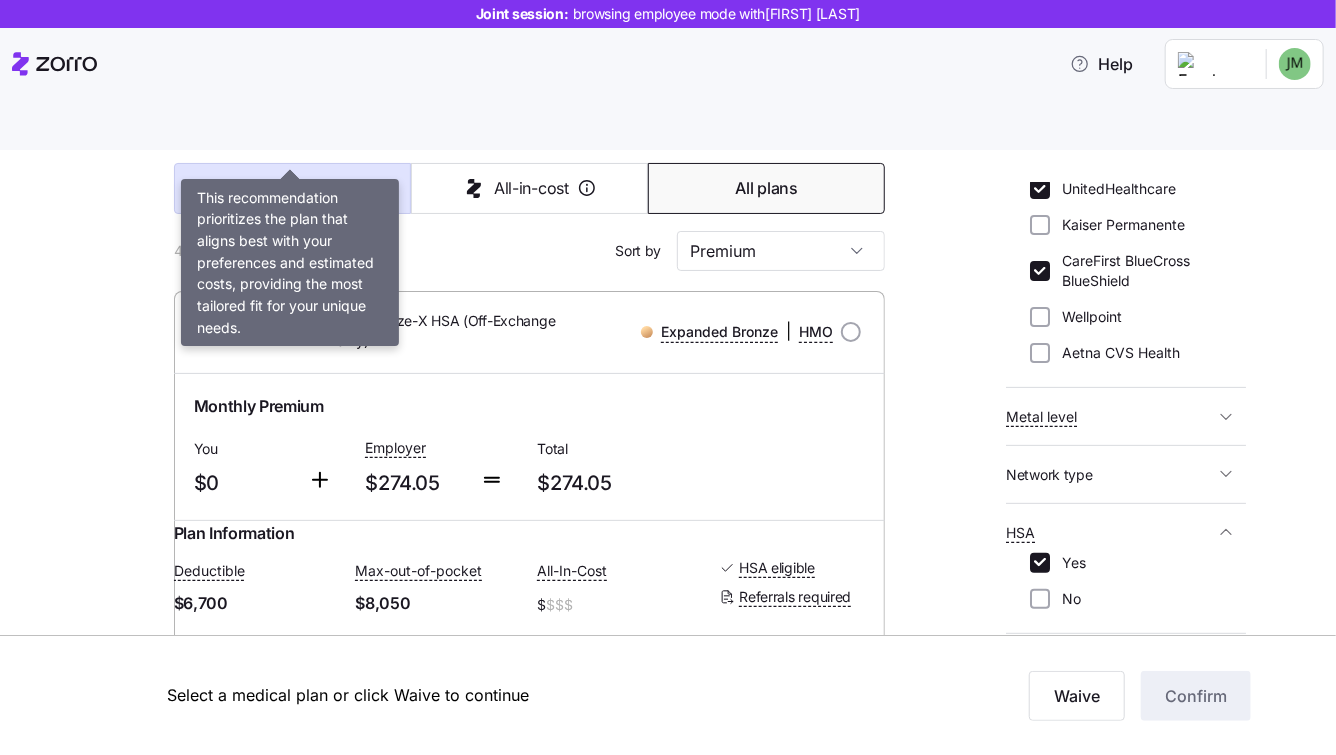 click on "Best match" at bounding box center (294, 188) 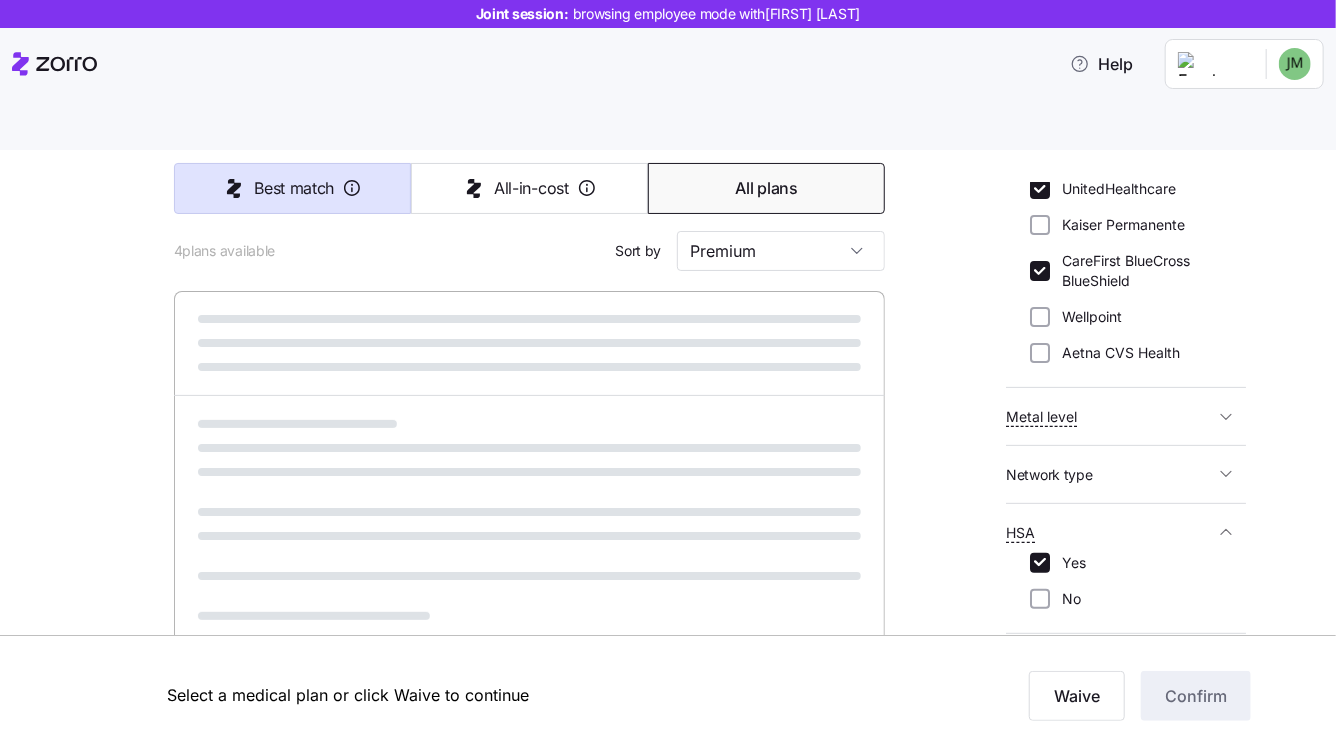 type on "Best match" 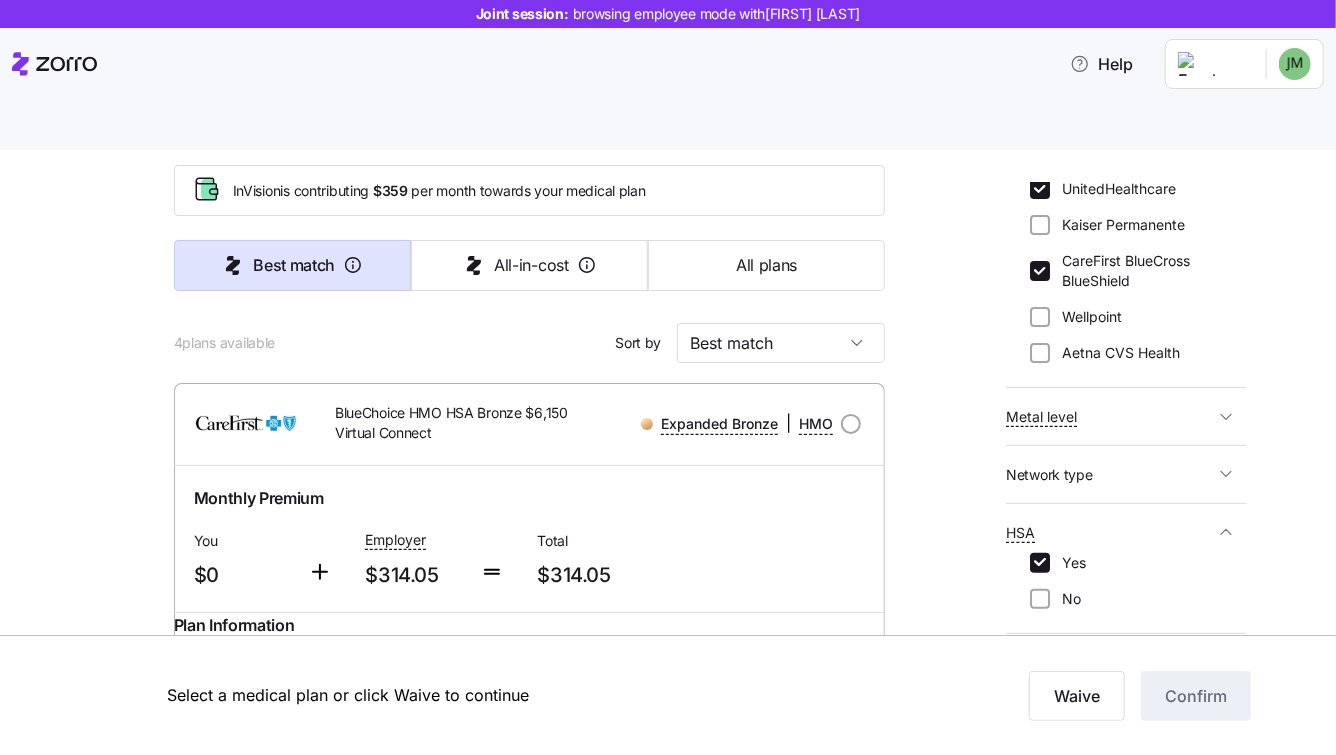 scroll, scrollTop: 286, scrollLeft: 0, axis: vertical 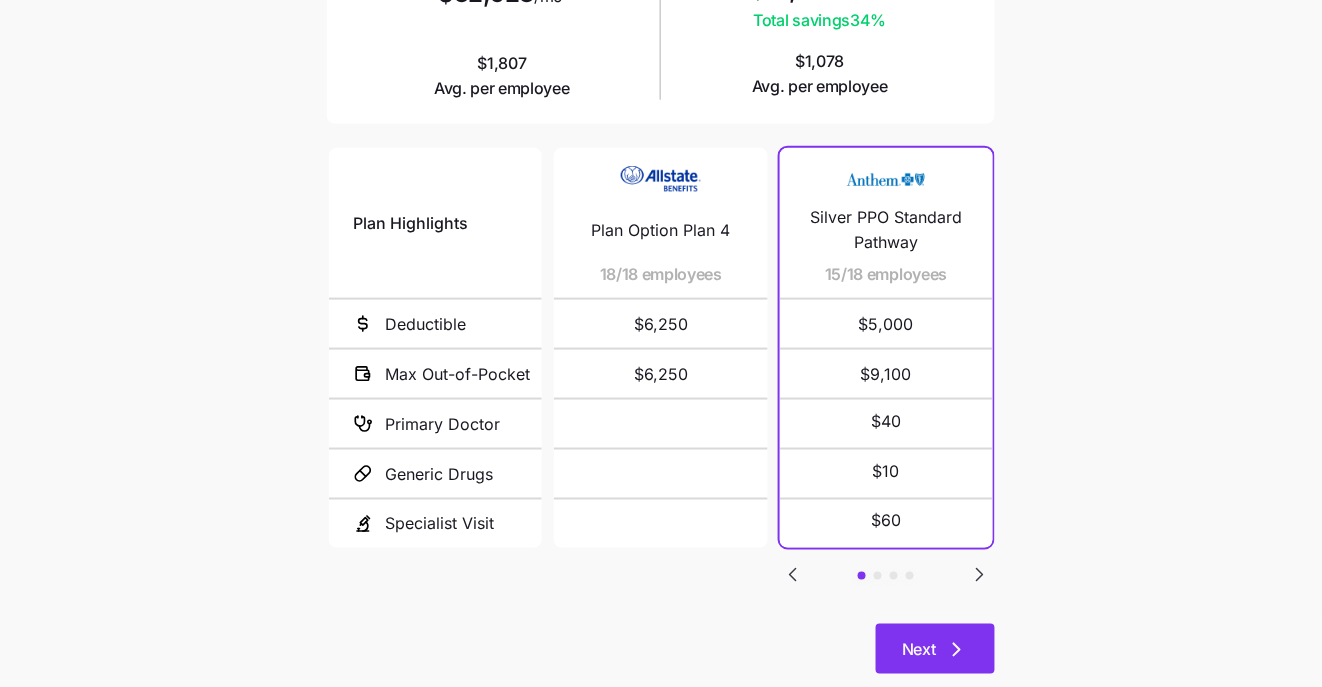 click on "Next" at bounding box center [935, 649] 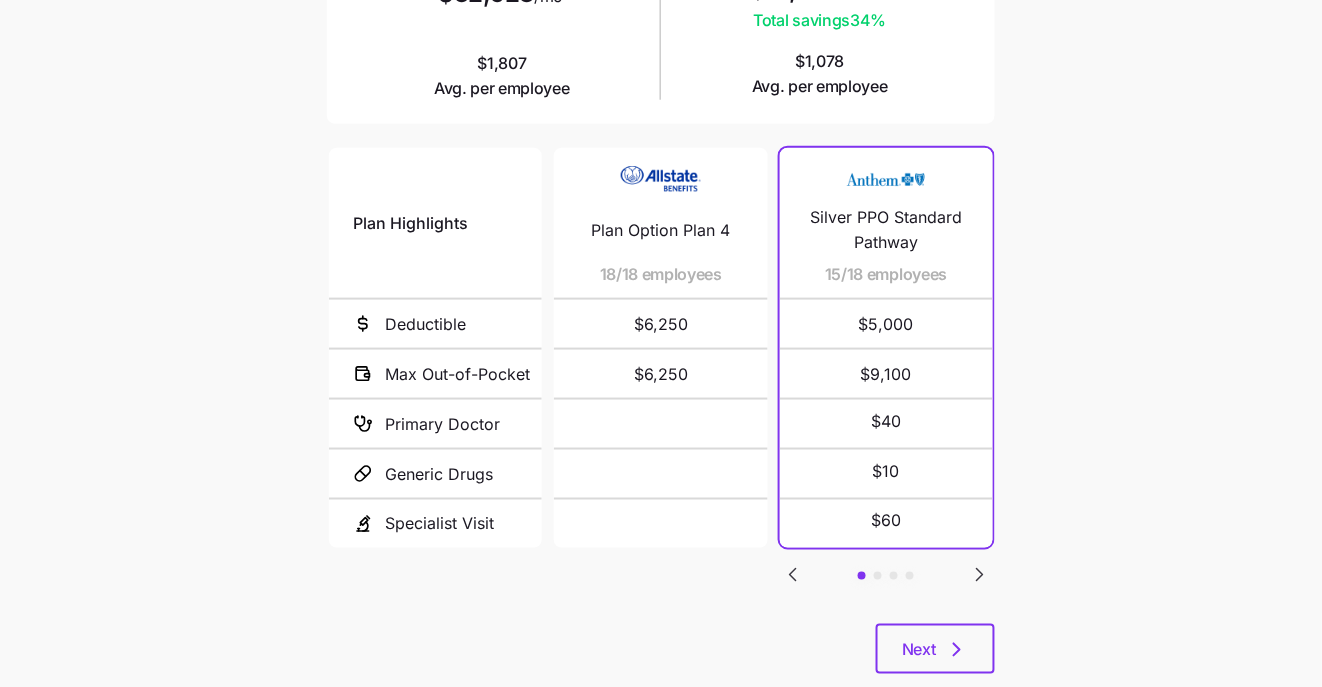 scroll, scrollTop: 0, scrollLeft: 0, axis: both 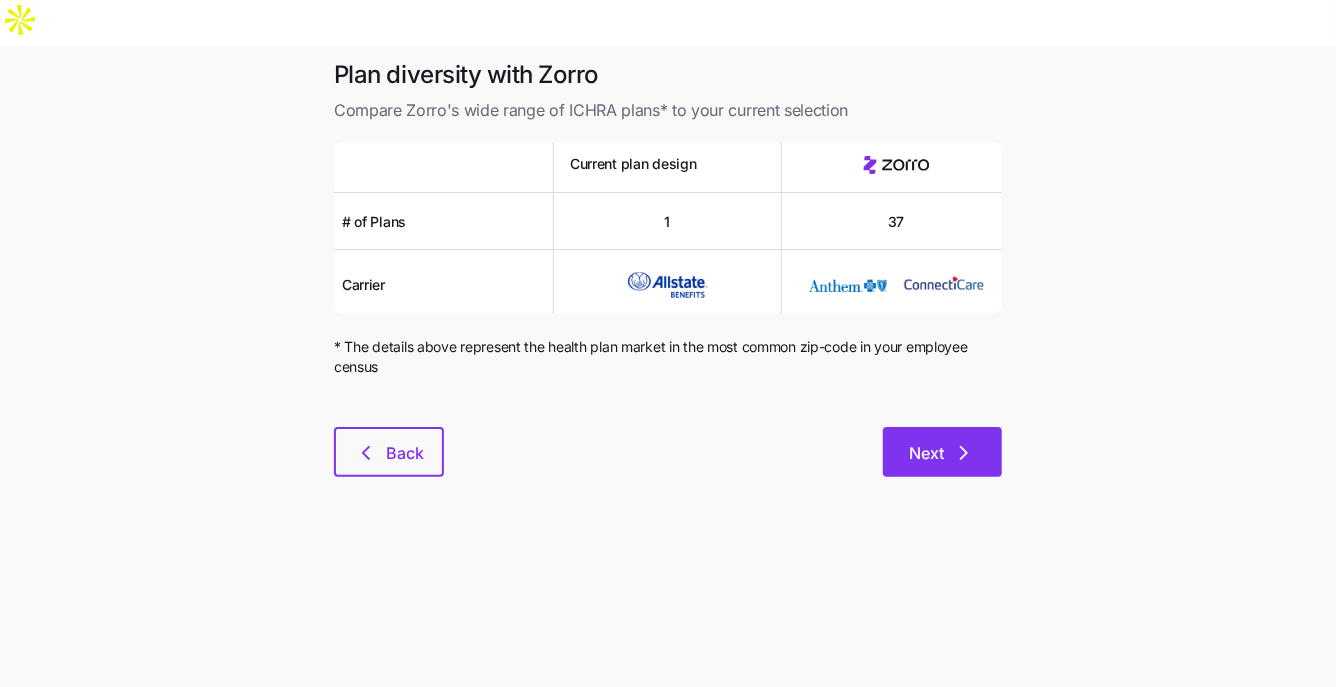 click on "Next" at bounding box center [942, 452] 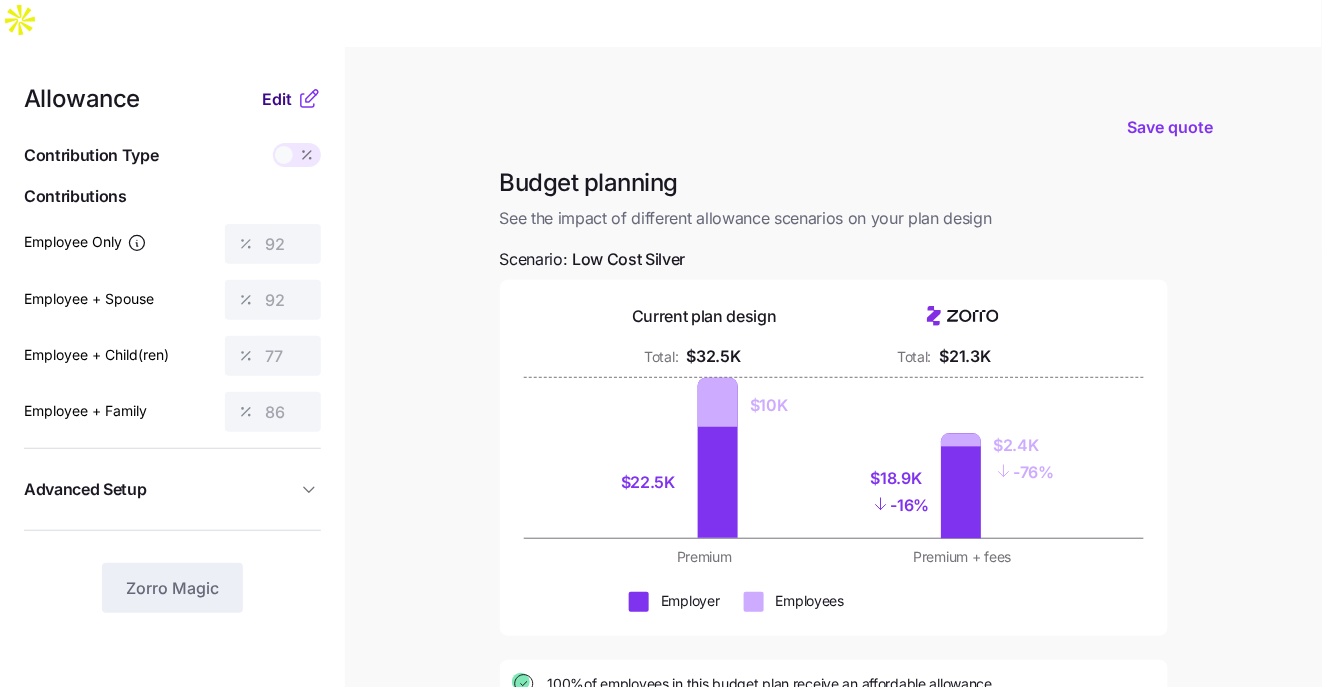 click on "Edit" at bounding box center [277, 99] 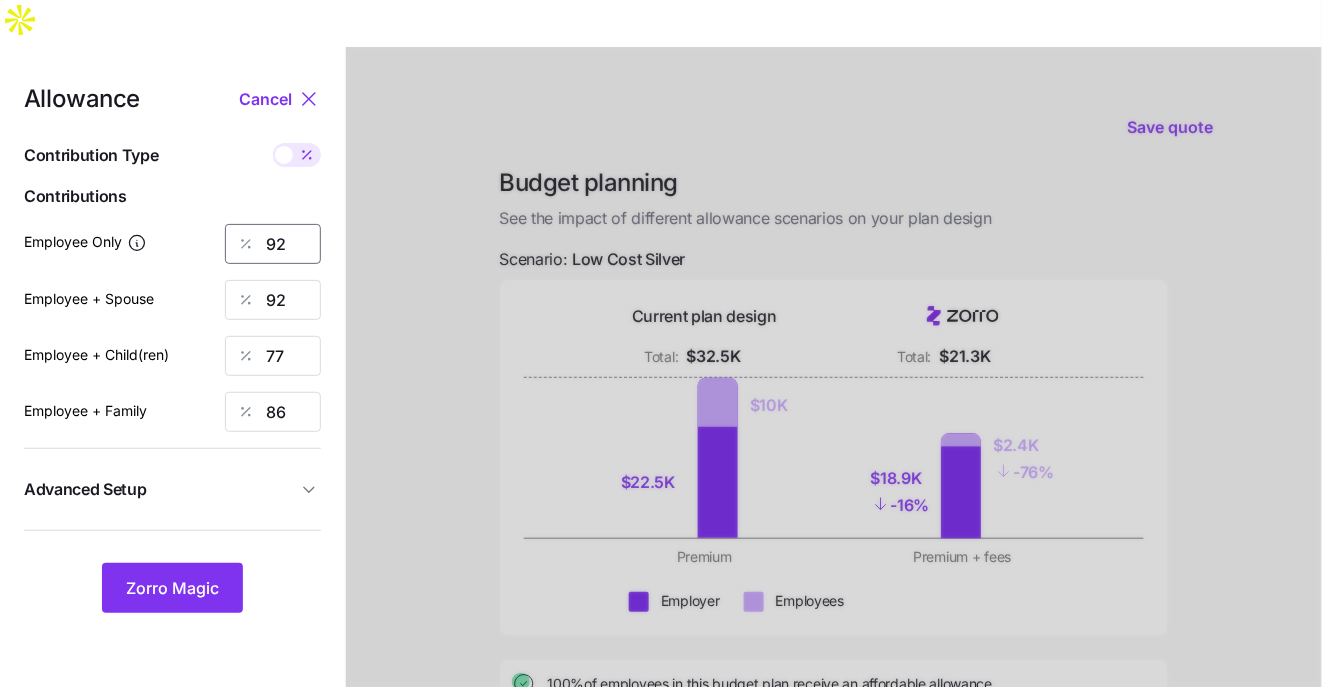 click on "92" at bounding box center (273, 244) 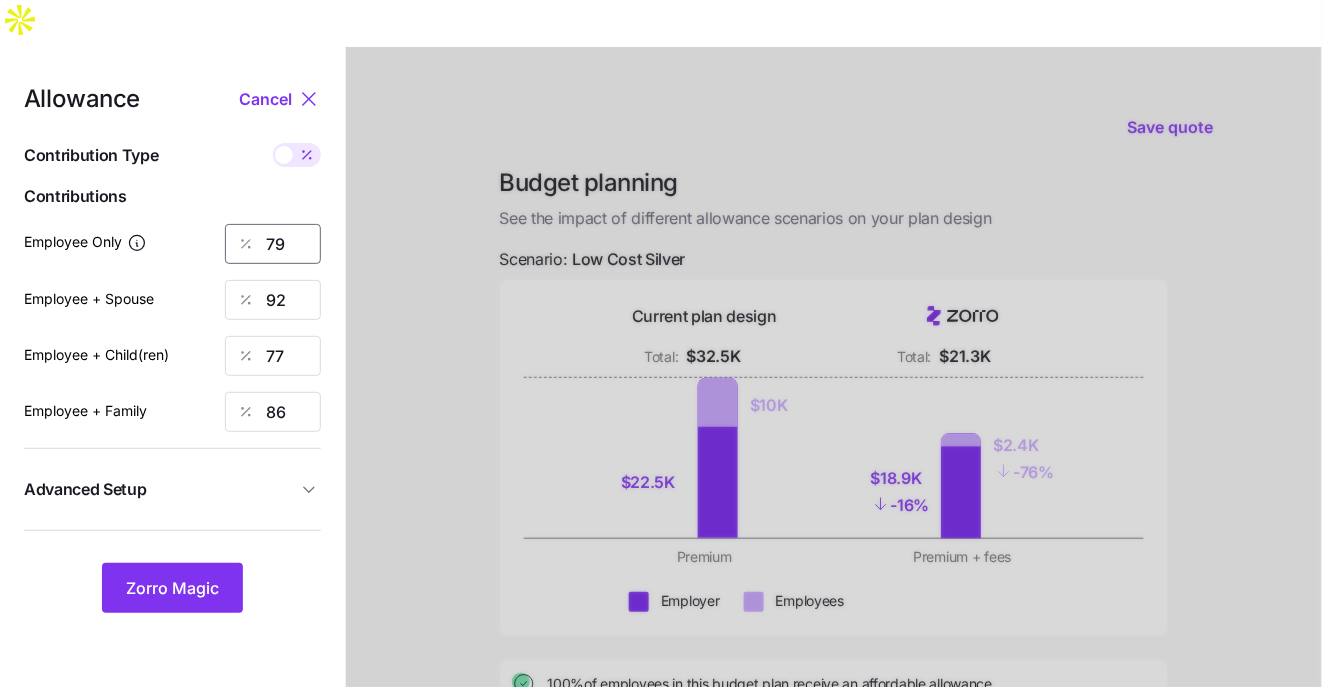 type on "79" 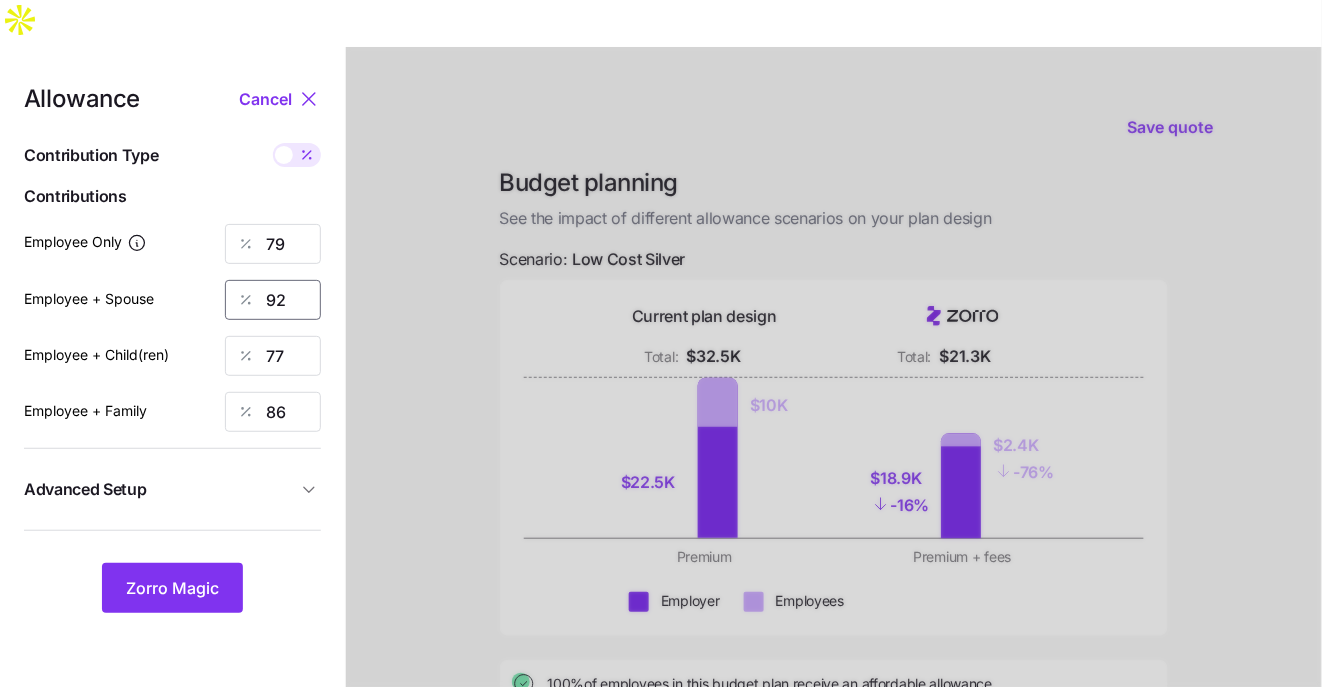 click on "92" at bounding box center (273, 300) 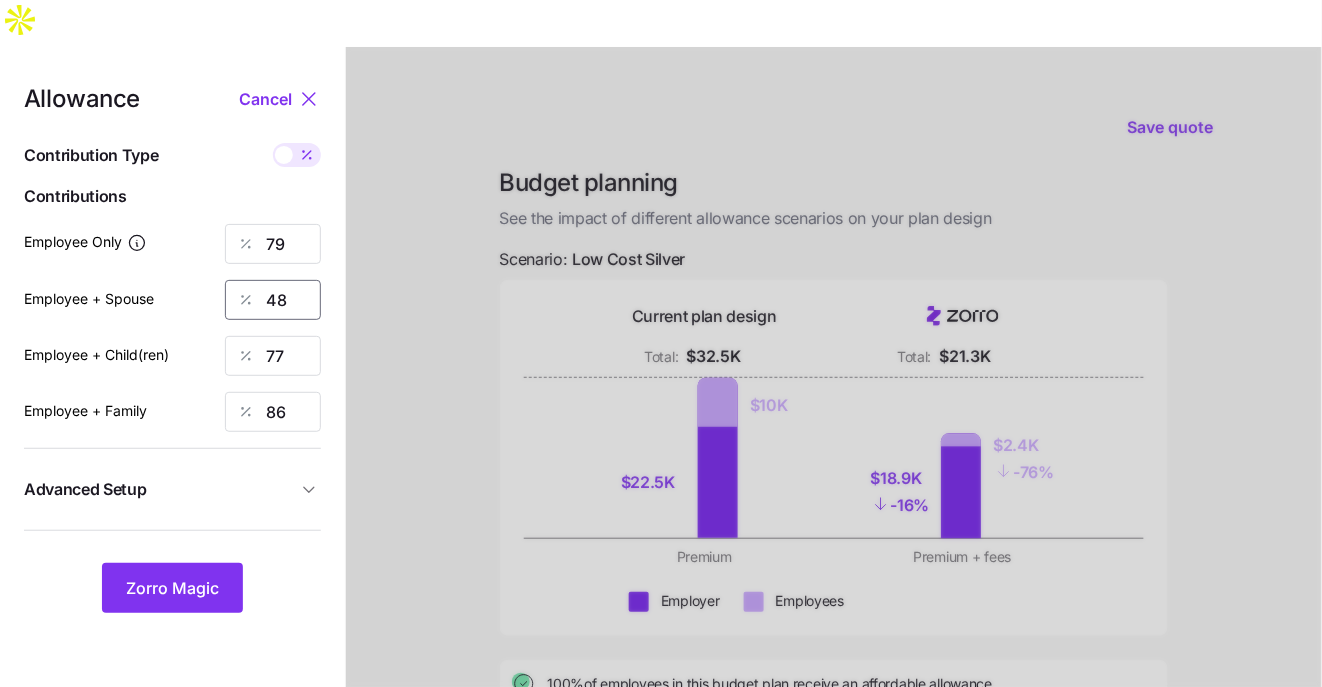 type on "48" 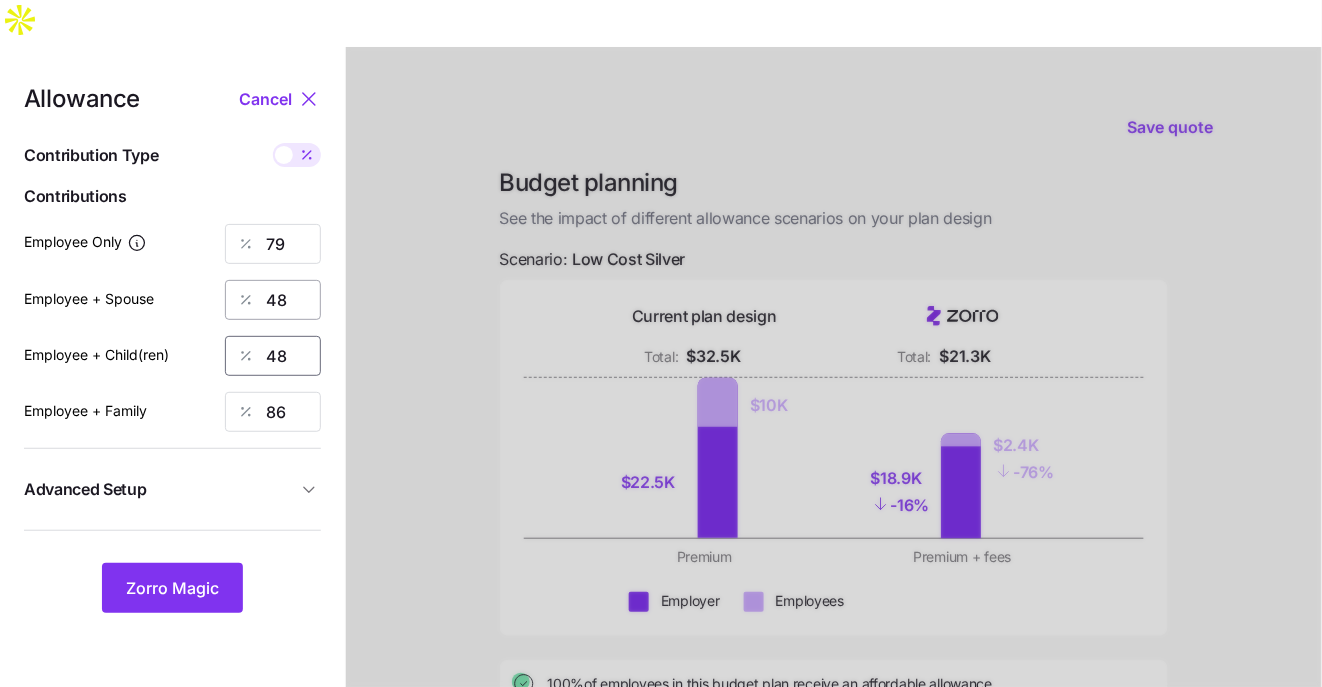 type on "48" 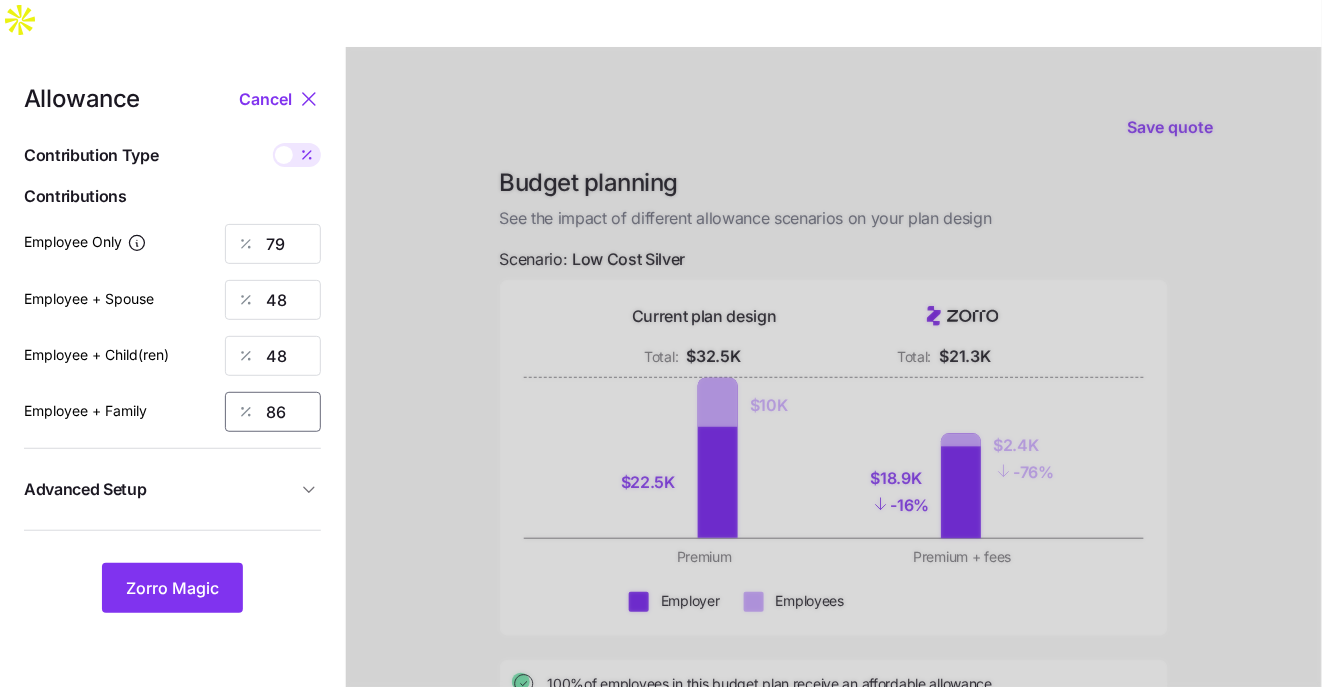 click on "86" at bounding box center [273, 412] 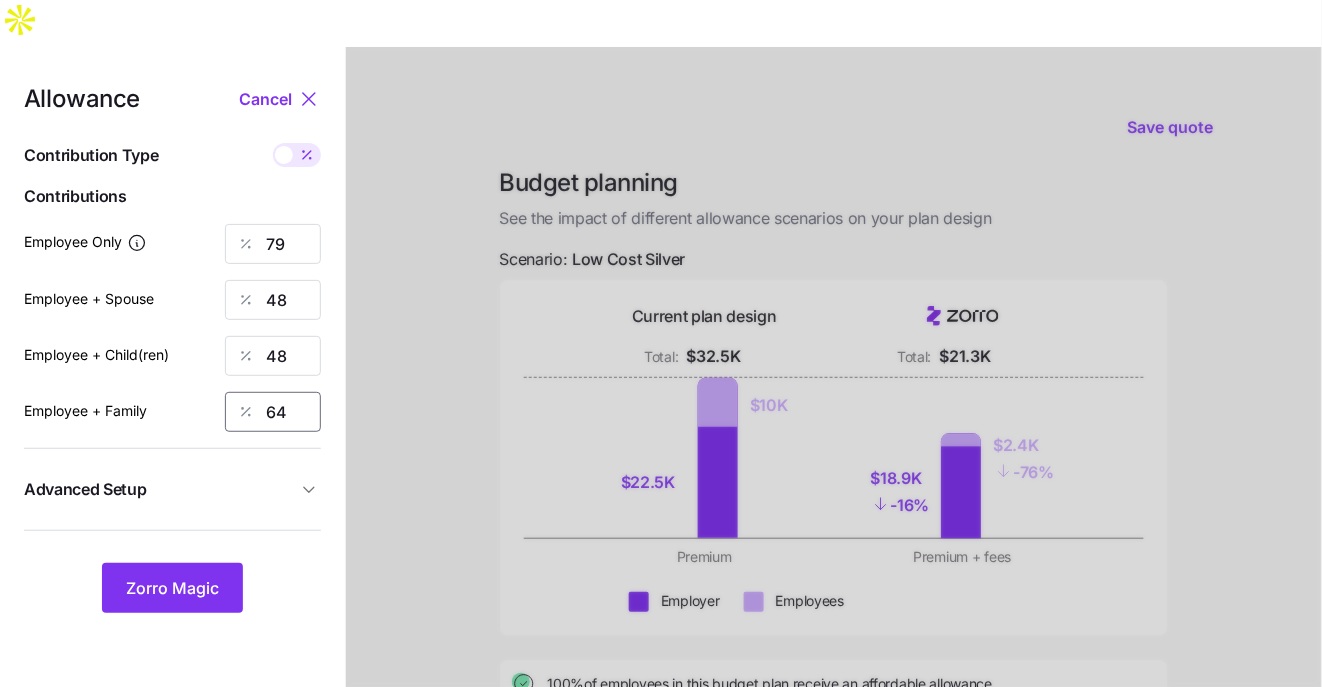type on "64" 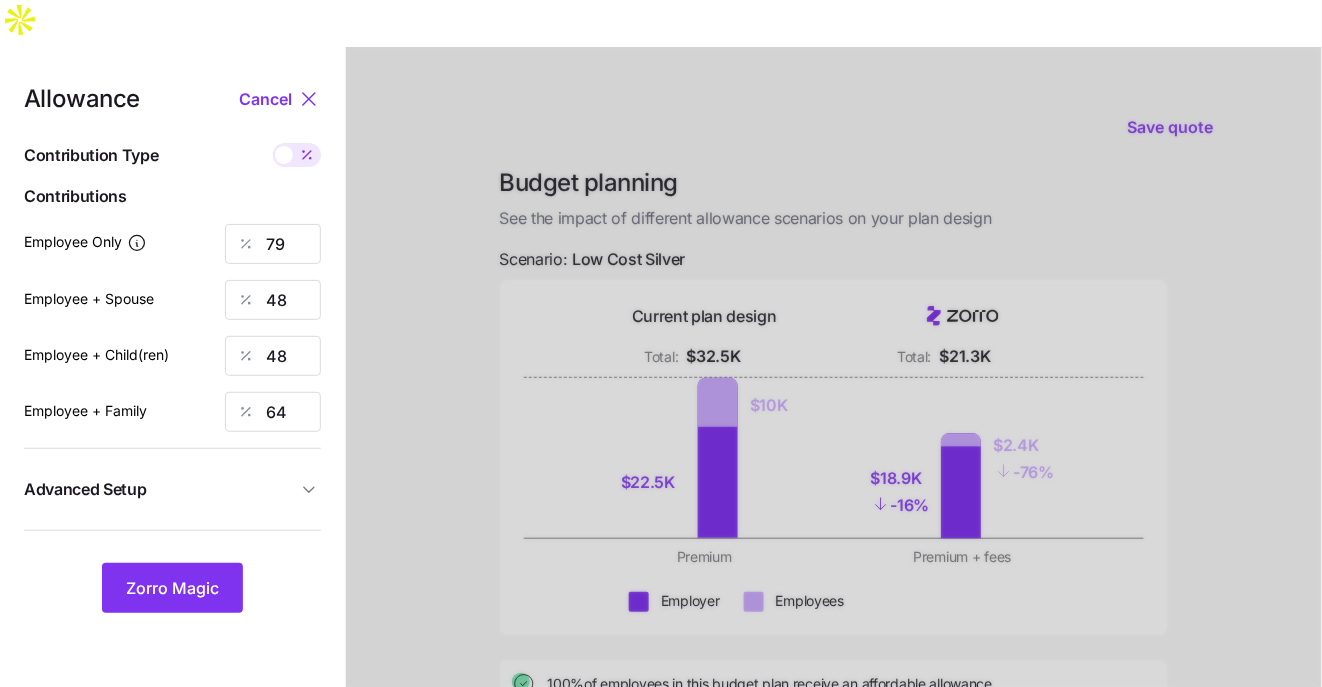 click at bounding box center (834, 538) 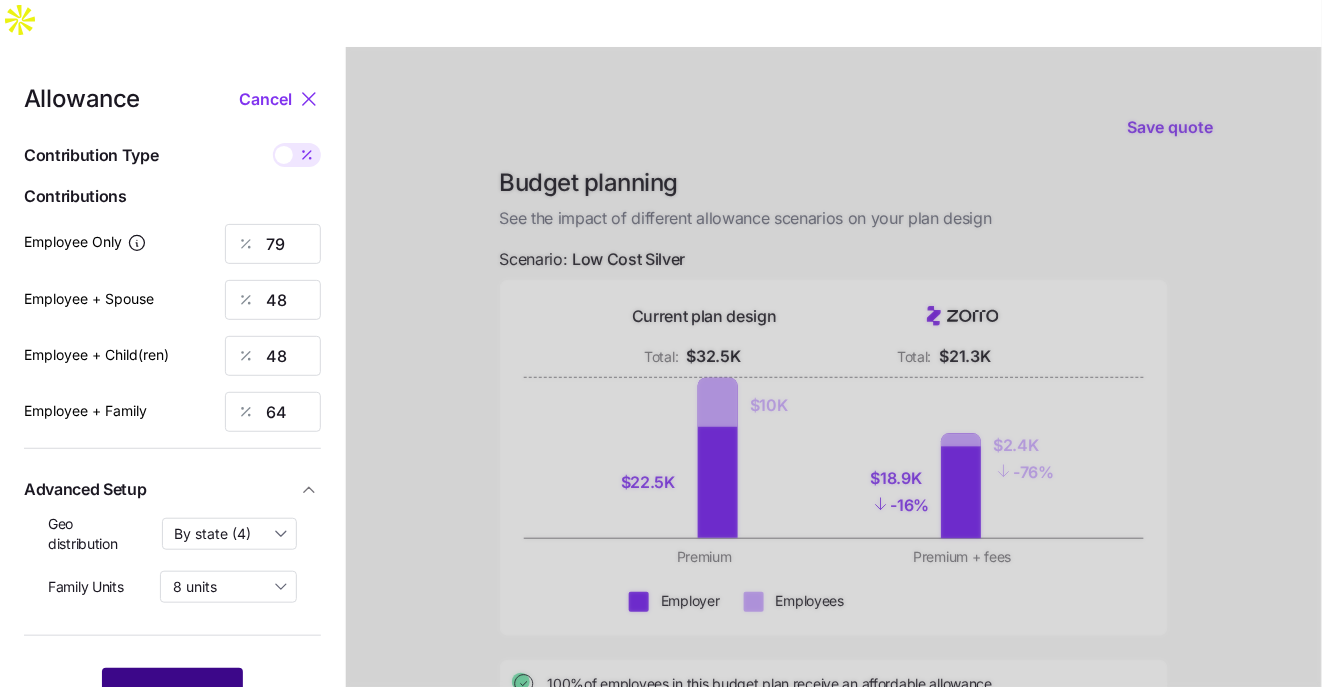 click on "Zorro Magic" at bounding box center [172, 693] 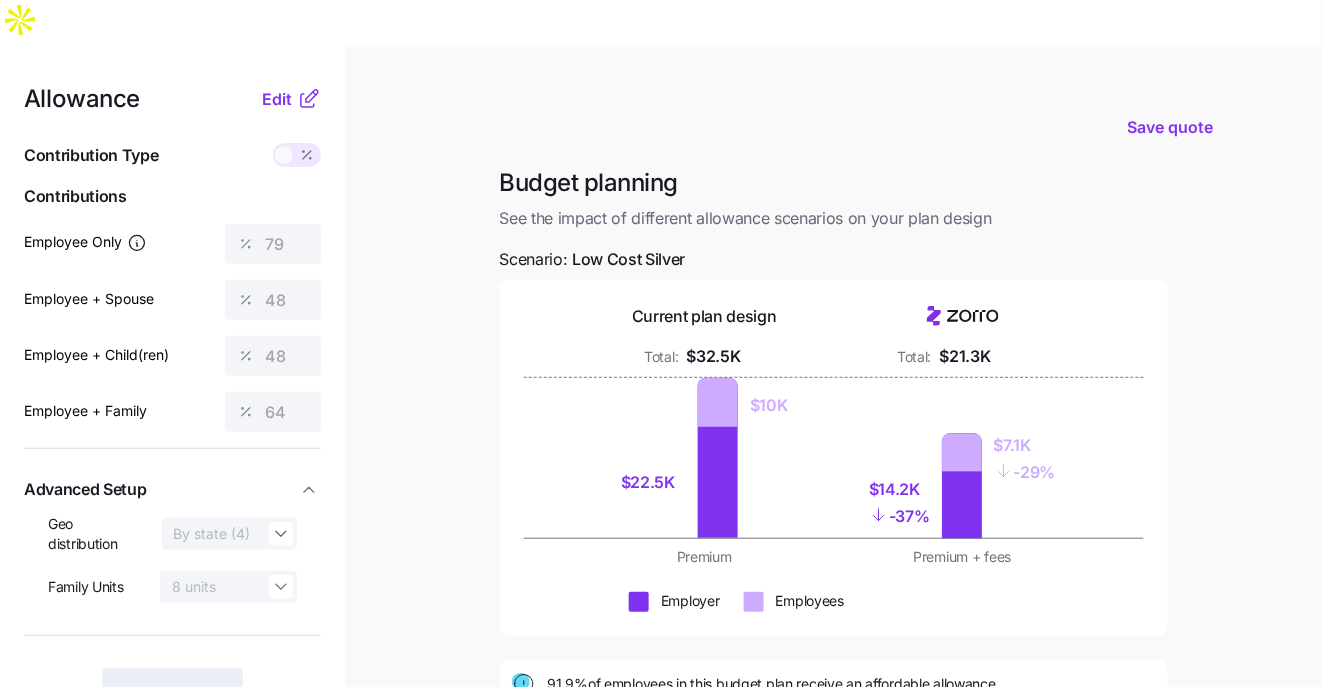 click on "Save quote Budget planning See the impact of different allowance scenarios on your plan design Scenario:   Low Cost Silver Current plan design Total: $32.5K Total: $21.3K $22.5K $10K $14.2K - 37% $7.1K - 29% Premium Premium + fees   Employer   Employees 91.9%  of employees in this budget plan receive an affordable allowance View premiums per employee Back Next" at bounding box center [661, 538] 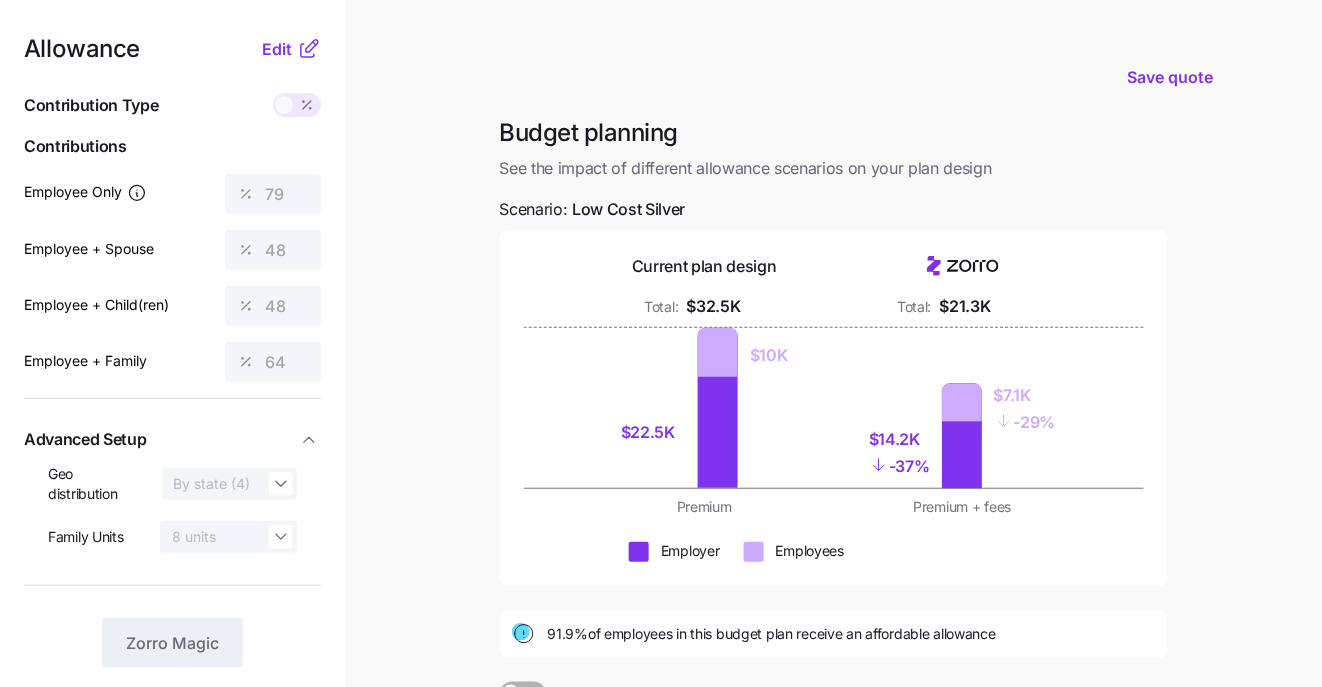 scroll, scrollTop: 0, scrollLeft: 0, axis: both 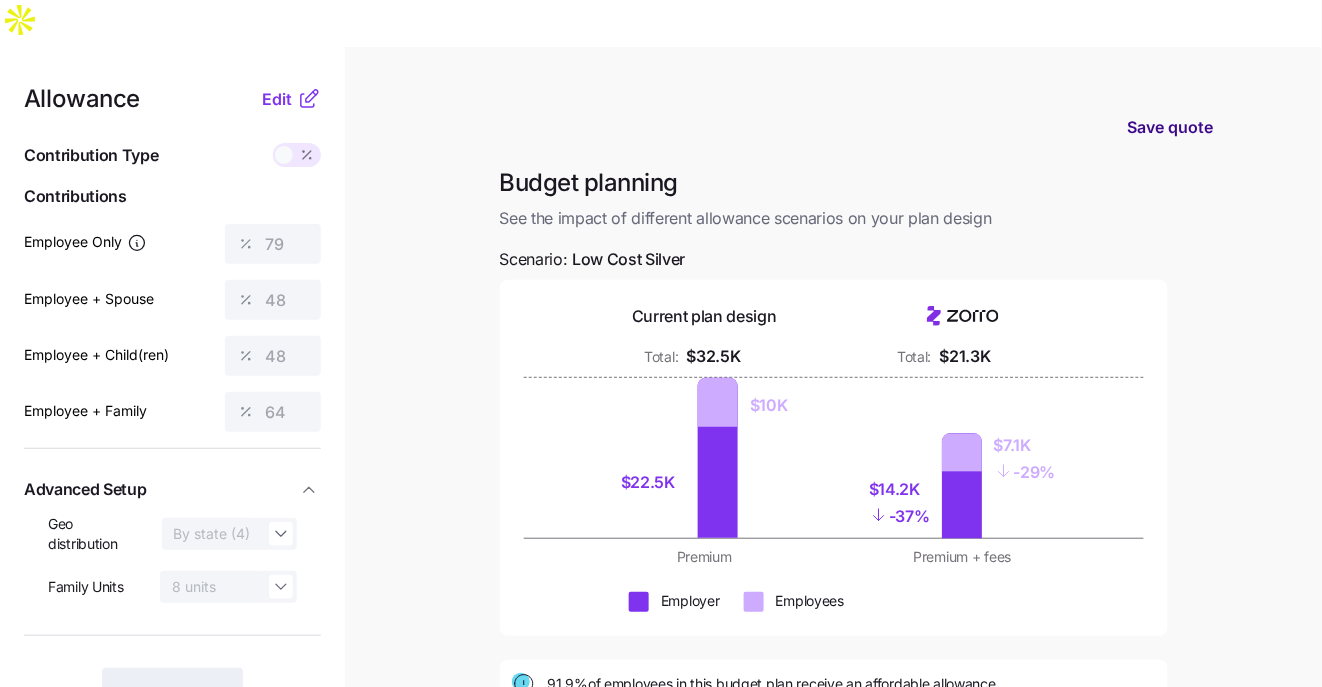 click on "Save quote" at bounding box center [1171, 127] 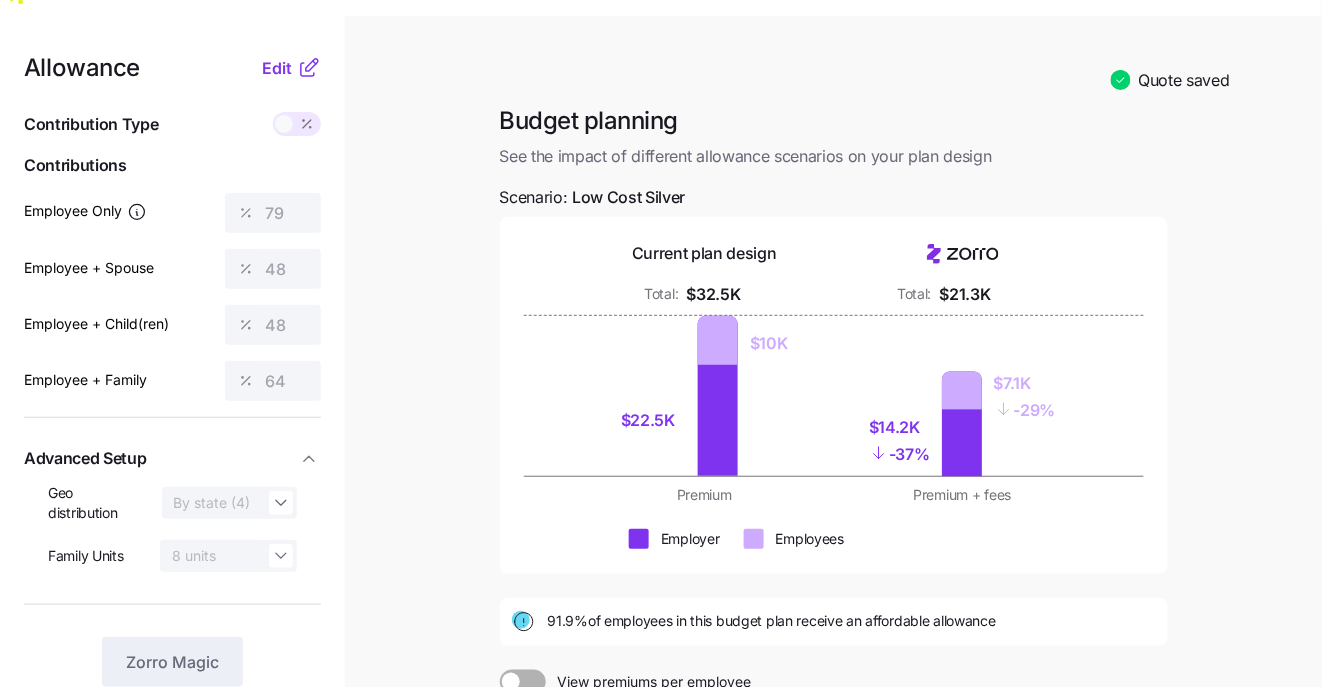 scroll, scrollTop: 264, scrollLeft: 0, axis: vertical 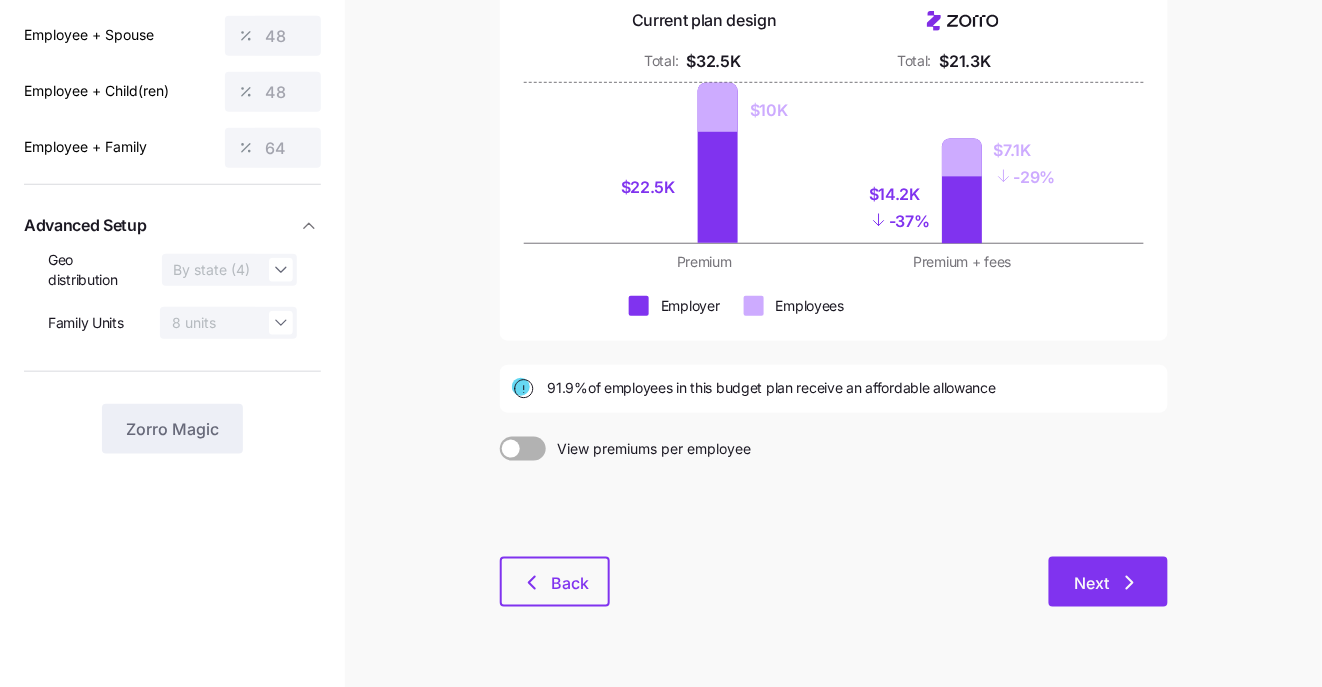 click 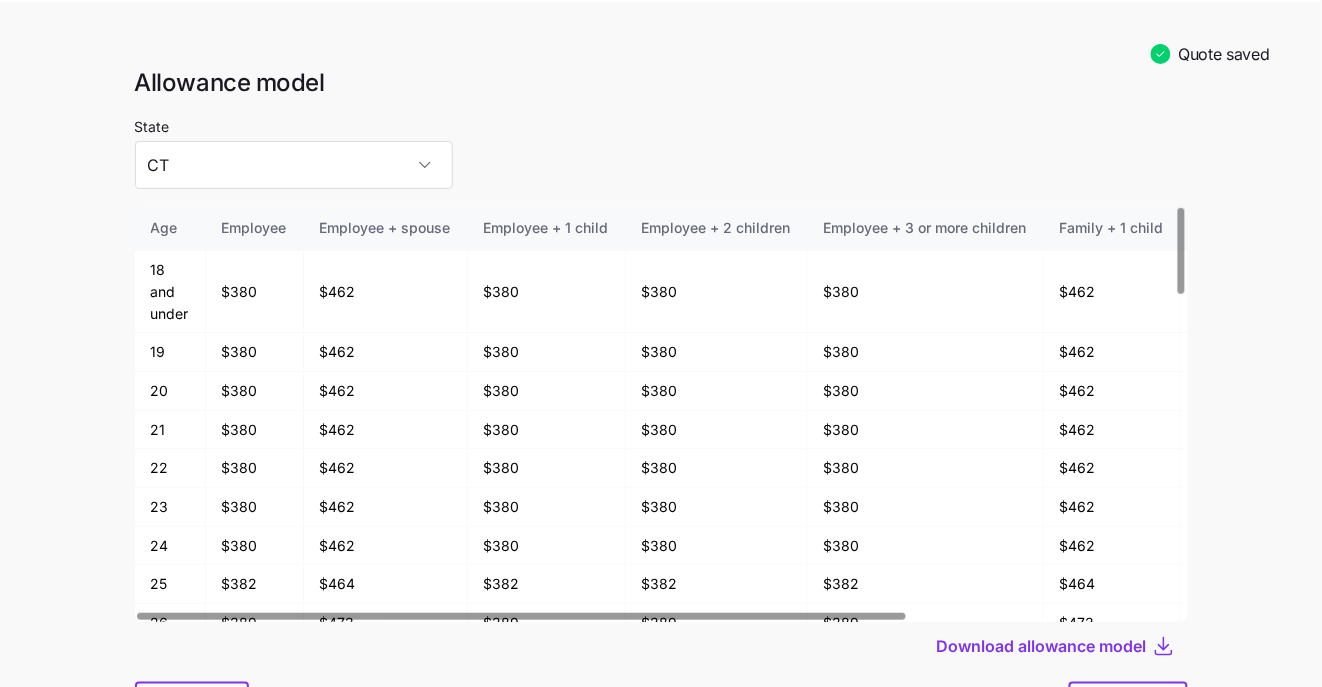 scroll, scrollTop: 103, scrollLeft: 0, axis: vertical 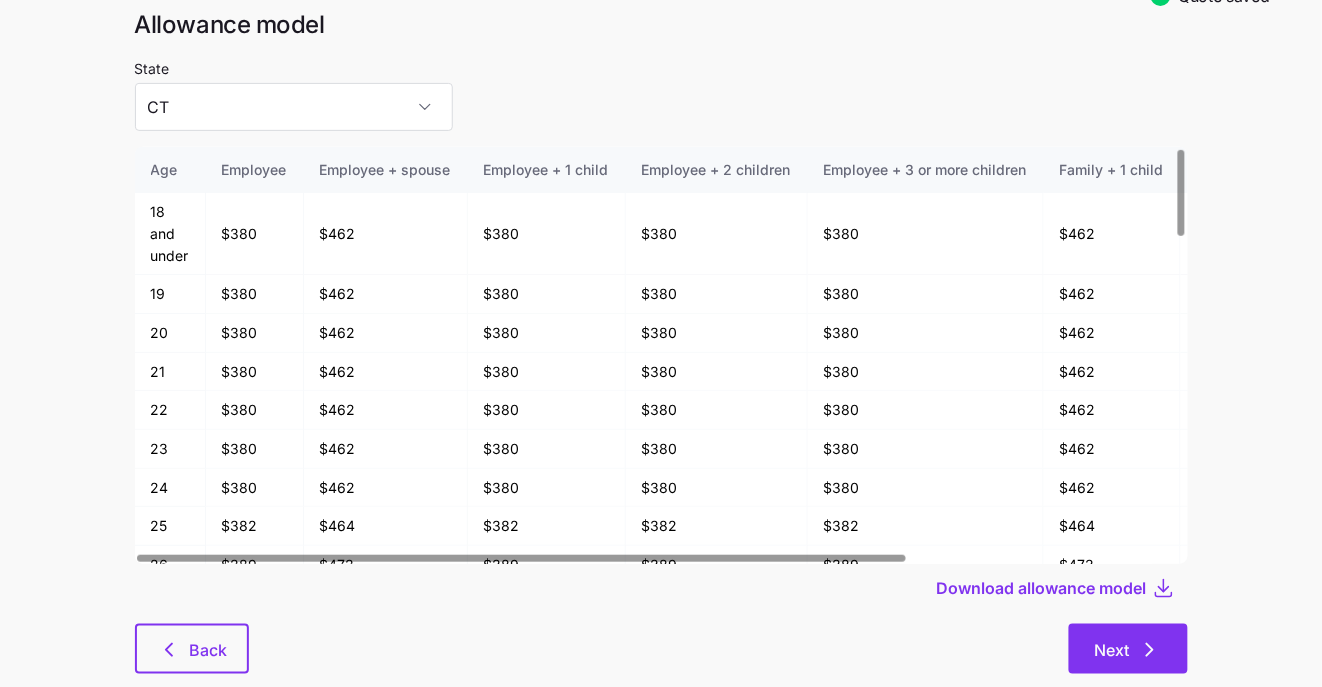 click on "Next" at bounding box center (1112, 650) 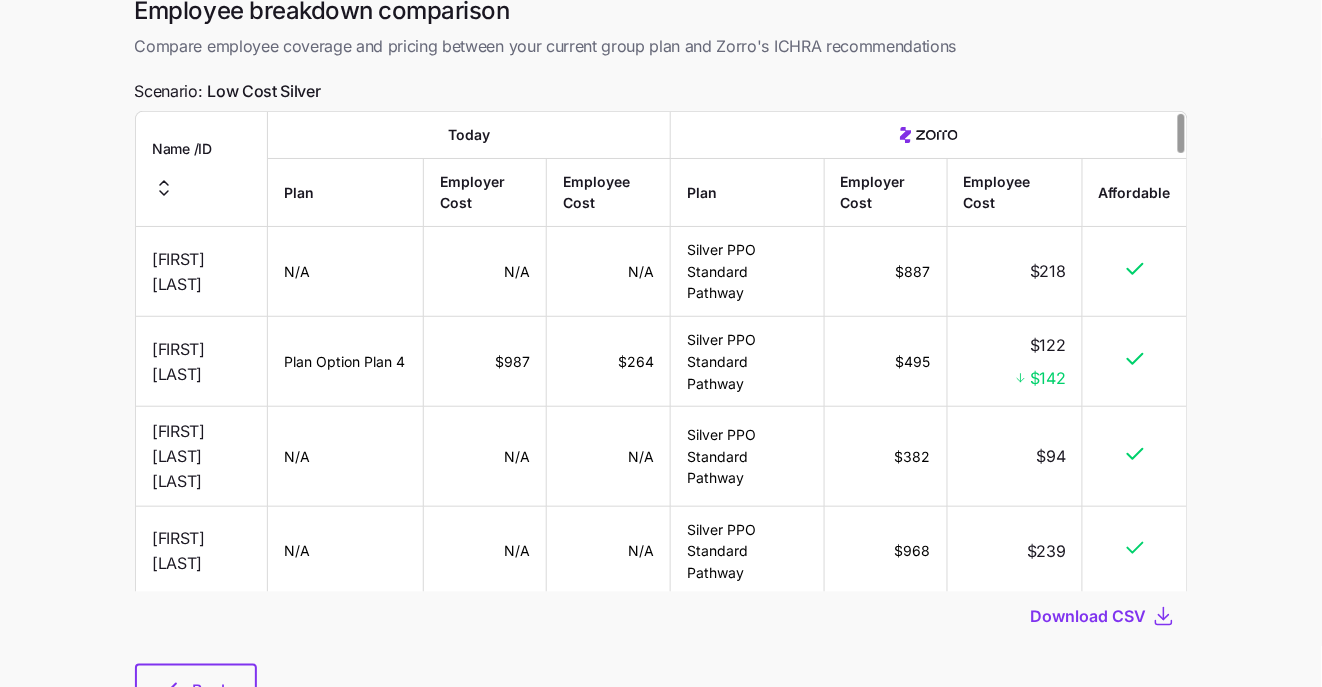 scroll, scrollTop: 157, scrollLeft: 0, axis: vertical 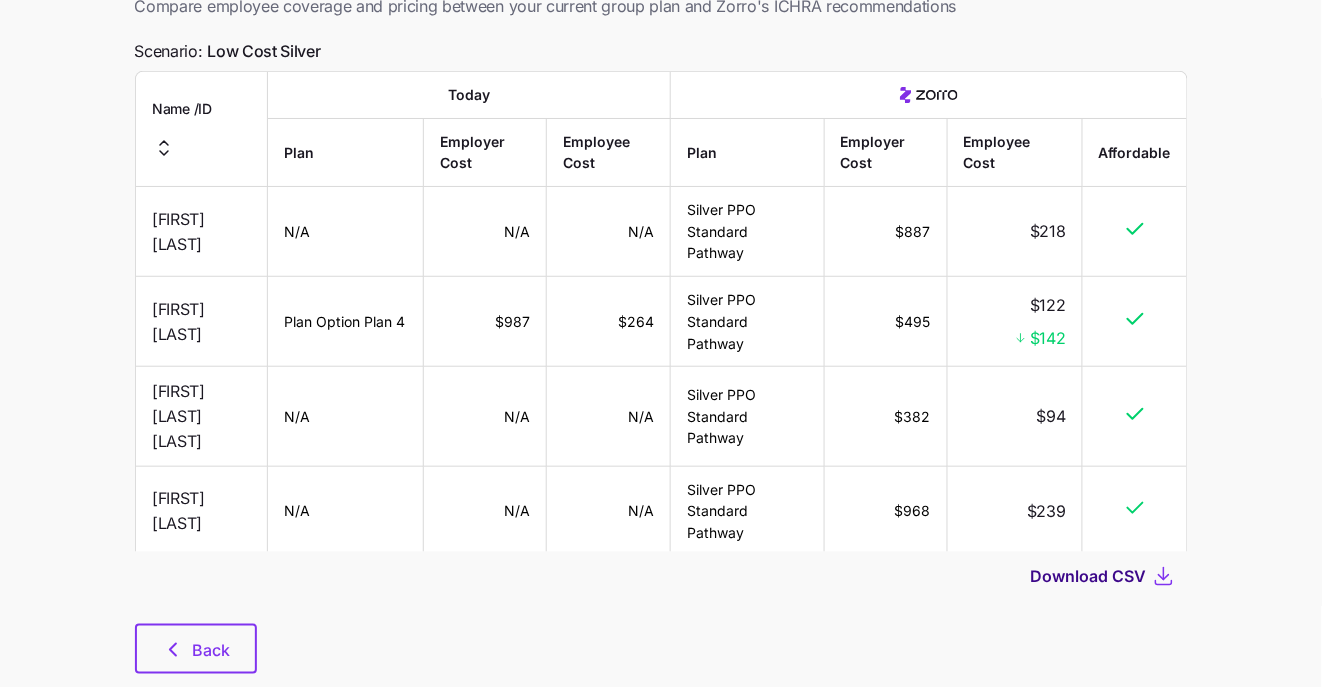 click on "Download CSV" at bounding box center (1089, 576) 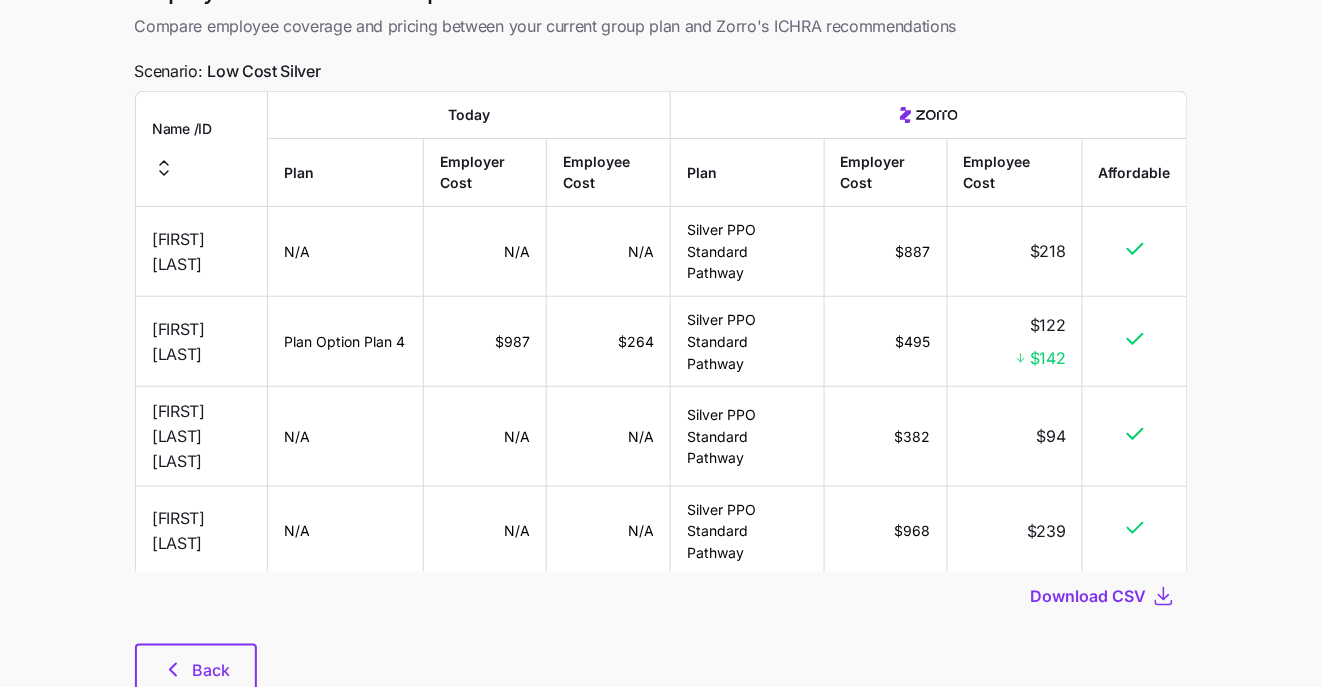 scroll, scrollTop: 137, scrollLeft: 0, axis: vertical 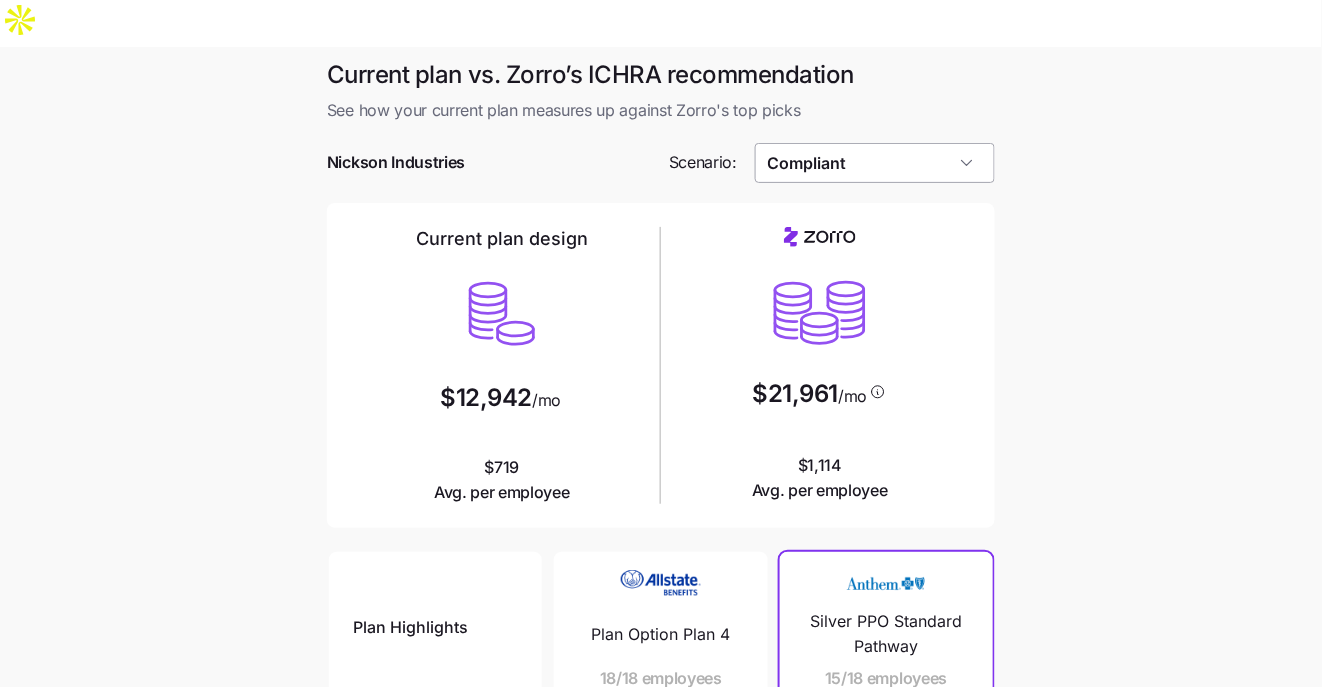click on "Compliant" at bounding box center (875, 163) 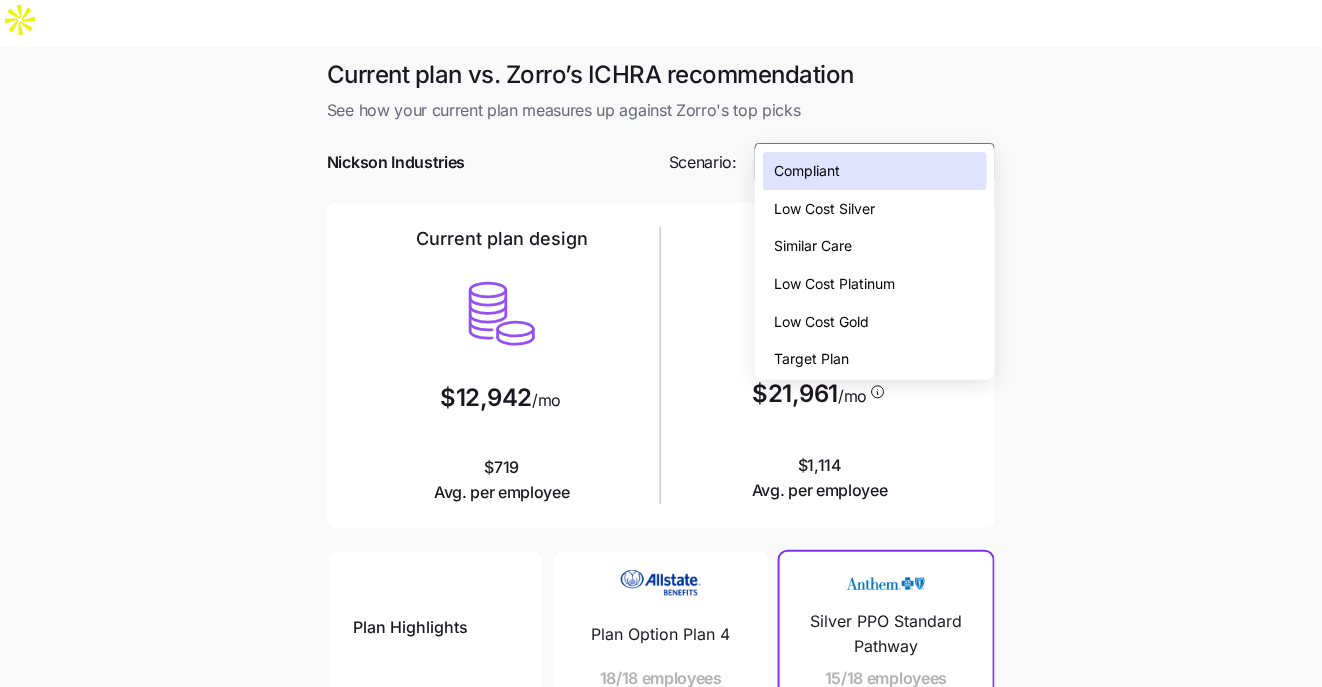 click on "Similar Care" at bounding box center (875, 246) 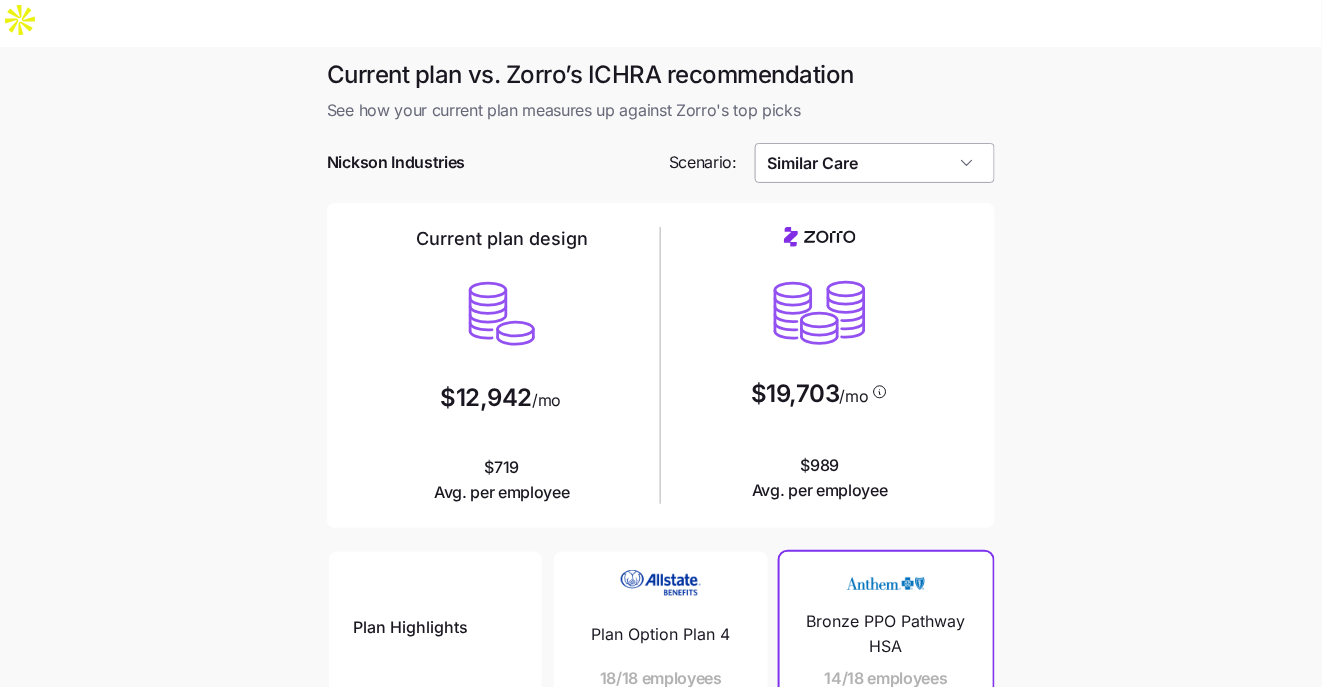 click on "Similar Care" at bounding box center [875, 163] 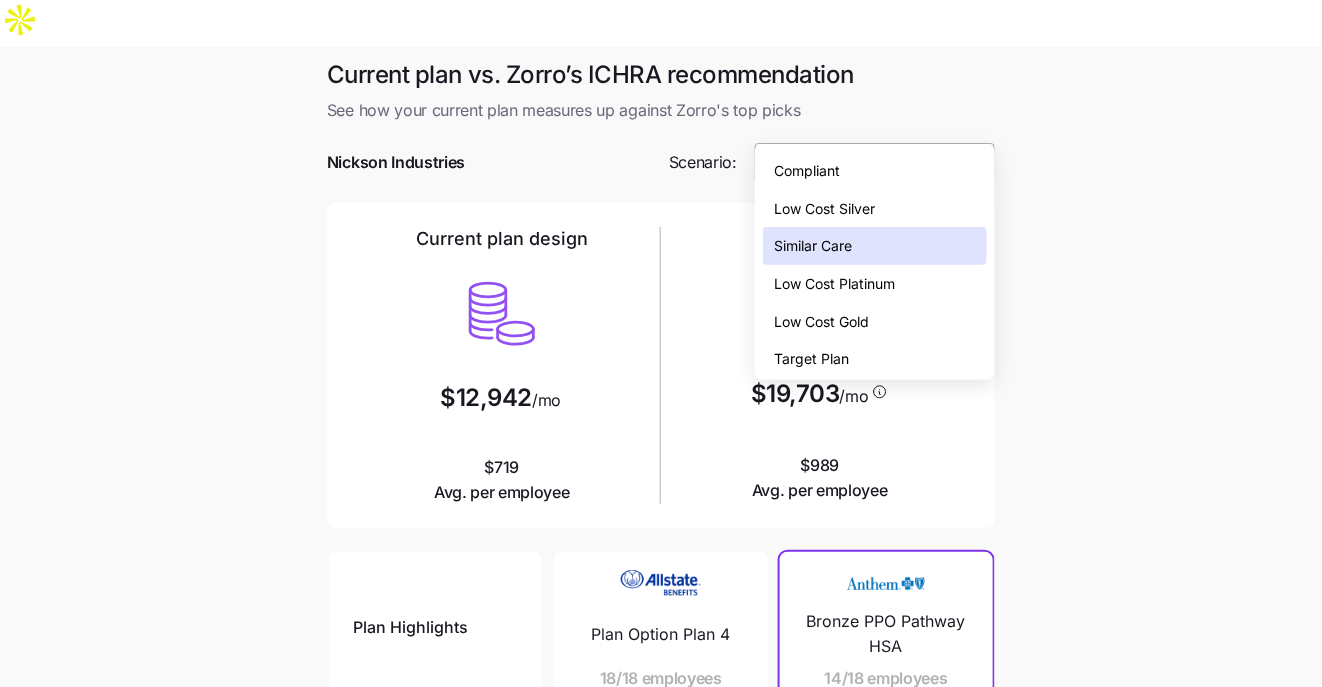 click on "Similar Care" at bounding box center [875, 163] 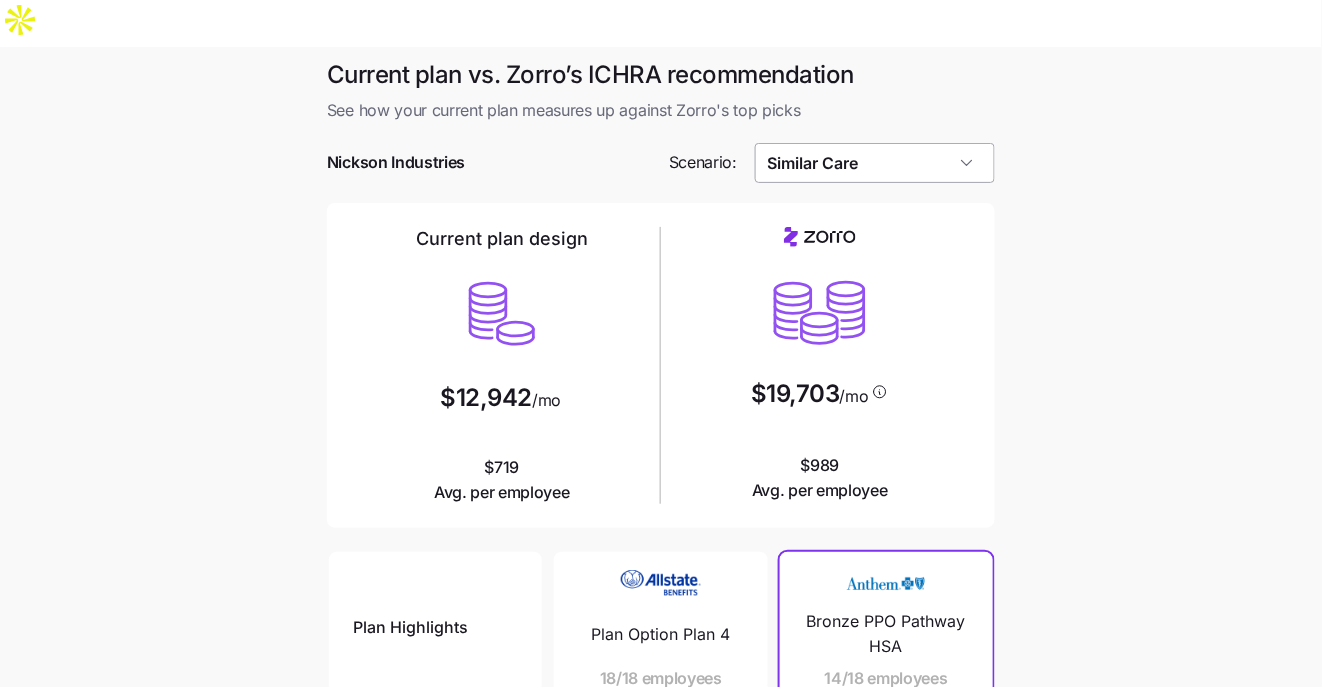 click on "Similar Care" at bounding box center [875, 163] 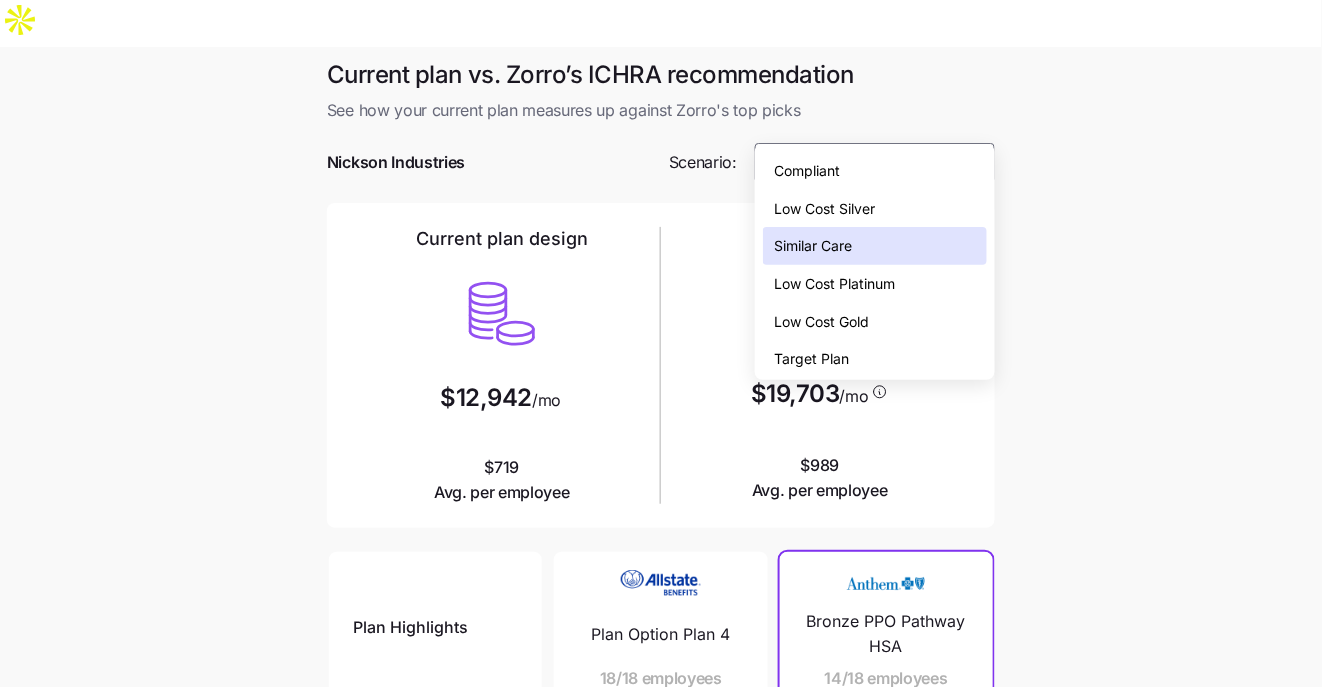click on "Low Cost Silver" at bounding box center [825, 209] 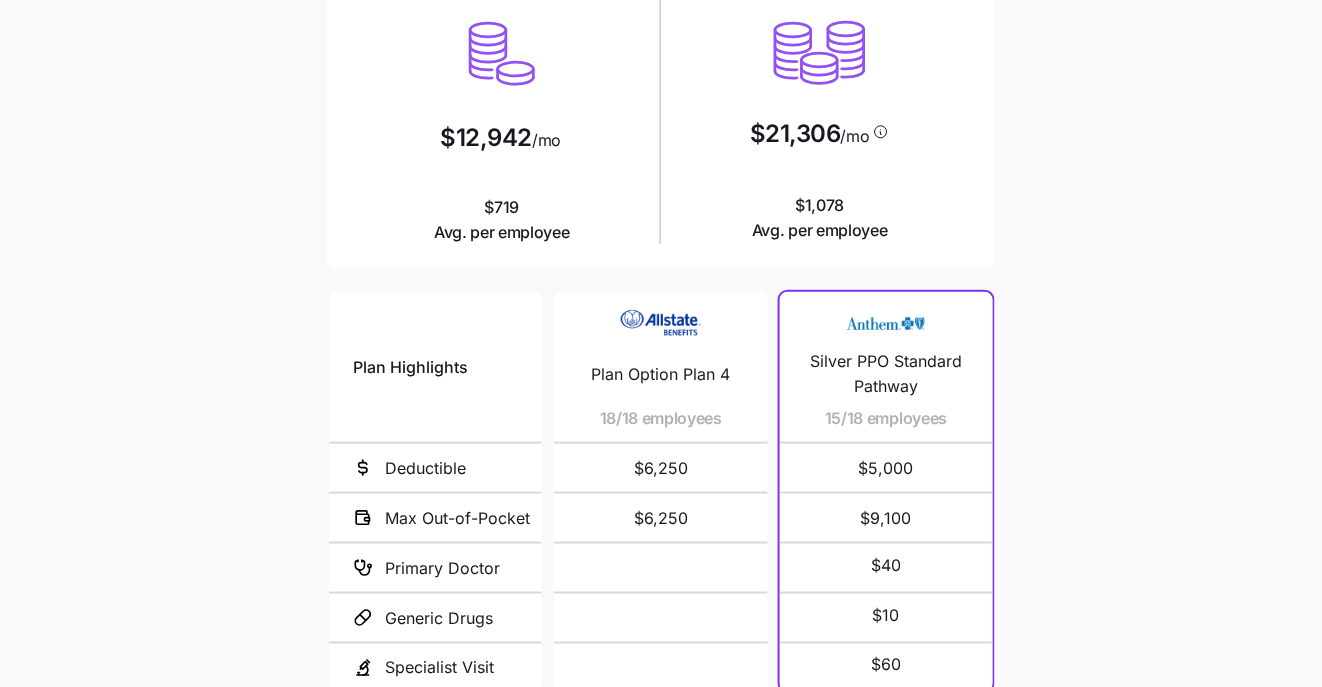 scroll, scrollTop: 404, scrollLeft: 0, axis: vertical 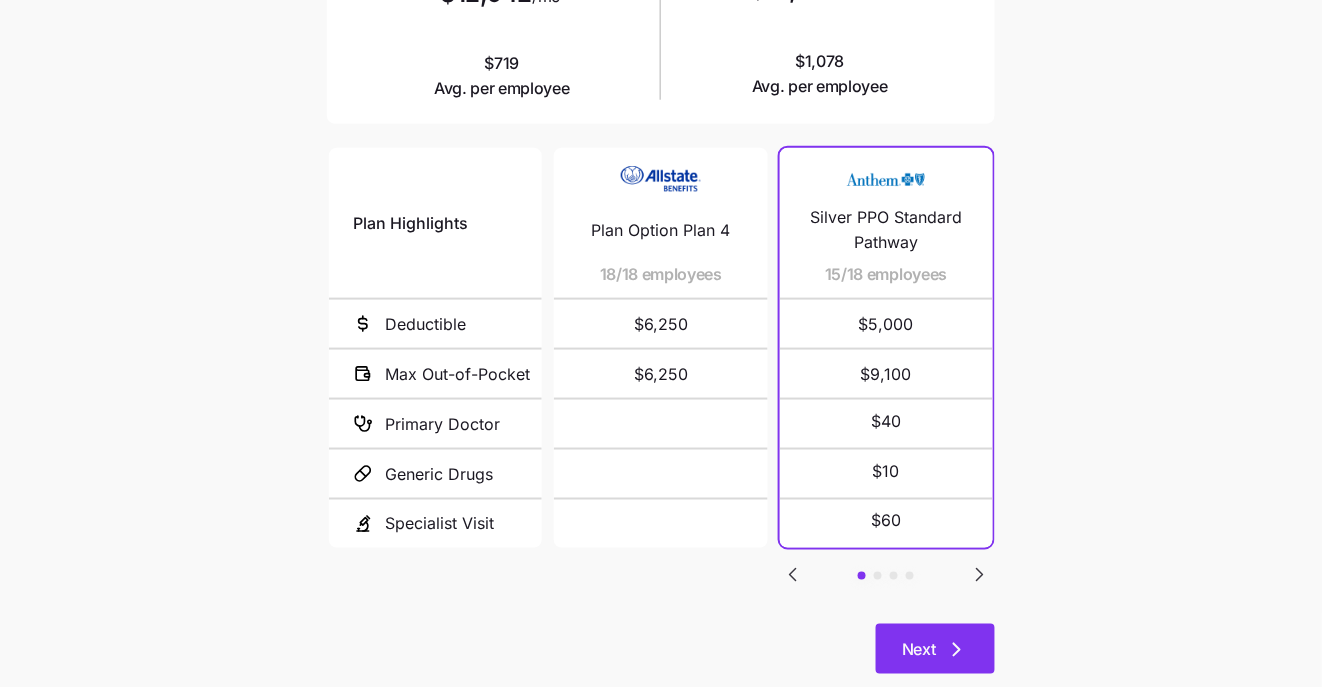 click on "Next" at bounding box center [919, 650] 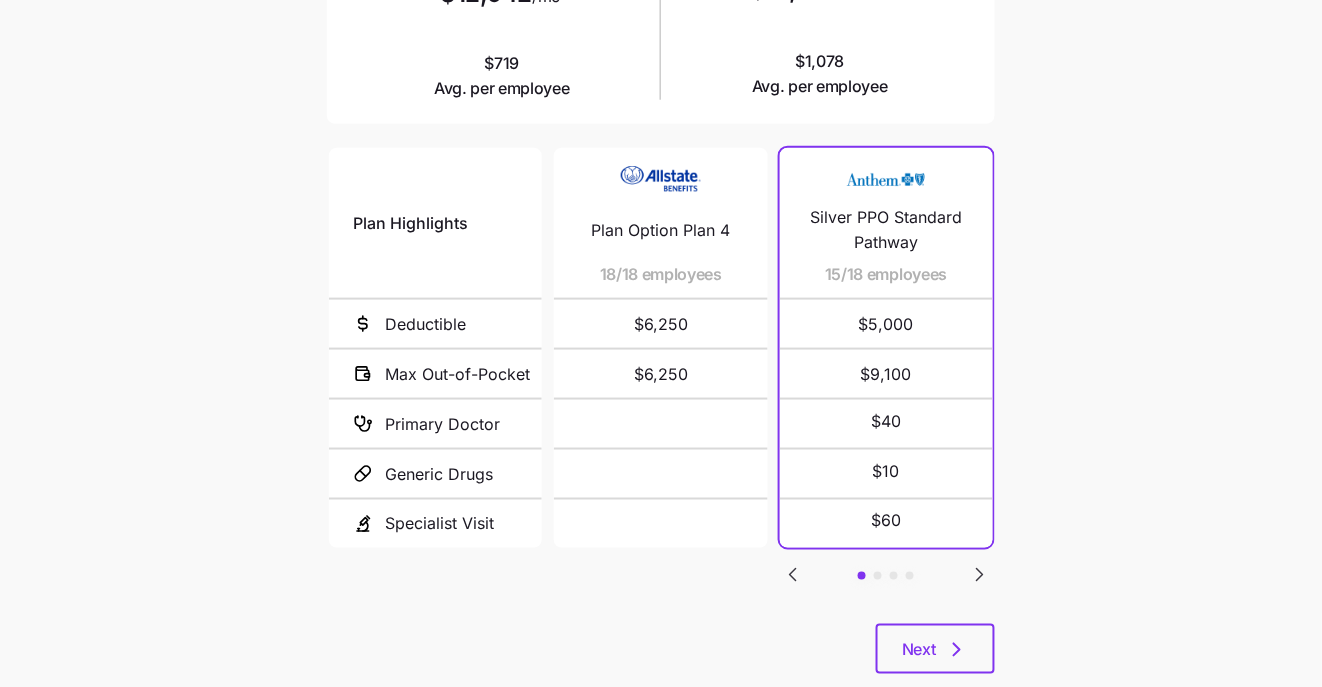 scroll, scrollTop: 0, scrollLeft: 0, axis: both 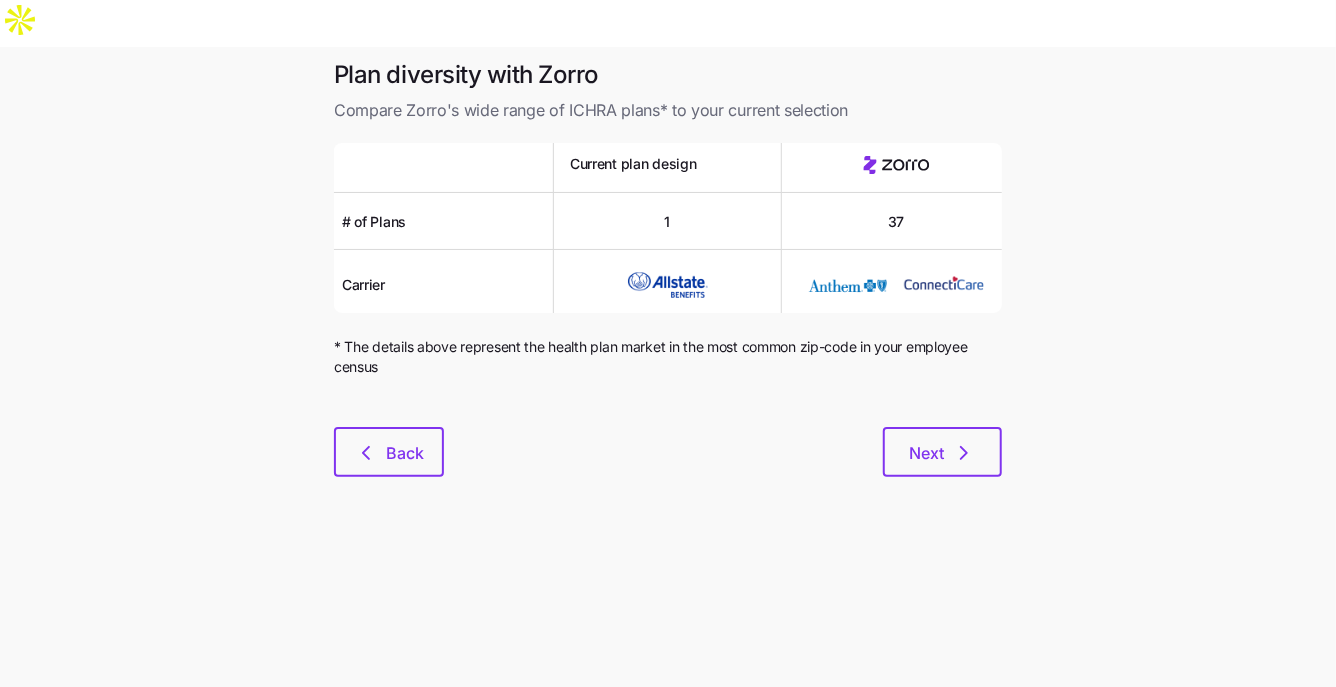 click at bounding box center [668, 415] 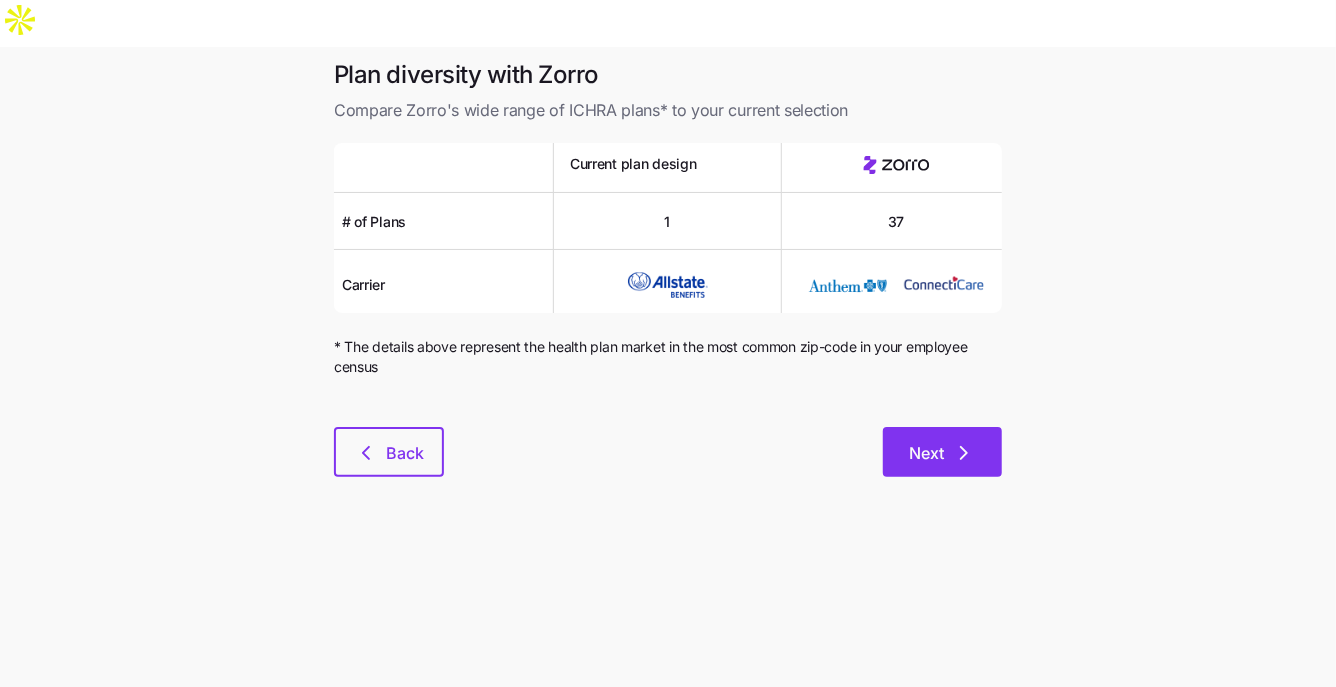 click 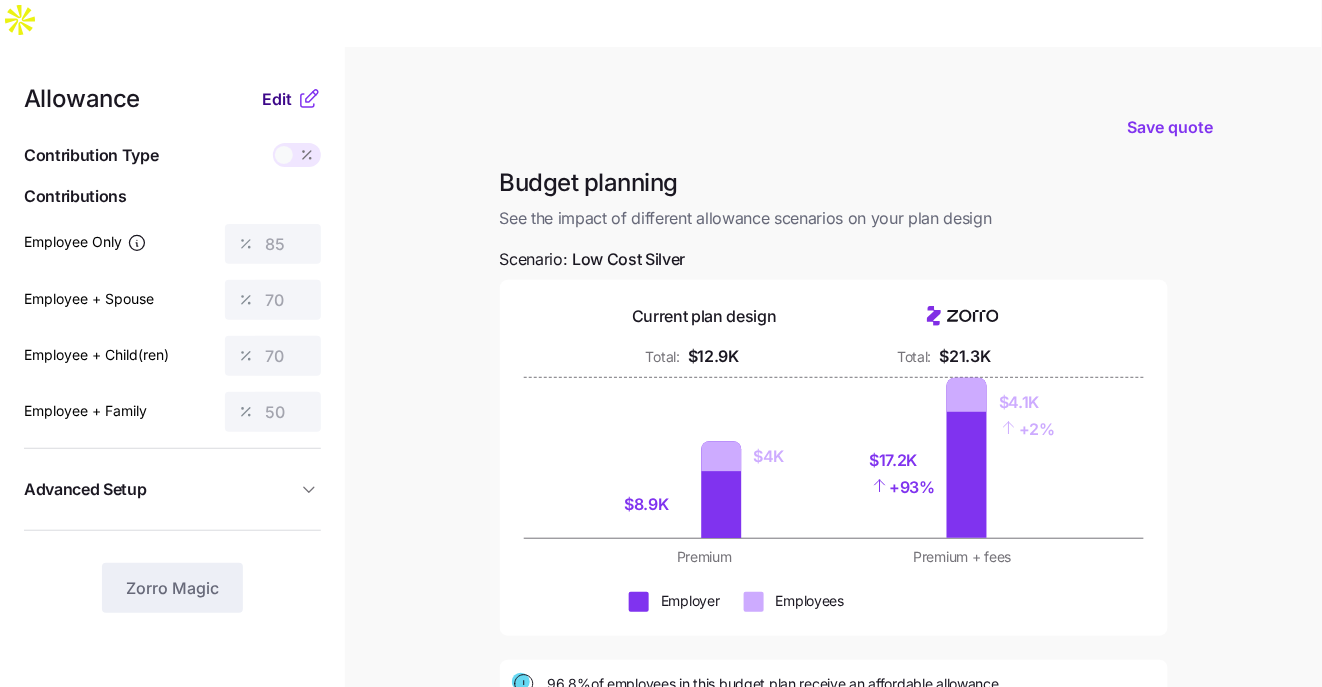 click on "Edit" at bounding box center [277, 99] 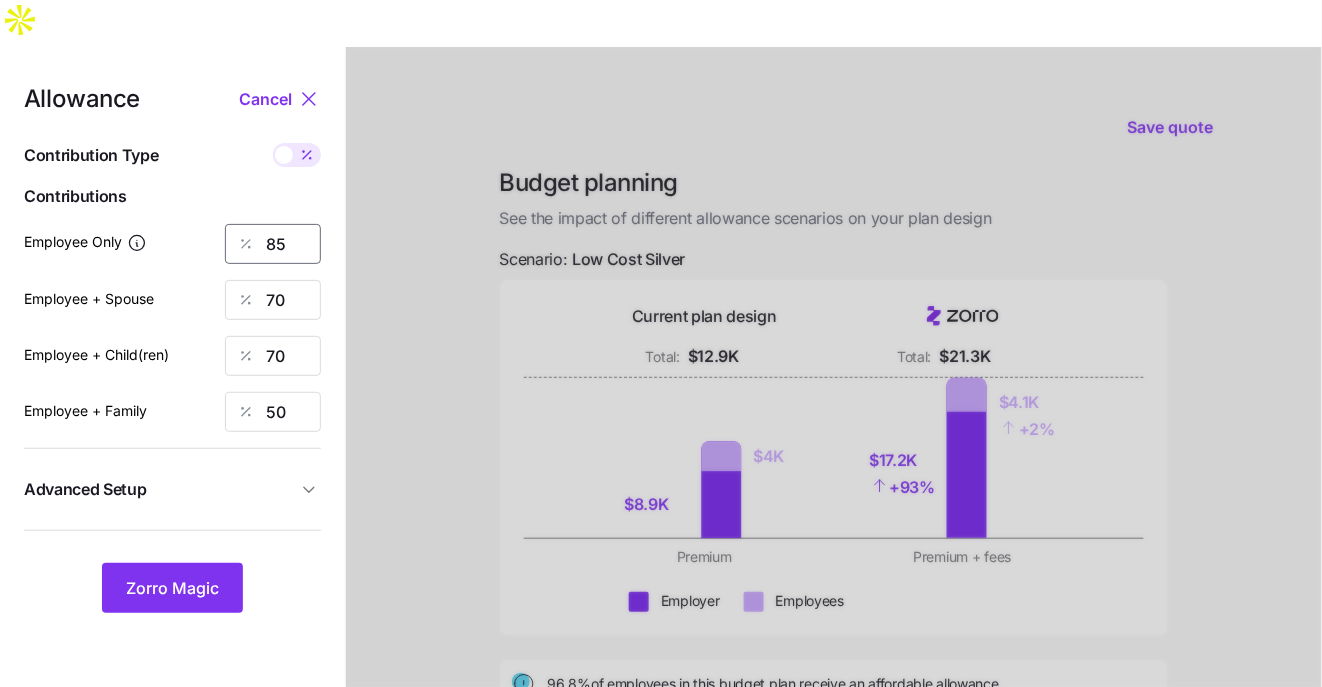 click on "85" at bounding box center (273, 244) 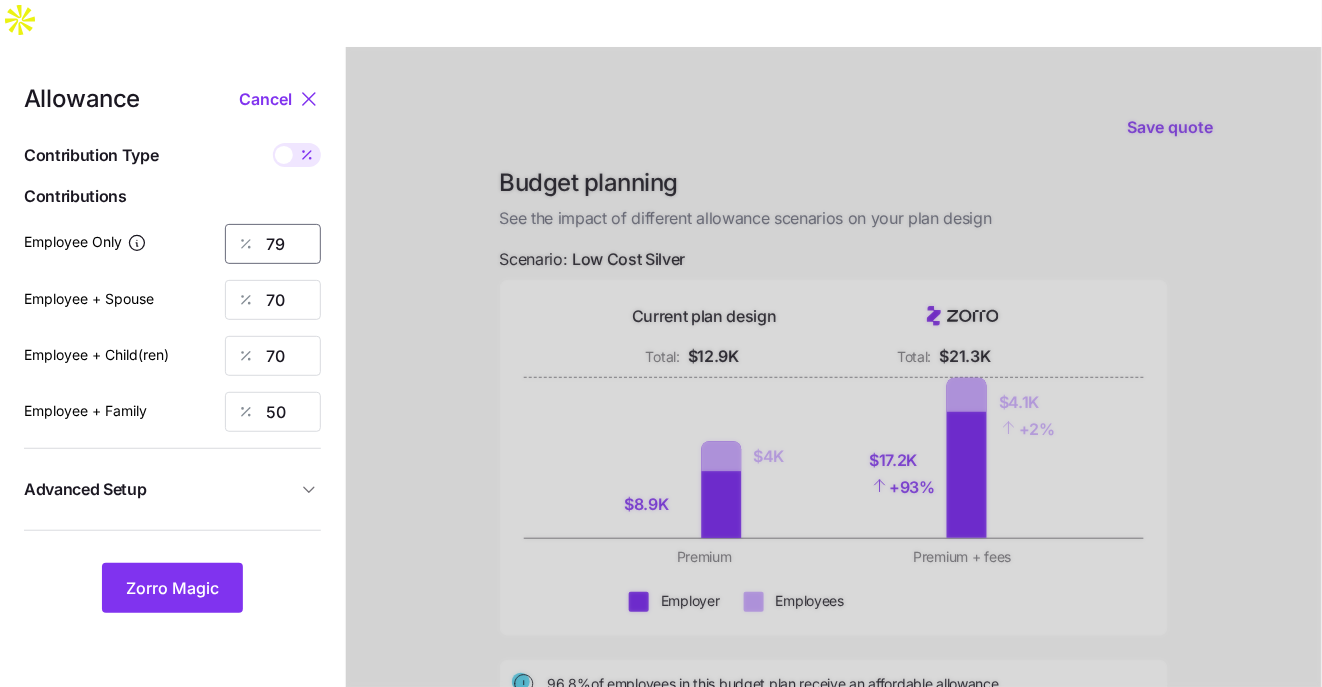 type on "79" 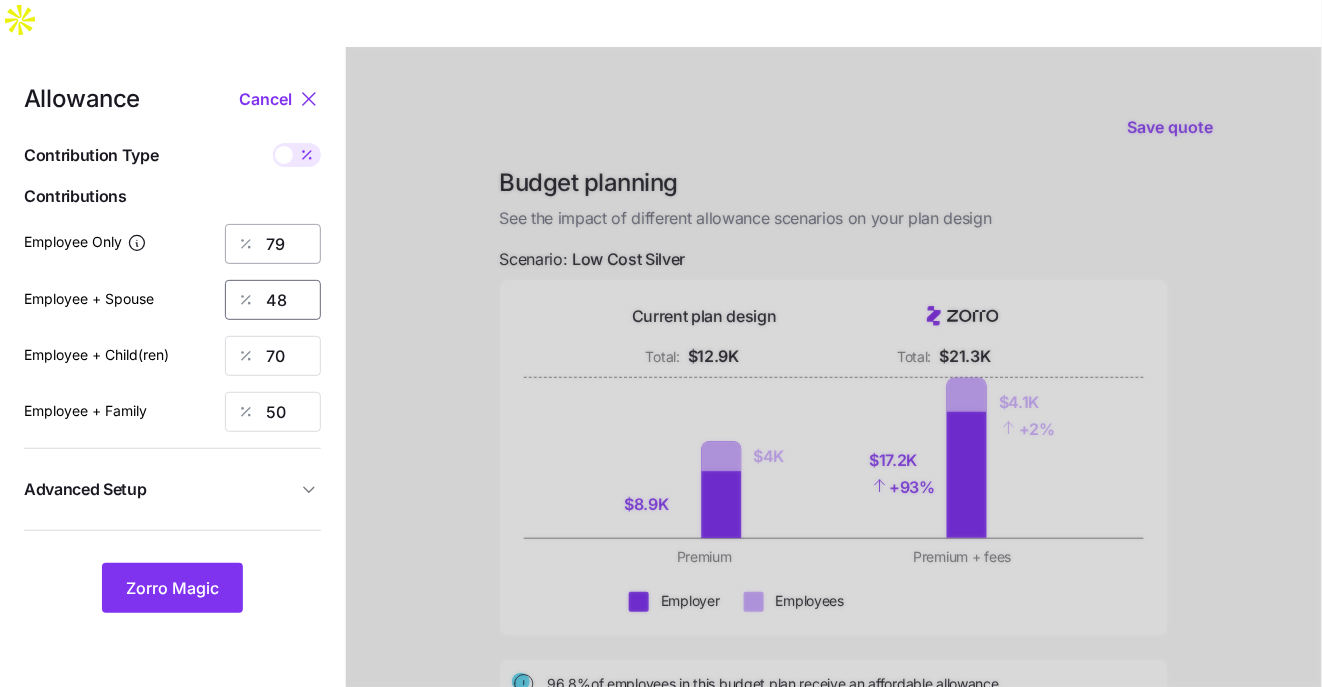 type on "48" 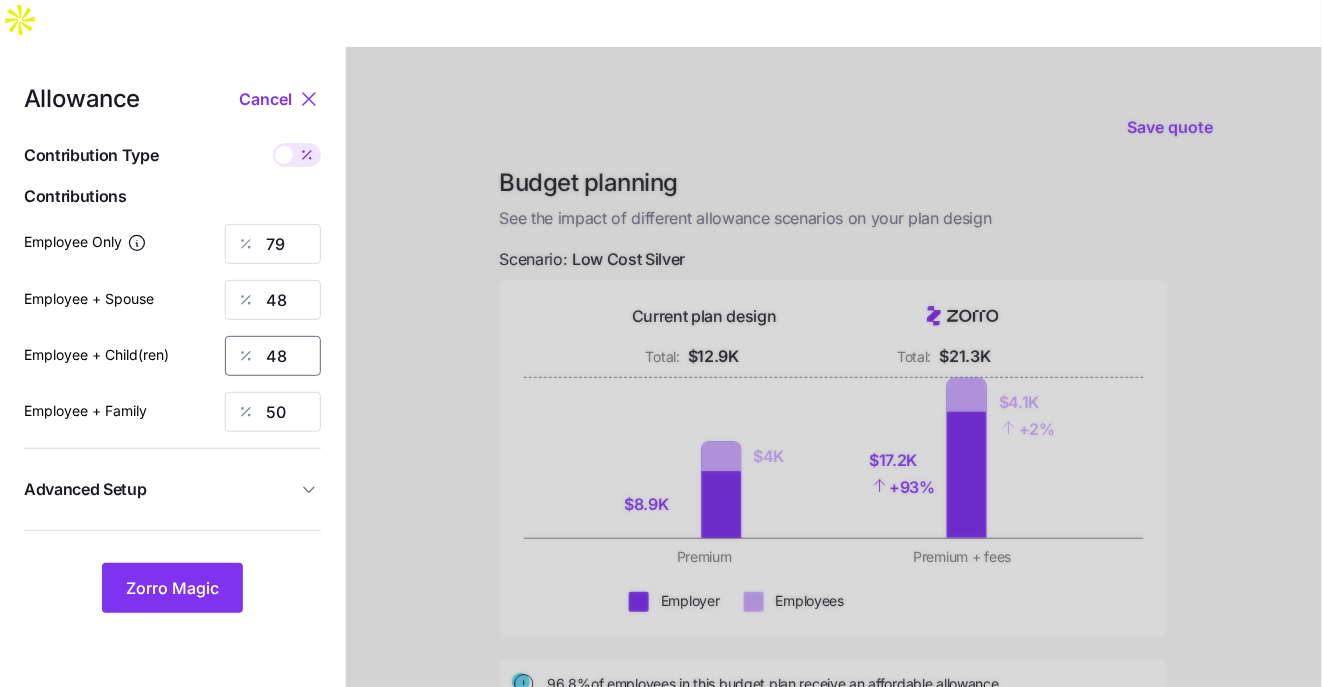 type on "48" 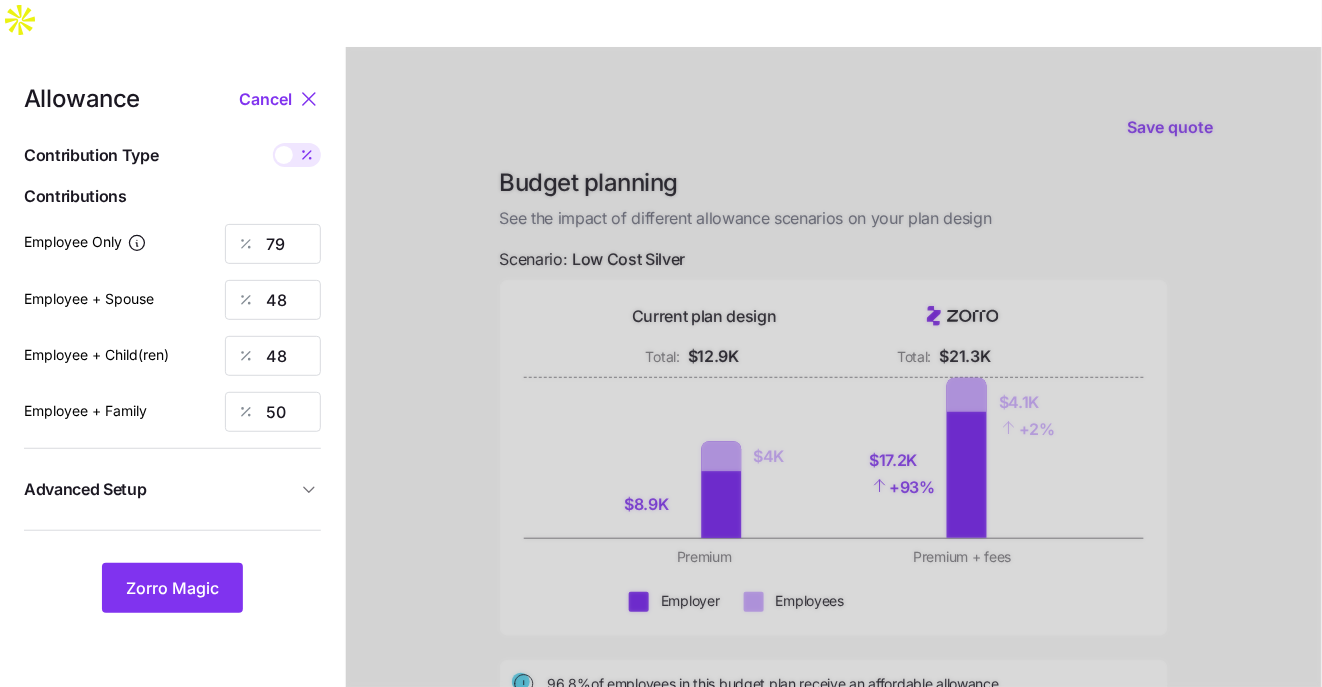 click at bounding box center (834, 538) 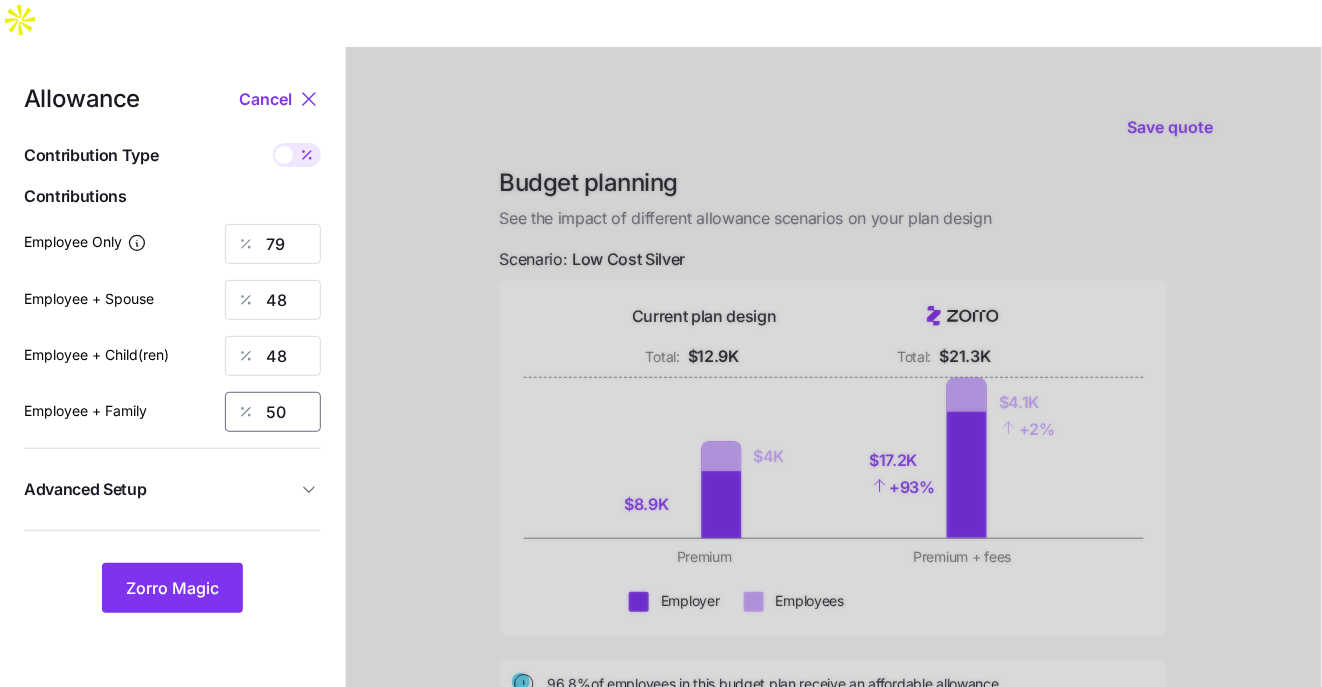 click on "50" at bounding box center [273, 412] 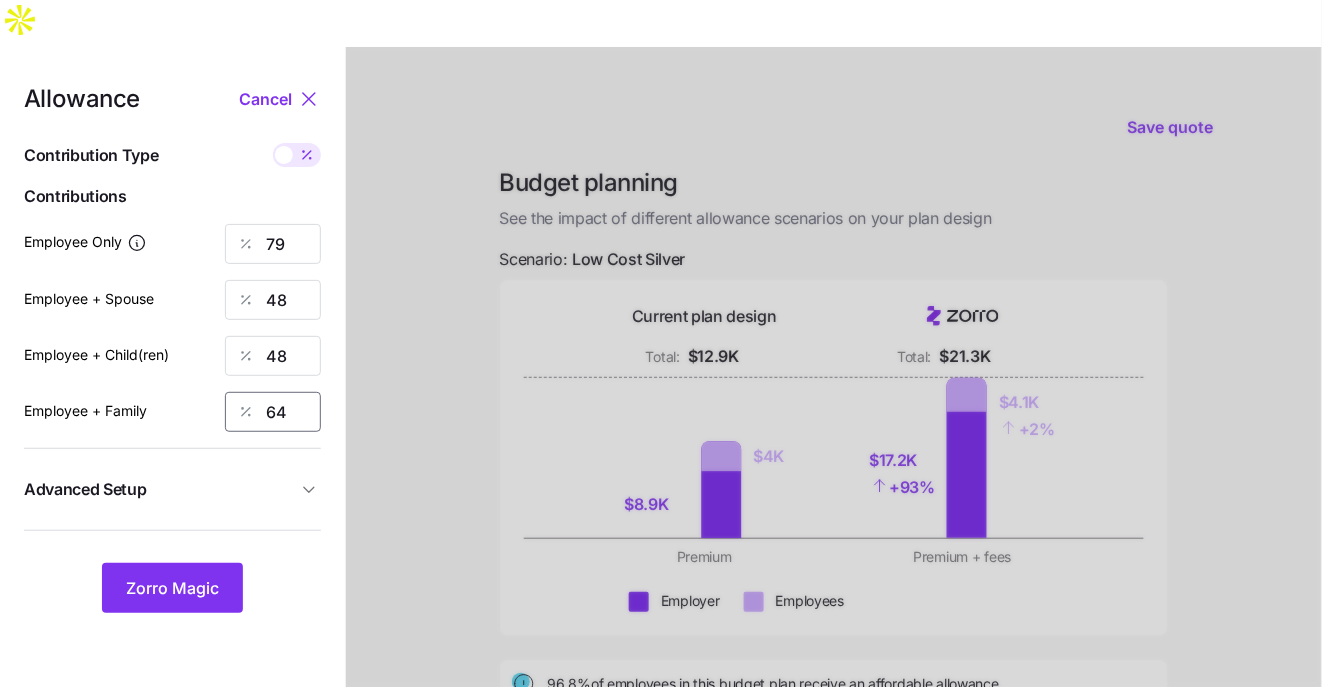 type on "64" 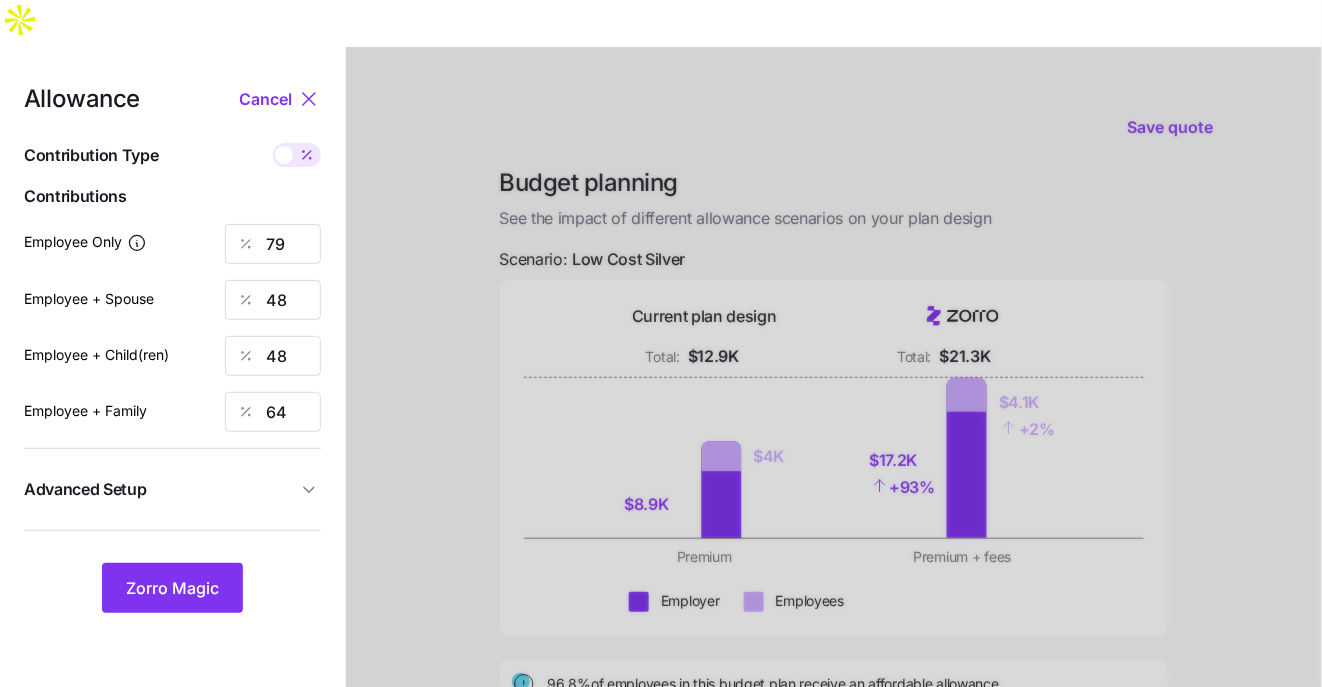 click at bounding box center (834, 538) 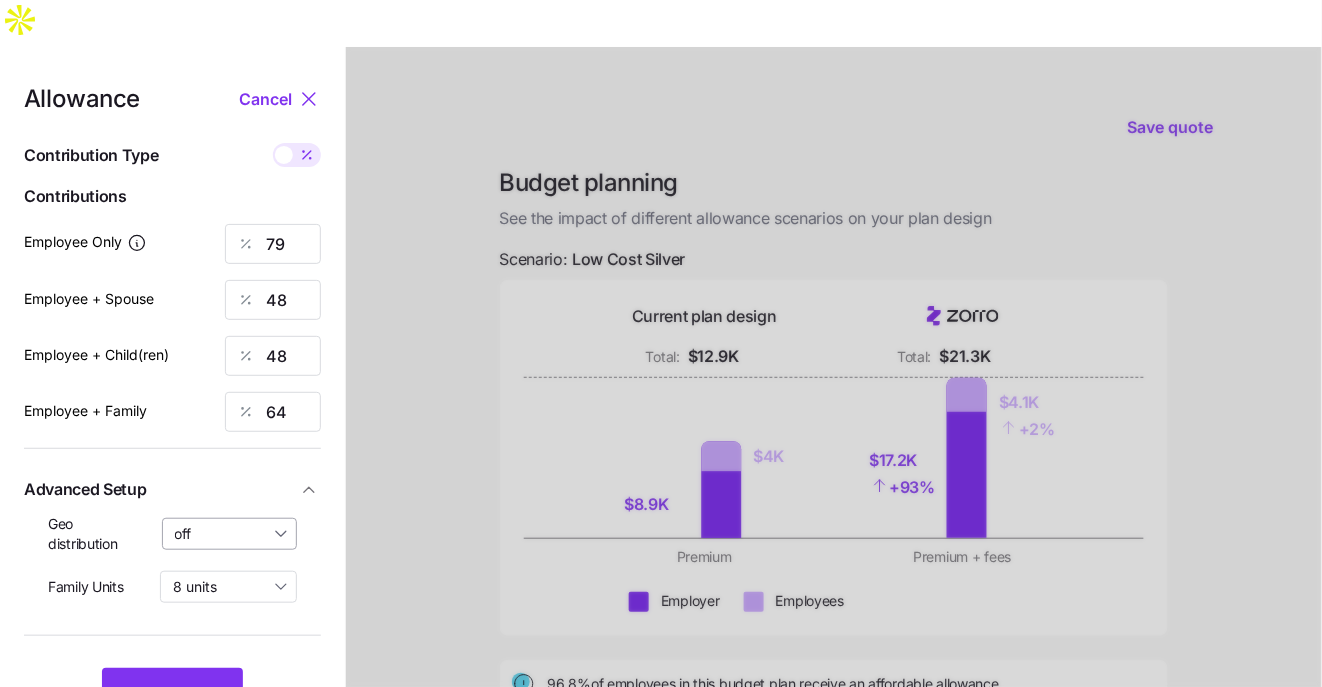 click on "off" at bounding box center [230, 534] 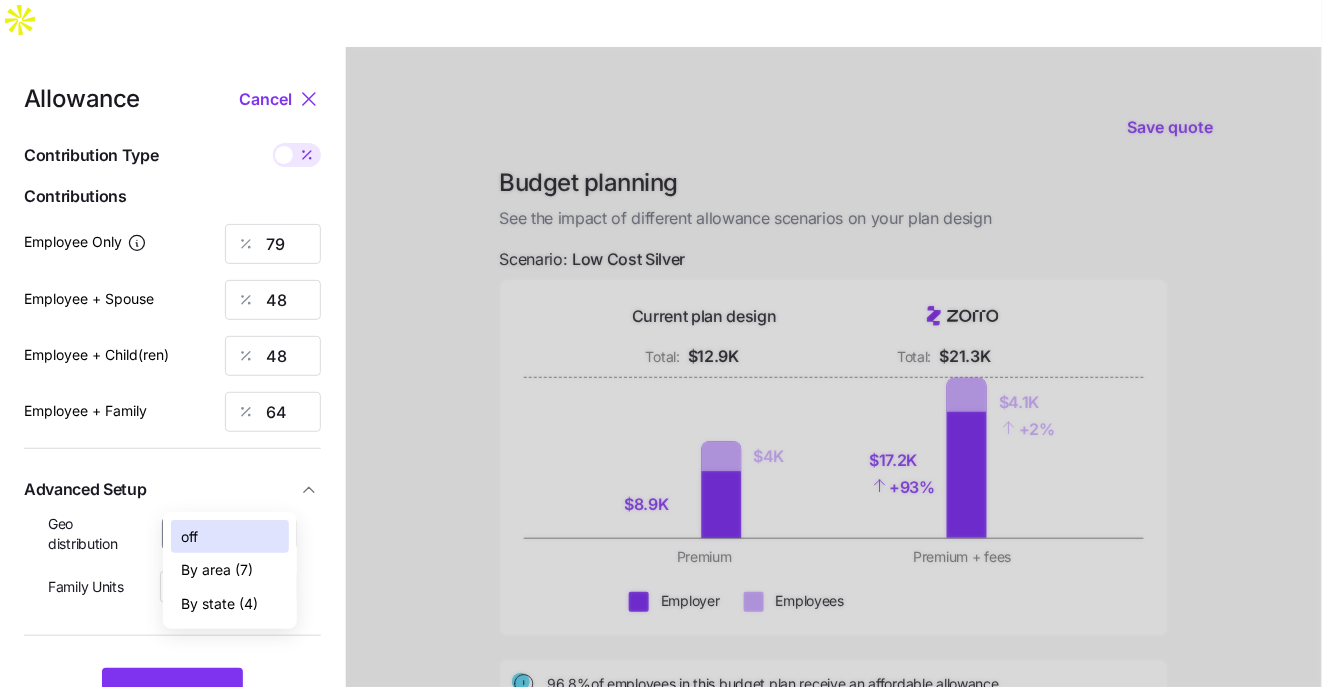 click on "By state (4)" at bounding box center [219, 604] 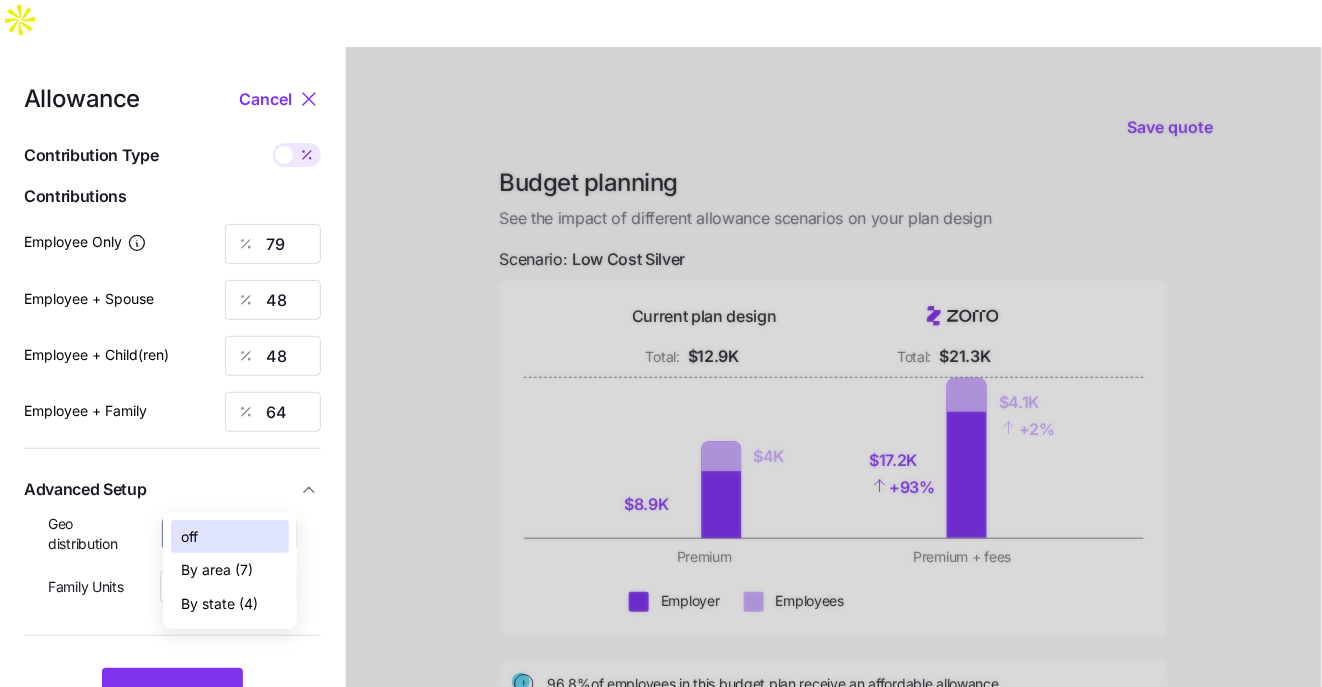 type on "By state (4)" 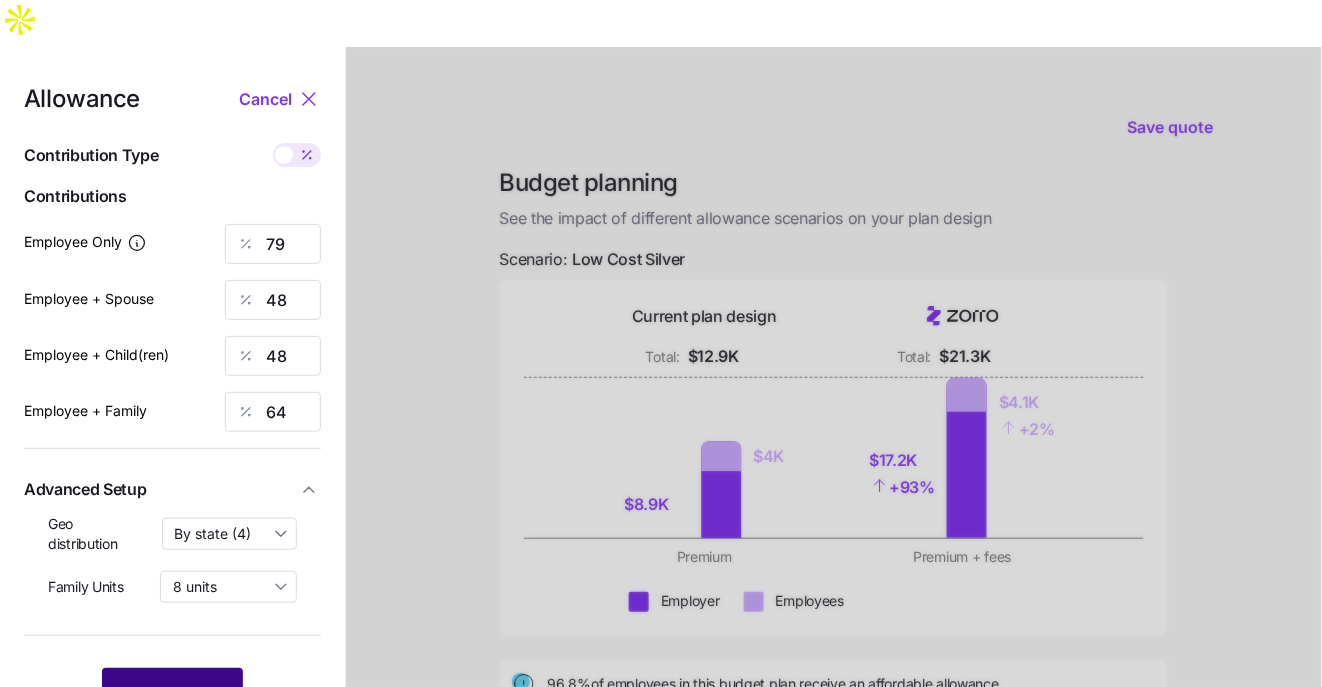 click on "Zorro Magic" at bounding box center [172, 693] 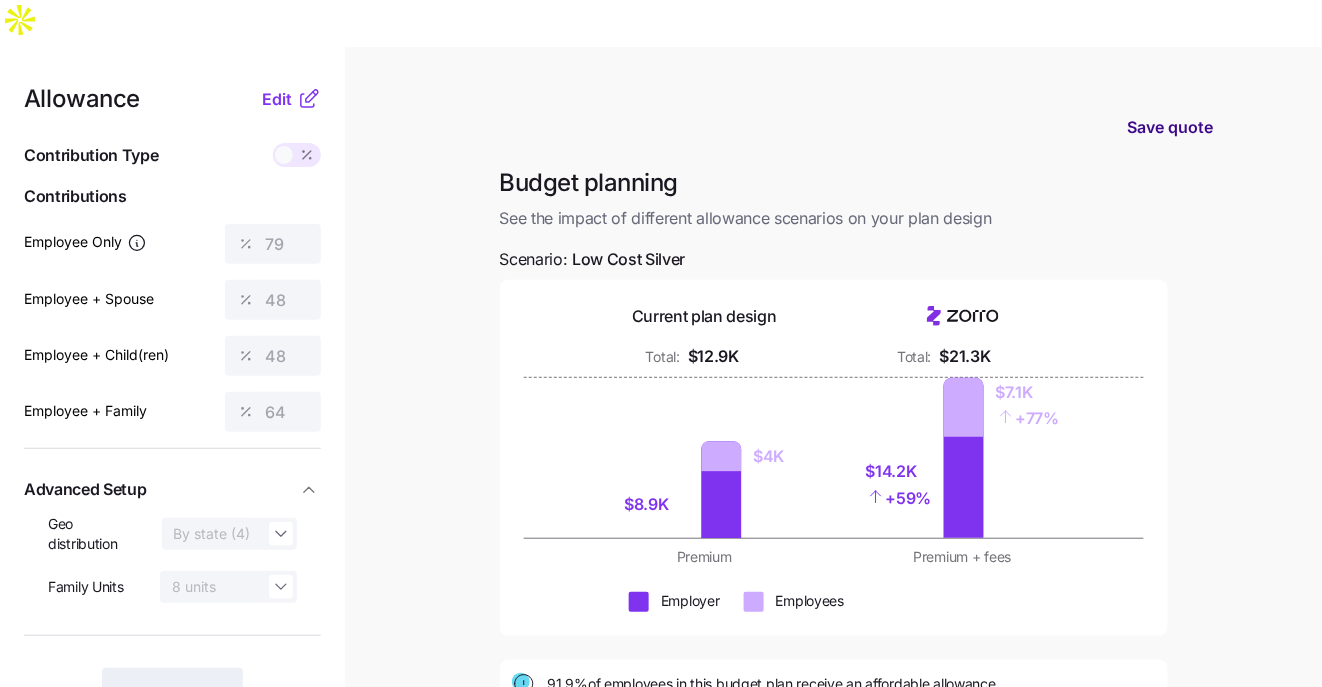 click on "Save quote" at bounding box center [1171, 127] 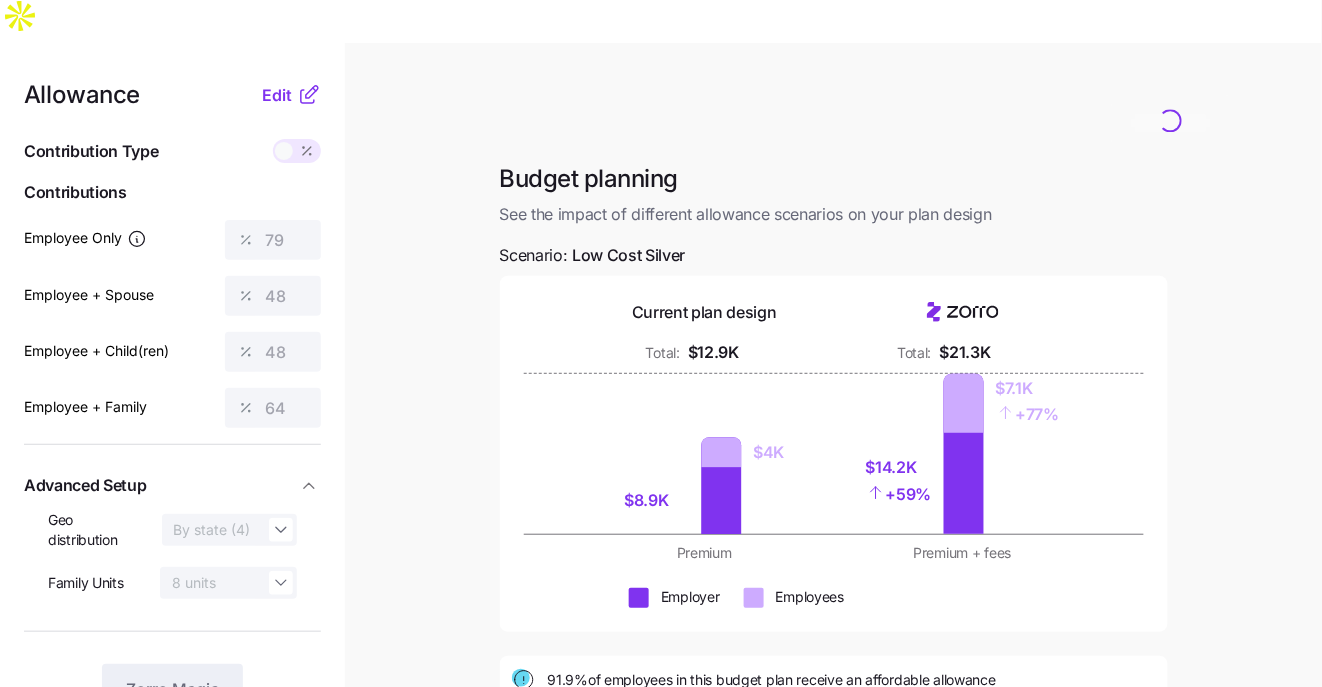 scroll, scrollTop: 295, scrollLeft: 0, axis: vertical 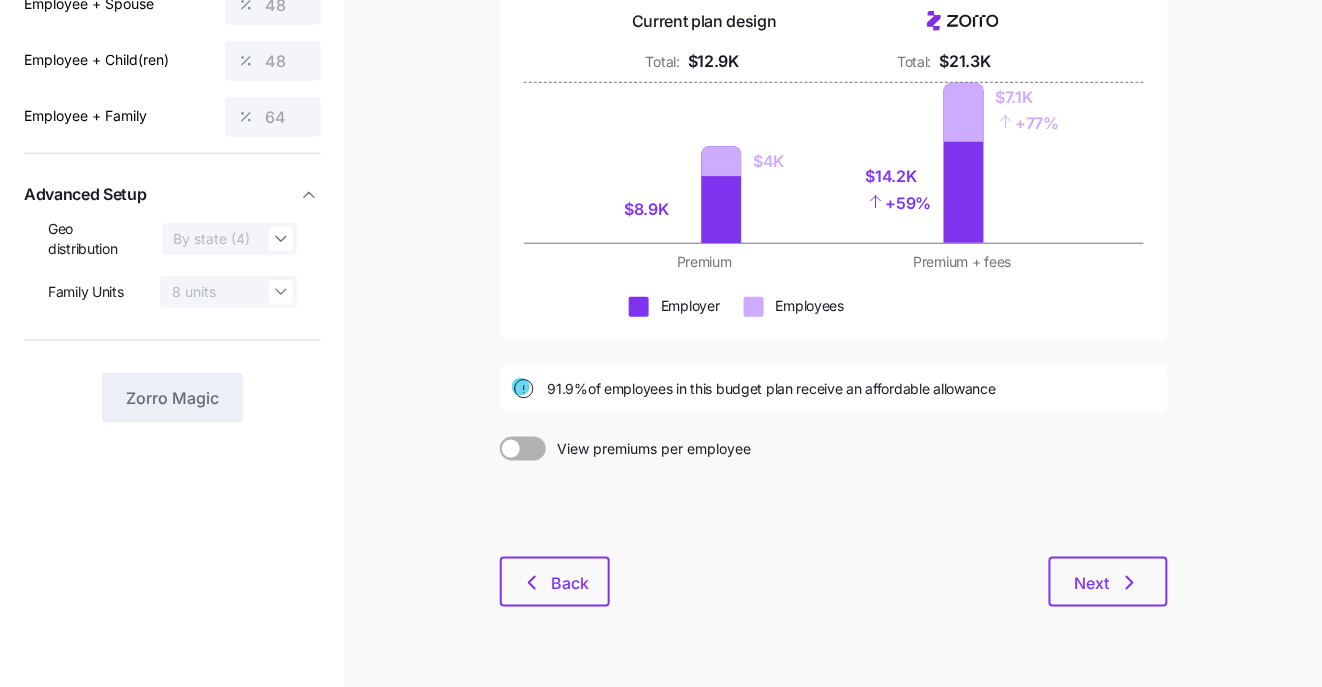click on "Save quote Budget planning See the impact of different allowance scenarios on your plan design Scenario:   Low Cost Silver Current plan design Total: $12.9K Total: $21.3K $8.9K $4K $14.2K + 59% $7.1K + 77% Premium Premium + fees   Employer   Employees 91.9%  of employees in this budget plan receive an affordable allowance View premiums per employee Back Next" at bounding box center [661, 243] 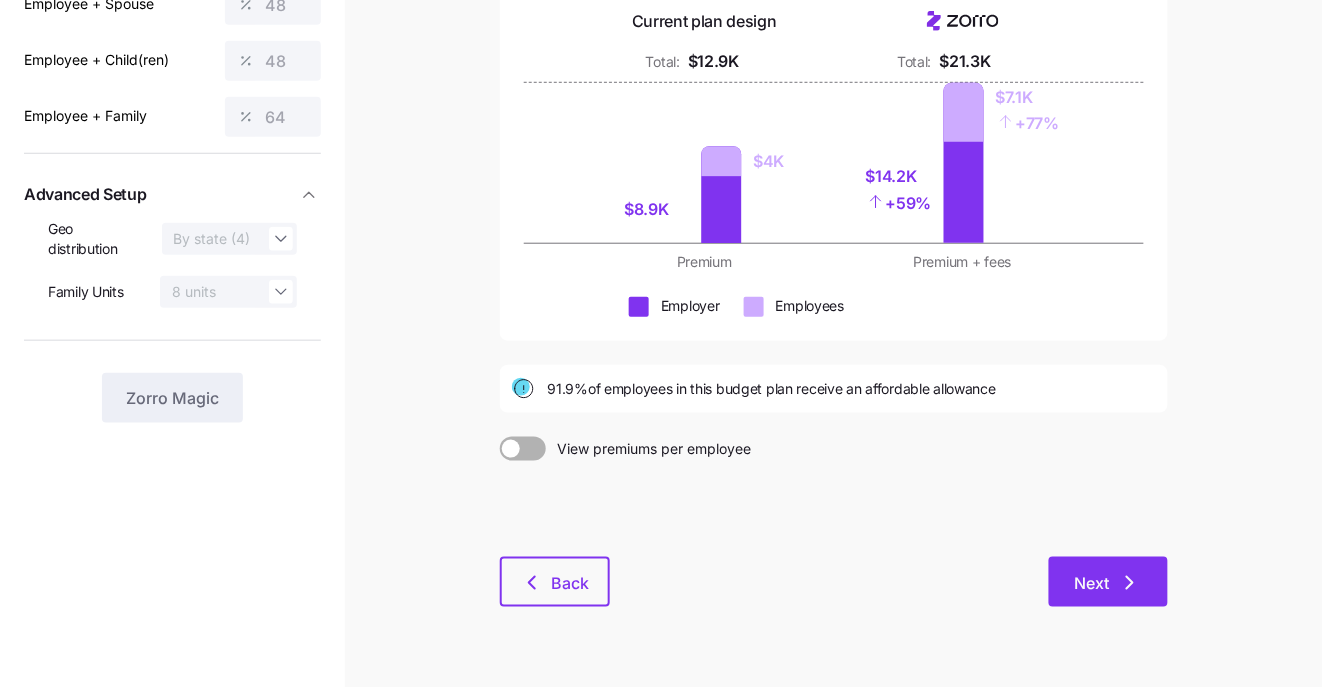 click 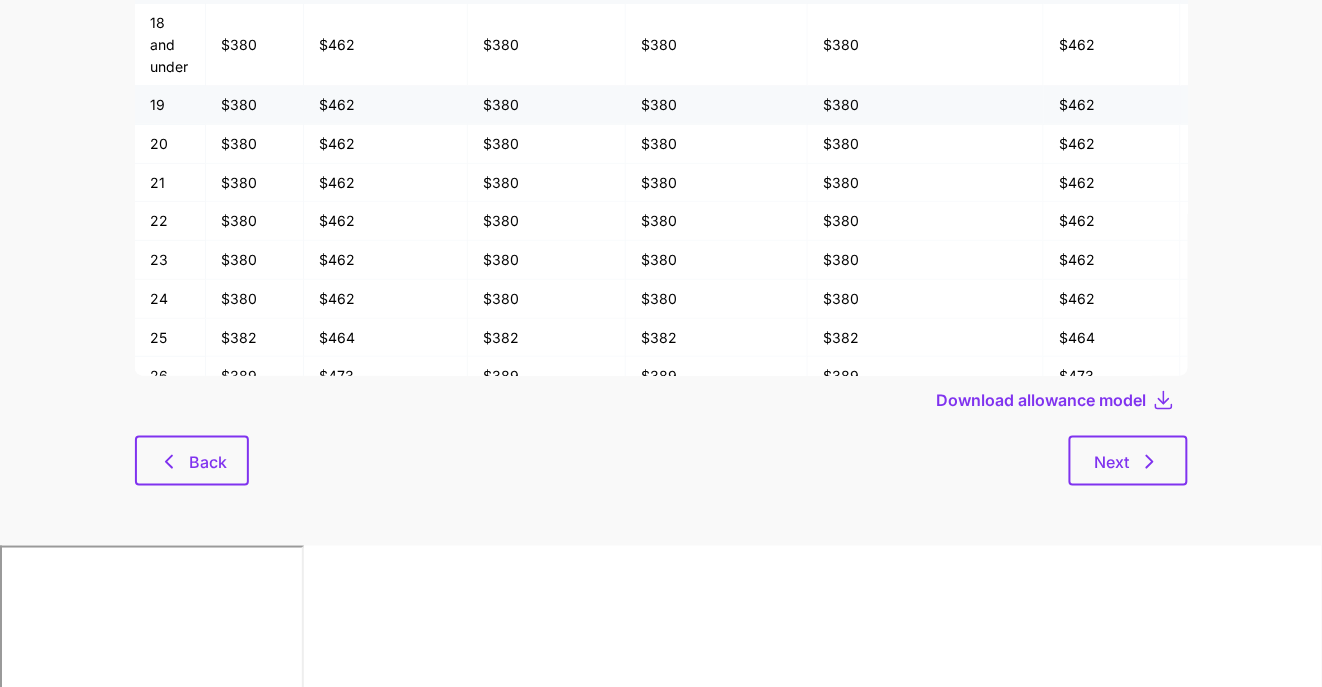 scroll, scrollTop: 0, scrollLeft: 0, axis: both 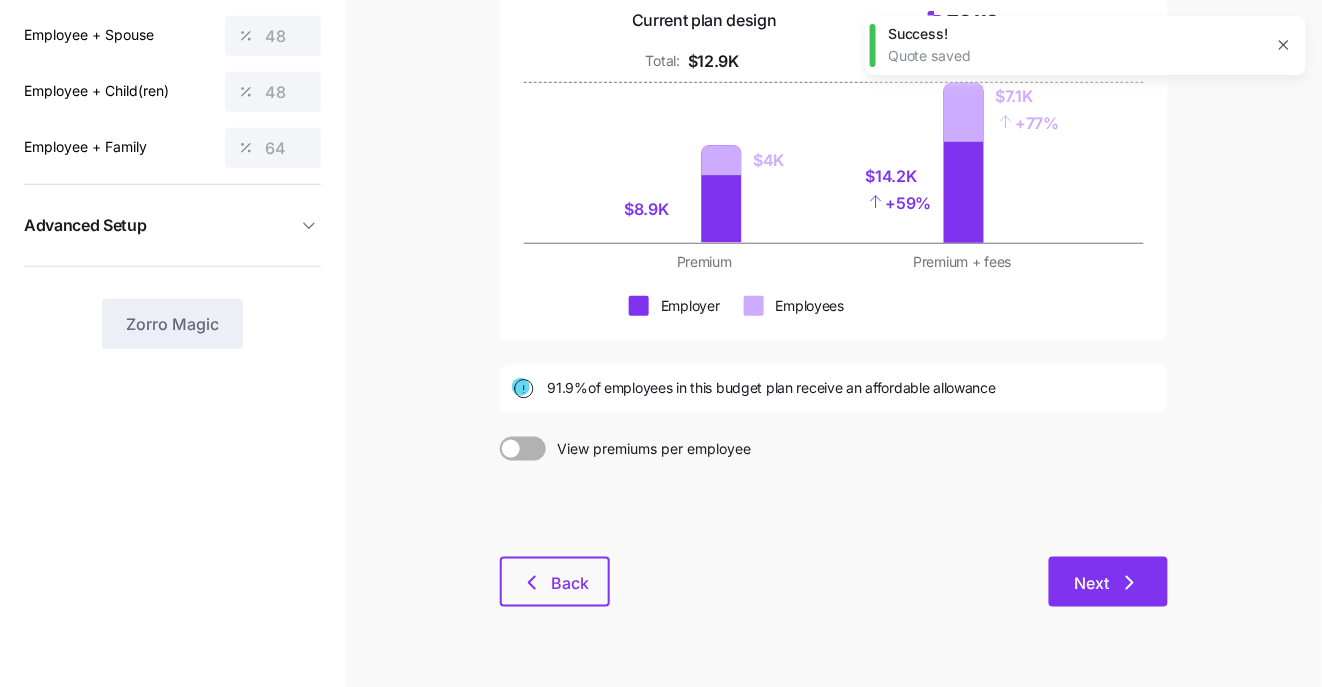 click 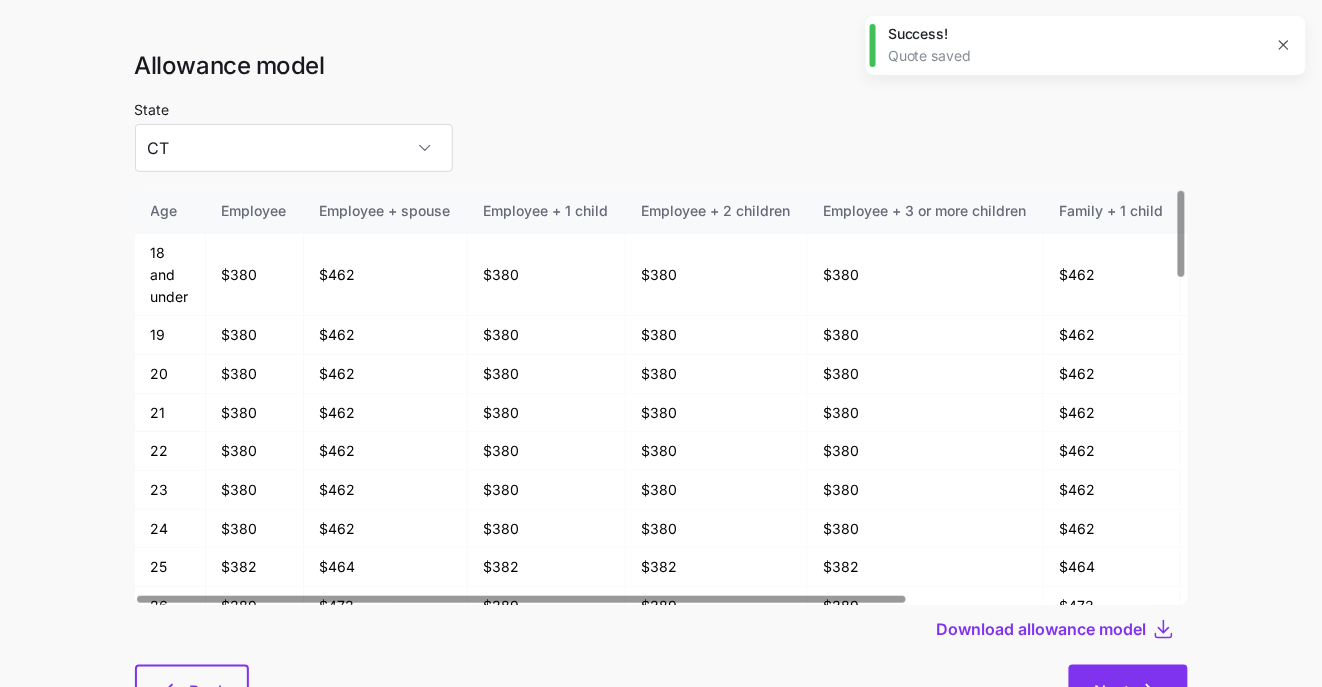 scroll, scrollTop: 103, scrollLeft: 0, axis: vertical 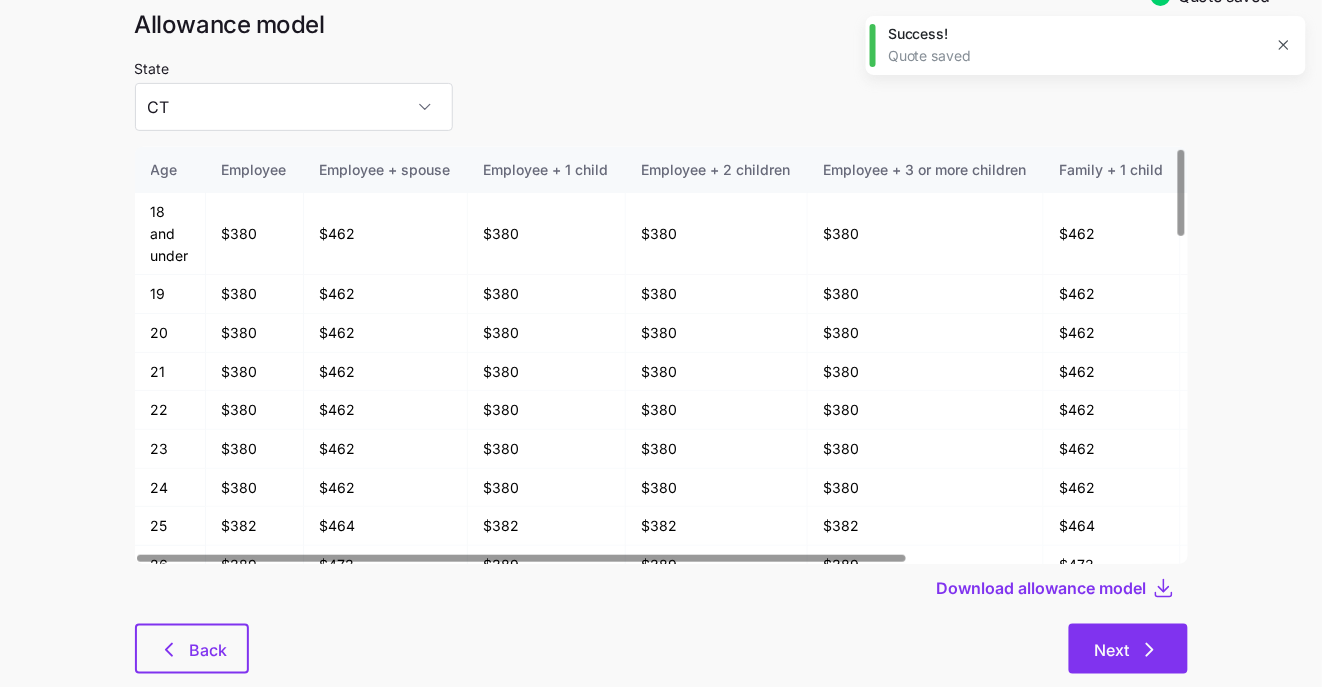 click on "Next" at bounding box center (1128, 649) 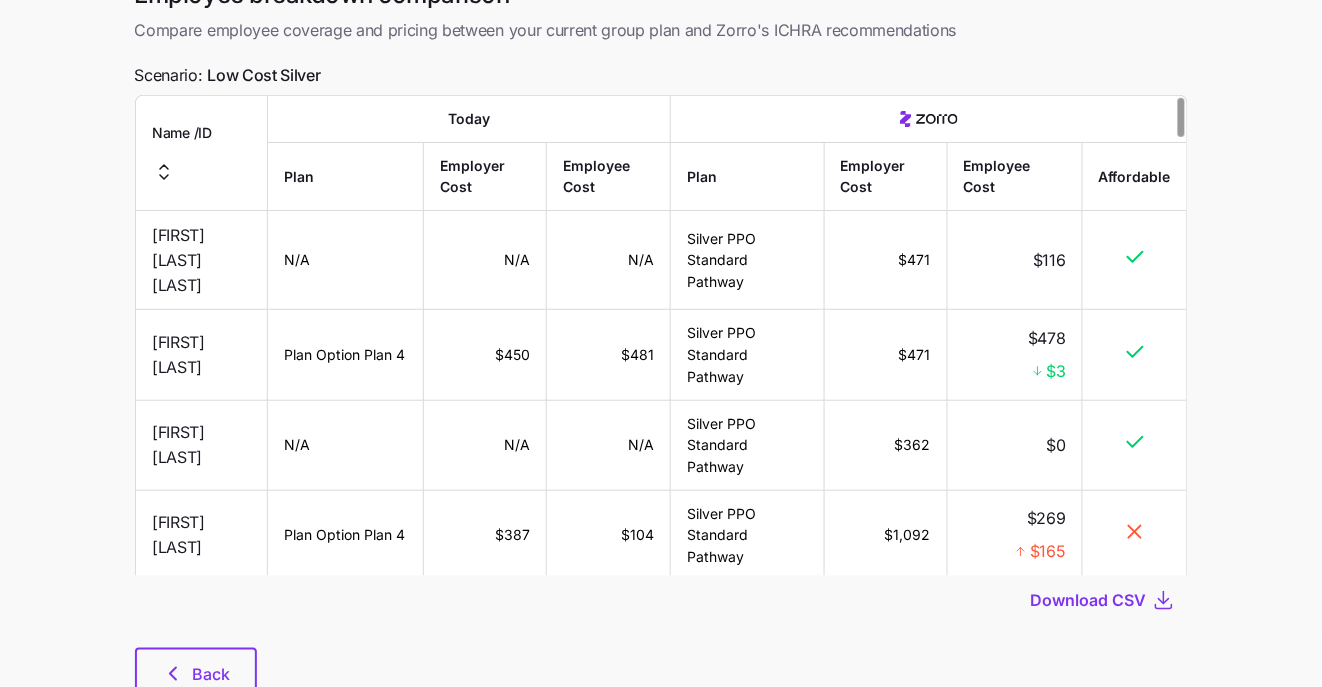 scroll, scrollTop: 157, scrollLeft: 0, axis: vertical 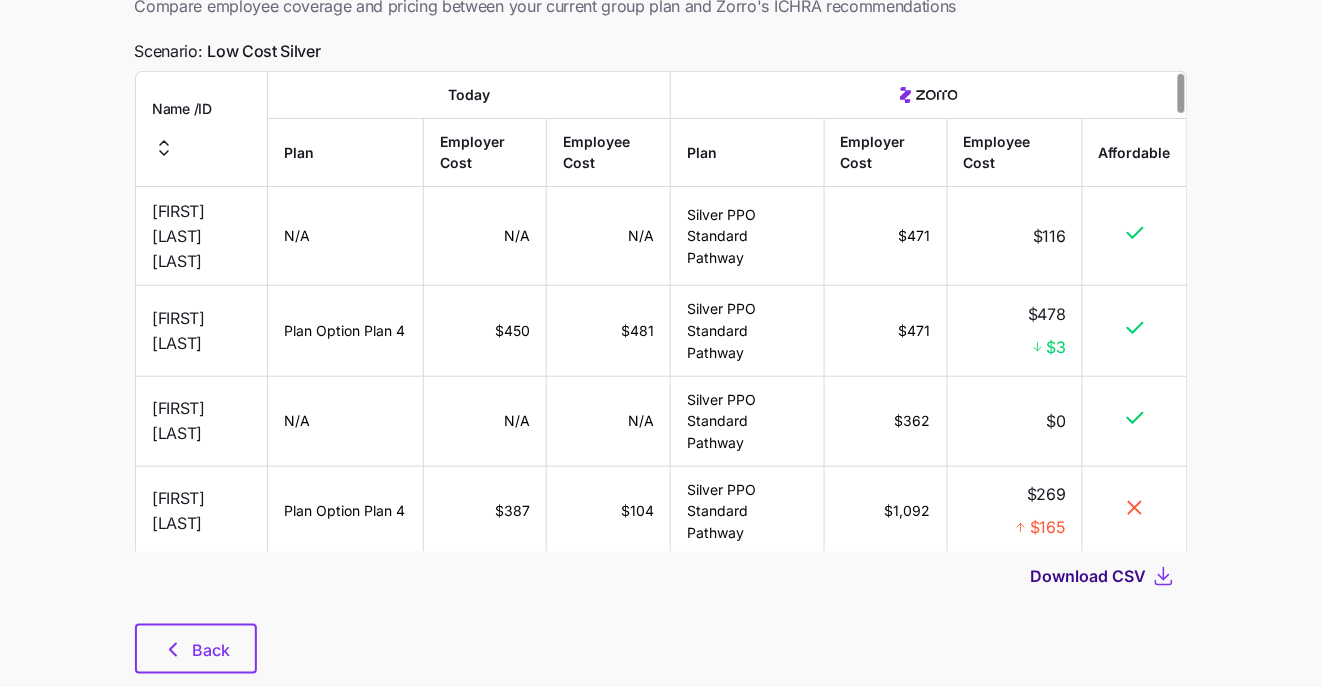 click on "Download CSV" at bounding box center [1089, 576] 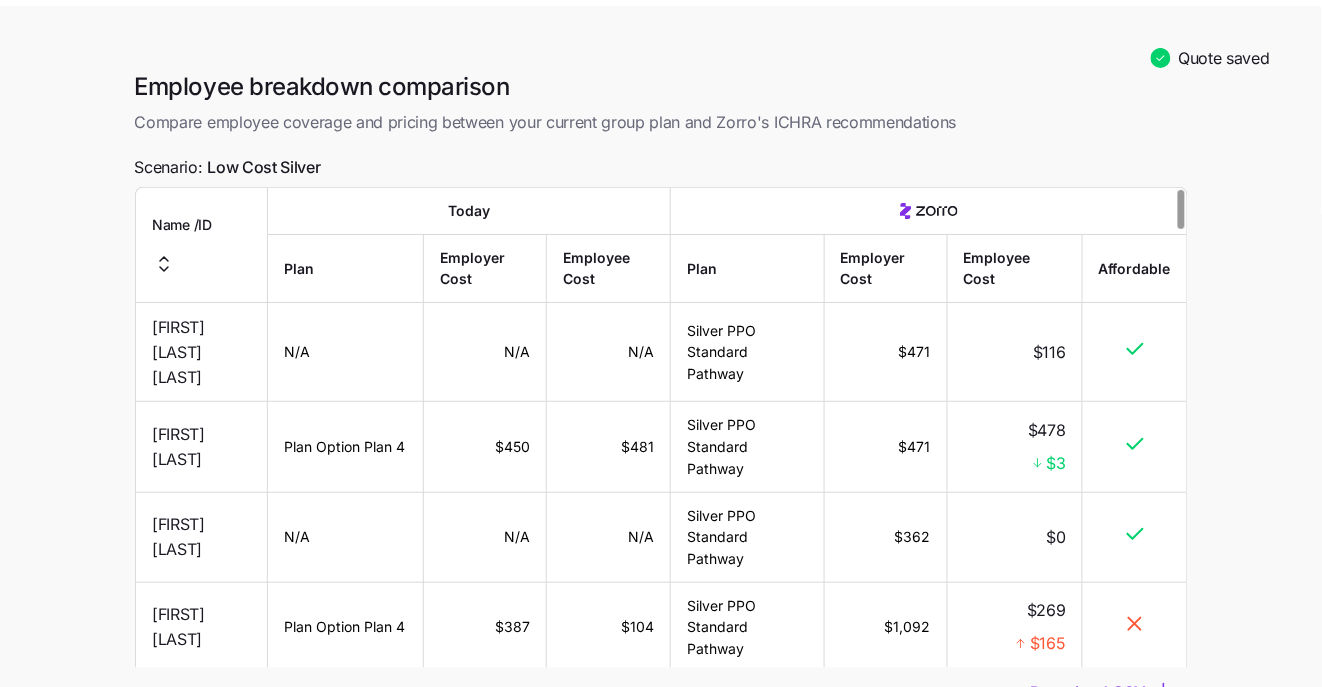scroll, scrollTop: 0, scrollLeft: 0, axis: both 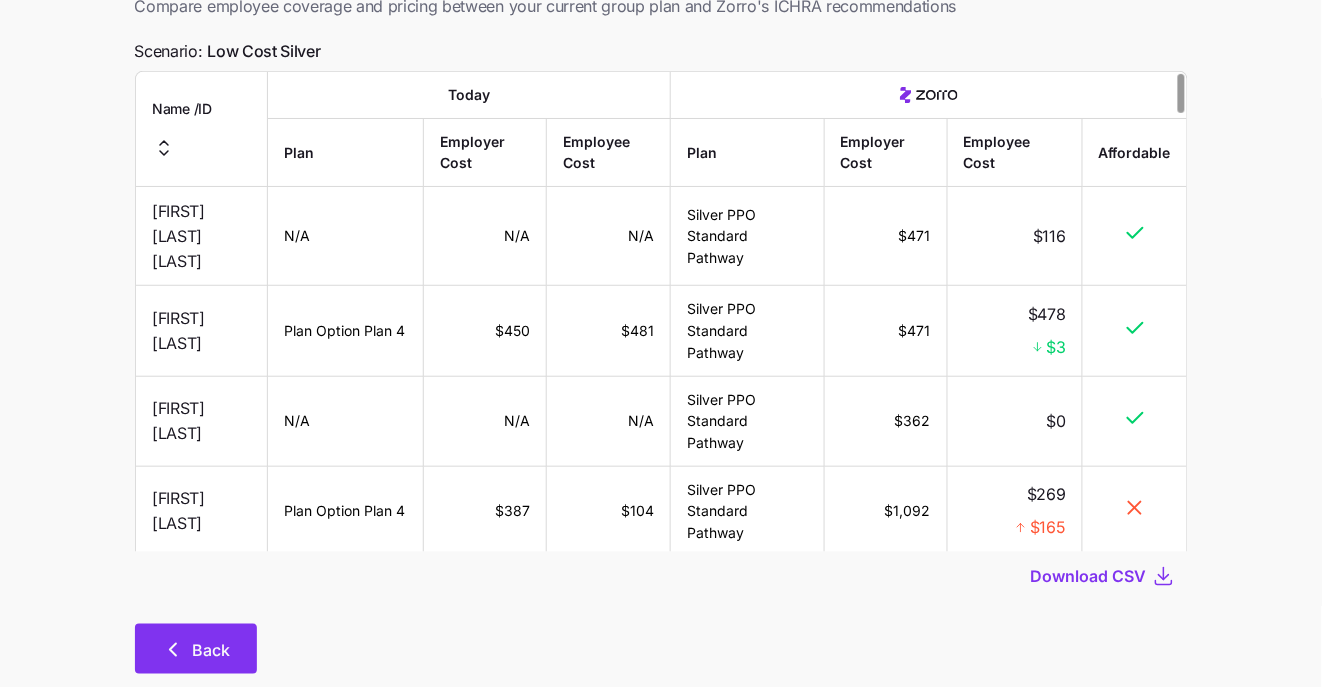 click on "Back" at bounding box center (196, 650) 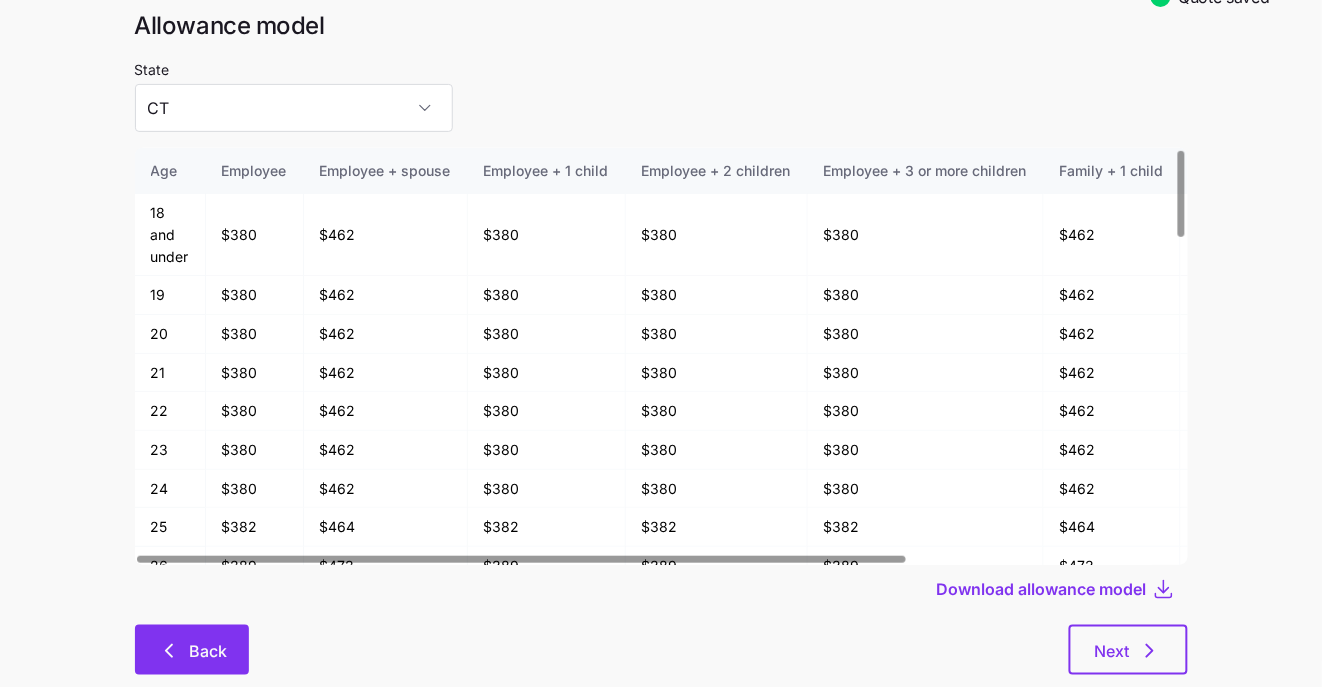 scroll, scrollTop: 103, scrollLeft: 0, axis: vertical 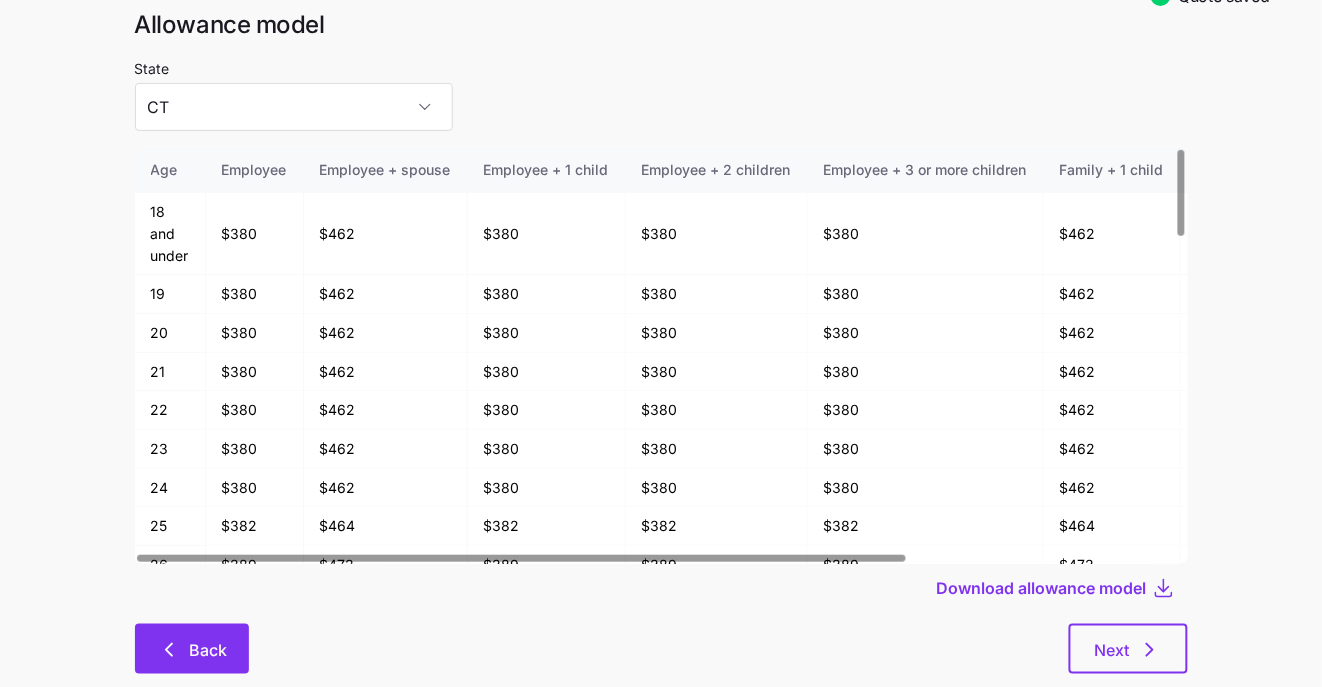 click on "Back" at bounding box center [192, 649] 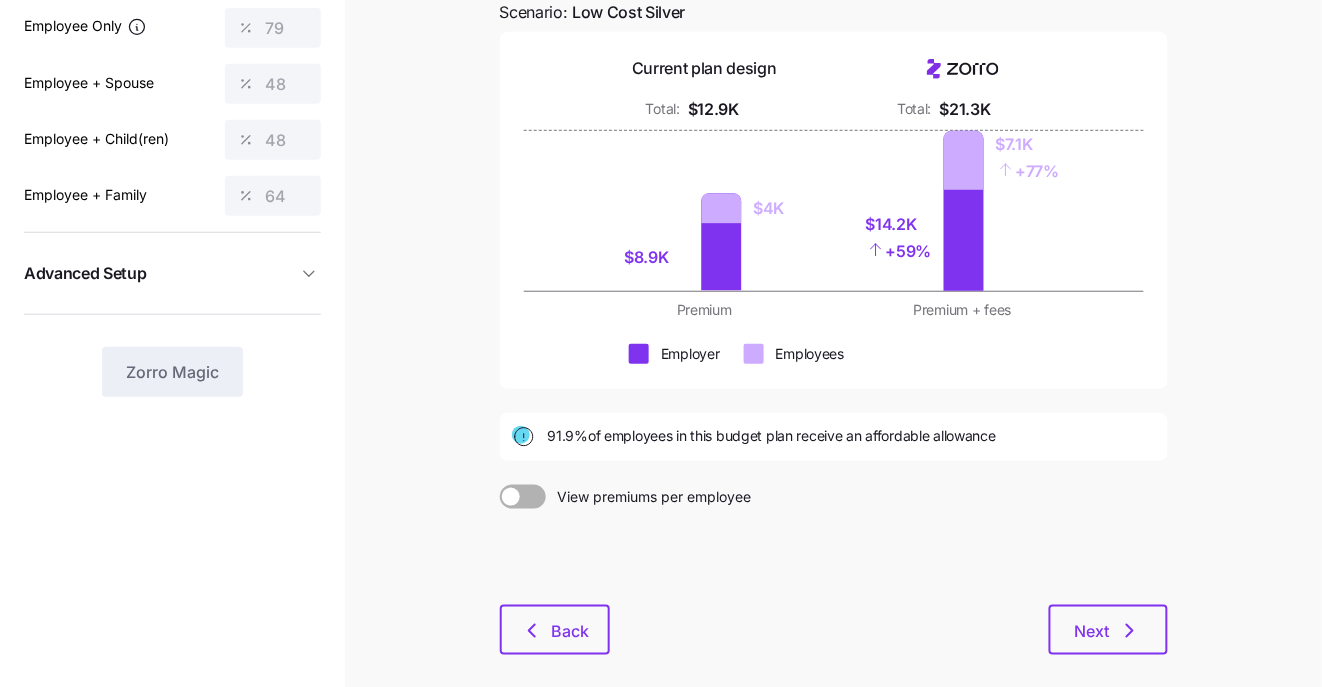 scroll, scrollTop: 264, scrollLeft: 0, axis: vertical 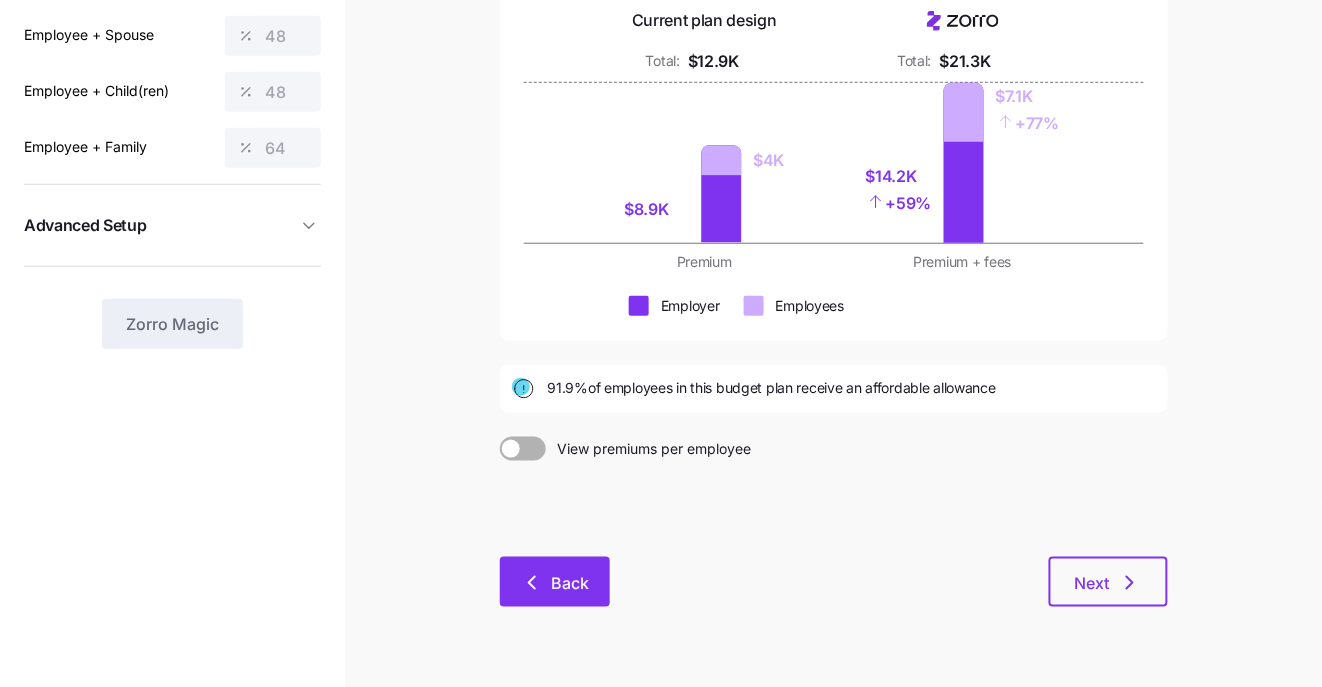 click 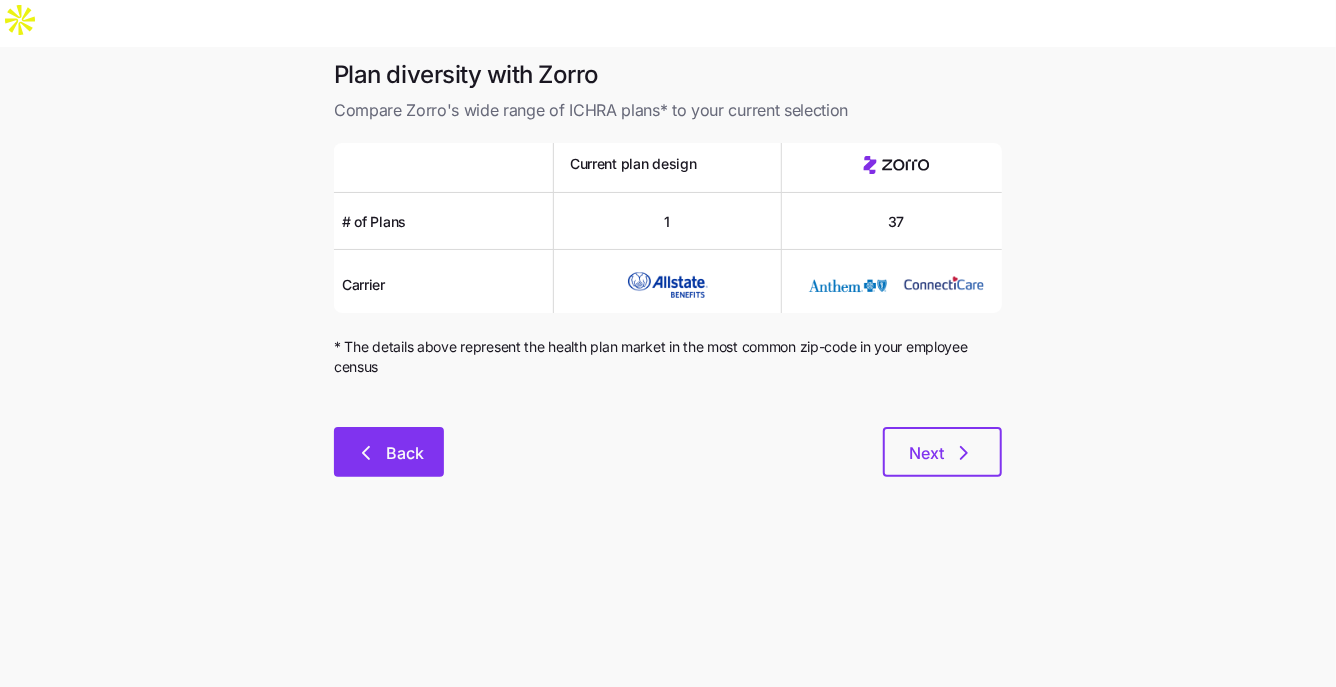 click 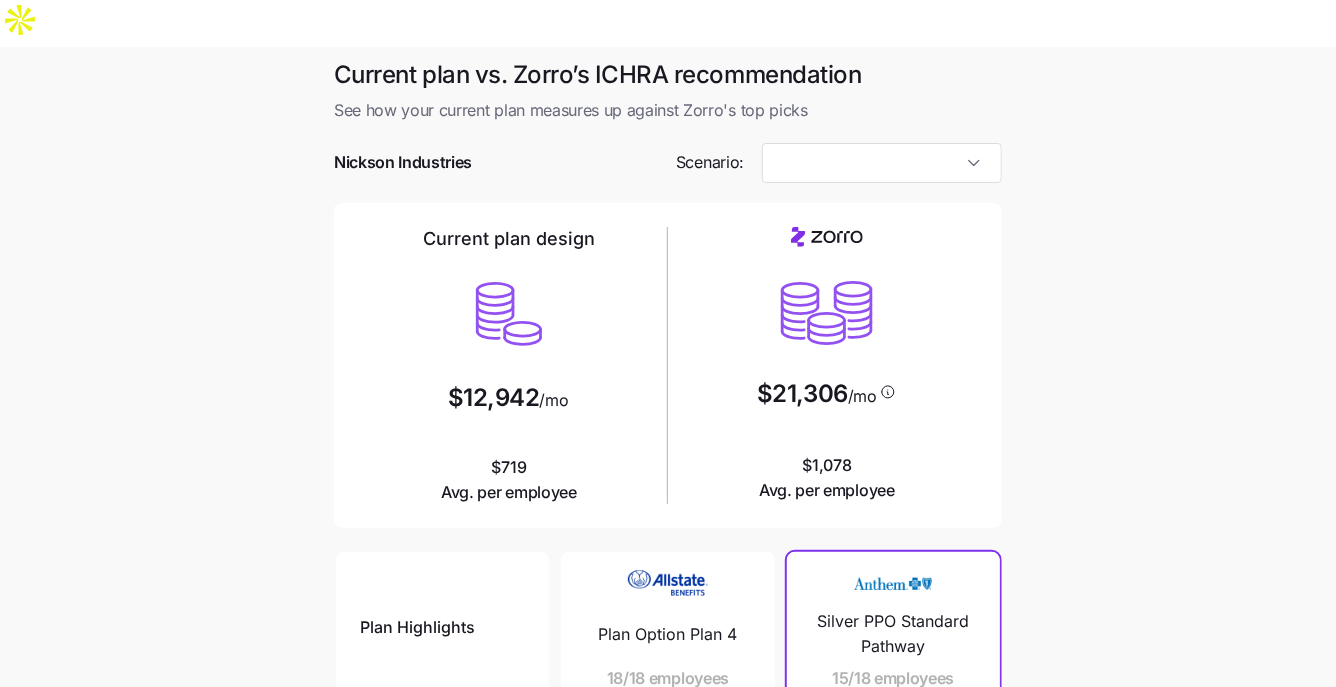 type on "Low Cost Silver" 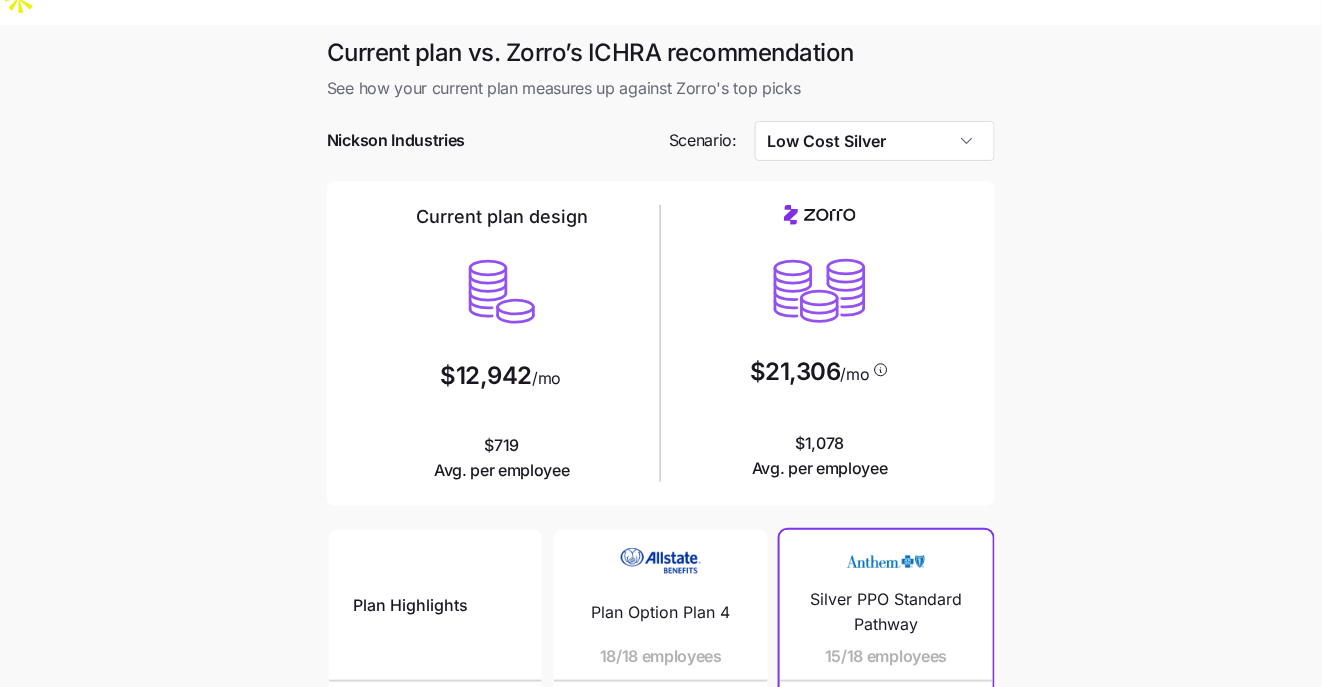 scroll, scrollTop: 34, scrollLeft: 0, axis: vertical 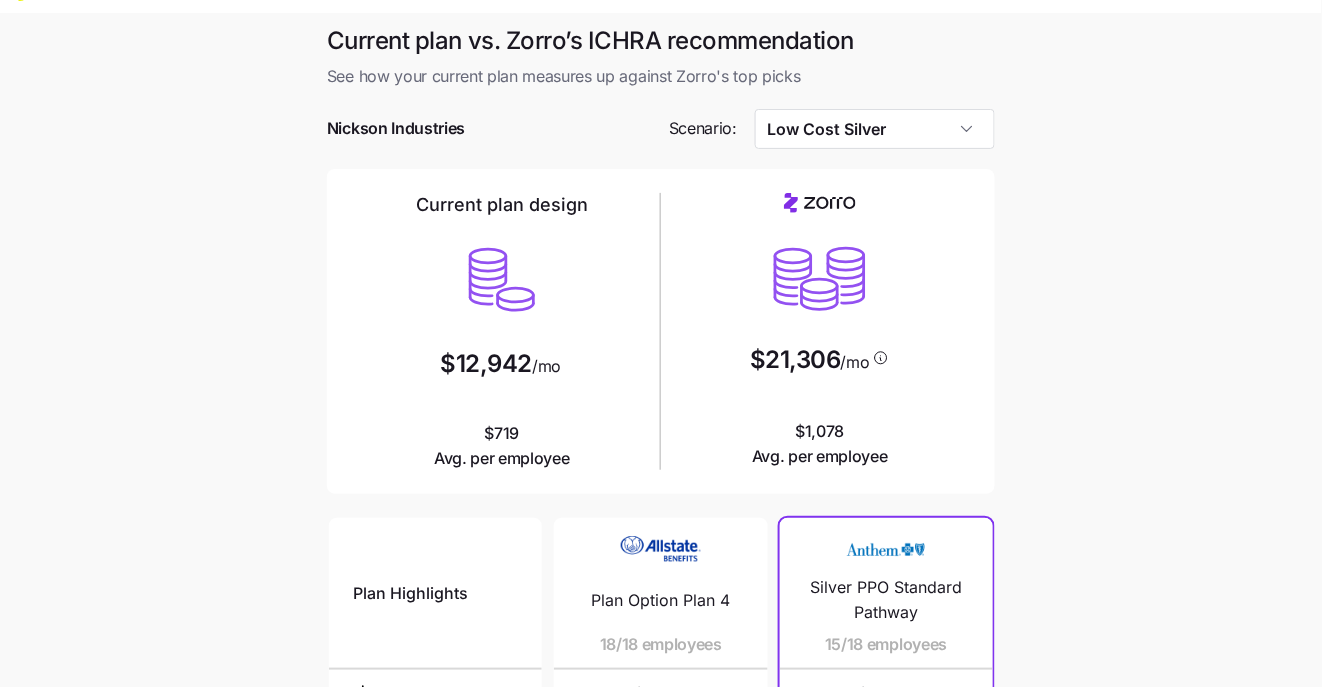 click on "$21,306 /mo $1,078 Avg. per employee" at bounding box center (820, 331) 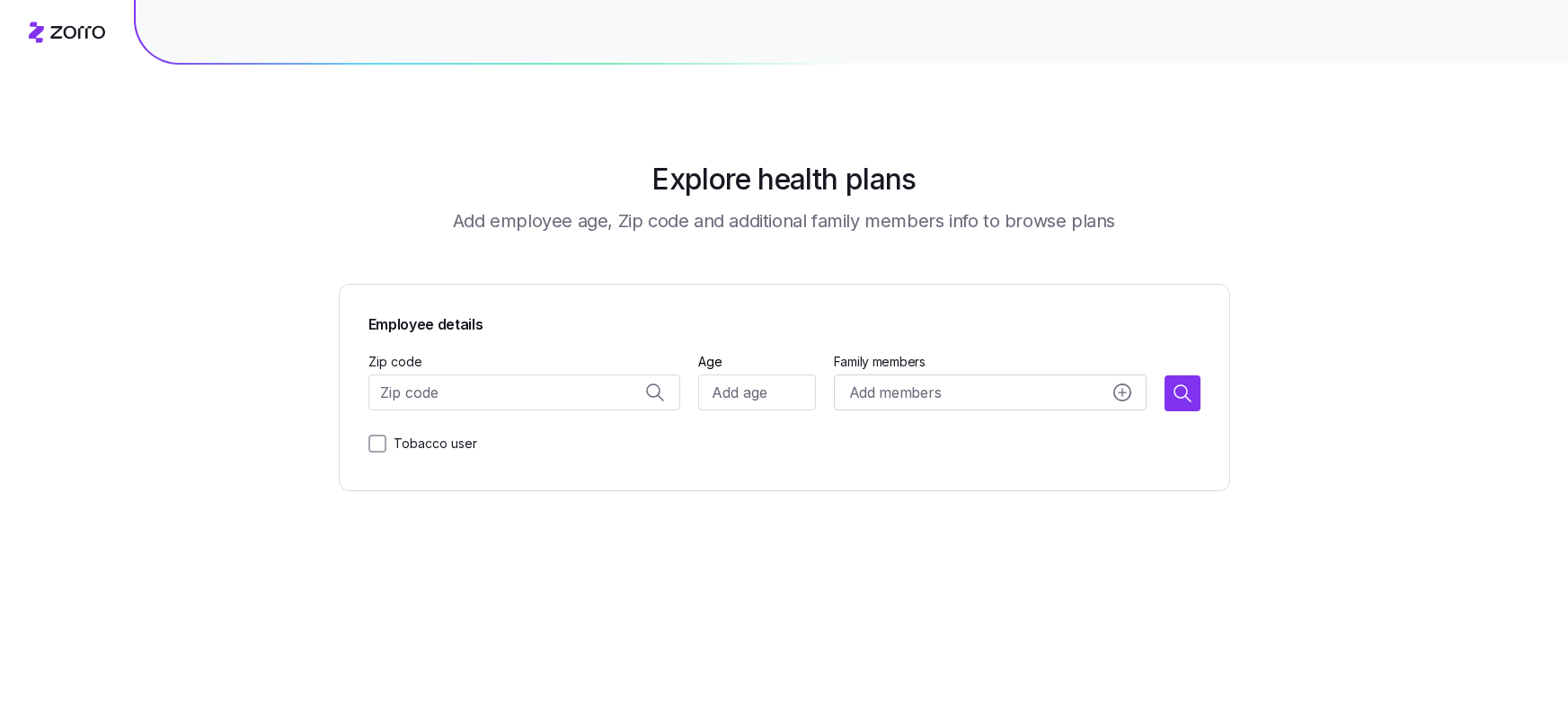 scroll, scrollTop: 0, scrollLeft: 0, axis: both 